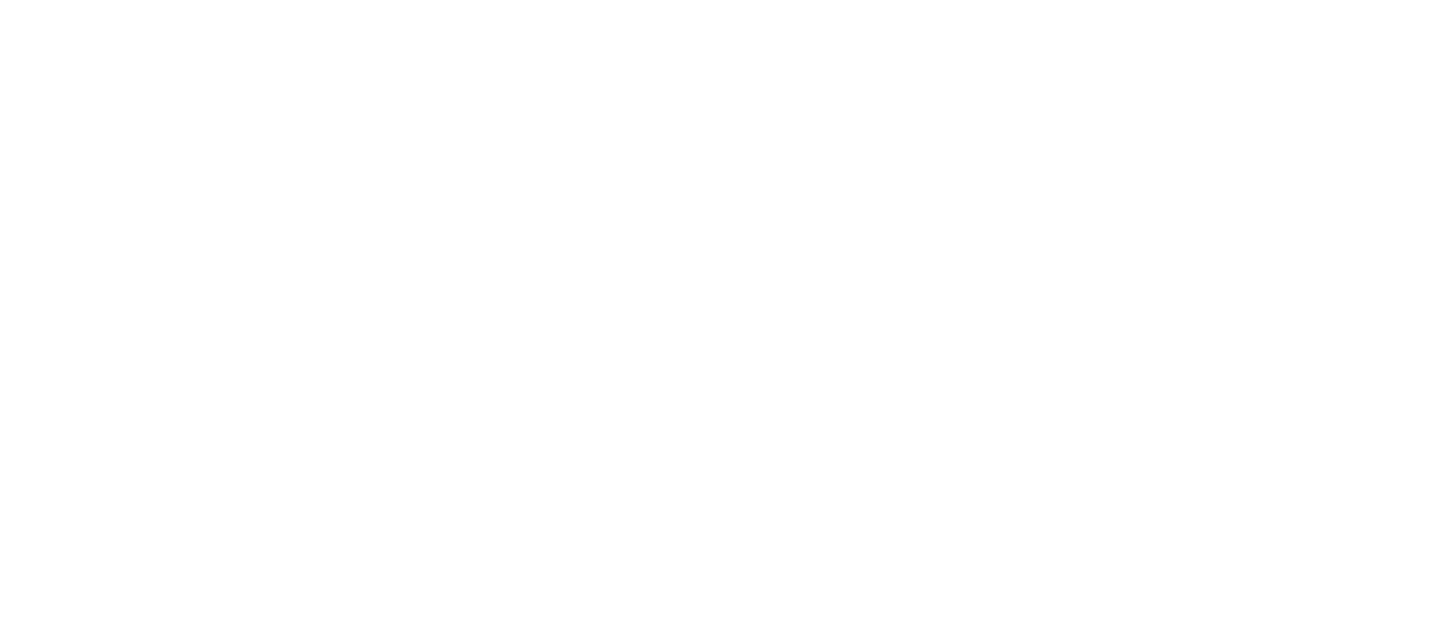 scroll, scrollTop: 0, scrollLeft: 0, axis: both 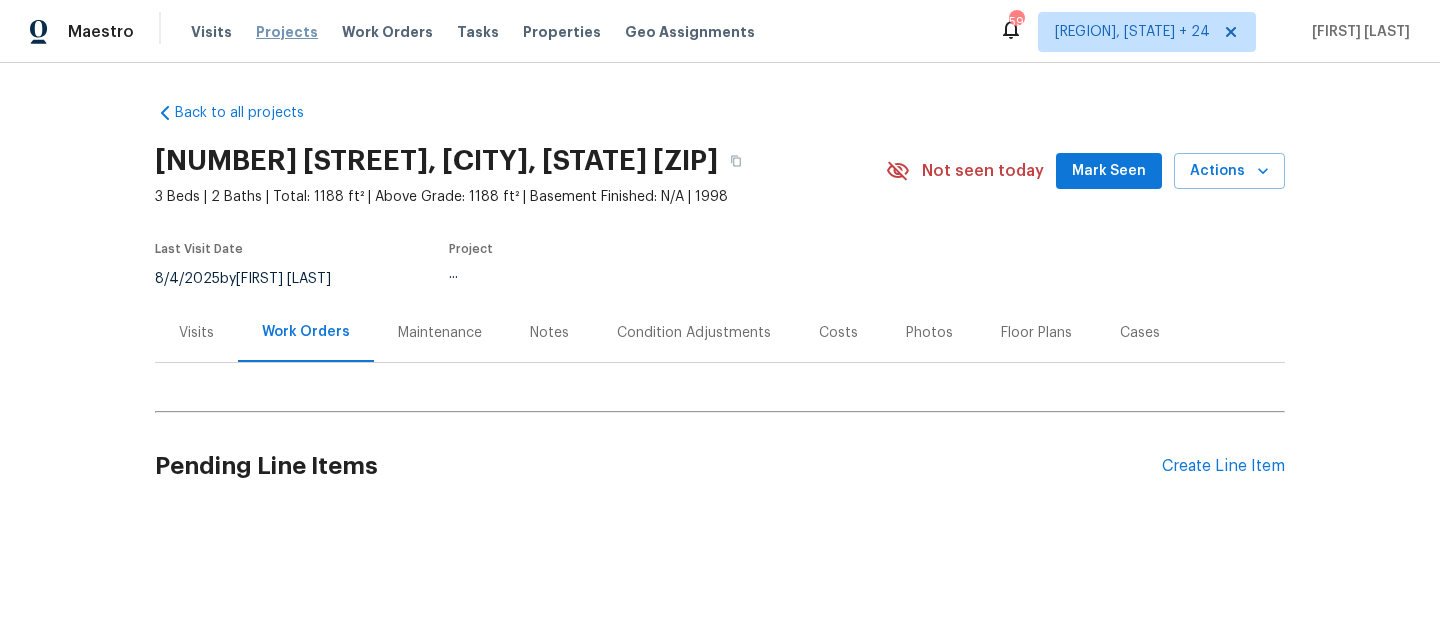 click on "Projects" at bounding box center [287, 32] 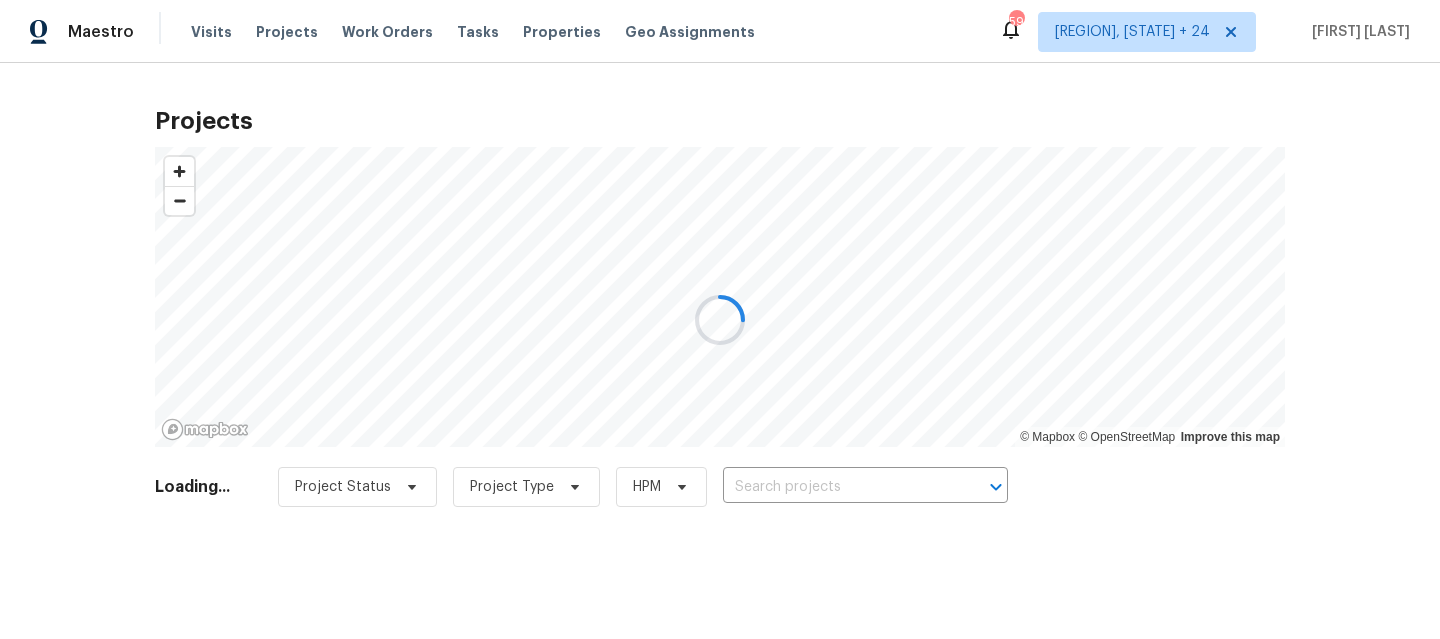 click at bounding box center (720, 319) 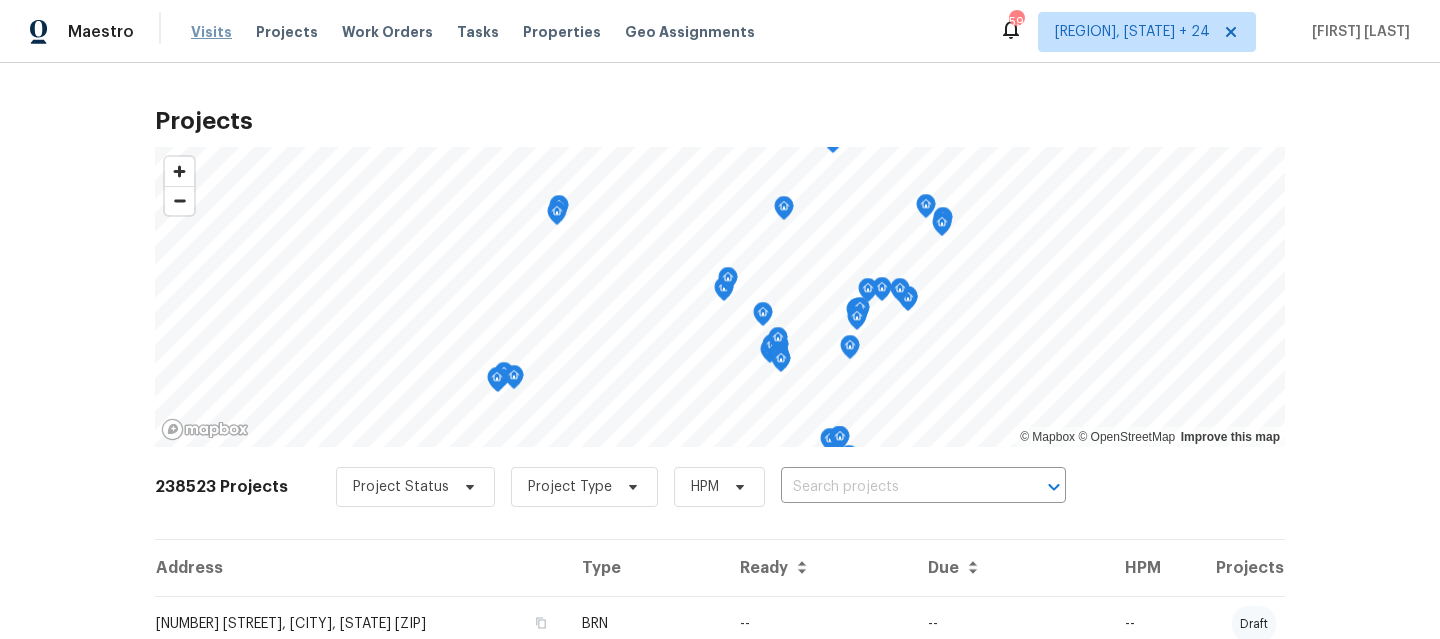 click on "Visits" at bounding box center (211, 32) 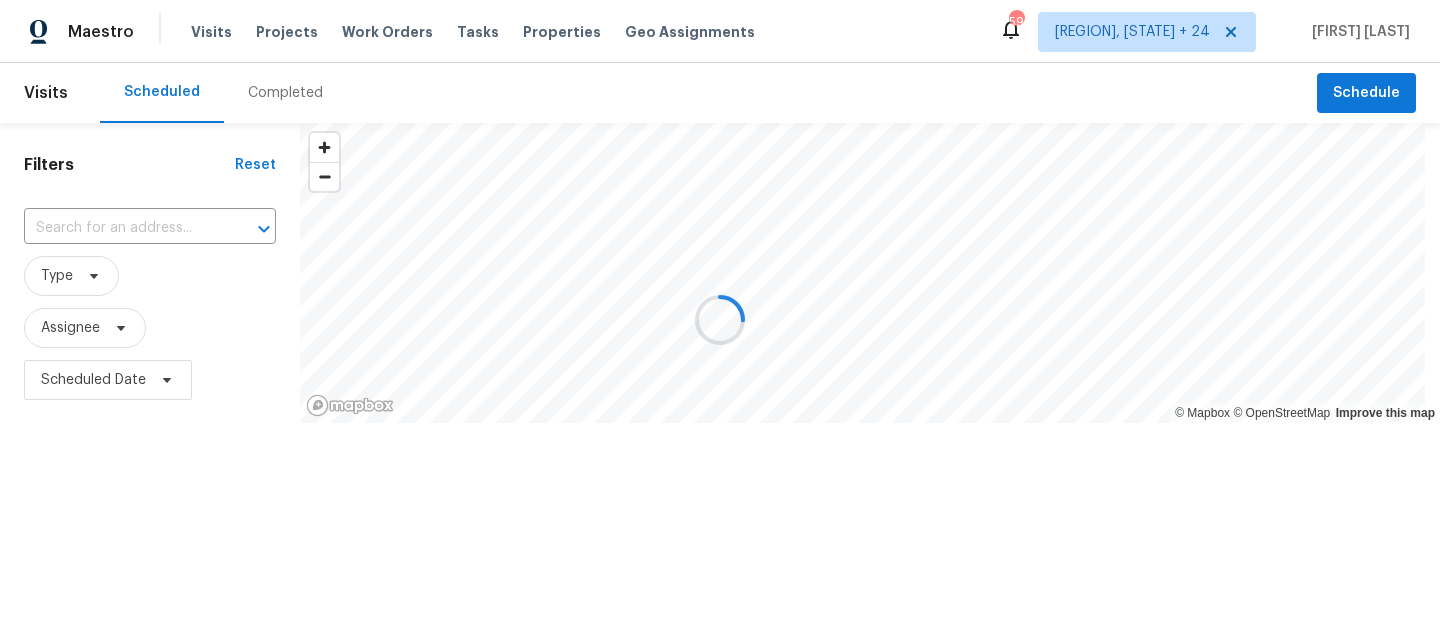 click at bounding box center [720, 319] 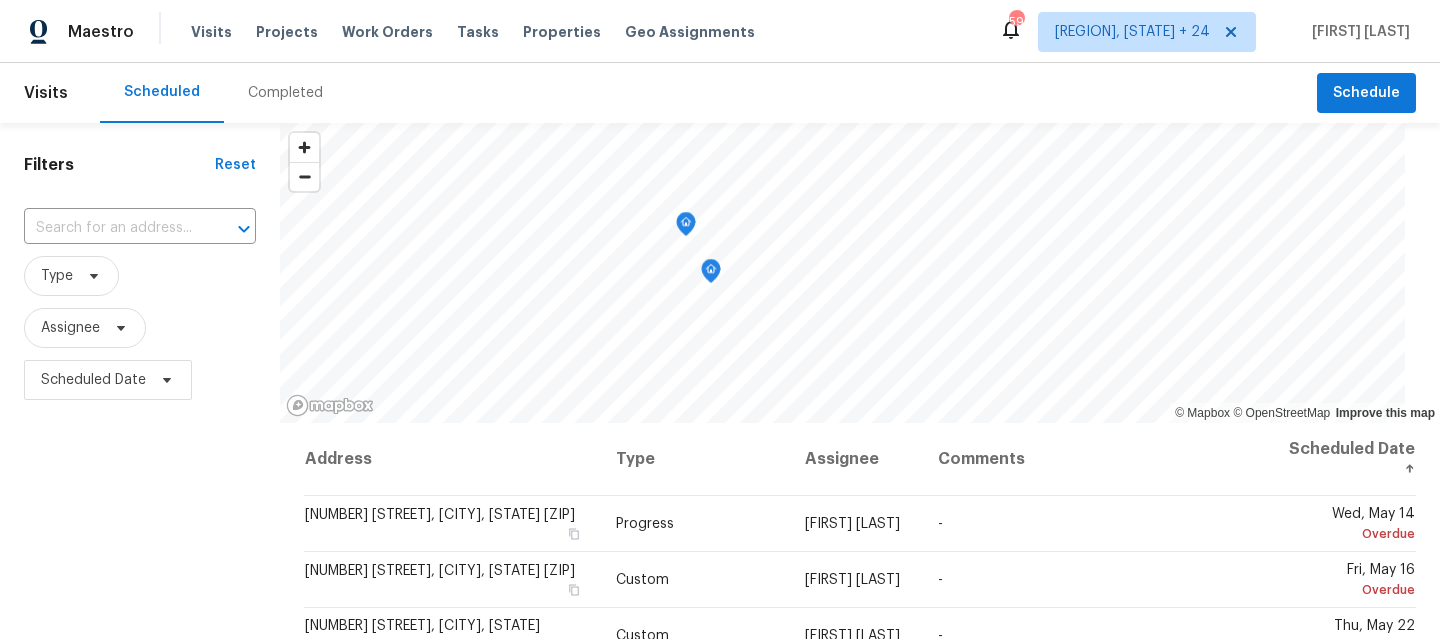 click on "Completed" at bounding box center [285, 93] 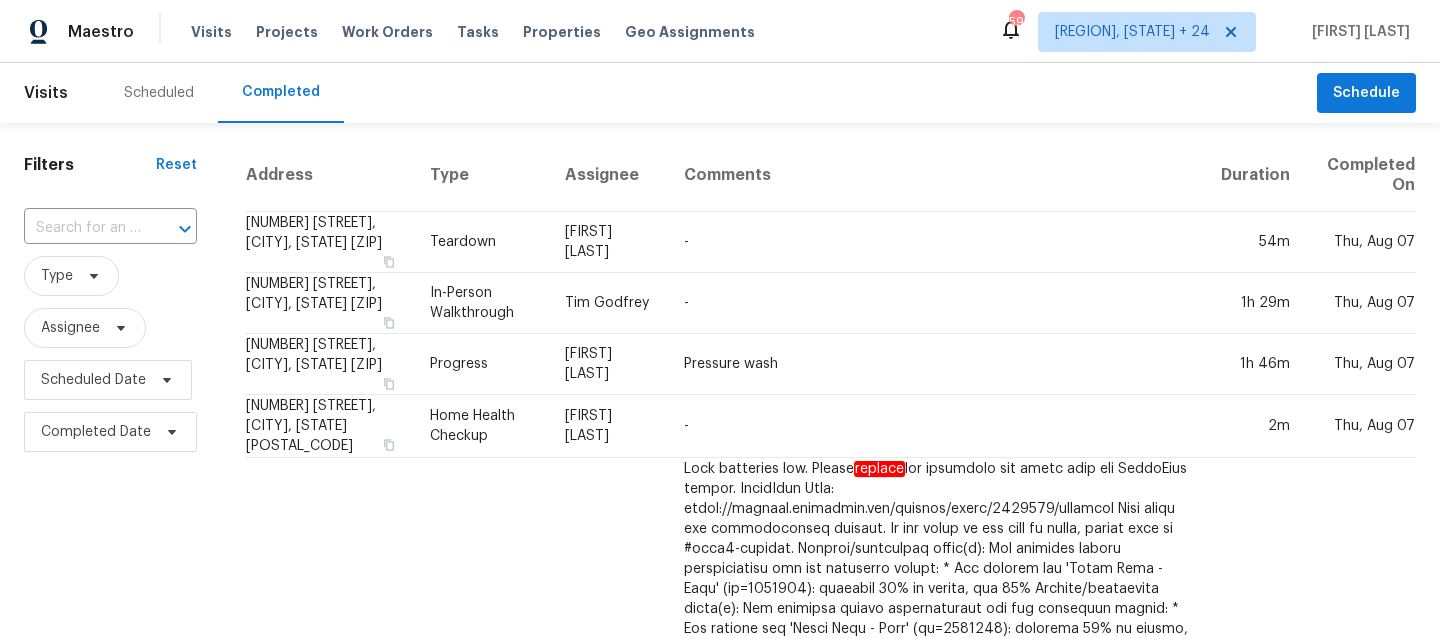 click at bounding box center [82, 228] 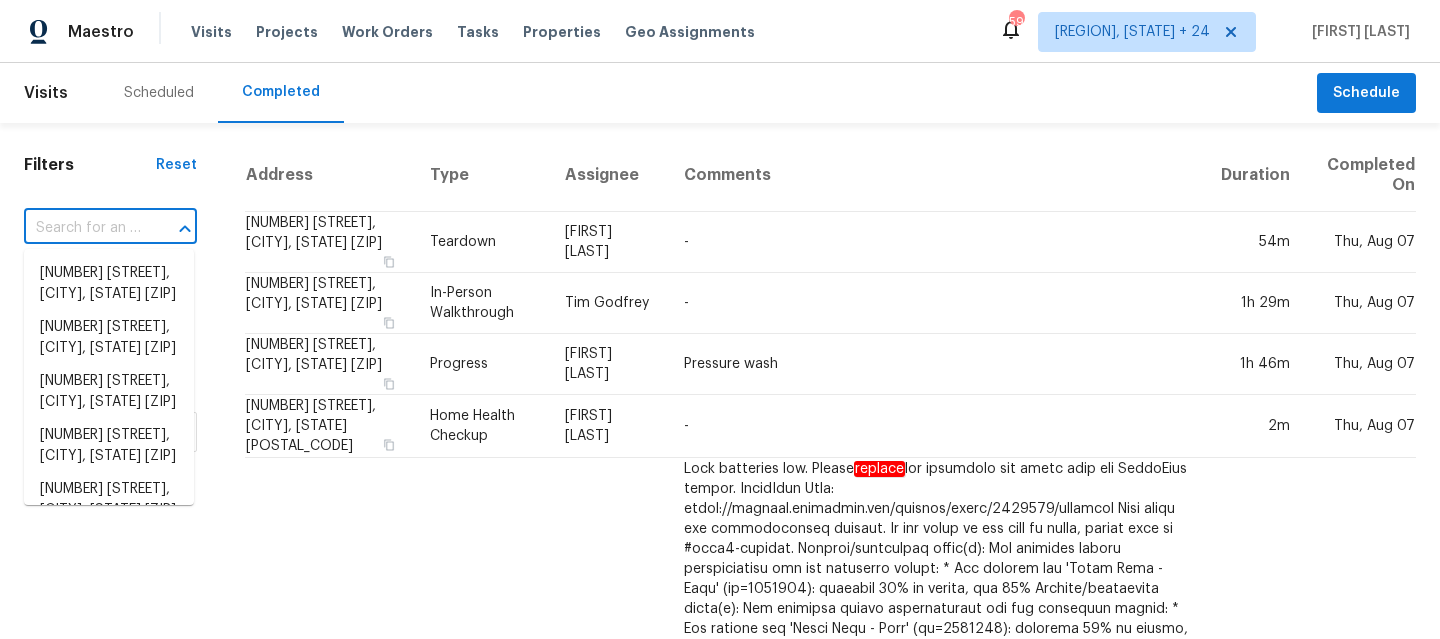paste on "[NUMBER] [STREET] [CITY], [STATE] [POSTAL_CODE]" 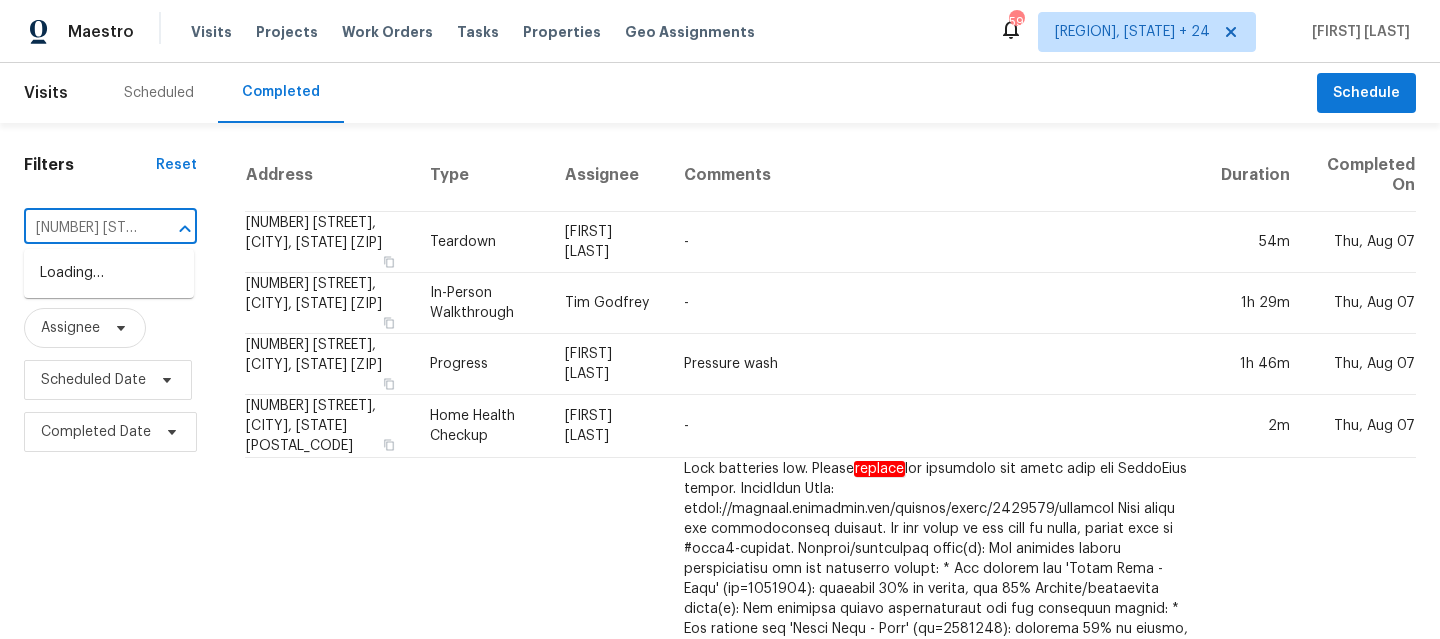 scroll, scrollTop: 0, scrollLeft: 251, axis: horizontal 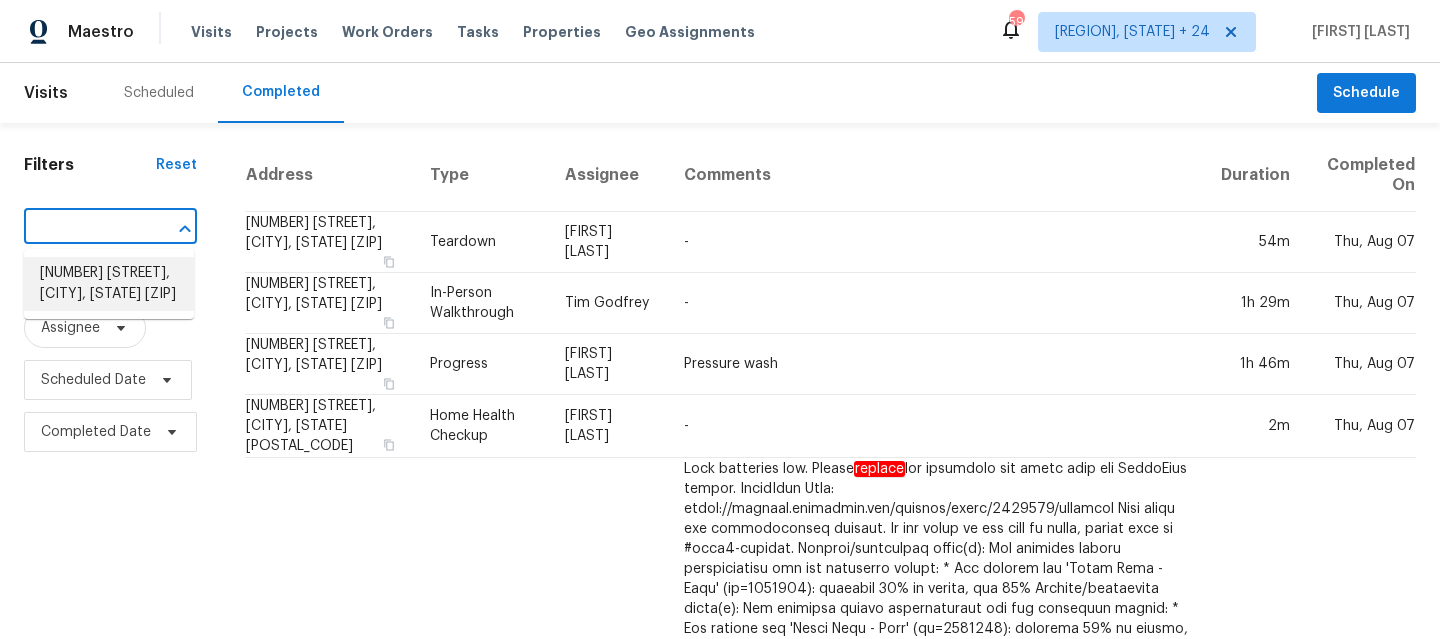 click on "[NUMBER] [STREET], [CITY], [STATE] [POSTAL_CODE]" at bounding box center [109, 284] 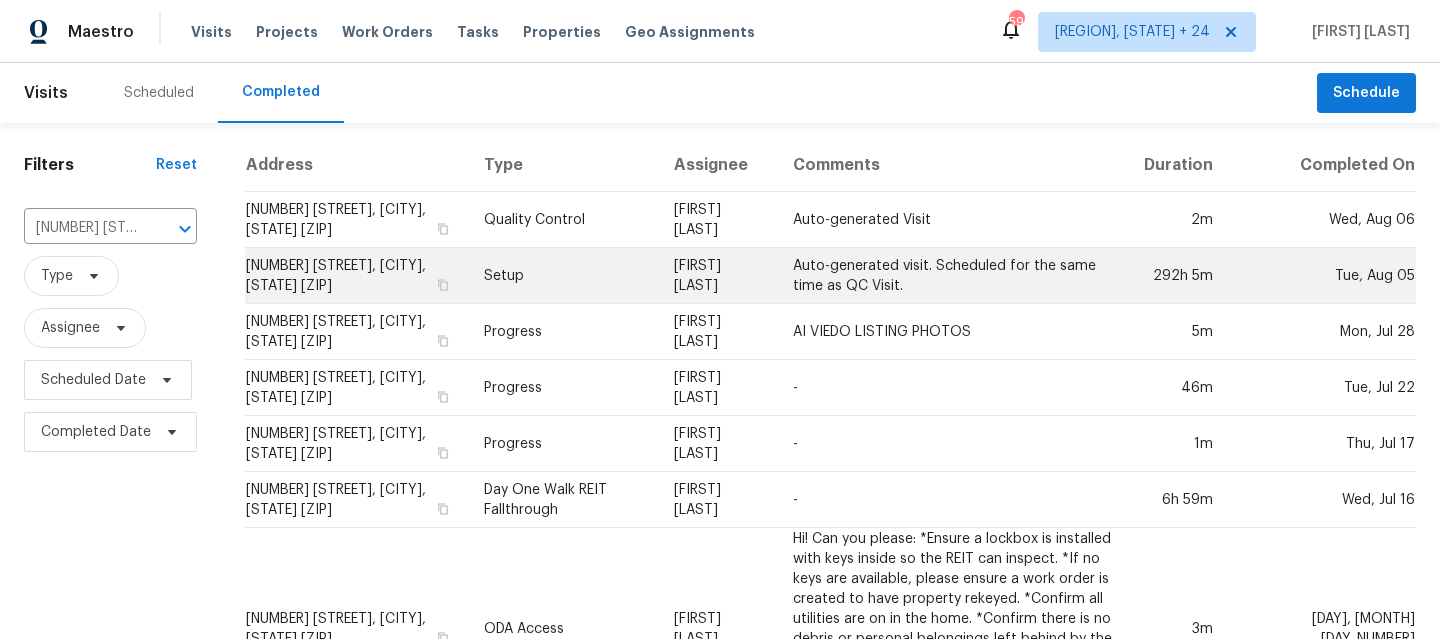 click on "Setup" at bounding box center [563, 276] 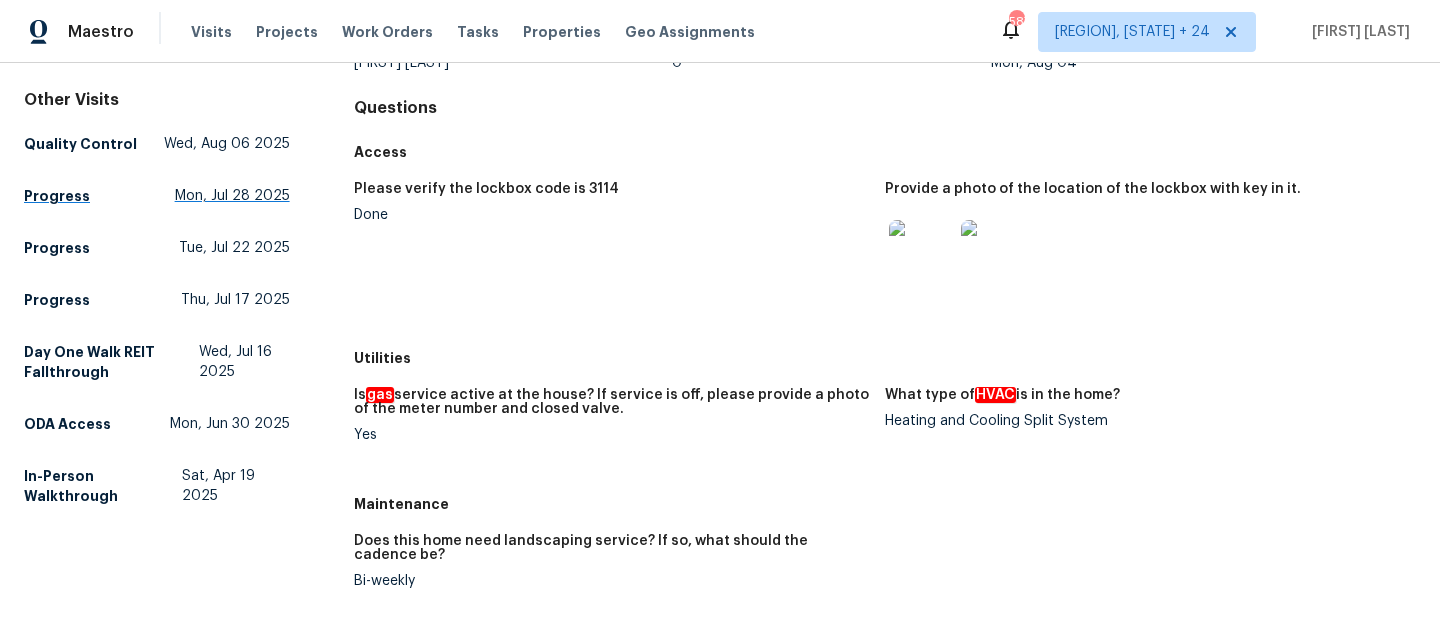 scroll, scrollTop: 174, scrollLeft: 0, axis: vertical 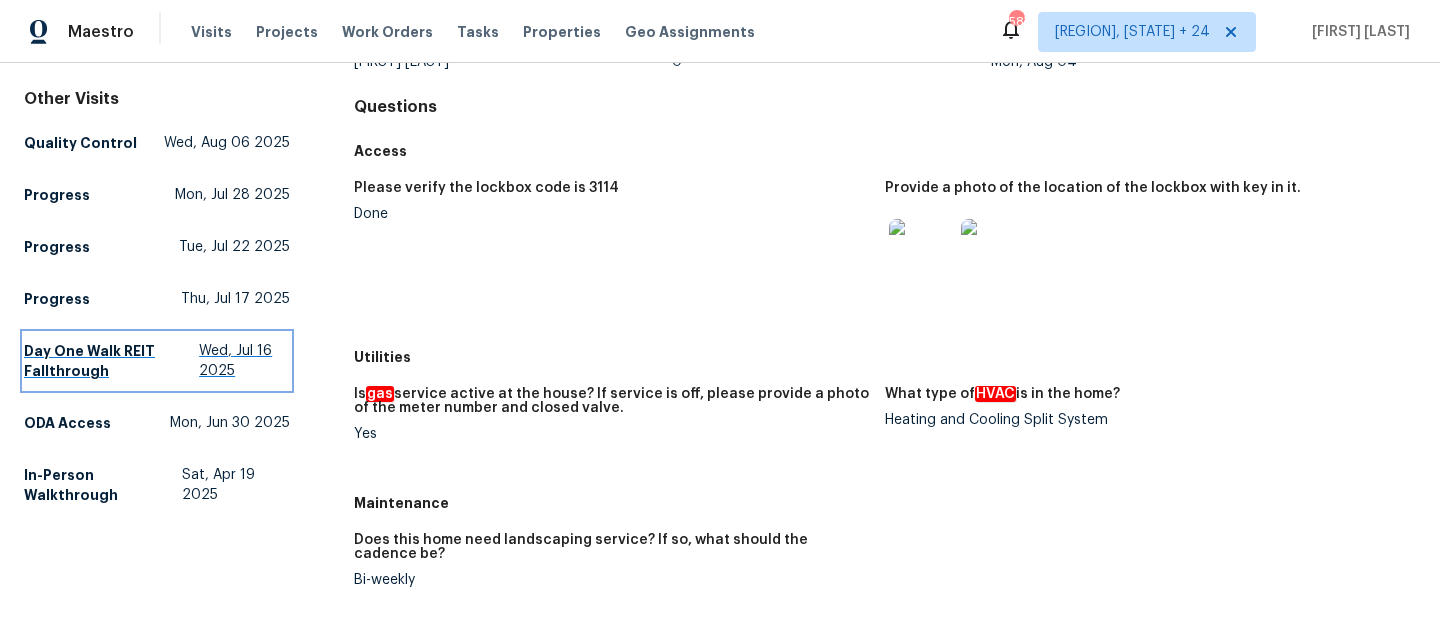 click on "Day One Walk REIT Fallthrough" at bounding box center (111, 361) 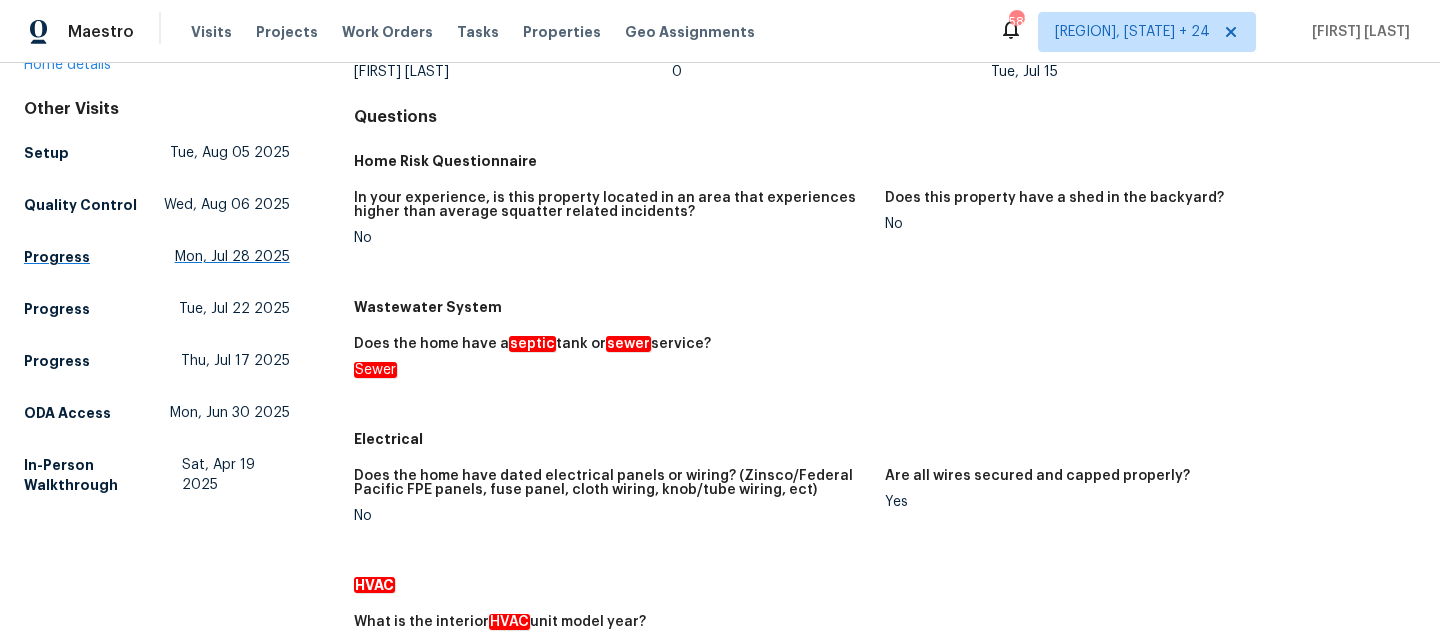 scroll, scrollTop: 414, scrollLeft: 0, axis: vertical 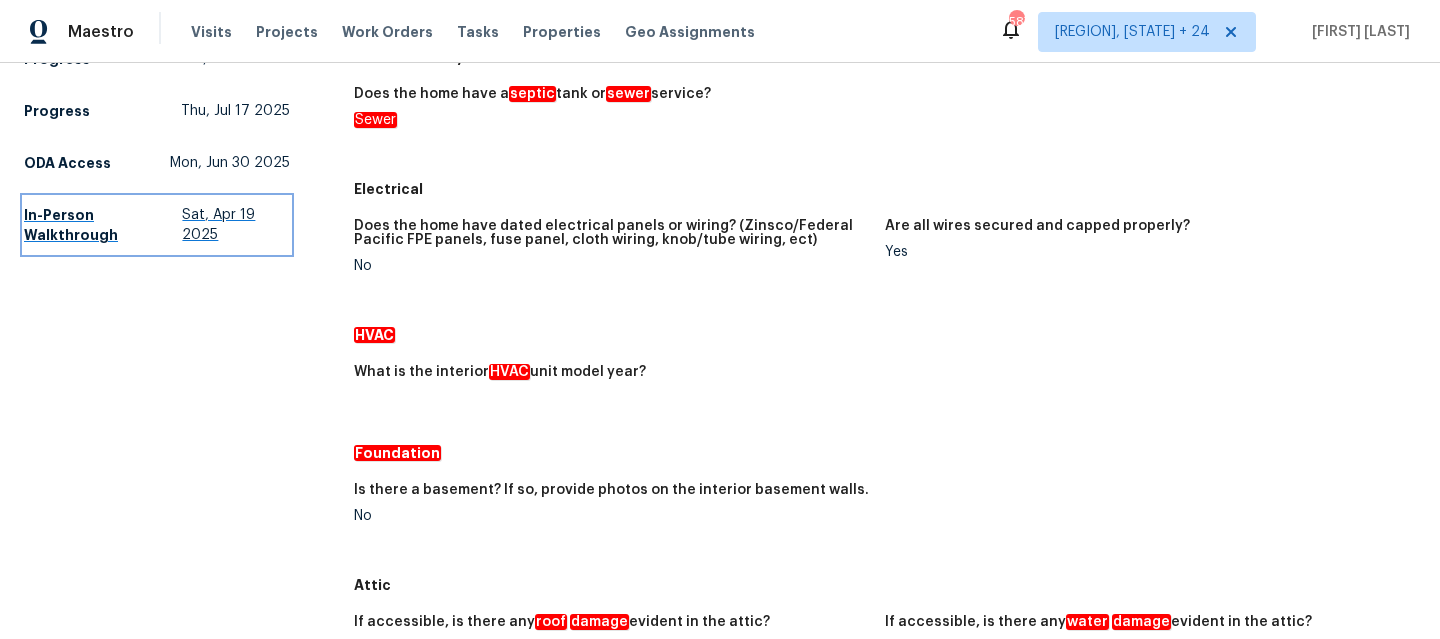 click on "In-Person Walkthrough" at bounding box center (103, 225) 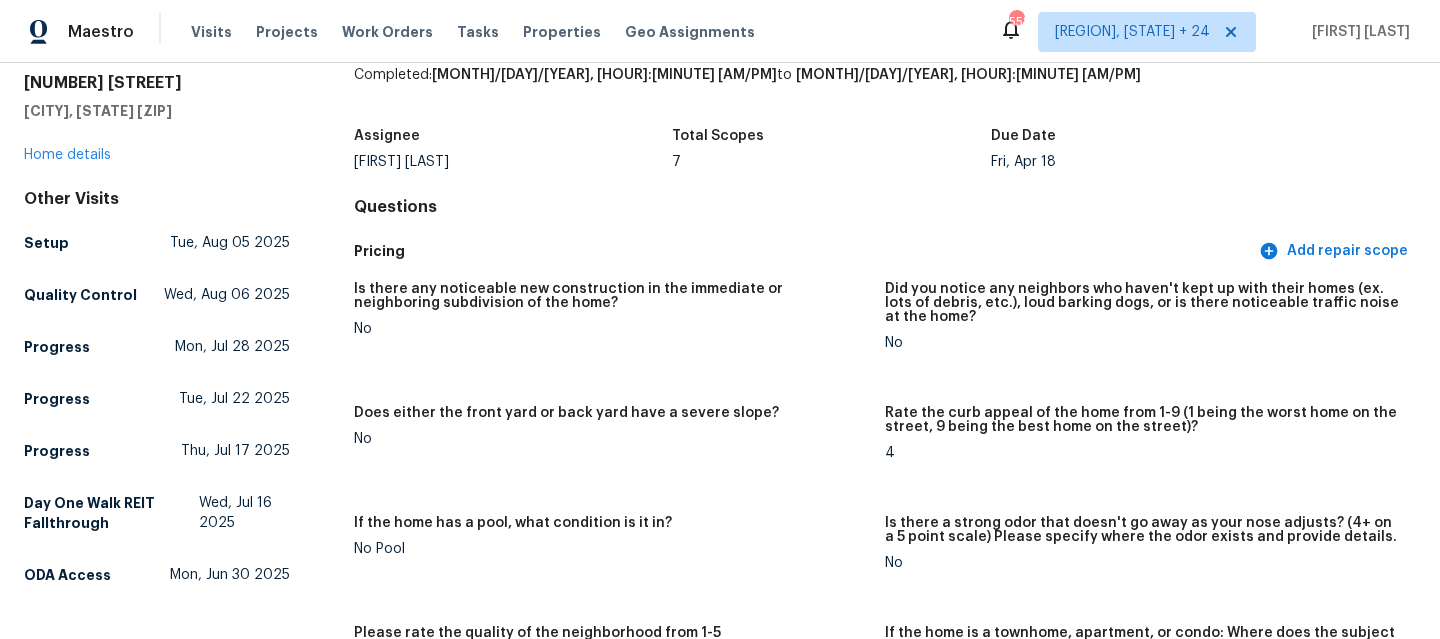 scroll, scrollTop: 0, scrollLeft: 0, axis: both 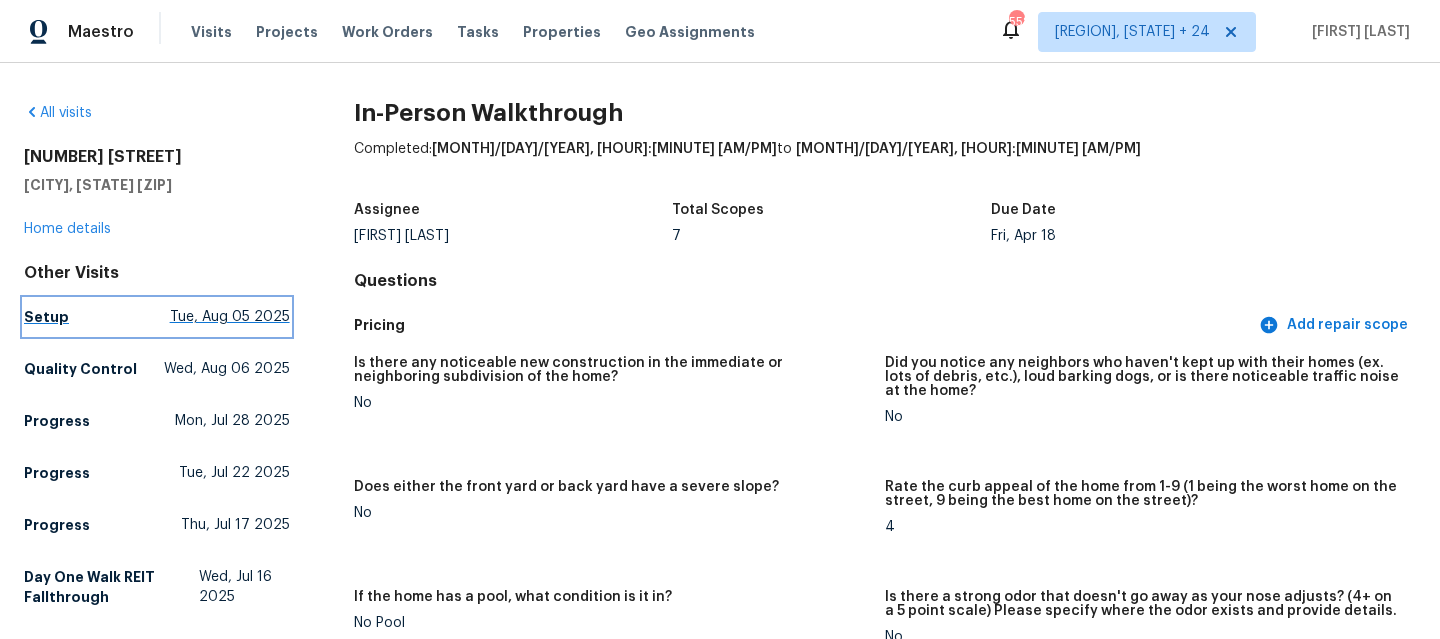 click on "Setup Tue, Aug 05 2025" at bounding box center [157, 317] 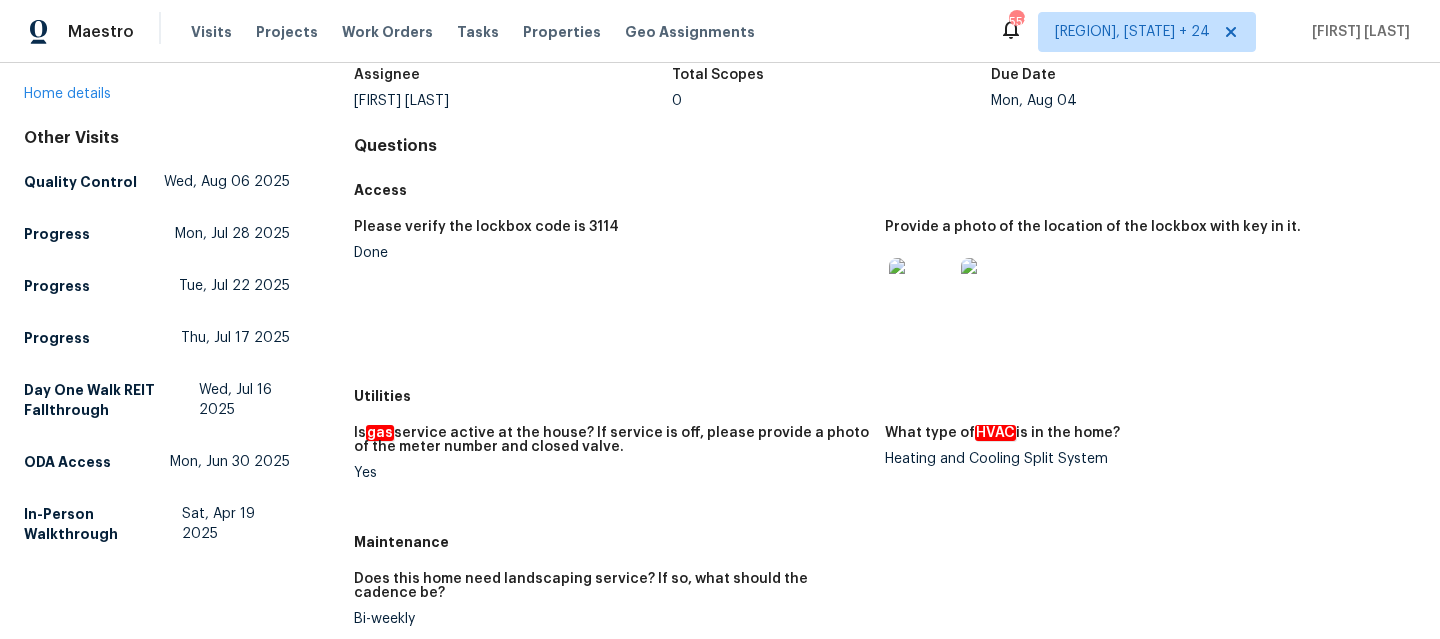 scroll, scrollTop: 0, scrollLeft: 0, axis: both 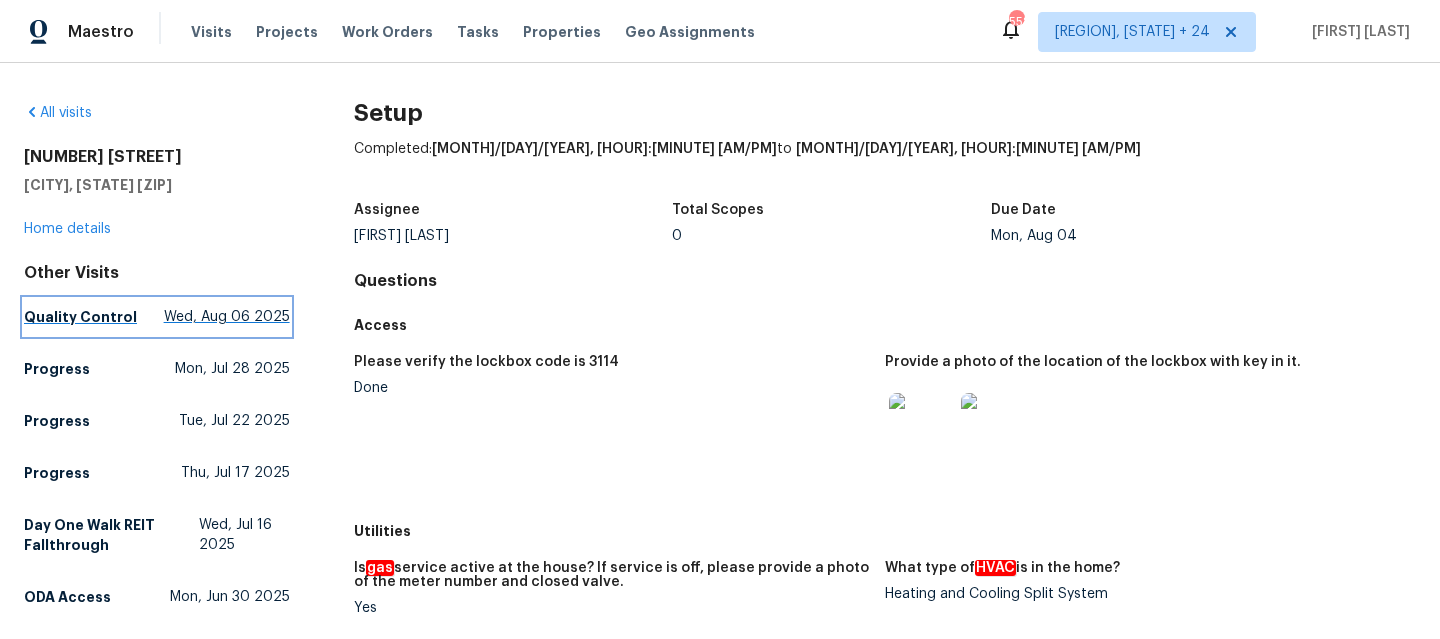 click on "Quality Control" at bounding box center (80, 317) 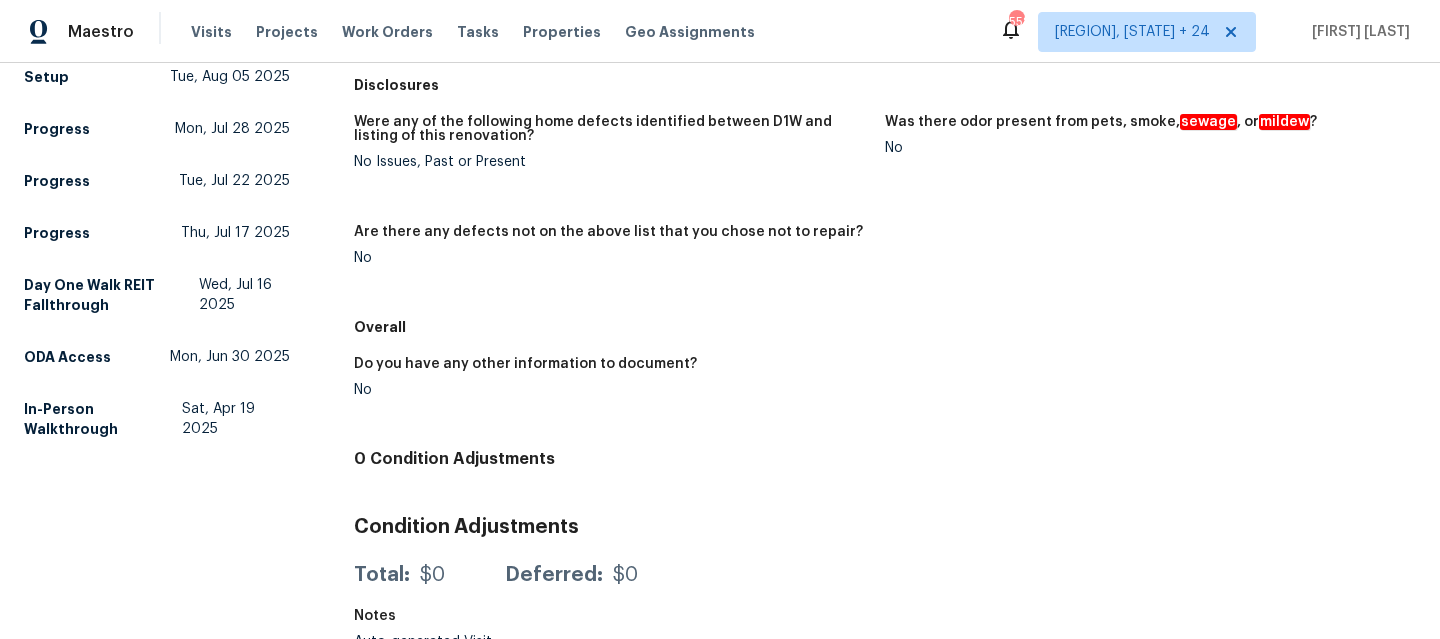 scroll, scrollTop: 277, scrollLeft: 0, axis: vertical 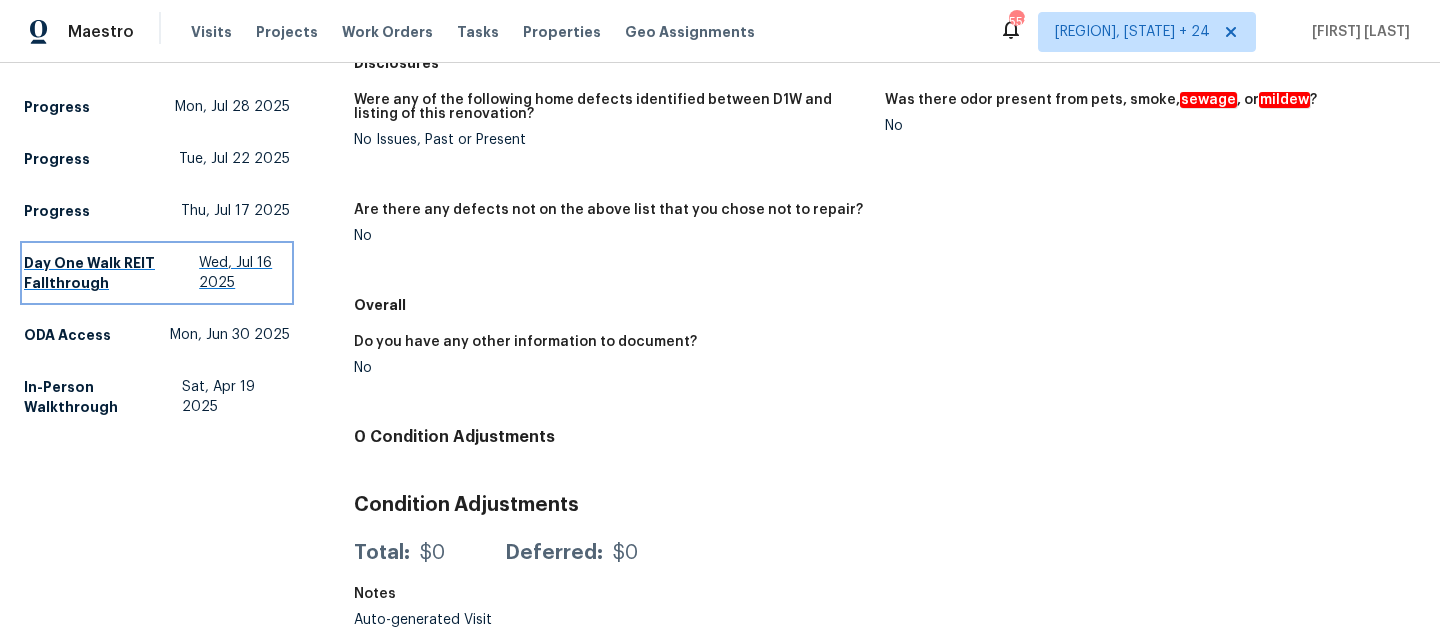 click on "Day One Walk REIT Fallthrough" at bounding box center [111, 273] 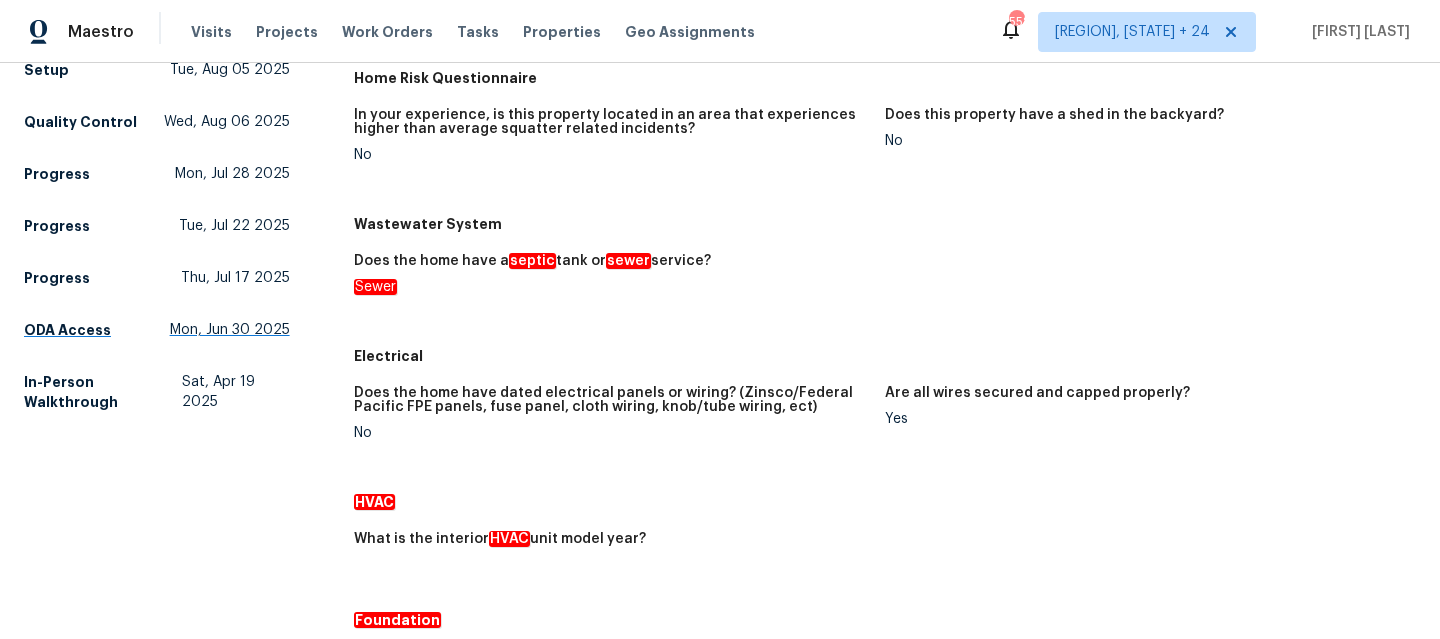 scroll, scrollTop: 249, scrollLeft: 0, axis: vertical 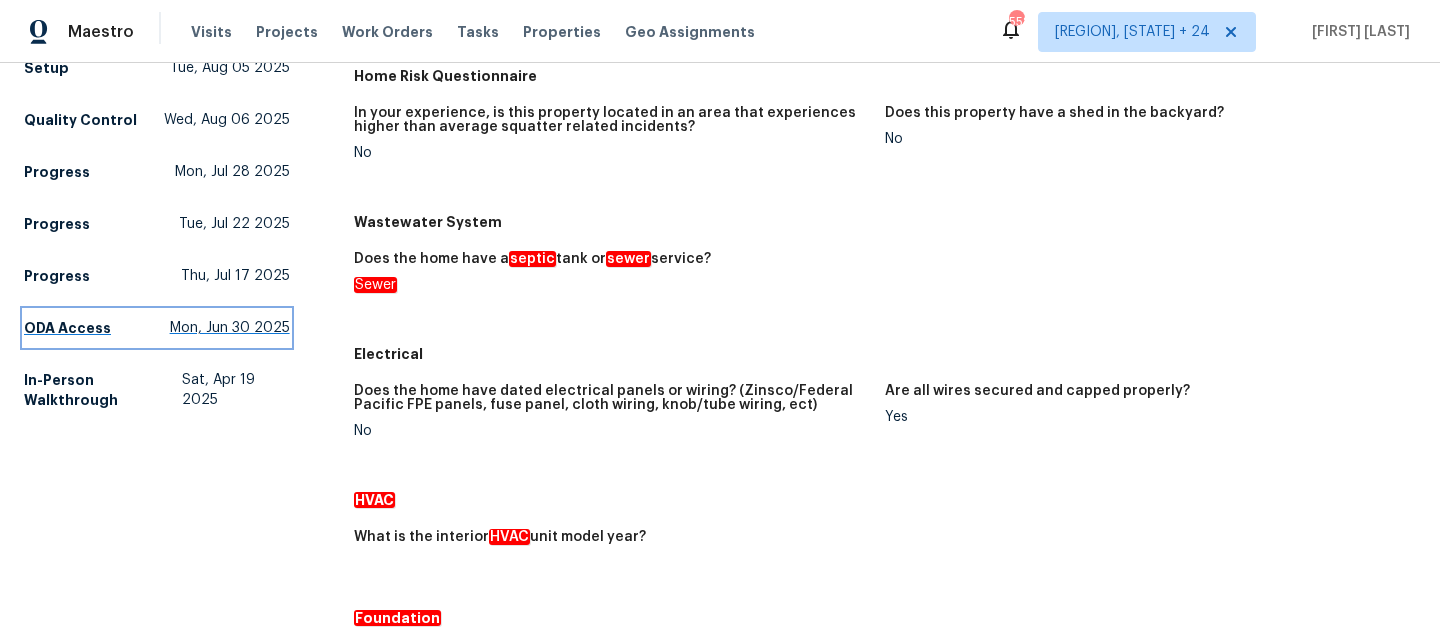 click on "ODA Access" at bounding box center [67, 328] 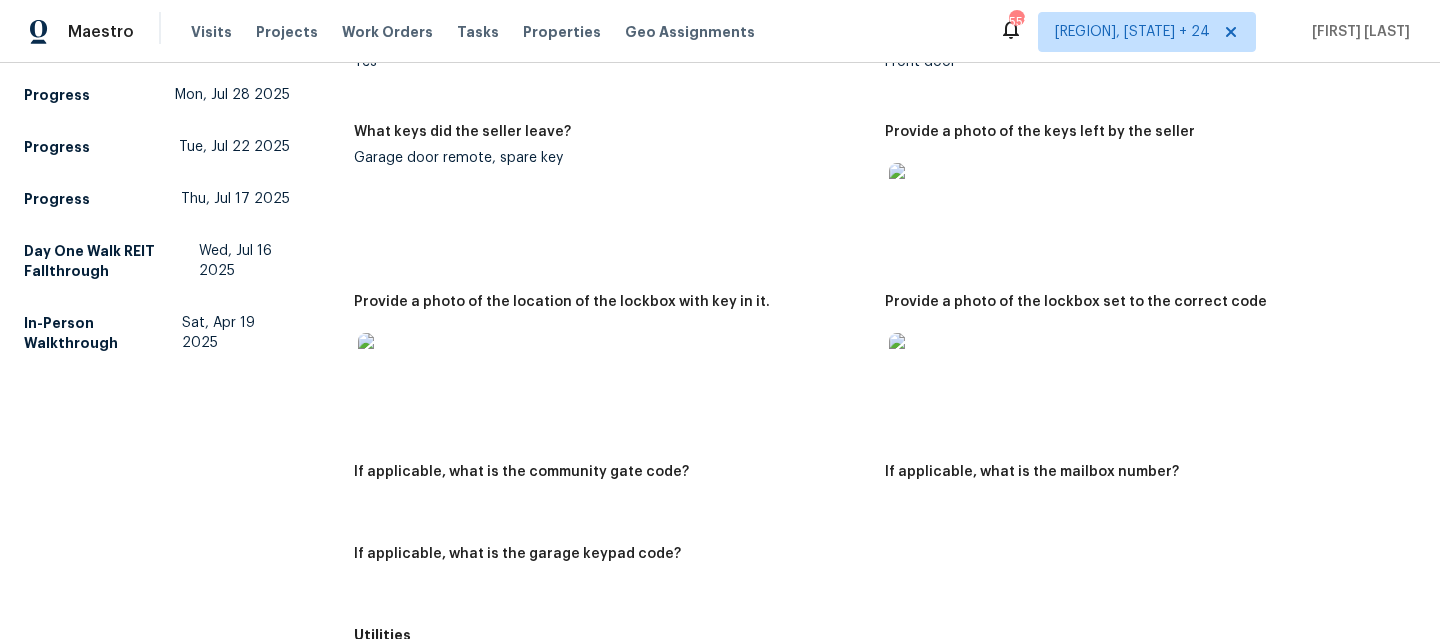 scroll, scrollTop: 327, scrollLeft: 0, axis: vertical 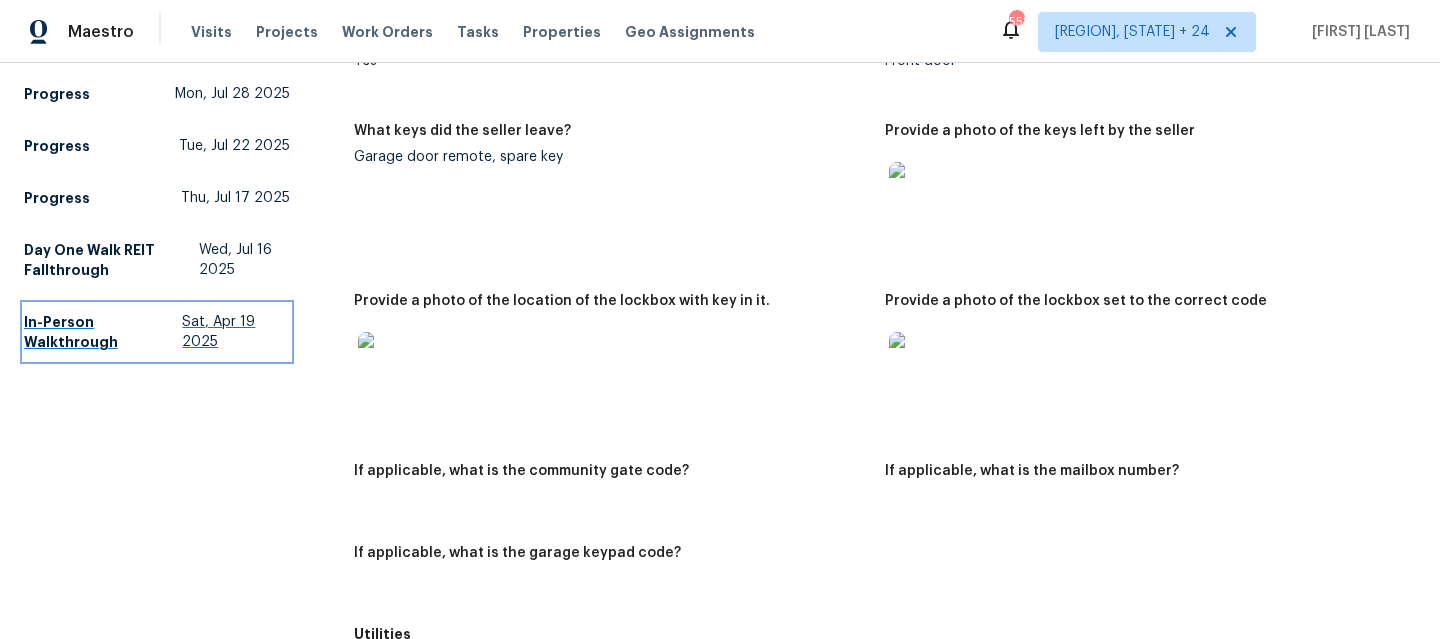 click on "In-Person Walkthrough" at bounding box center (103, 332) 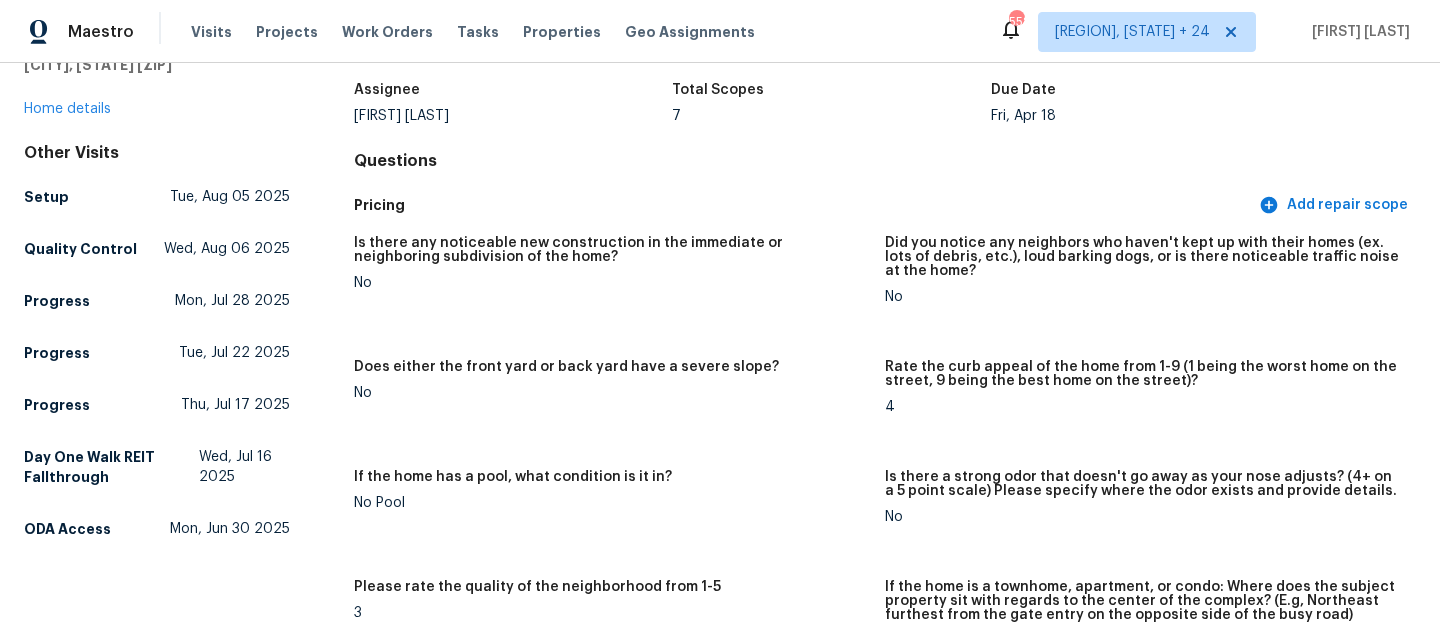 scroll, scrollTop: 0, scrollLeft: 0, axis: both 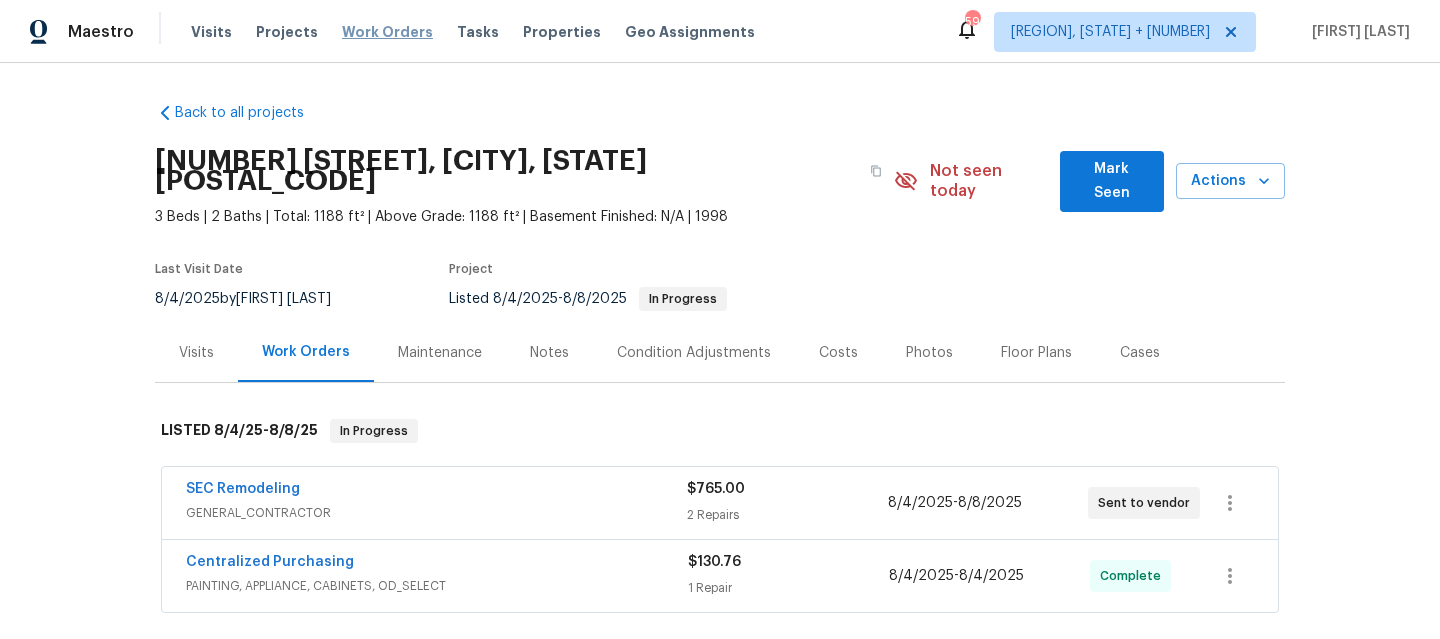 click on "Work Orders" at bounding box center [387, 32] 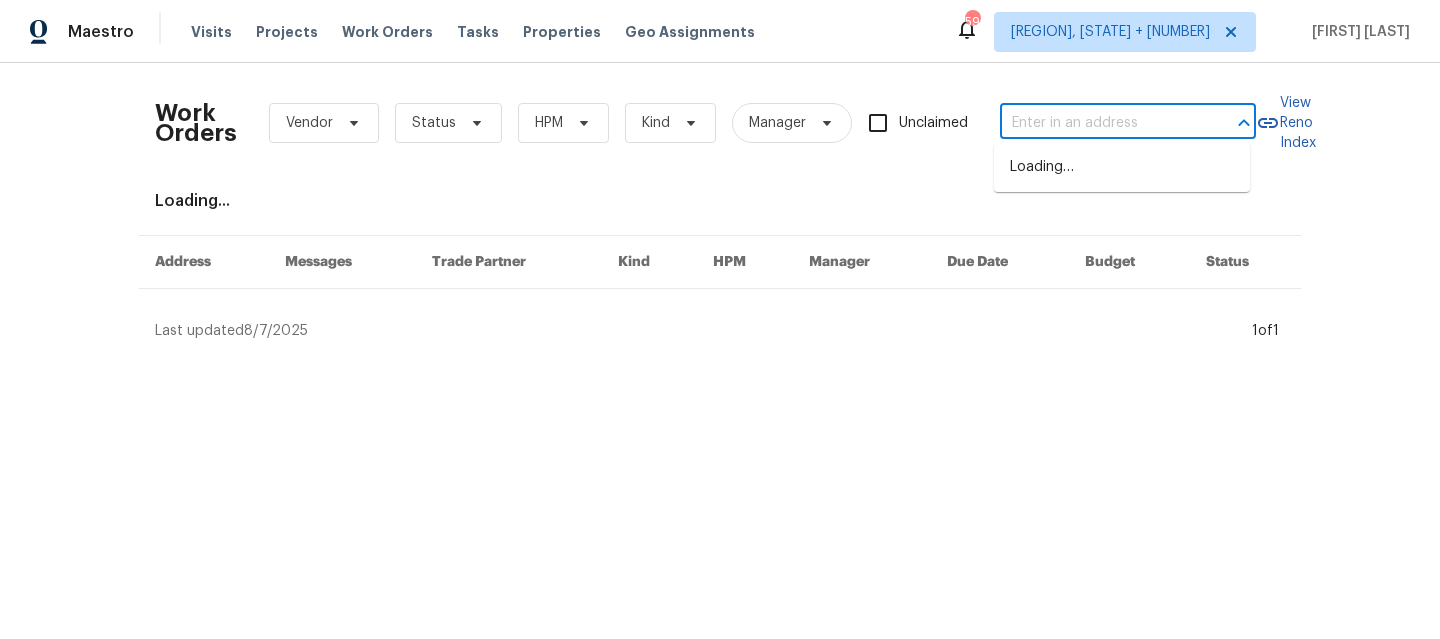 click at bounding box center (1100, 123) 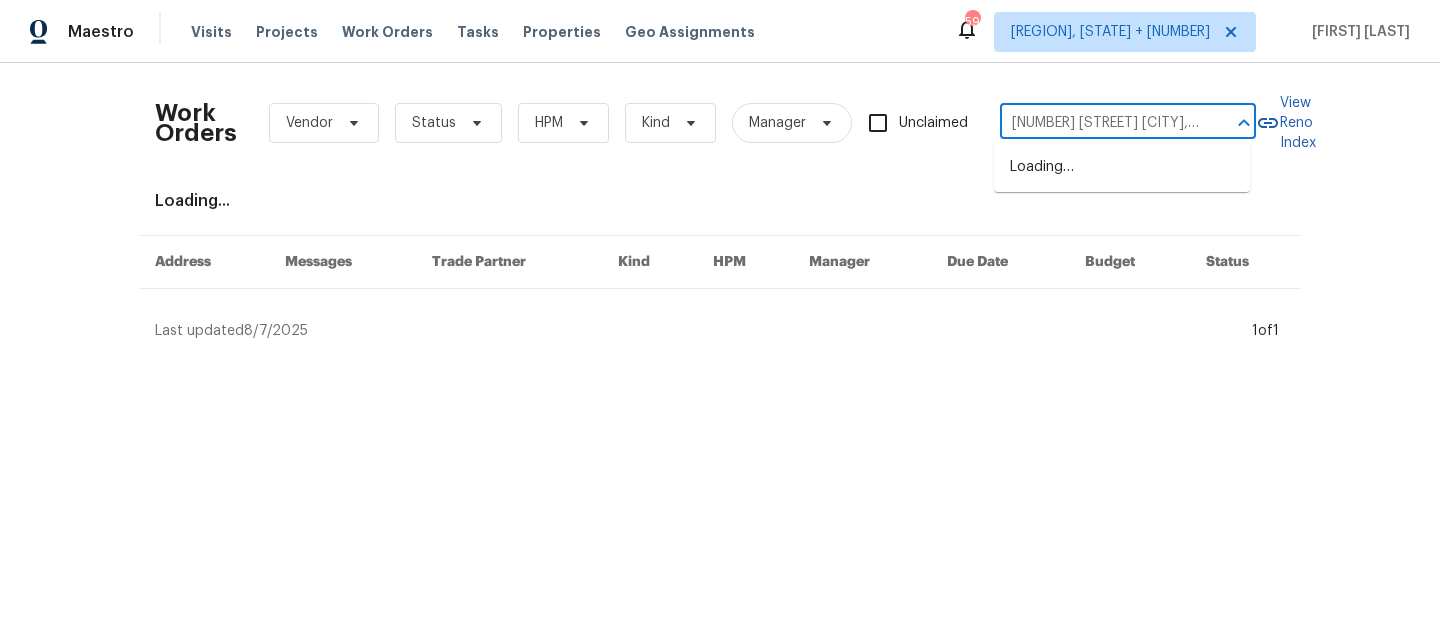 scroll, scrollTop: 0, scrollLeft: 165, axis: horizontal 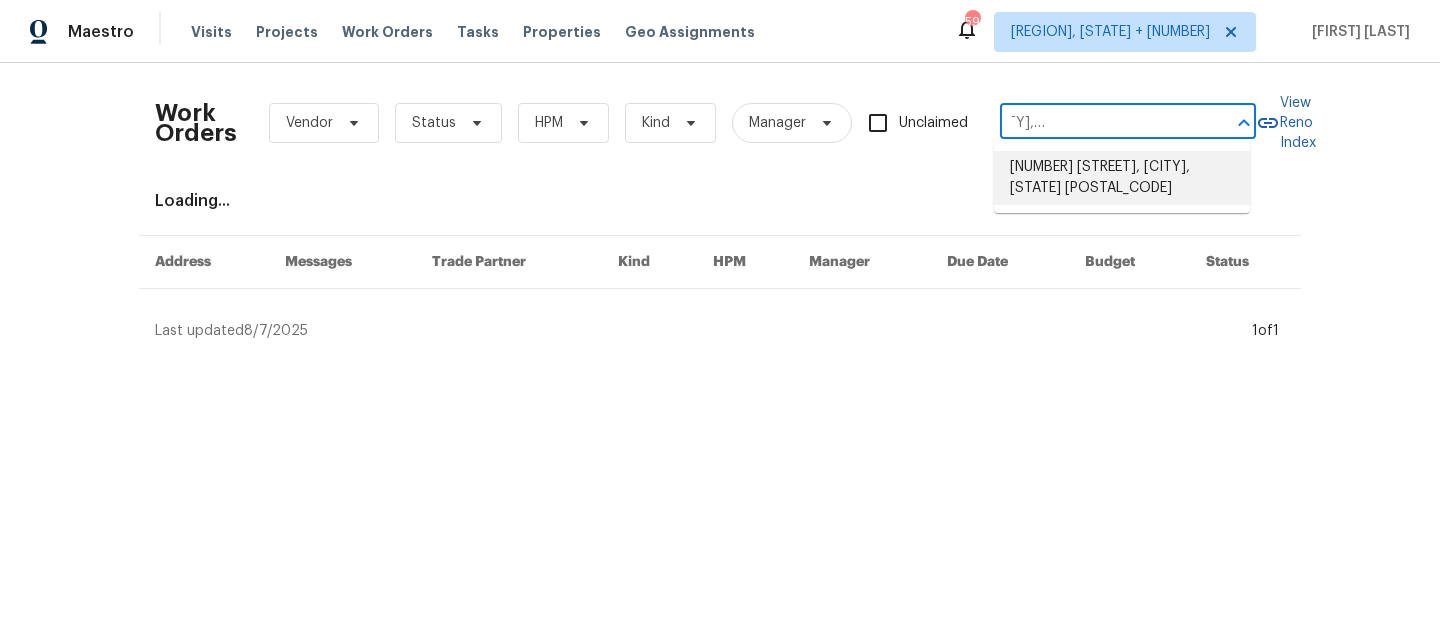 click on "[NUMBER] [STREET], [CITY], [STATE] [POSTAL_CODE]" at bounding box center [1122, 178] 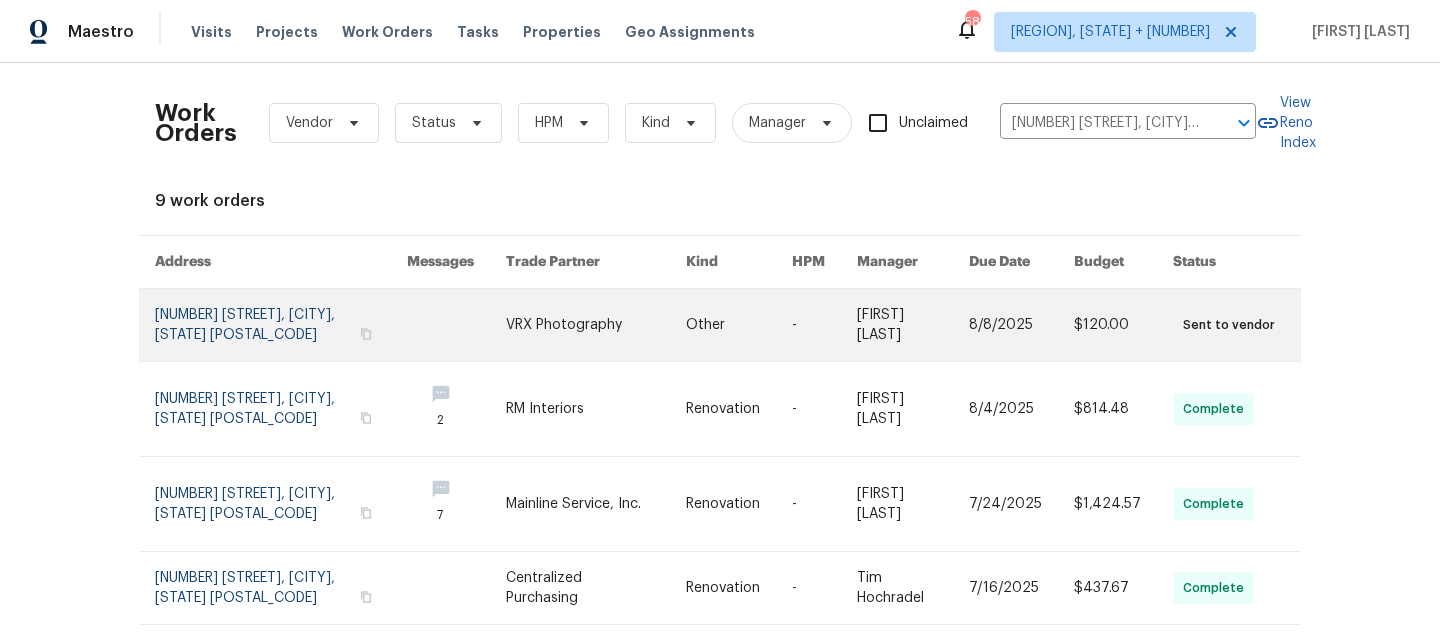 click at bounding box center (281, 325) 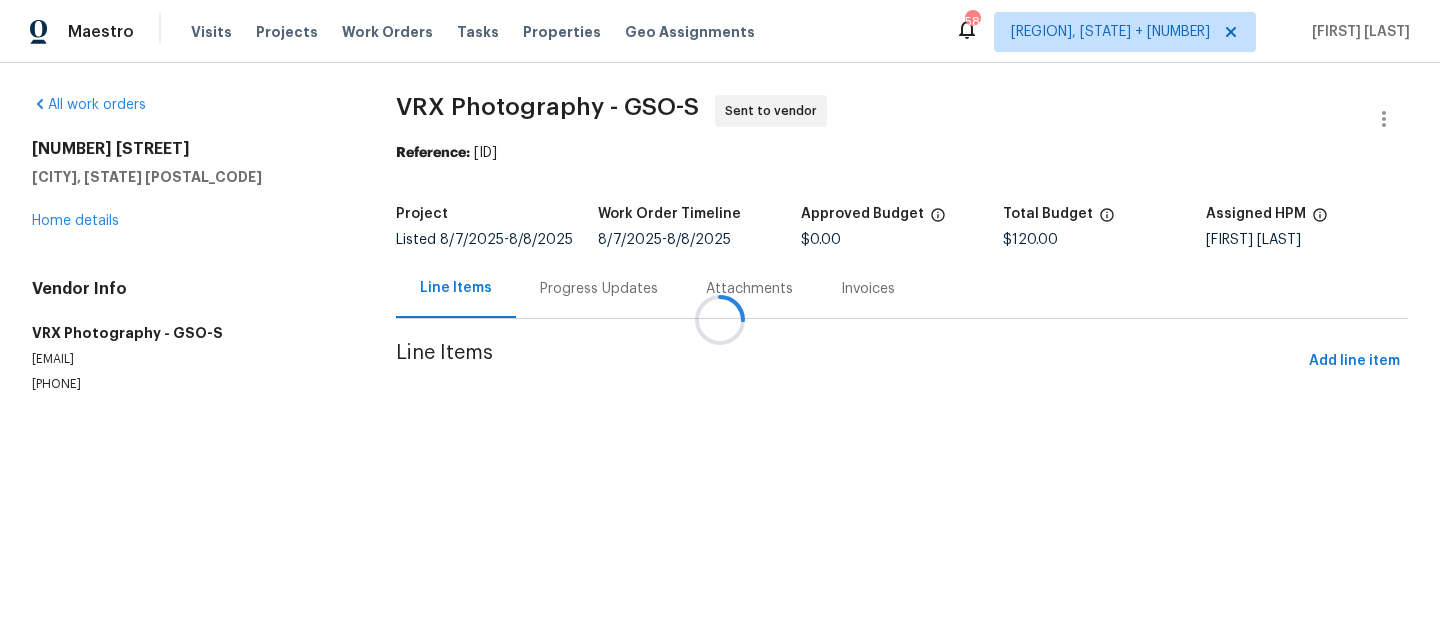 click at bounding box center [720, 319] 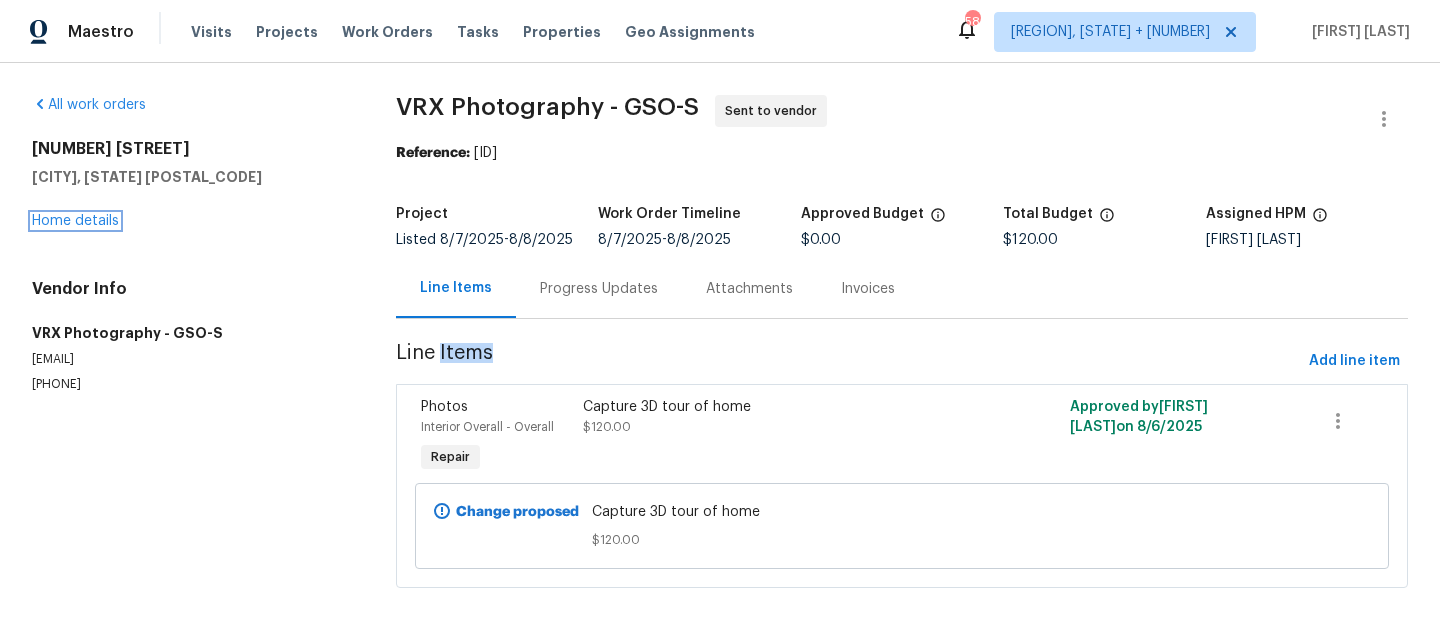 click on "Home details" at bounding box center (75, 221) 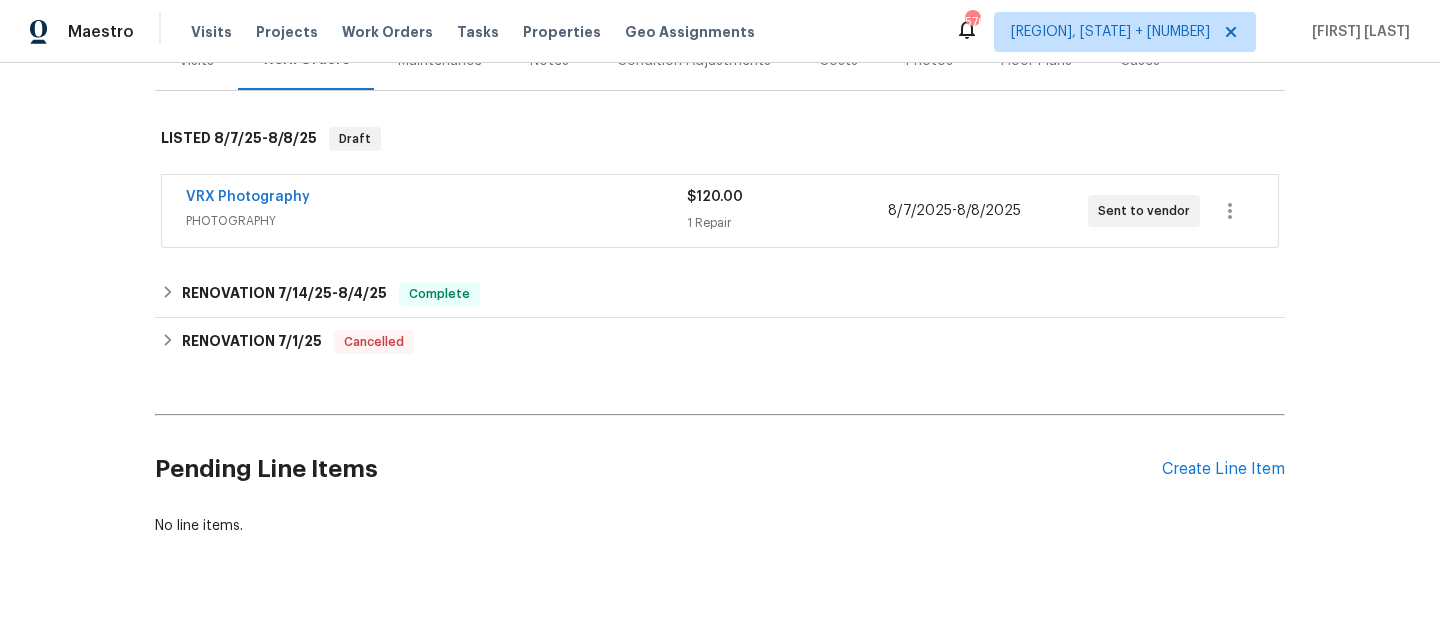 scroll, scrollTop: 297, scrollLeft: 0, axis: vertical 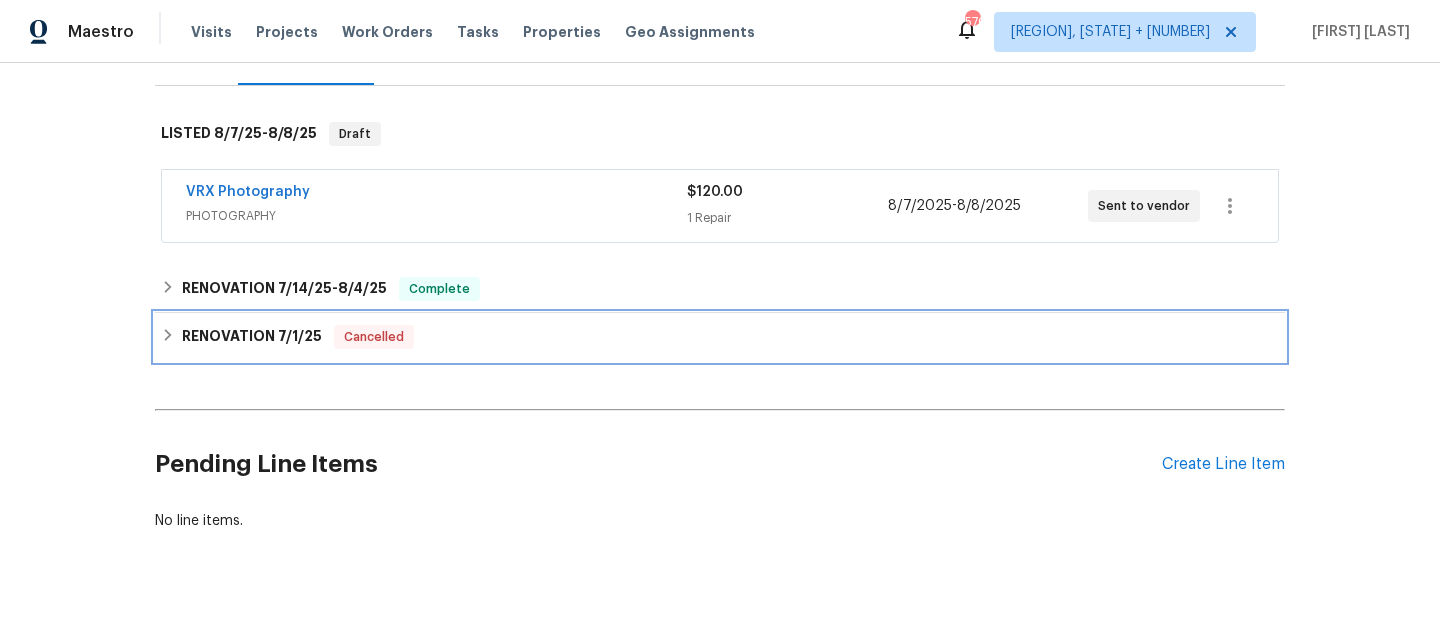 click on "RENOVATION [DATE] Cancelled" at bounding box center [720, 337] 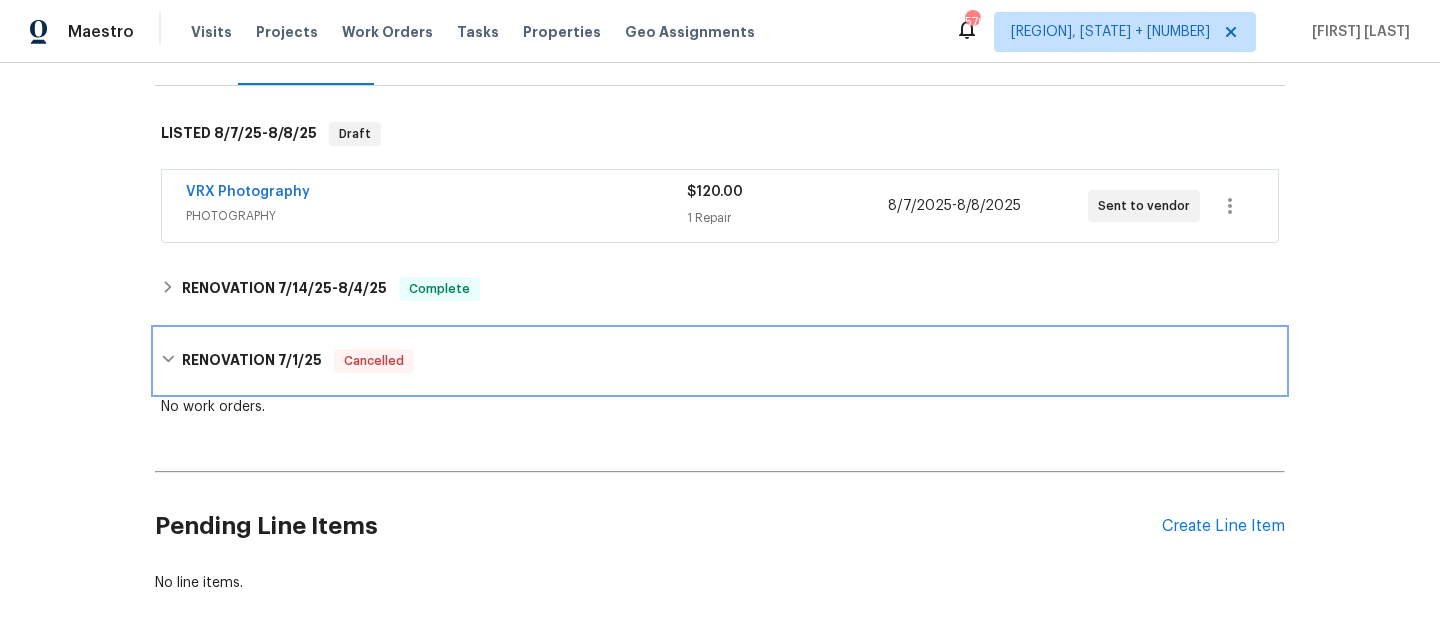 click on "RENOVATION [DATE] Cancelled" at bounding box center (720, 361) 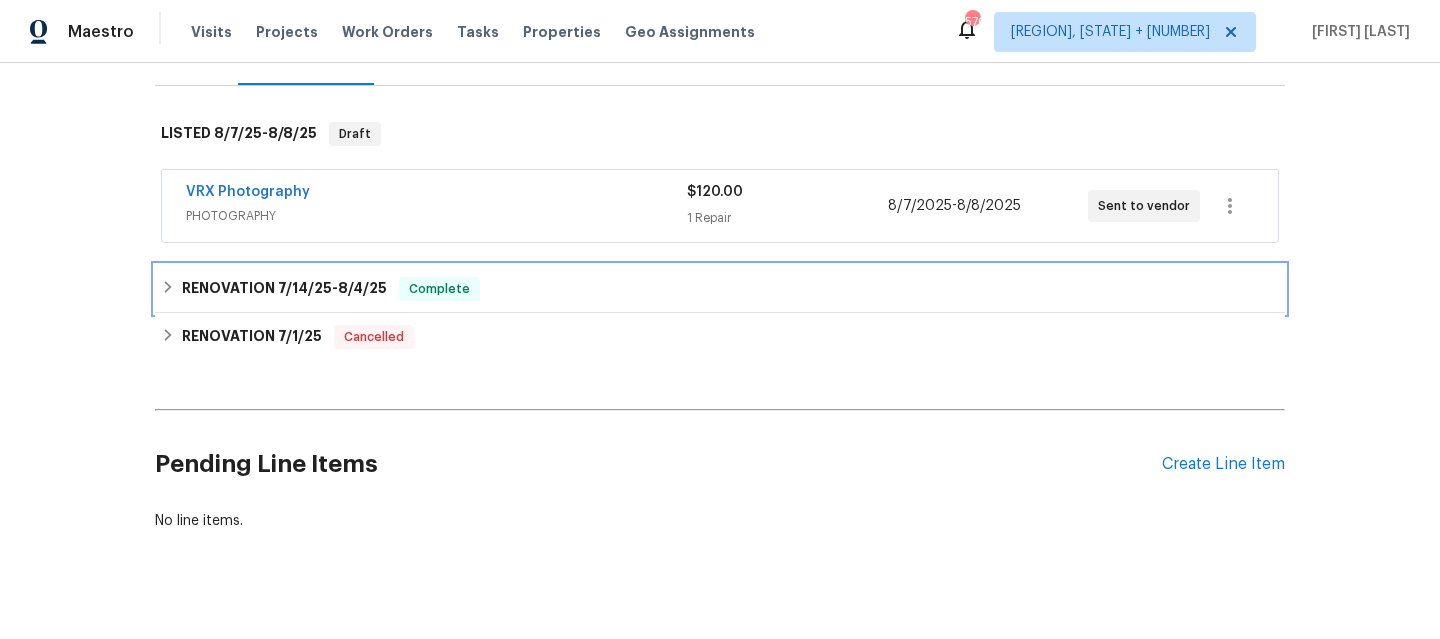 click on "Complete" at bounding box center (439, 289) 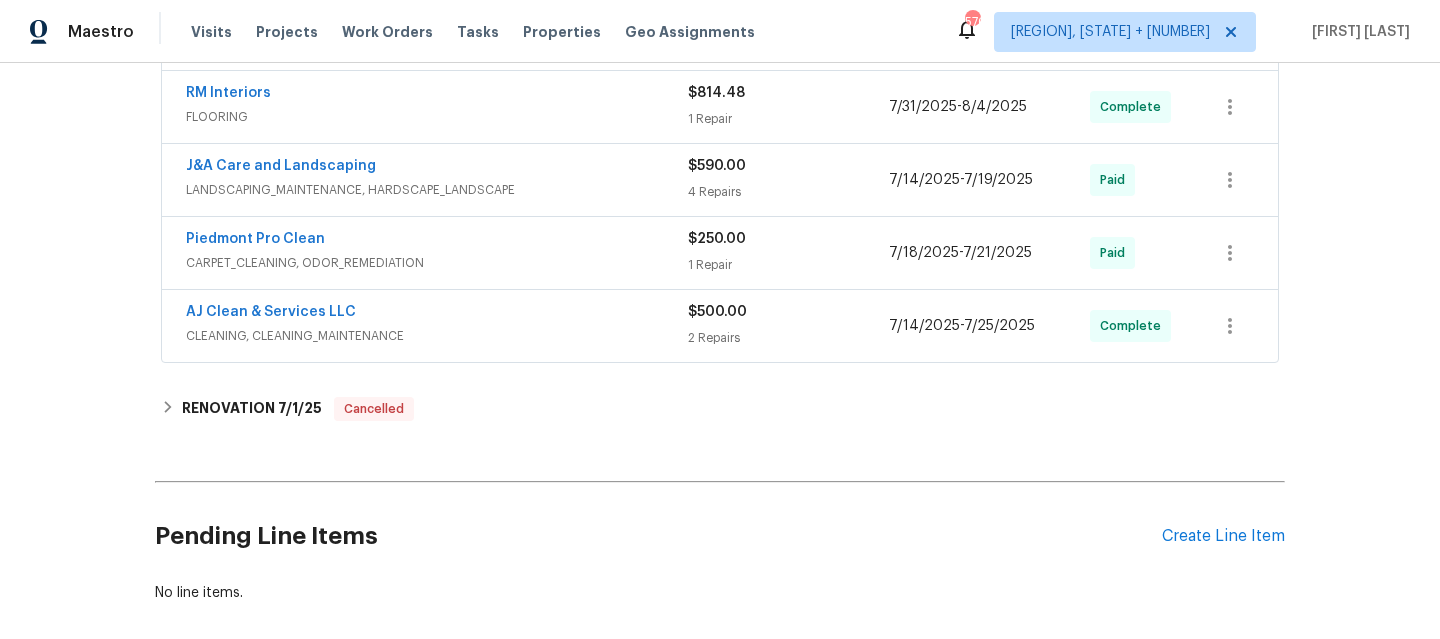 scroll, scrollTop: 852, scrollLeft: 0, axis: vertical 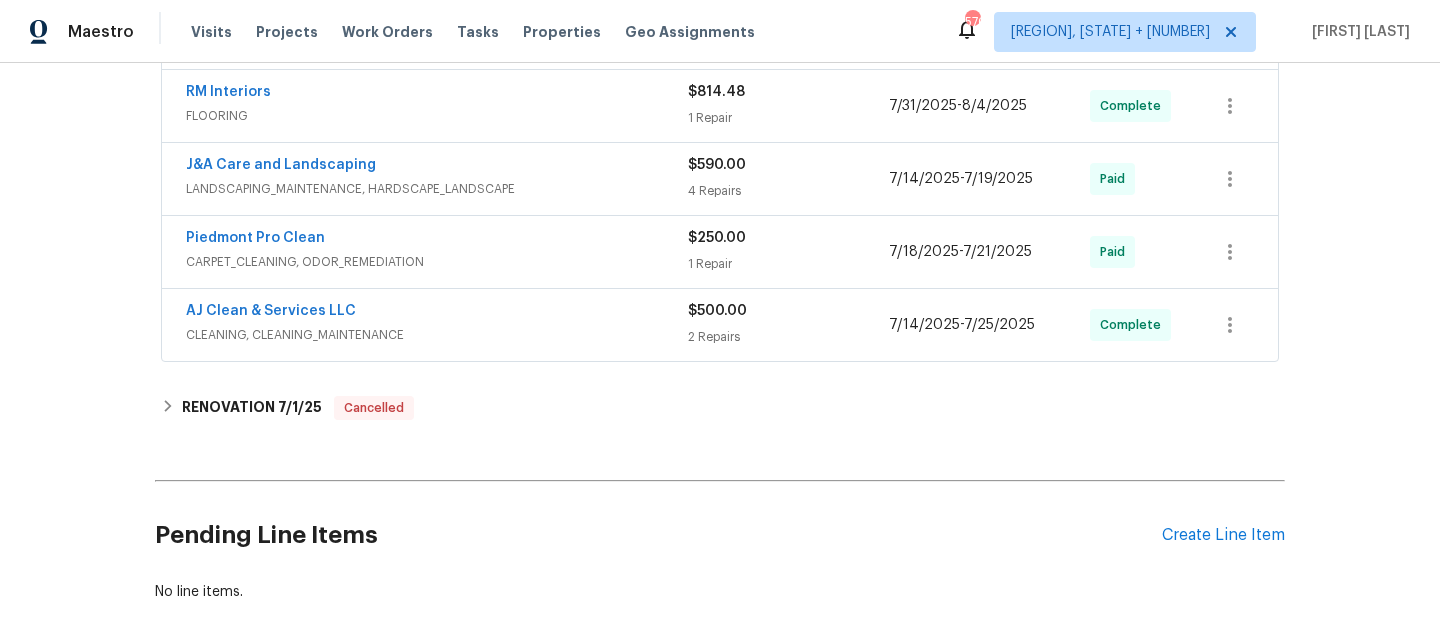 click on "CLEANING, CLEANING_MAINTENANCE" at bounding box center [437, 335] 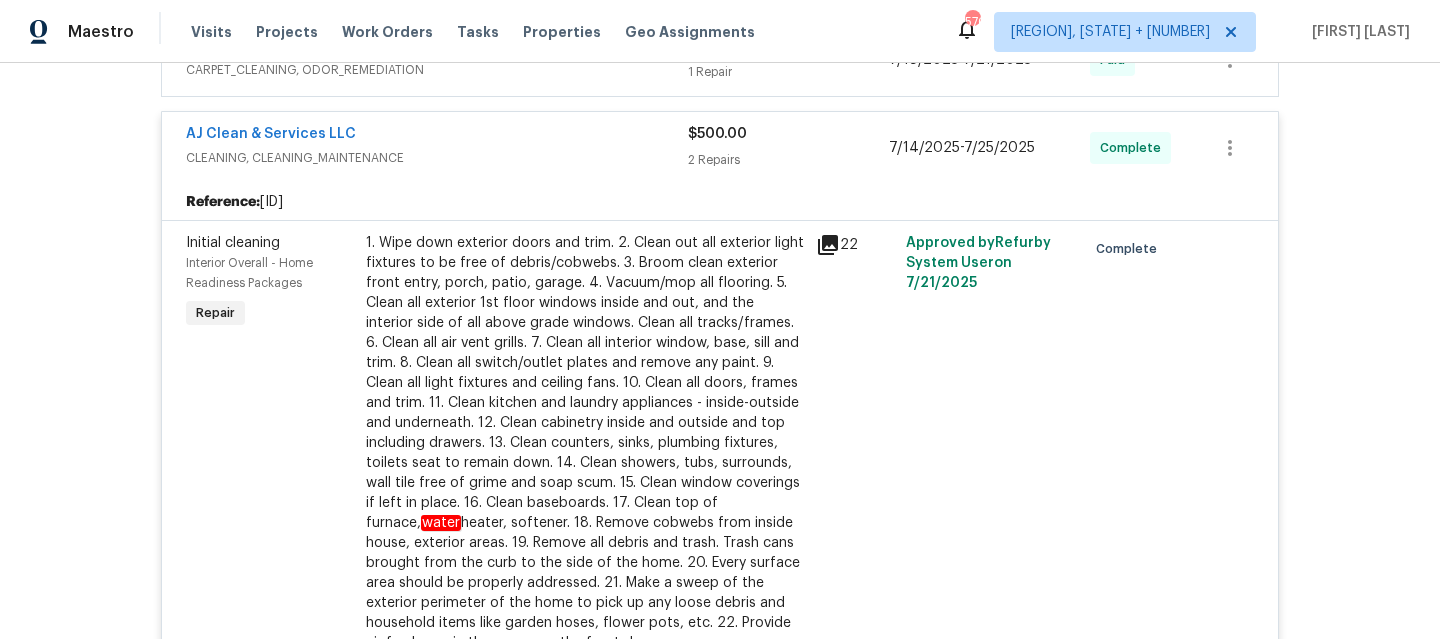 scroll, scrollTop: 804, scrollLeft: 0, axis: vertical 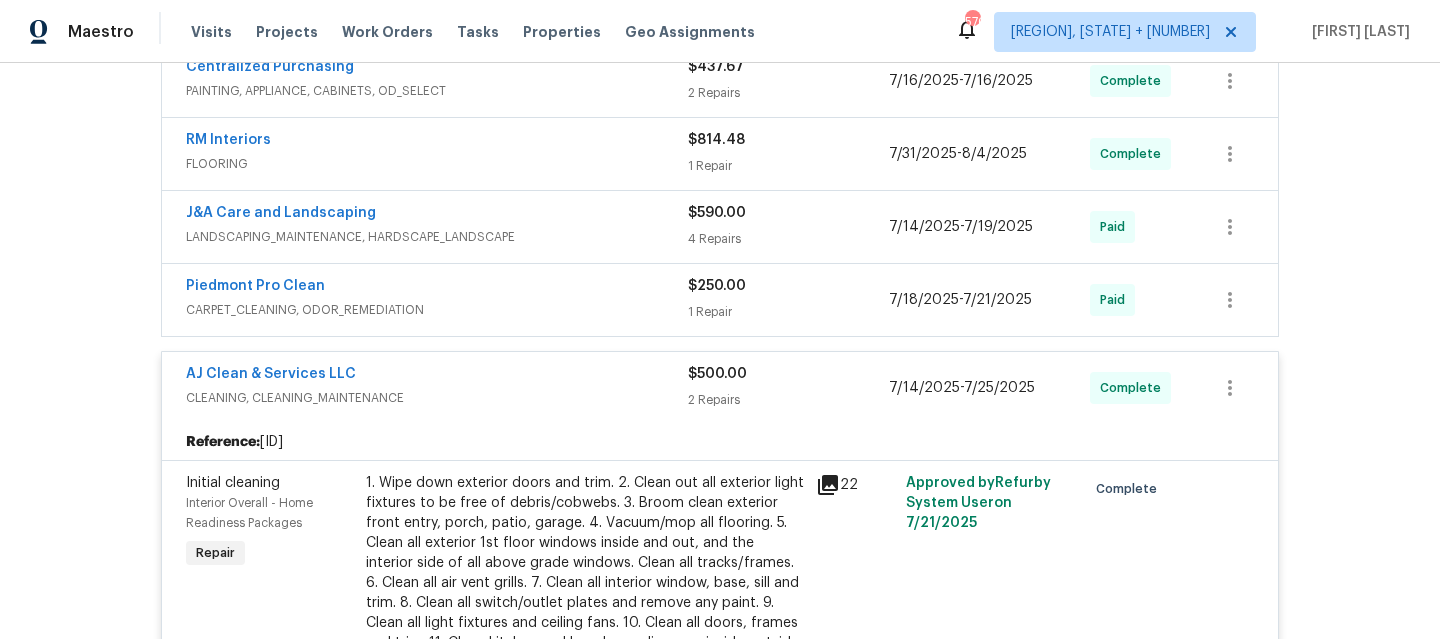 click on "AJ Clean & Services LLC" at bounding box center [437, 376] 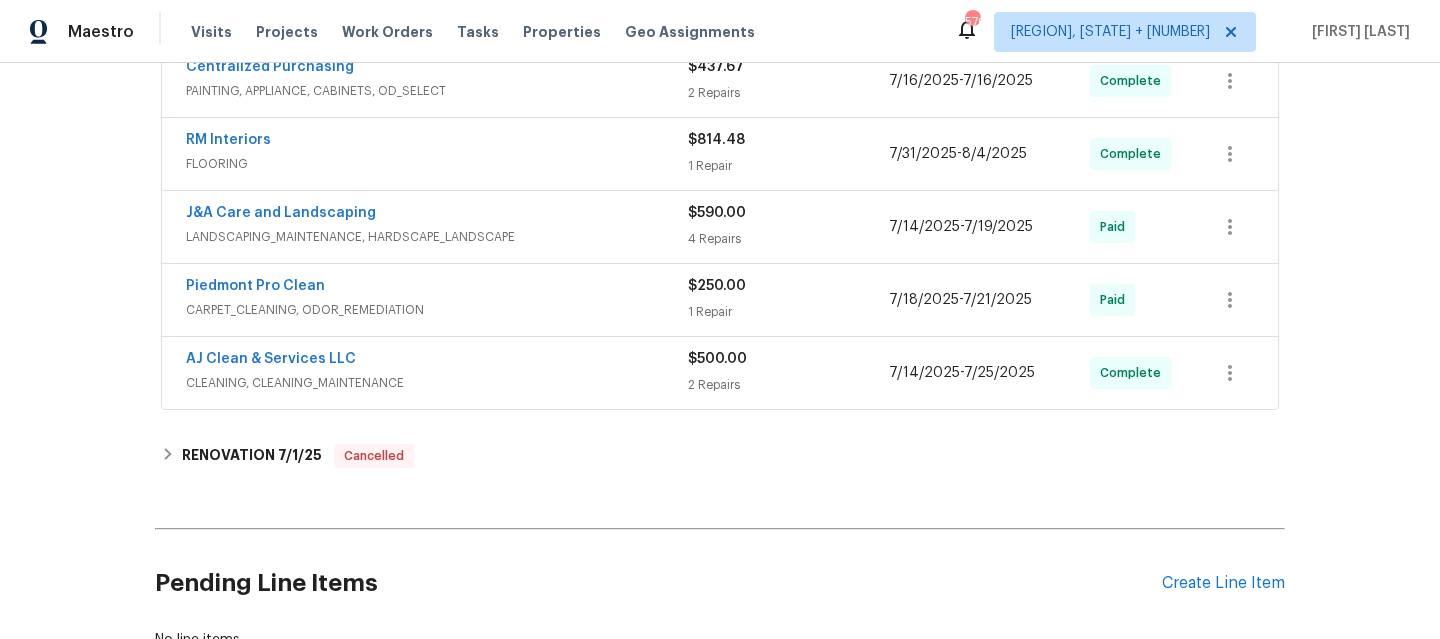 click on "CARPET_CLEANING, ODOR_REMEDIATION" at bounding box center (437, 310) 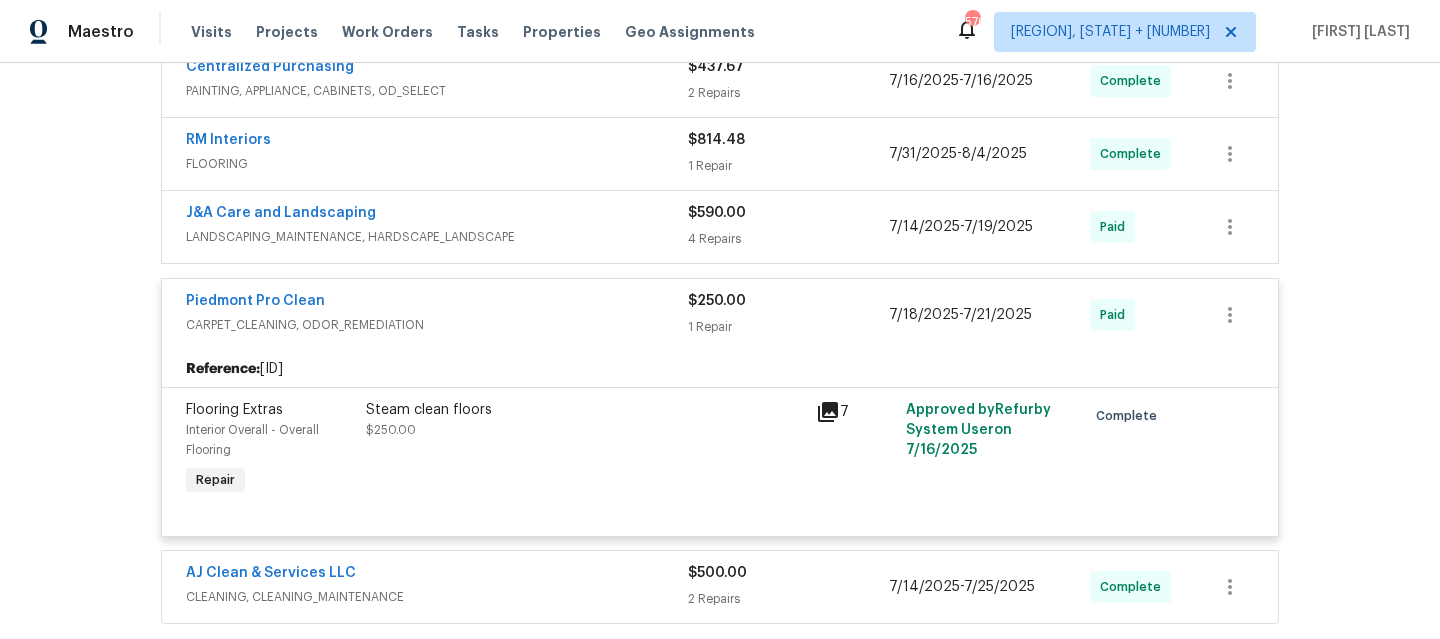 click on "CARPET_CLEANING, ODOR_REMEDIATION" at bounding box center [437, 325] 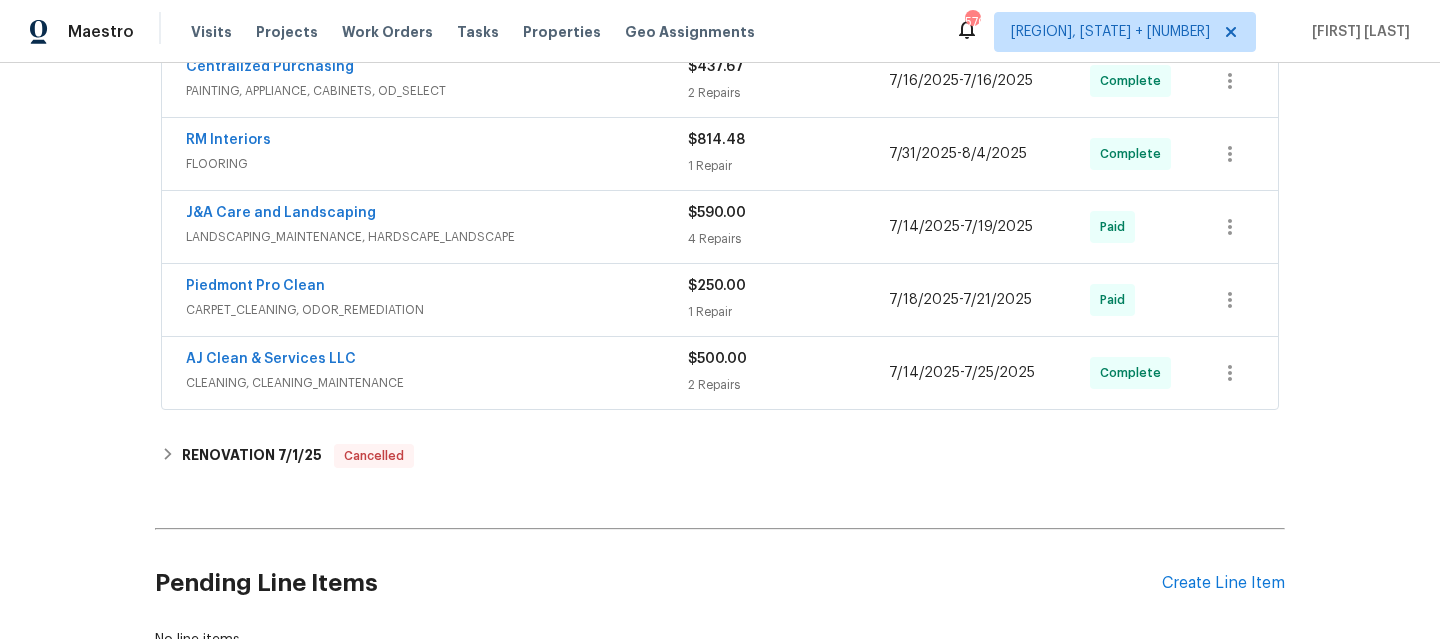 click on "LANDSCAPING_MAINTENANCE, HARDSCAPE_LANDSCAPE" at bounding box center (437, 237) 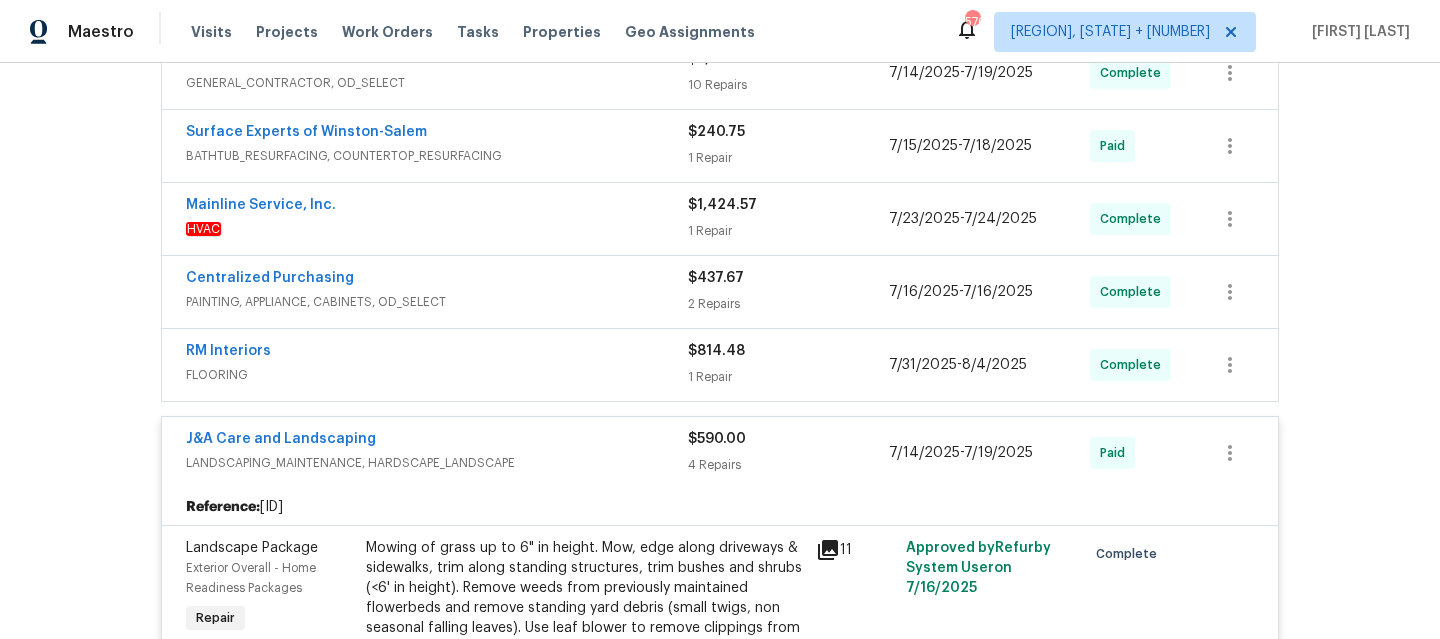 scroll, scrollTop: 597, scrollLeft: 0, axis: vertical 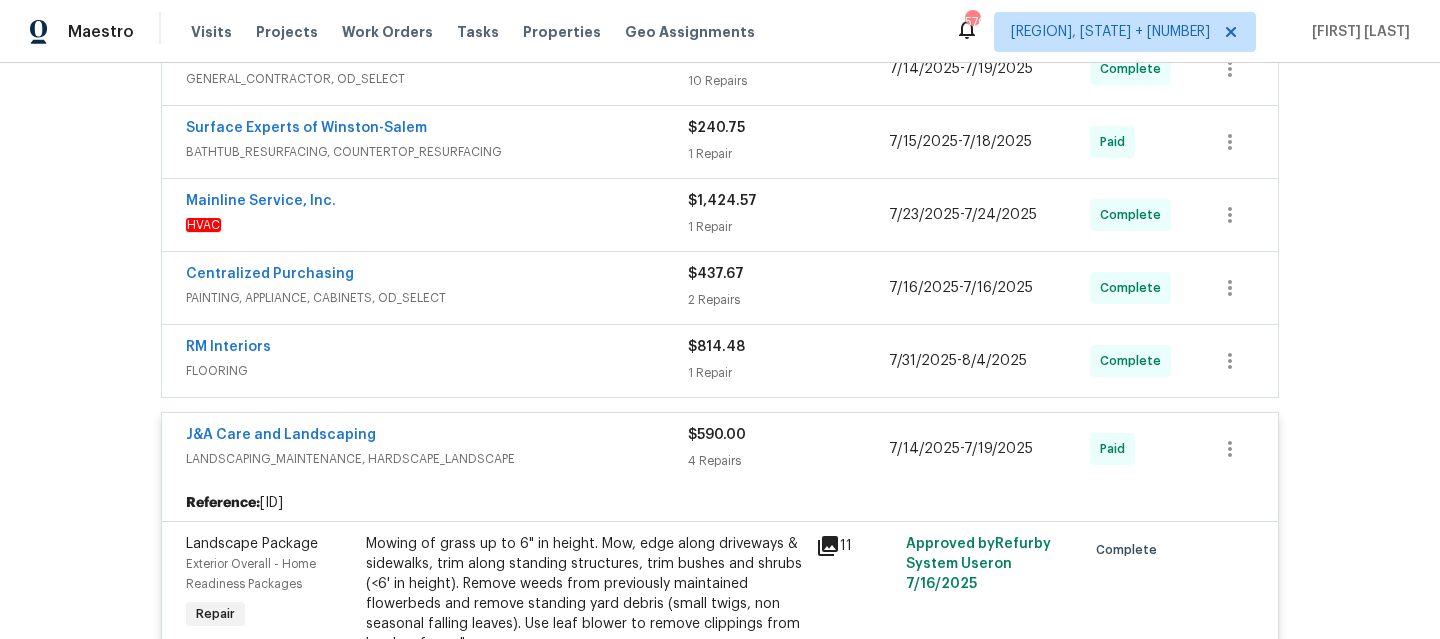 click on "LANDSCAPING_MAINTENANCE, HARDSCAPE_LANDSCAPE" at bounding box center [437, 459] 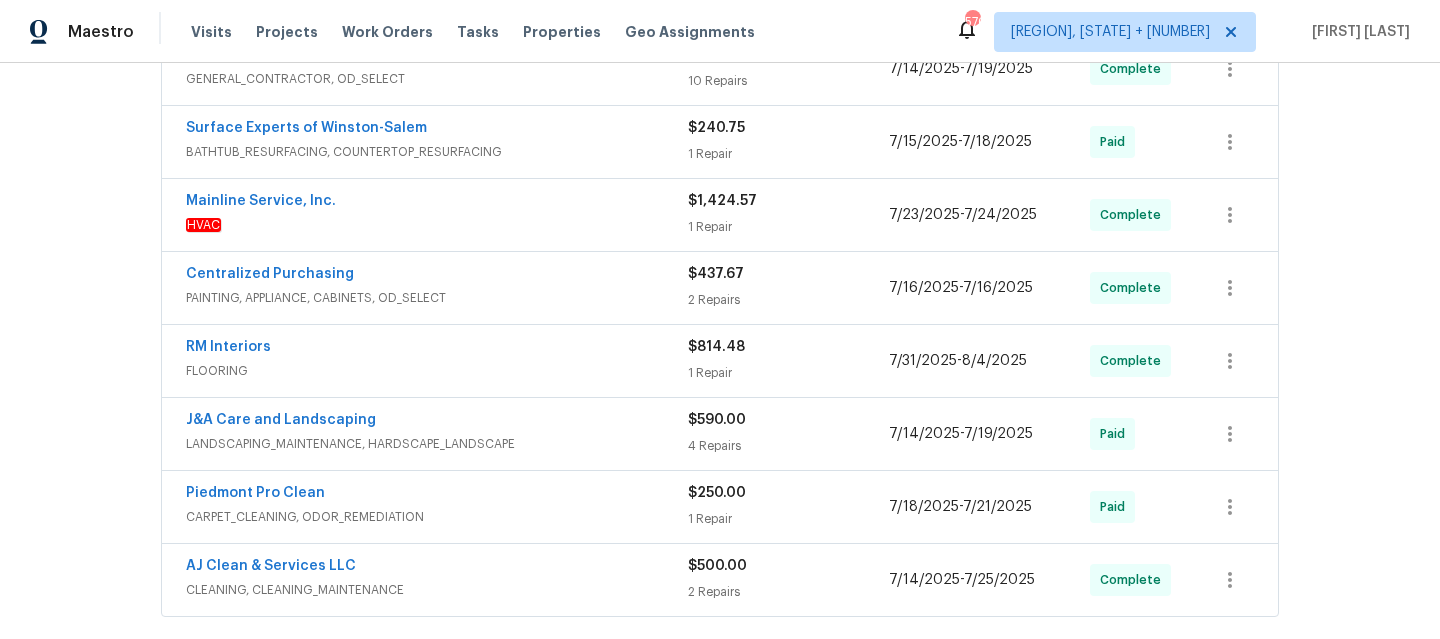 click on "RM Interiors FLOORING" at bounding box center [437, 361] 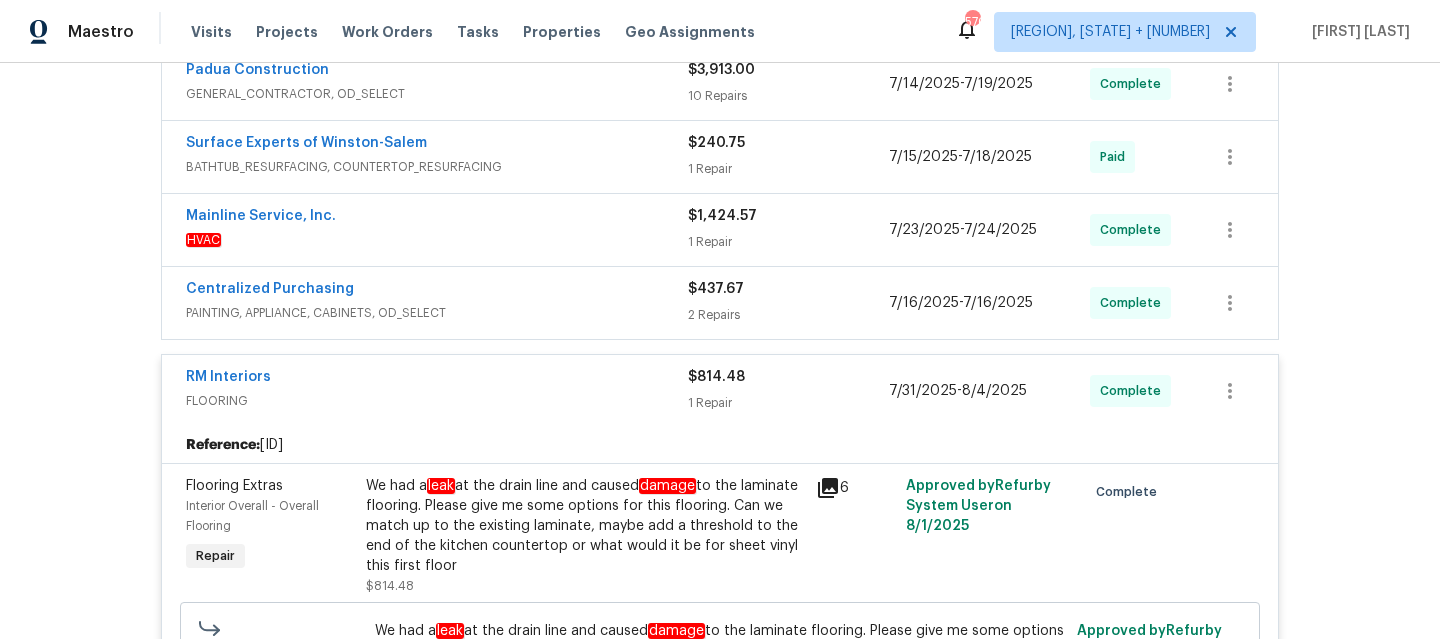 scroll, scrollTop: 563, scrollLeft: 0, axis: vertical 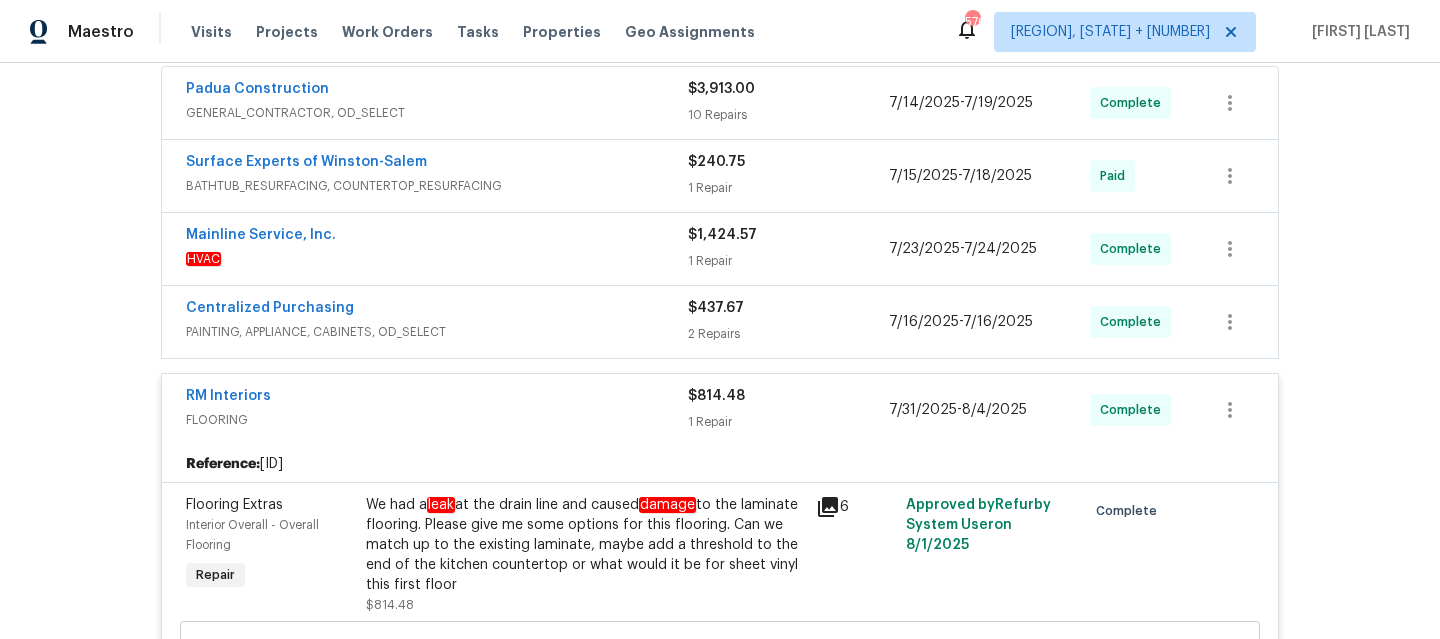 click on "PAINTING, APPLIANCE, CABINETS, OD_SELECT" at bounding box center (437, 332) 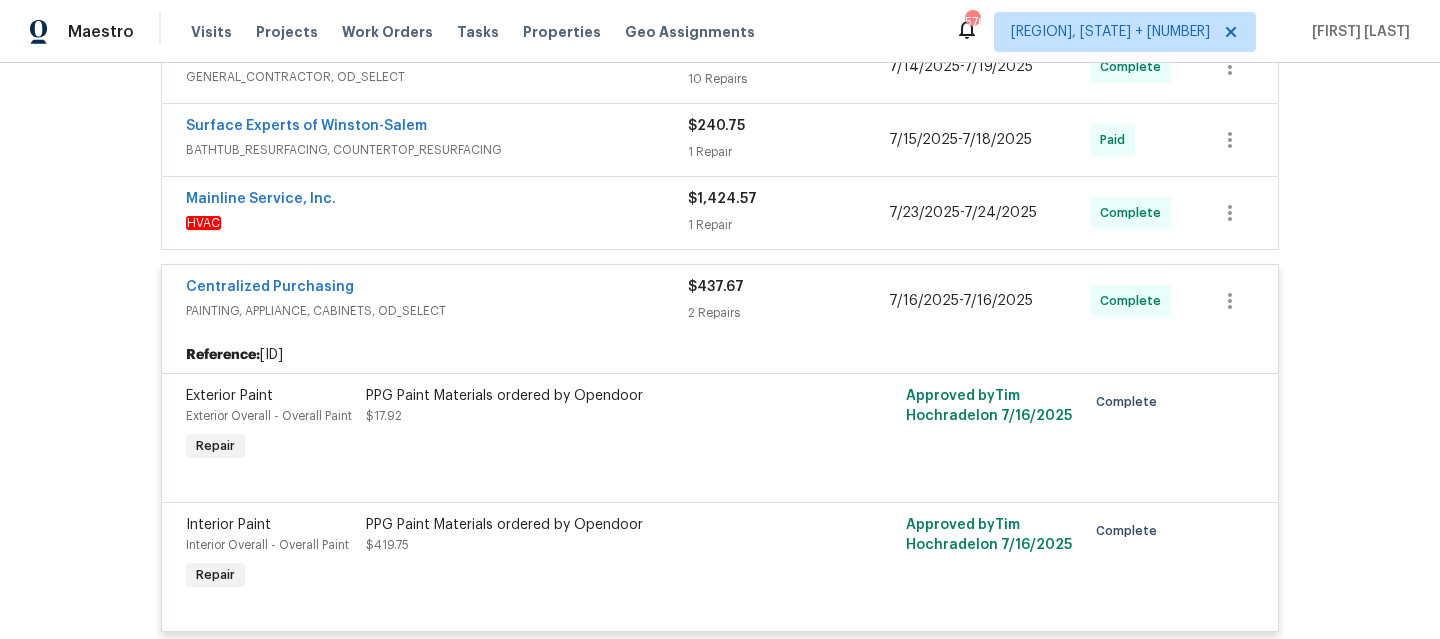 scroll, scrollTop: 597, scrollLeft: 0, axis: vertical 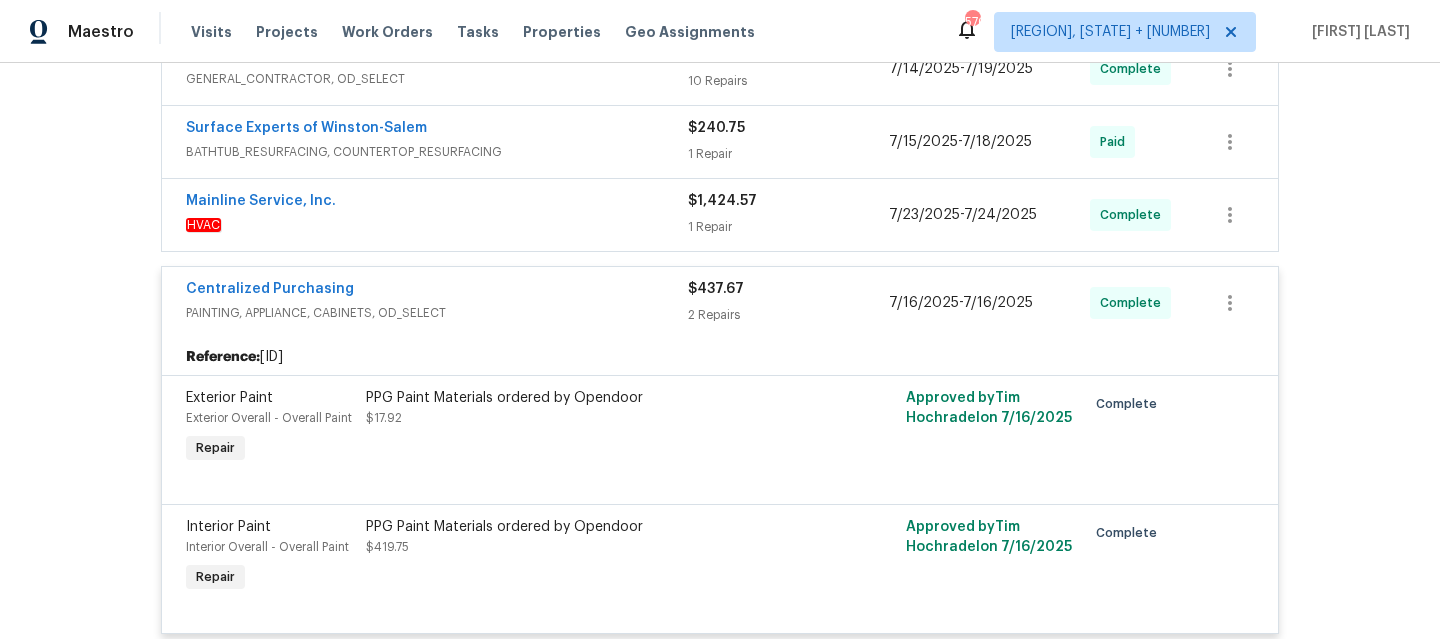 click on "PAINTING, APPLIANCE, CABINETS, OD_SELECT" at bounding box center (437, 313) 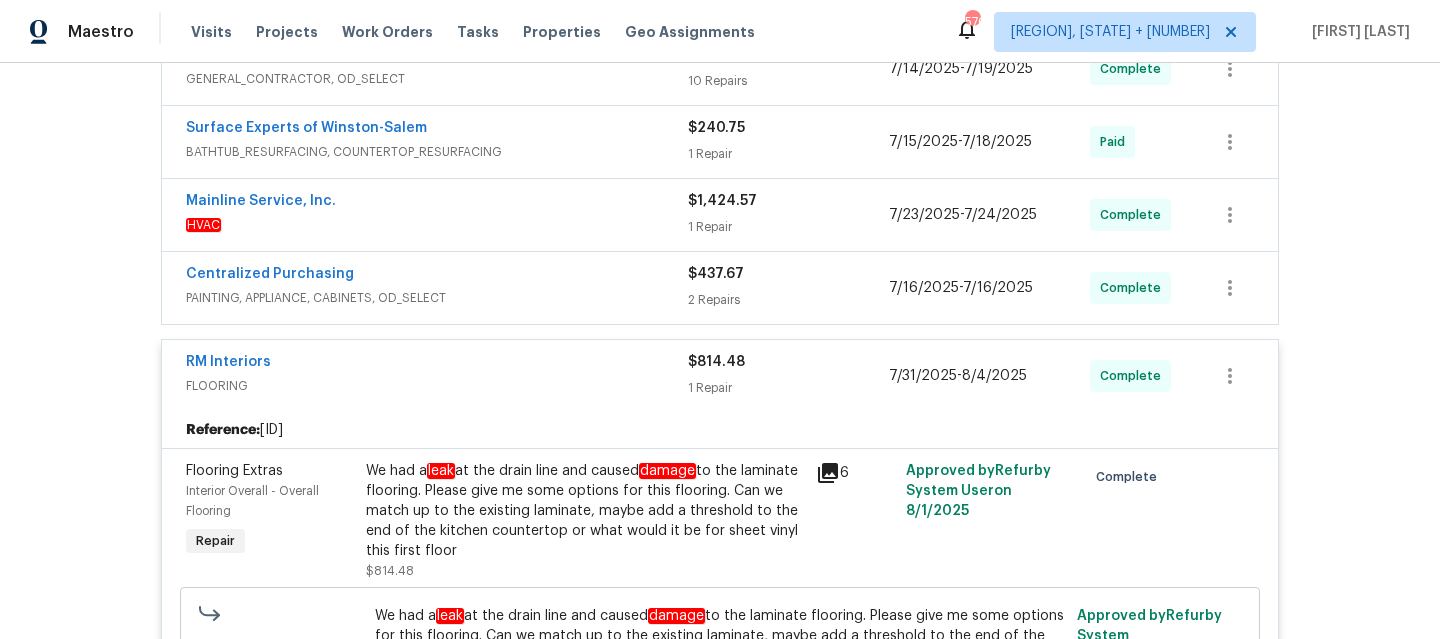 click on "HVAC" at bounding box center (437, 225) 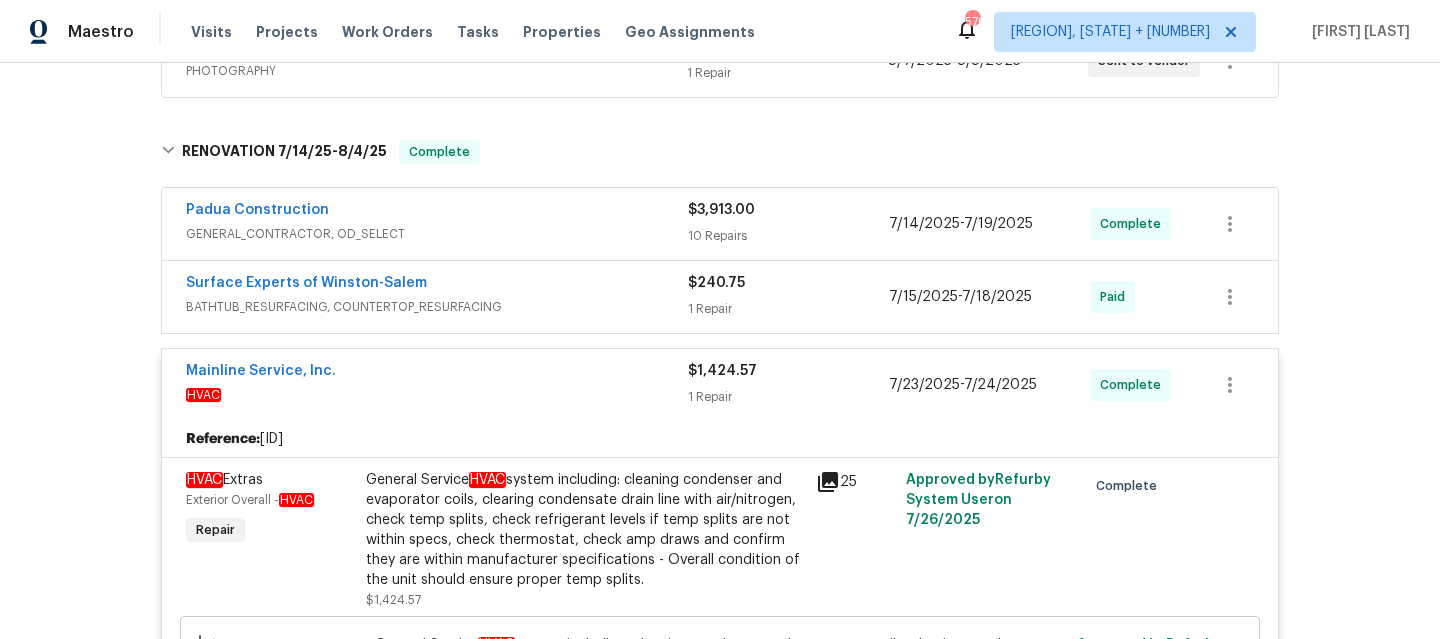 scroll, scrollTop: 441, scrollLeft: 0, axis: vertical 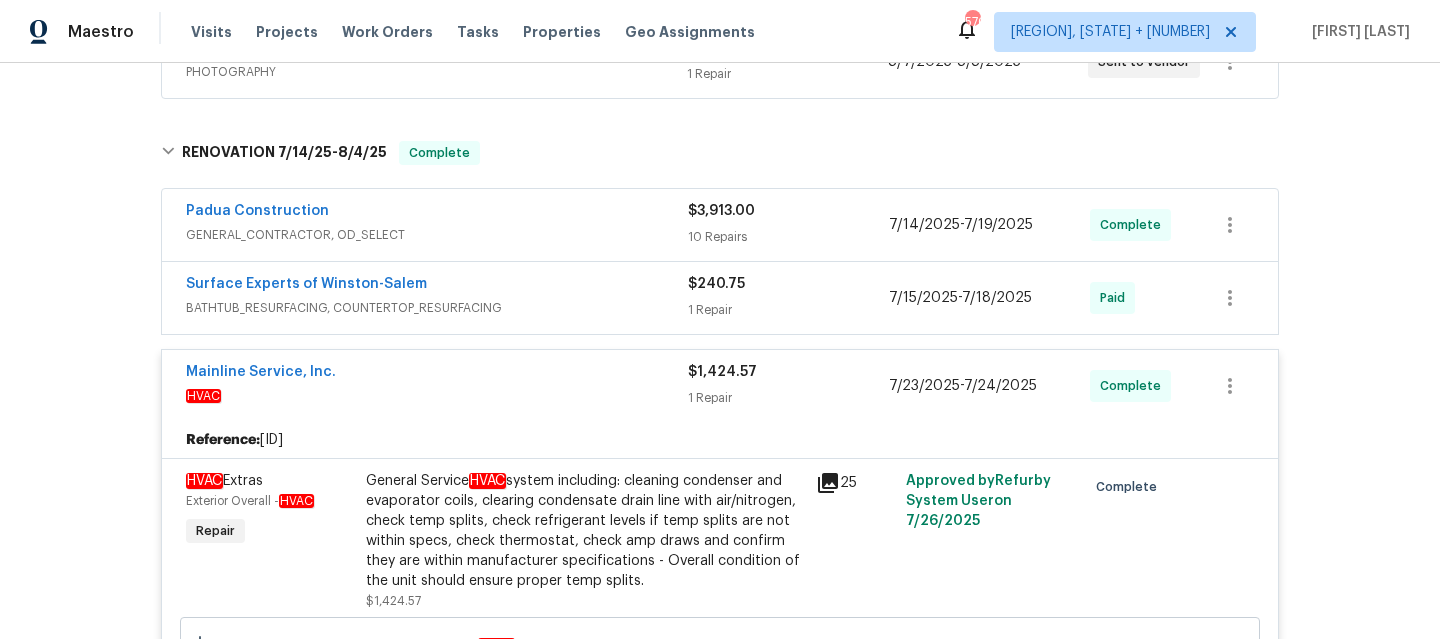 click on "BATHTUB_RESURFACING, COUNTERTOP_RESURFACING" at bounding box center (437, 308) 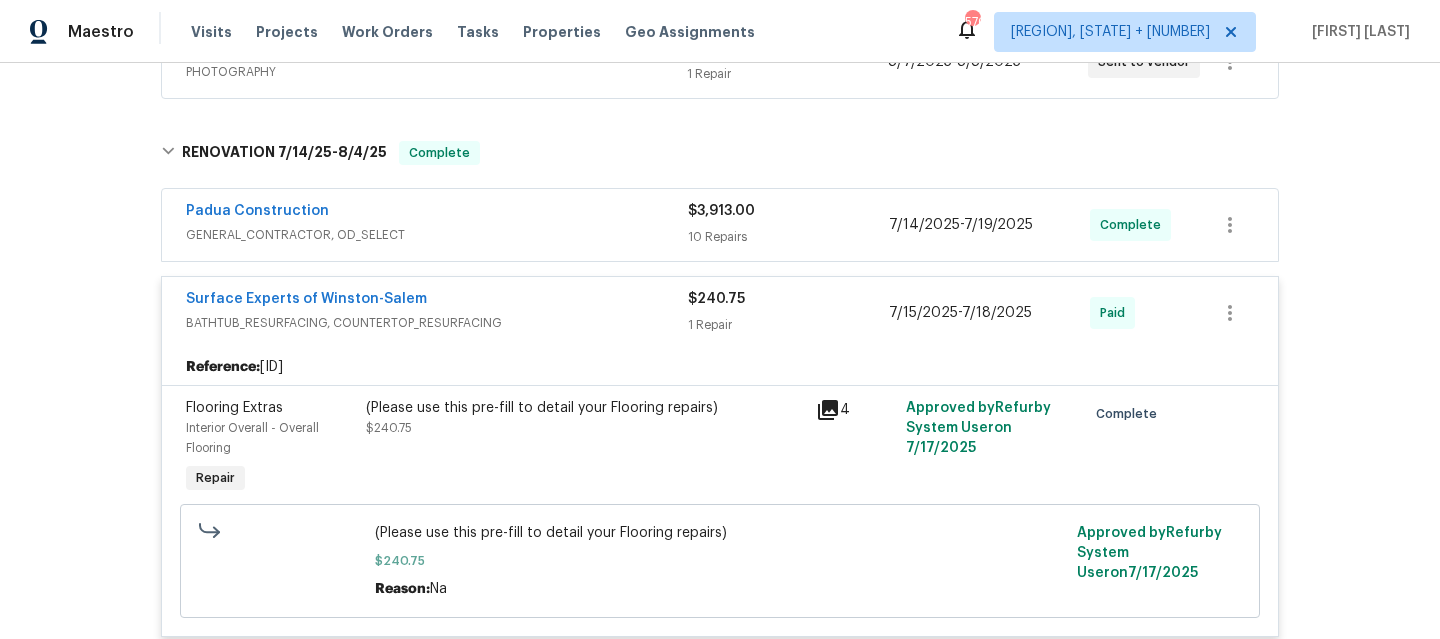scroll, scrollTop: 440, scrollLeft: 0, axis: vertical 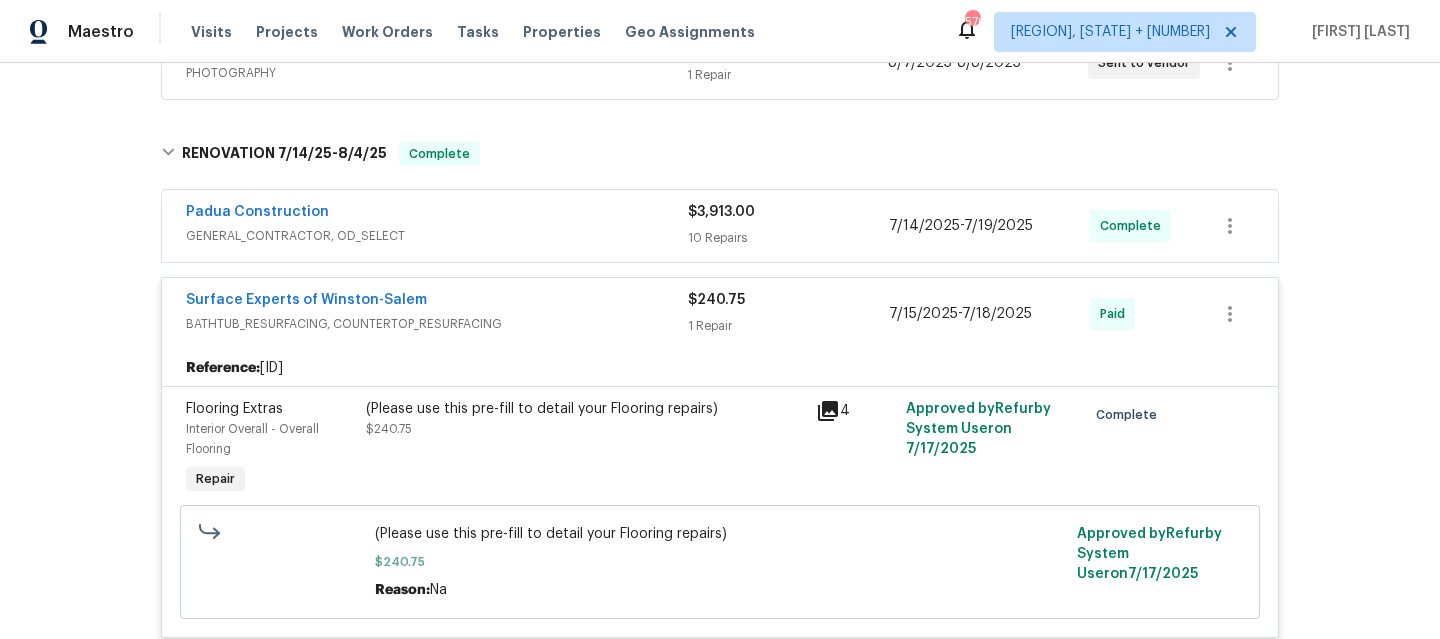 click on "Surface Experts of Winston-Salem" at bounding box center (437, 302) 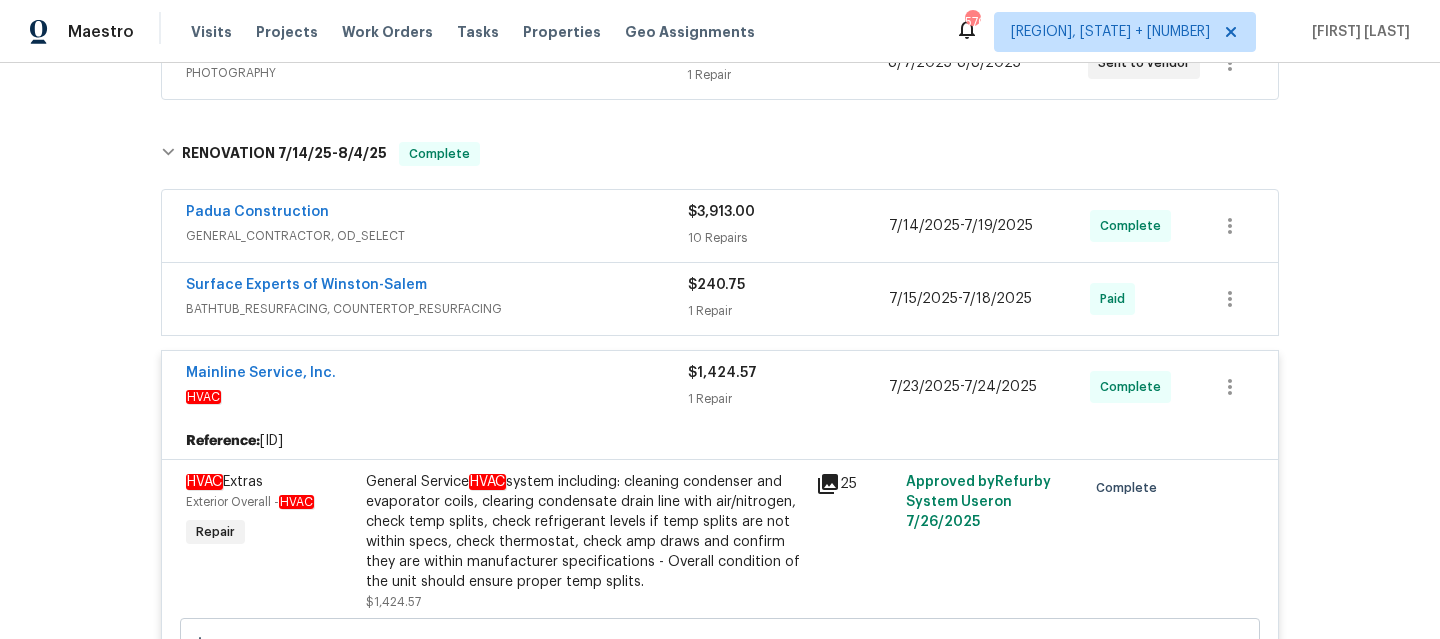 click on "GENERAL_CONTRACTOR, OD_SELECT" at bounding box center [437, 236] 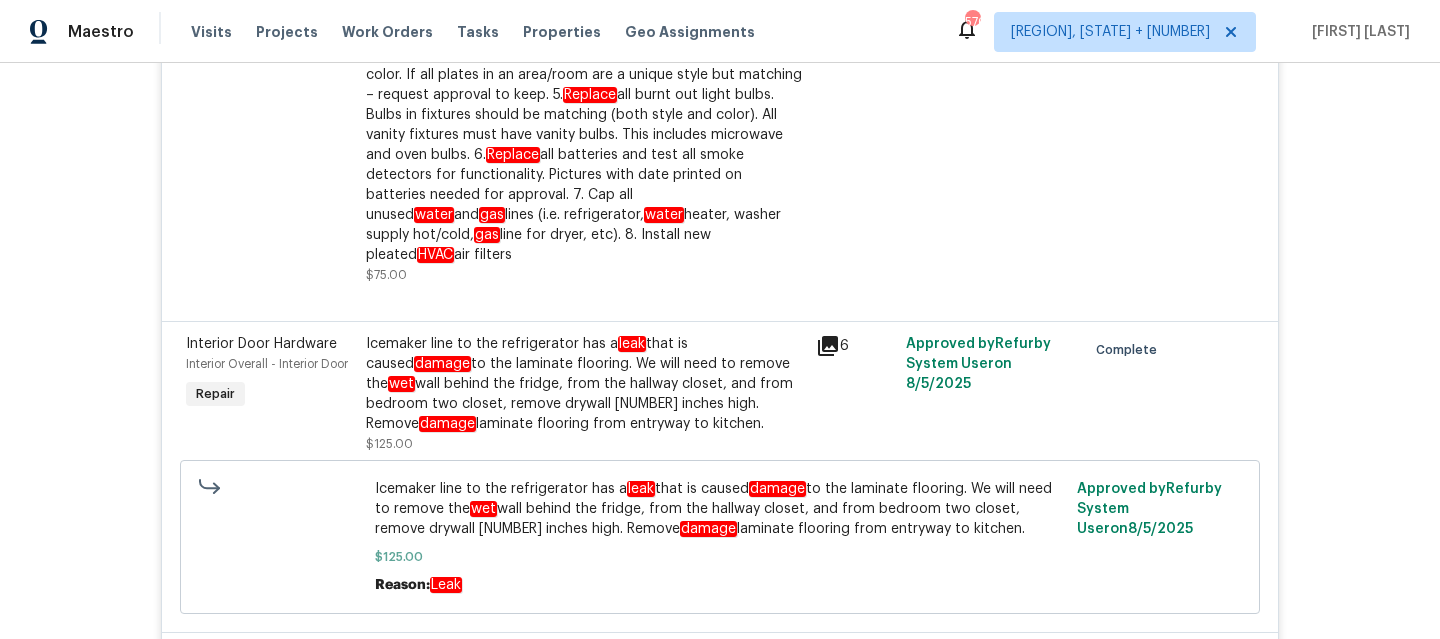 scroll, scrollTop: 971, scrollLeft: 0, axis: vertical 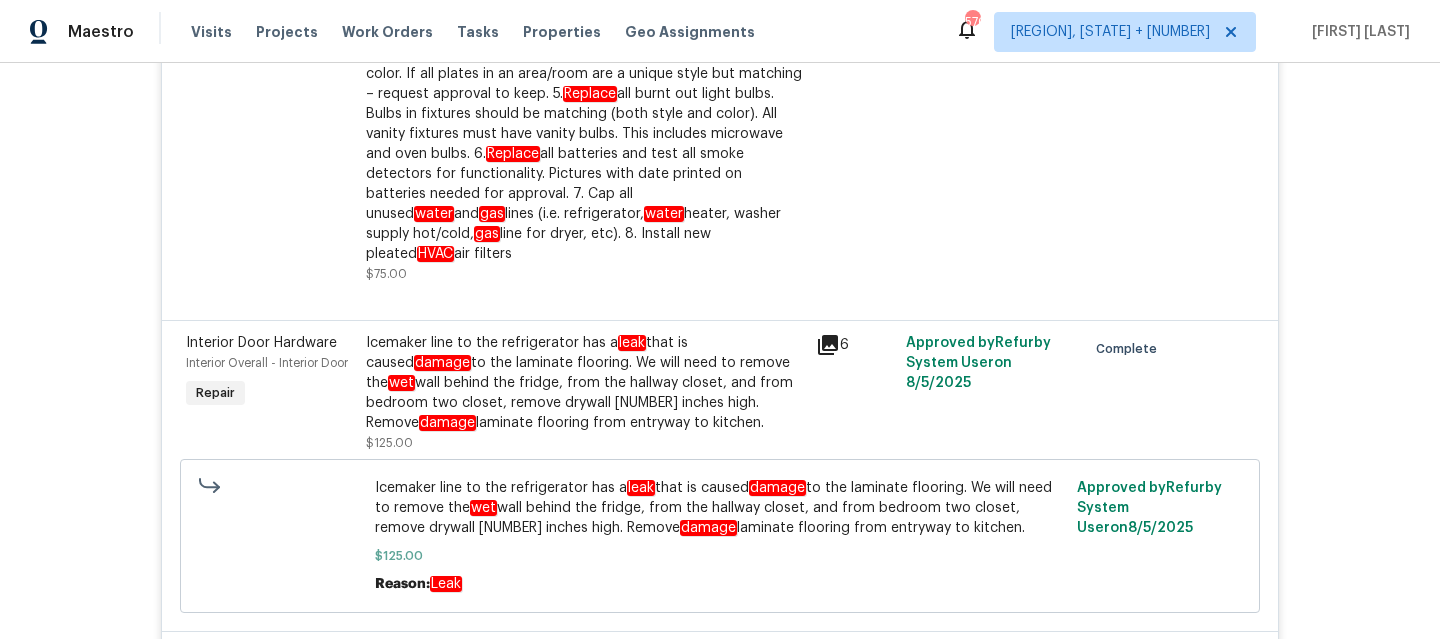 click on "Icemaker line to the refrigerator has a leak that is caused damage to the laminate flooring. We will need to remove the wet wall behind the fridge, from the hallway closet, and from bedroom two closet, remove drywall [NUMBER] inches high. Remove damage laminate flooring from entryway to kitchen." at bounding box center (585, 383) 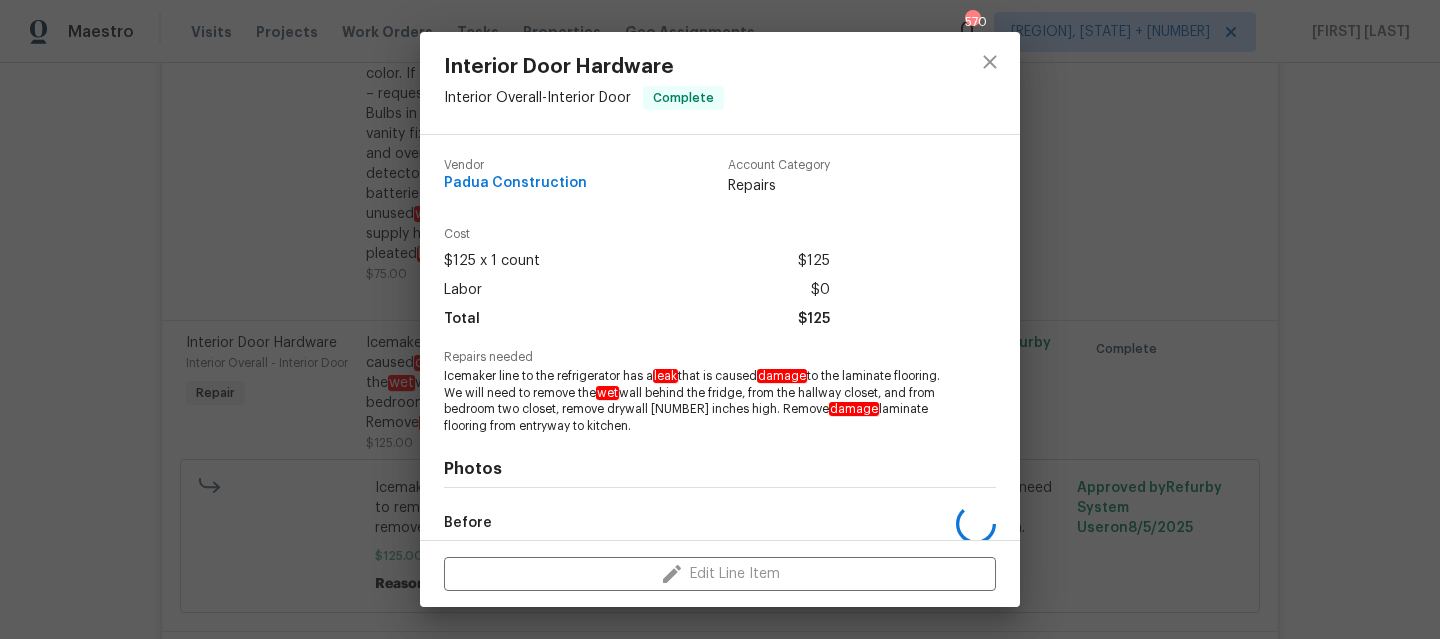 scroll, scrollTop: 232, scrollLeft: 0, axis: vertical 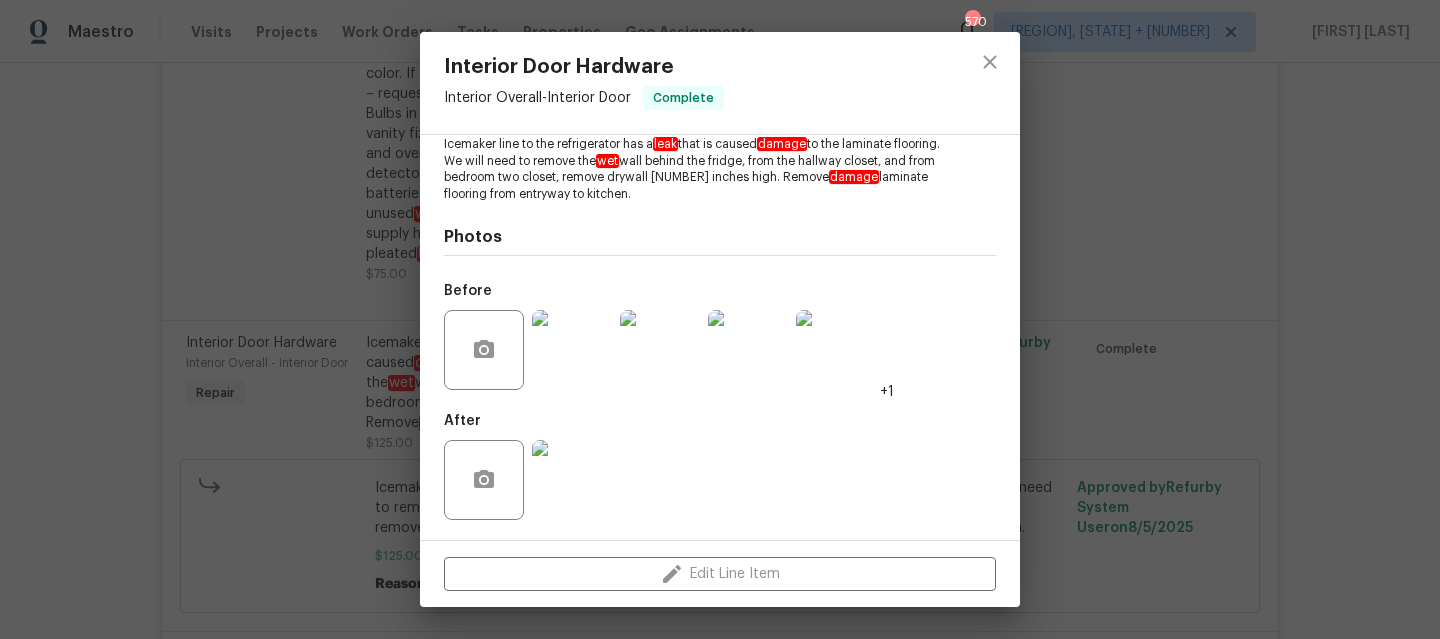 click at bounding box center [572, 350] 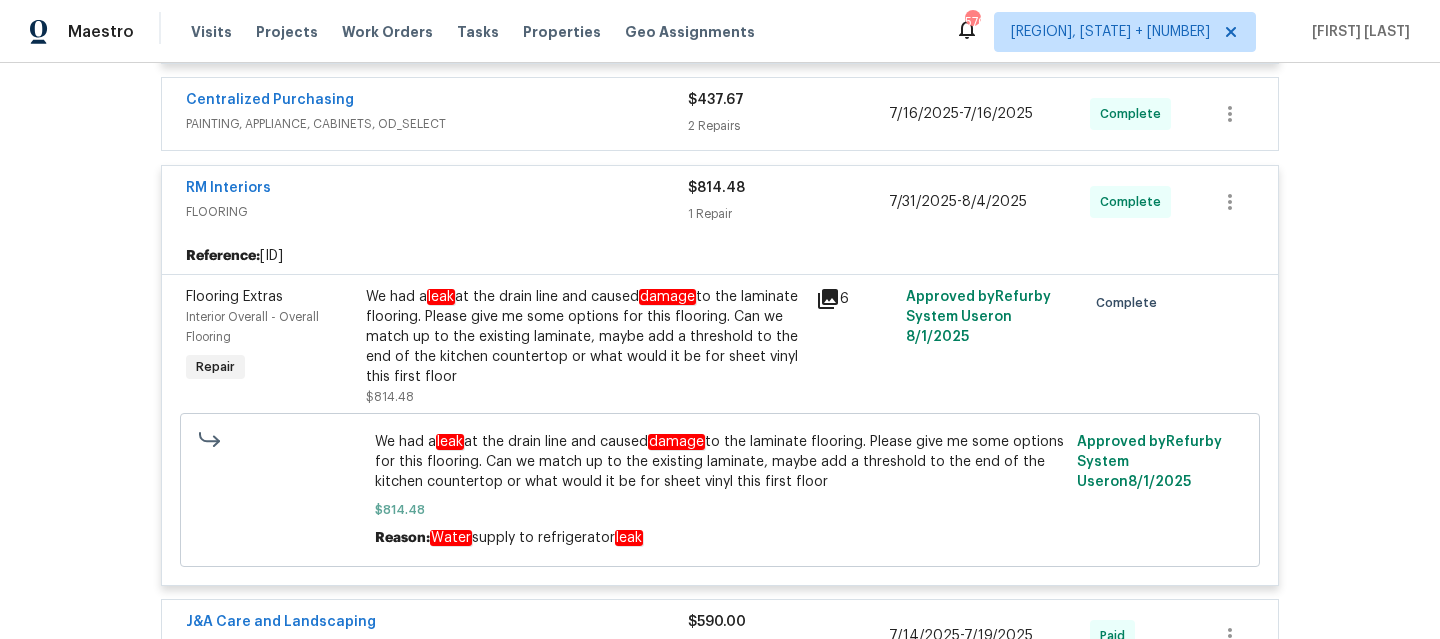 scroll, scrollTop: 3442, scrollLeft: 0, axis: vertical 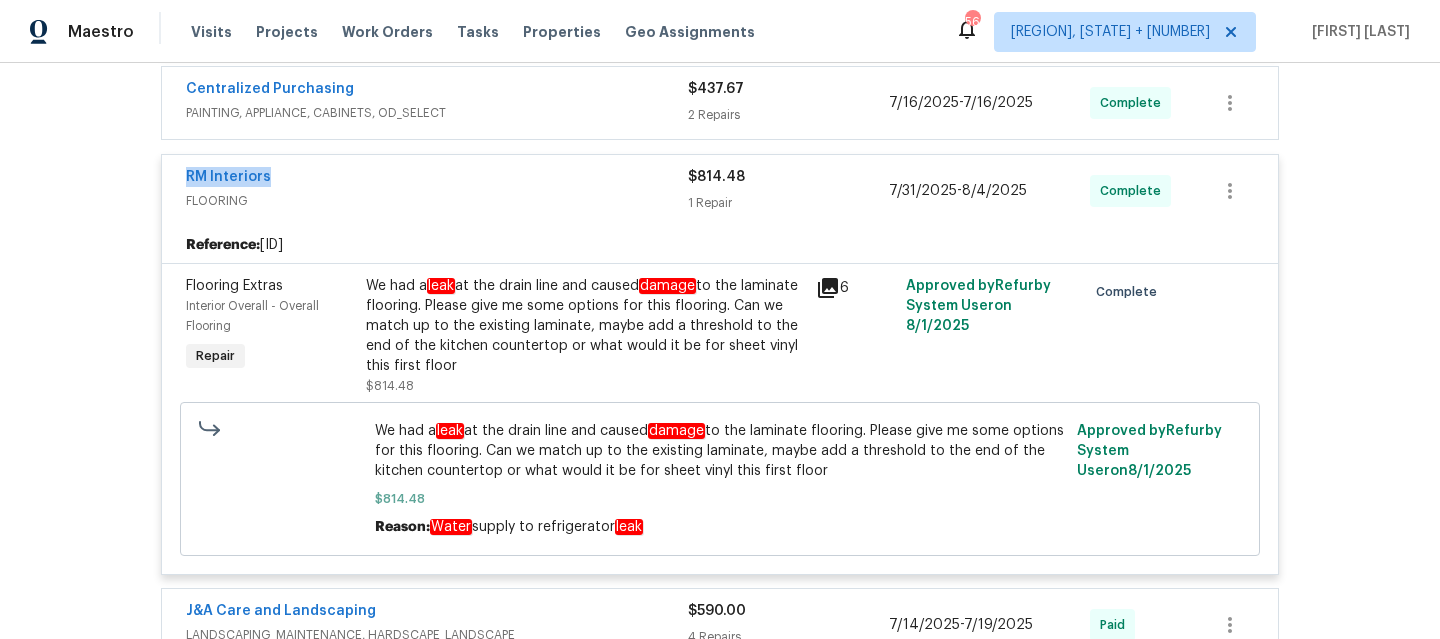 click 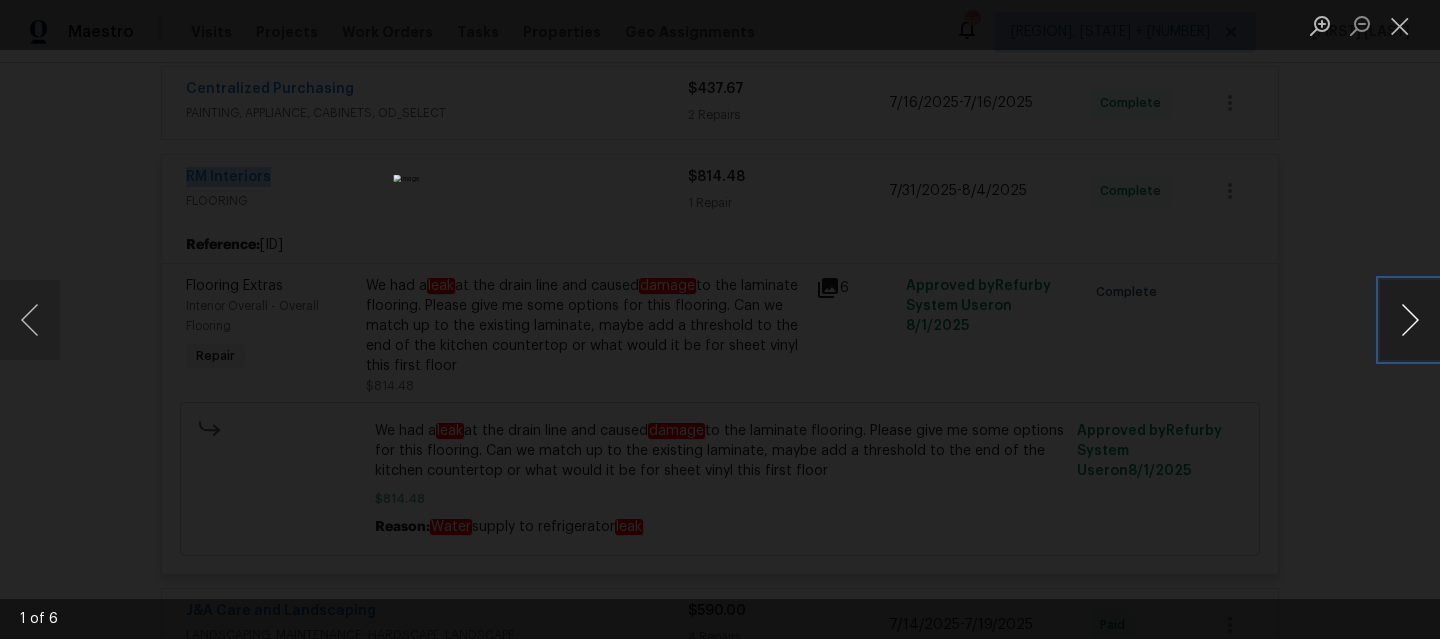 click at bounding box center [1410, 320] 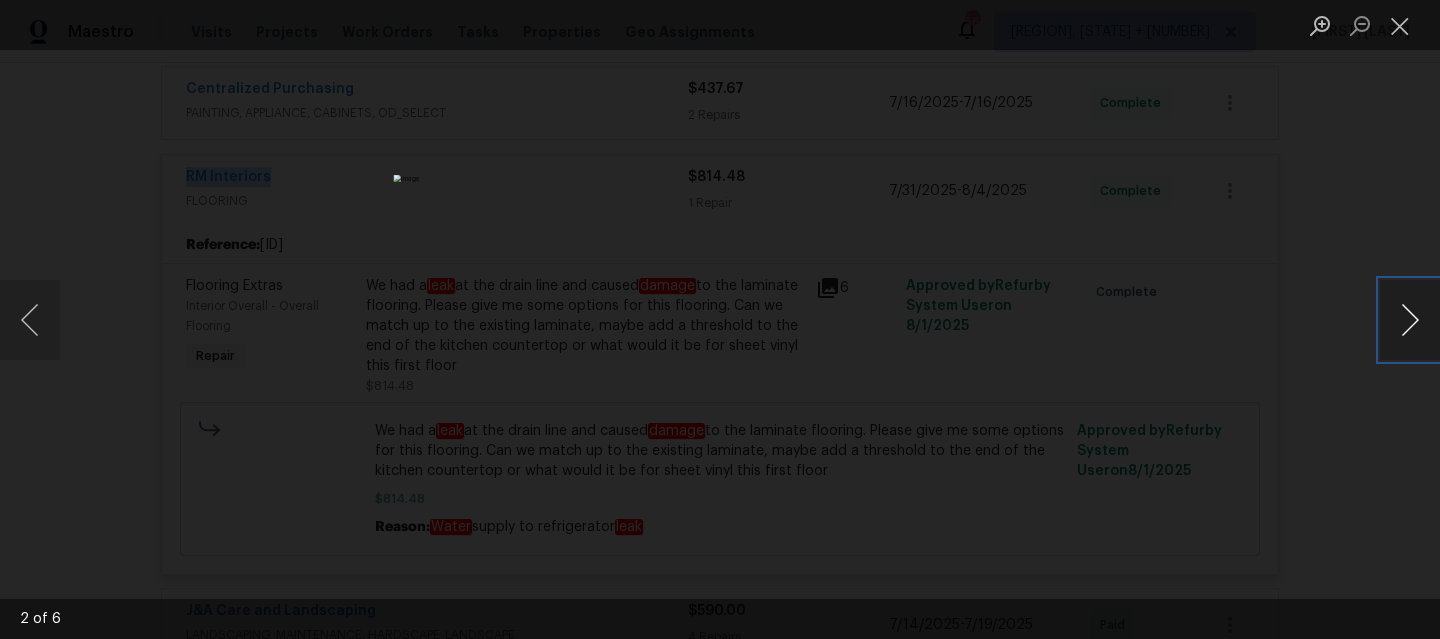 click at bounding box center [1410, 320] 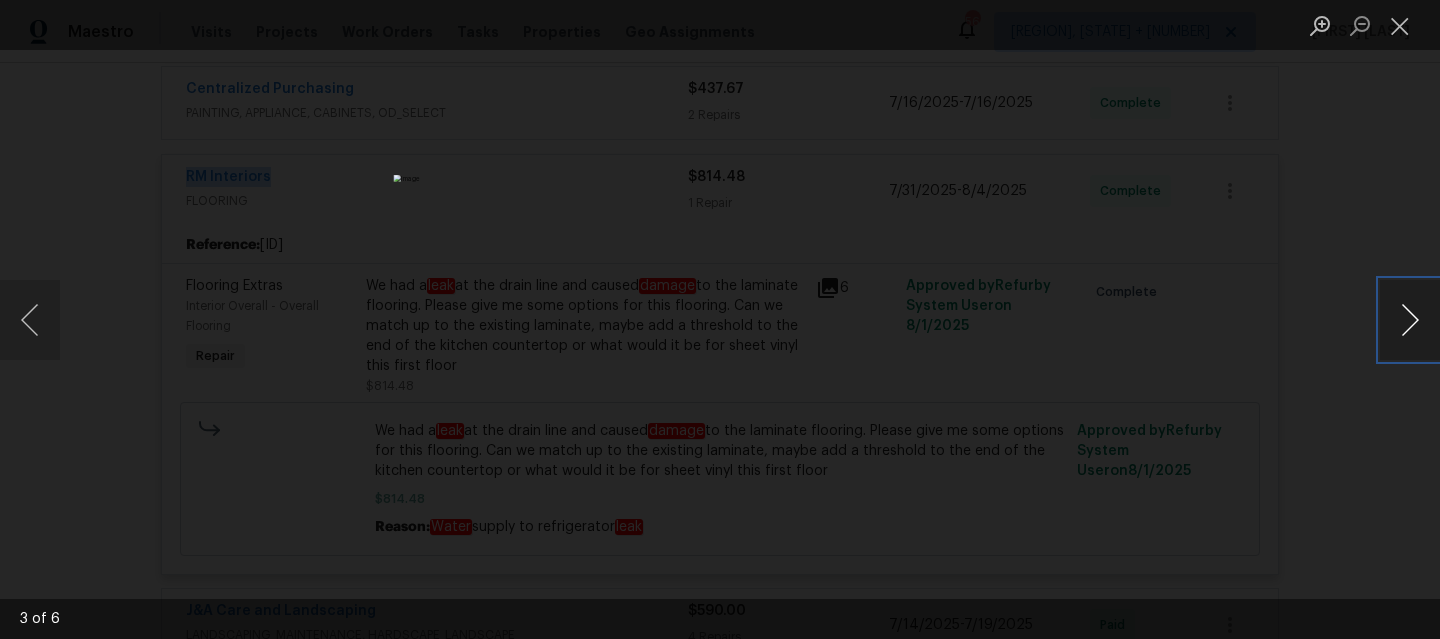 click at bounding box center (1410, 320) 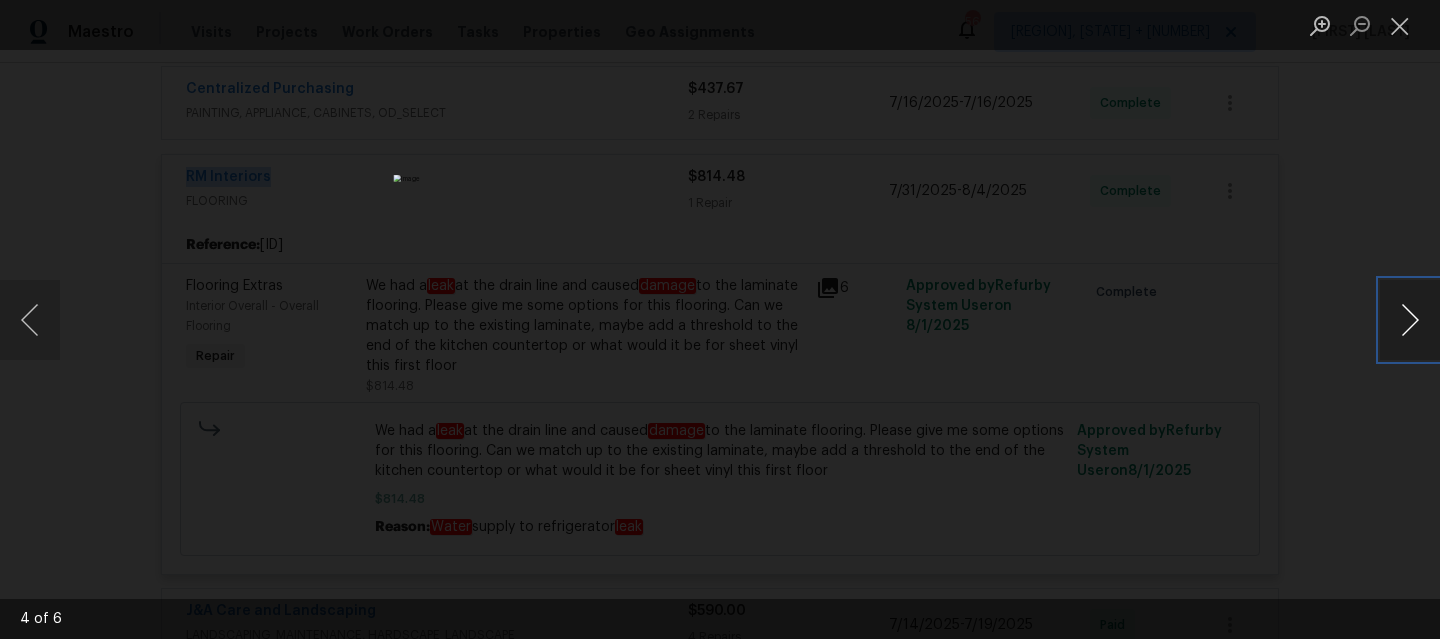 click at bounding box center (1410, 320) 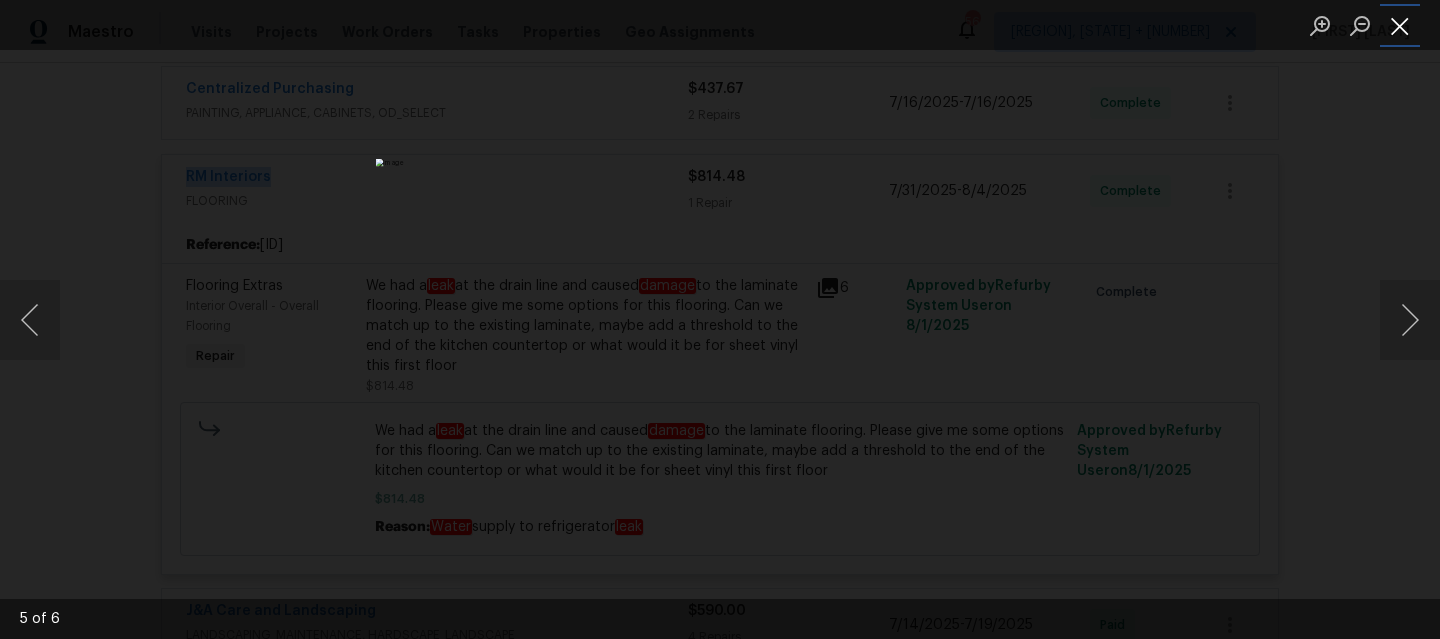 click at bounding box center (1400, 25) 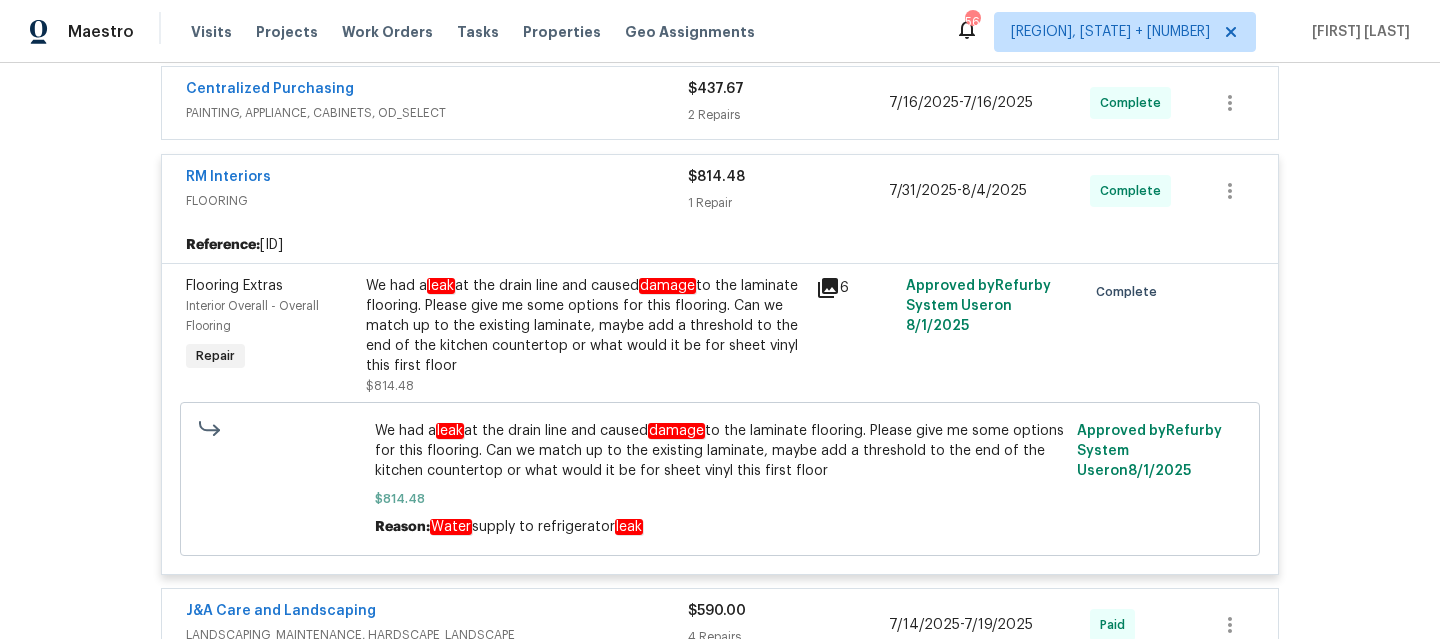 click on "We had a  leak  at the drain line and caused  damage  to the laminate flooring. Please give me some options for this flooring. Can we match up to the existing laminate, maybe add a threshold to the end of the kitchen countertop or what would it be for sheet vinyl this first floor" at bounding box center (585, 326) 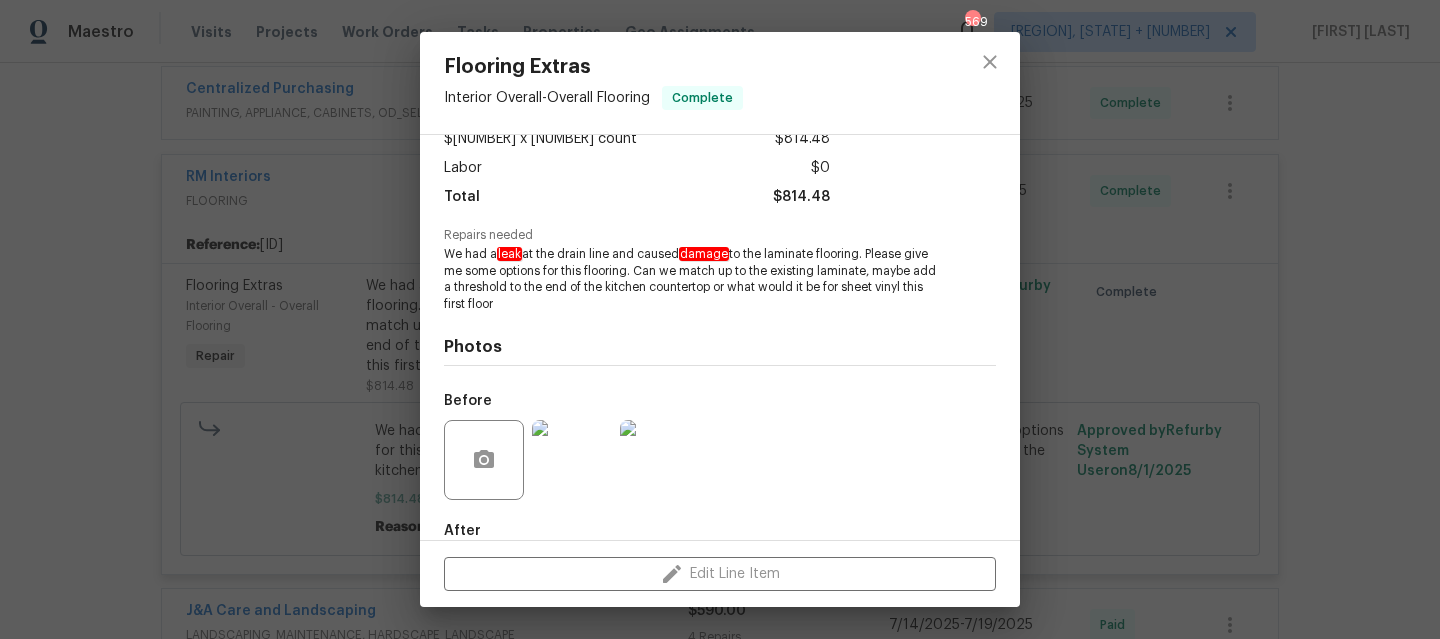 scroll, scrollTop: 232, scrollLeft: 0, axis: vertical 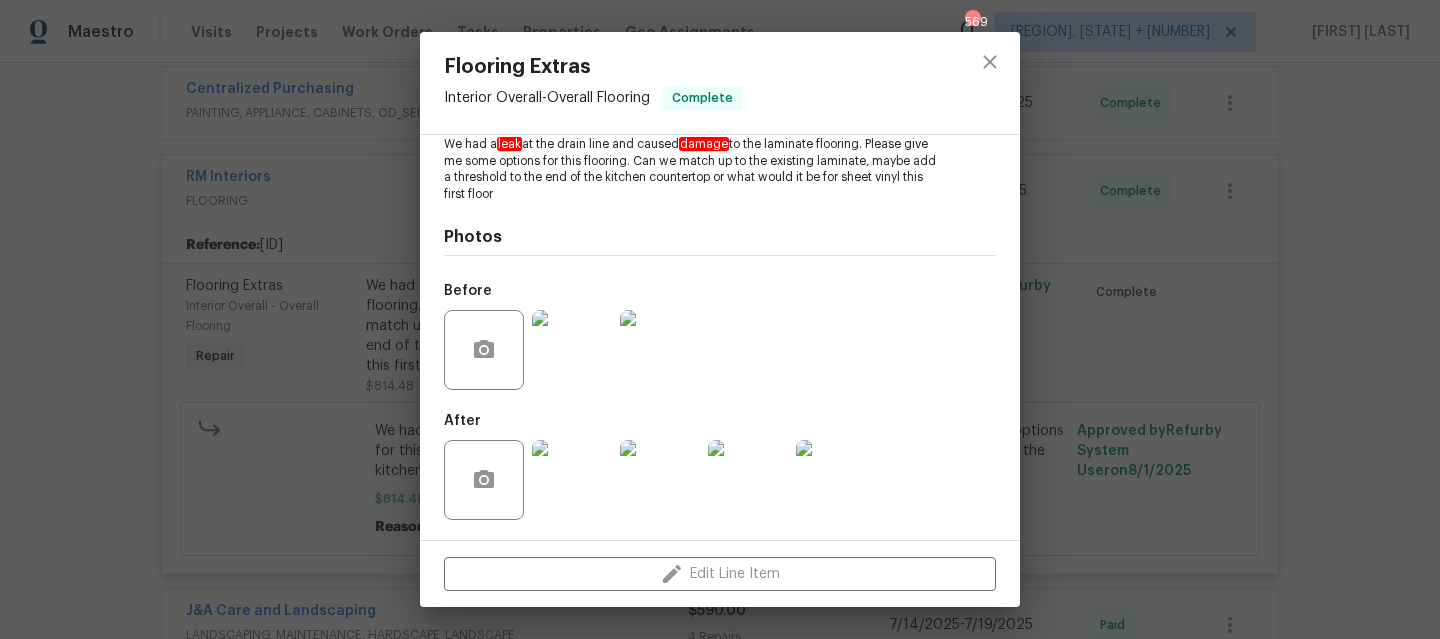 click at bounding box center (572, 350) 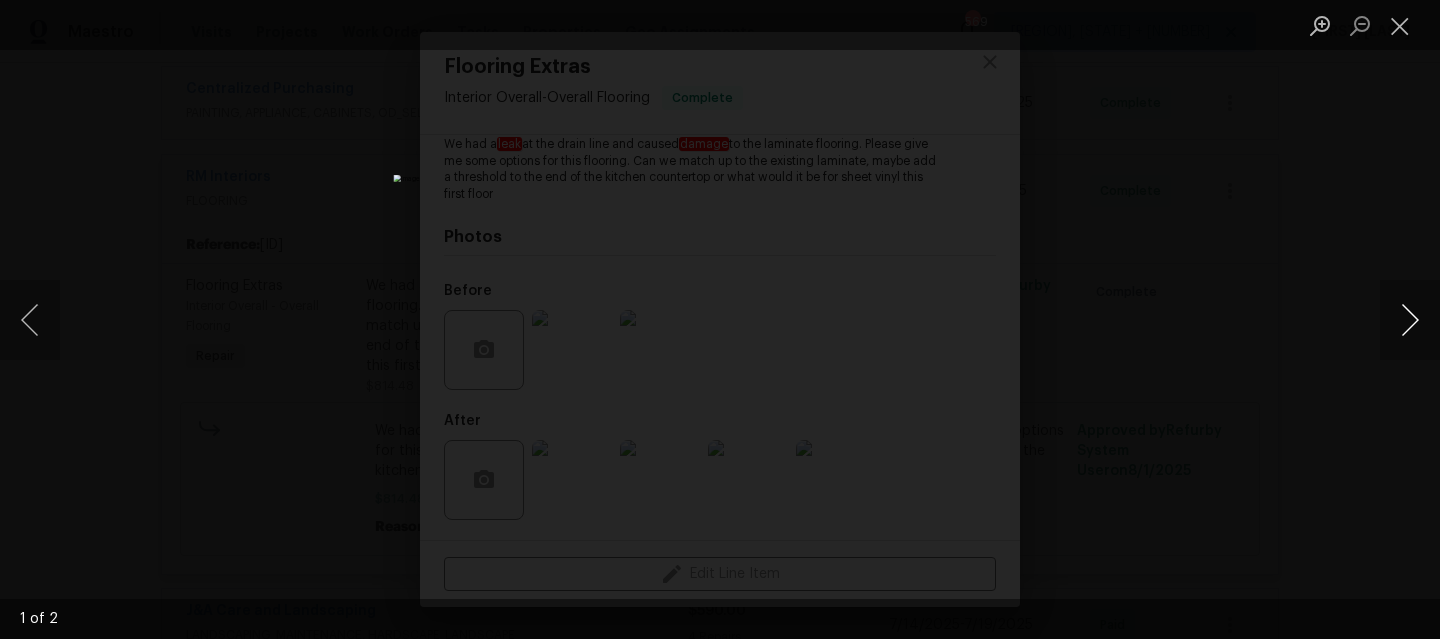 click at bounding box center (1410, 320) 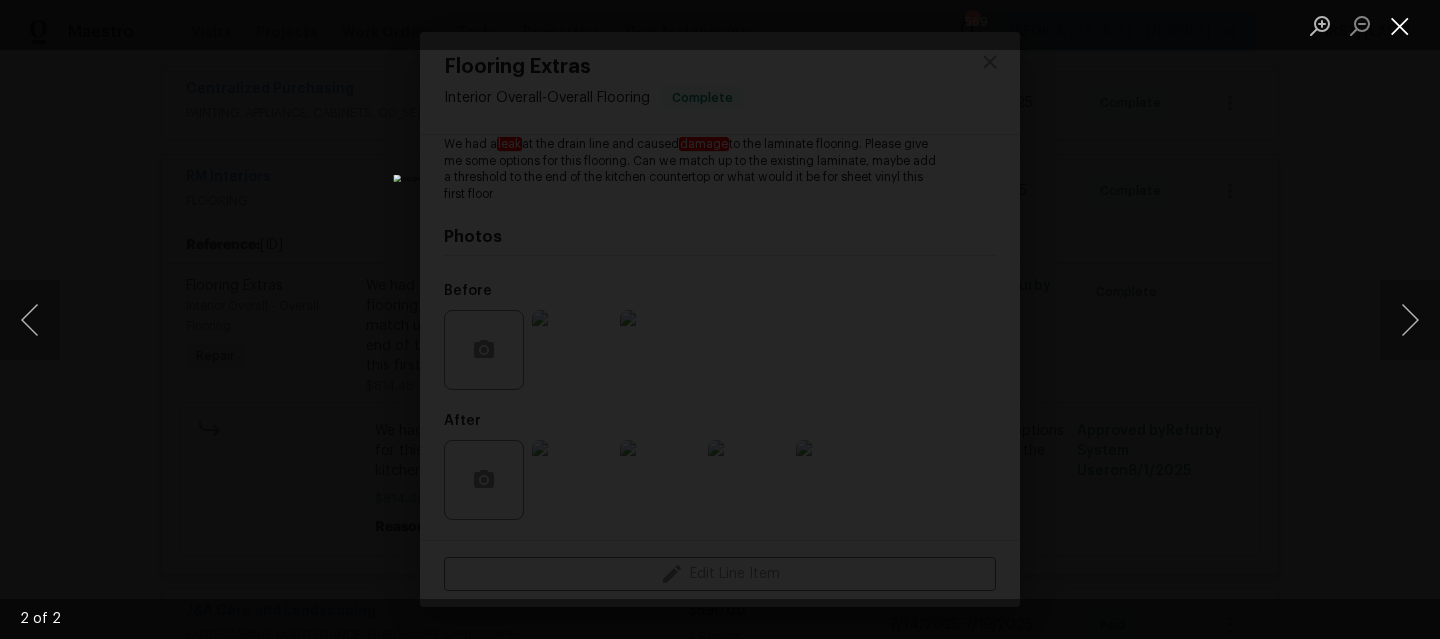 click at bounding box center [1400, 25] 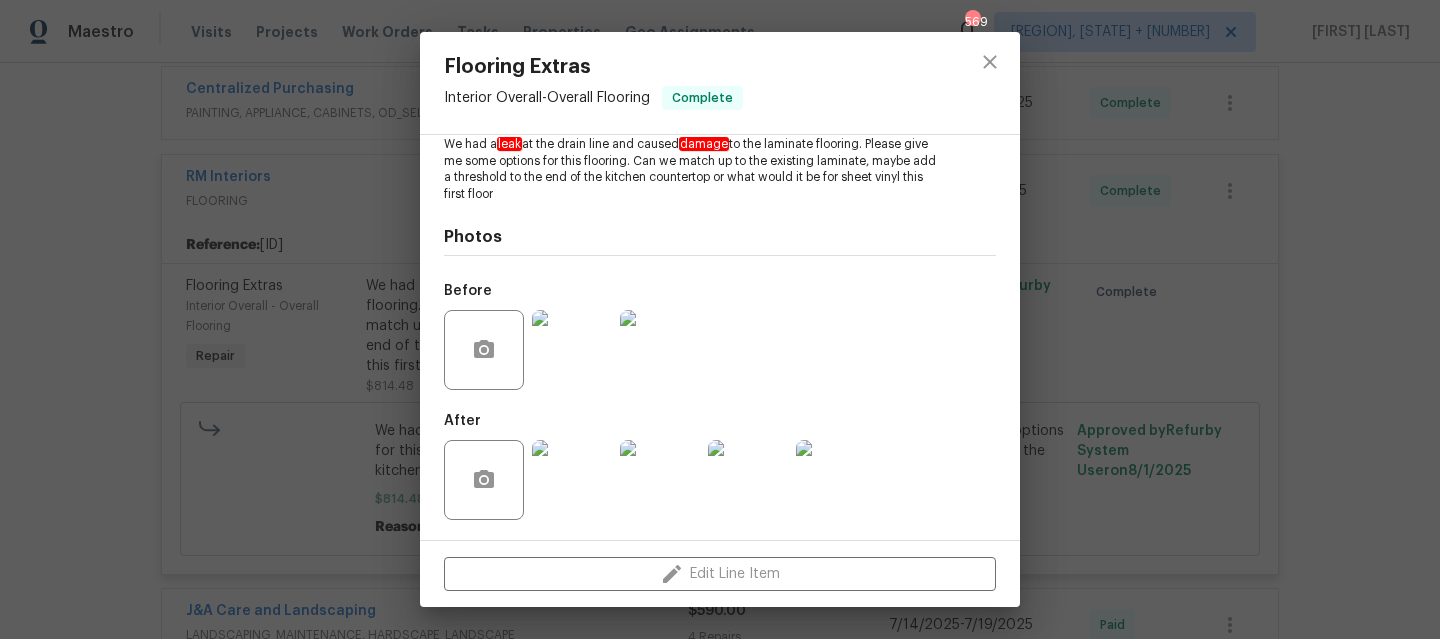 click at bounding box center [572, 480] 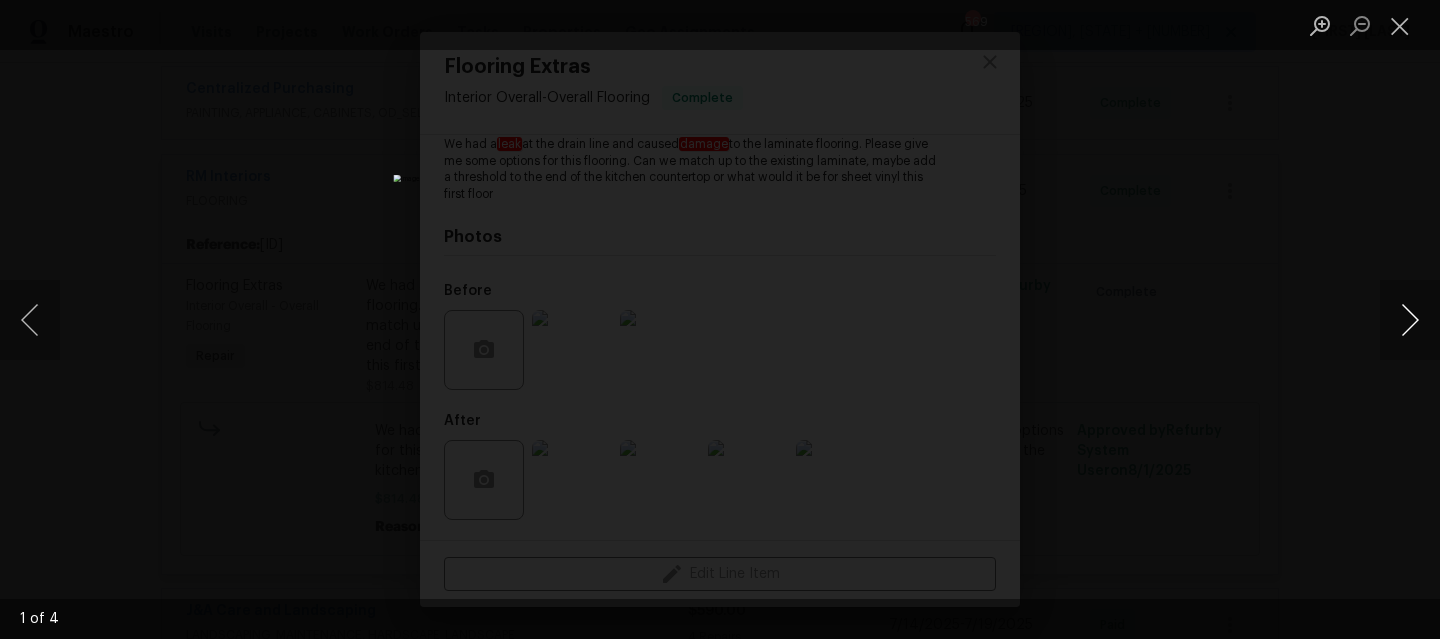 click at bounding box center [1410, 320] 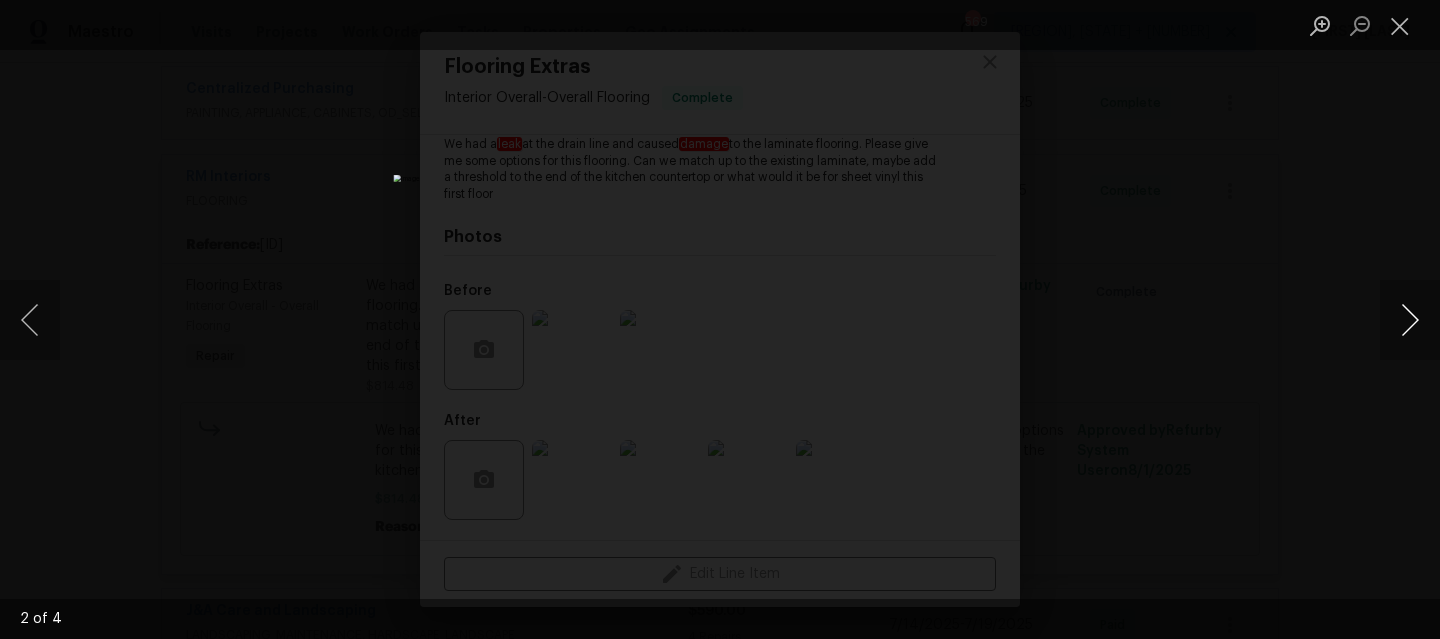 click at bounding box center [1410, 320] 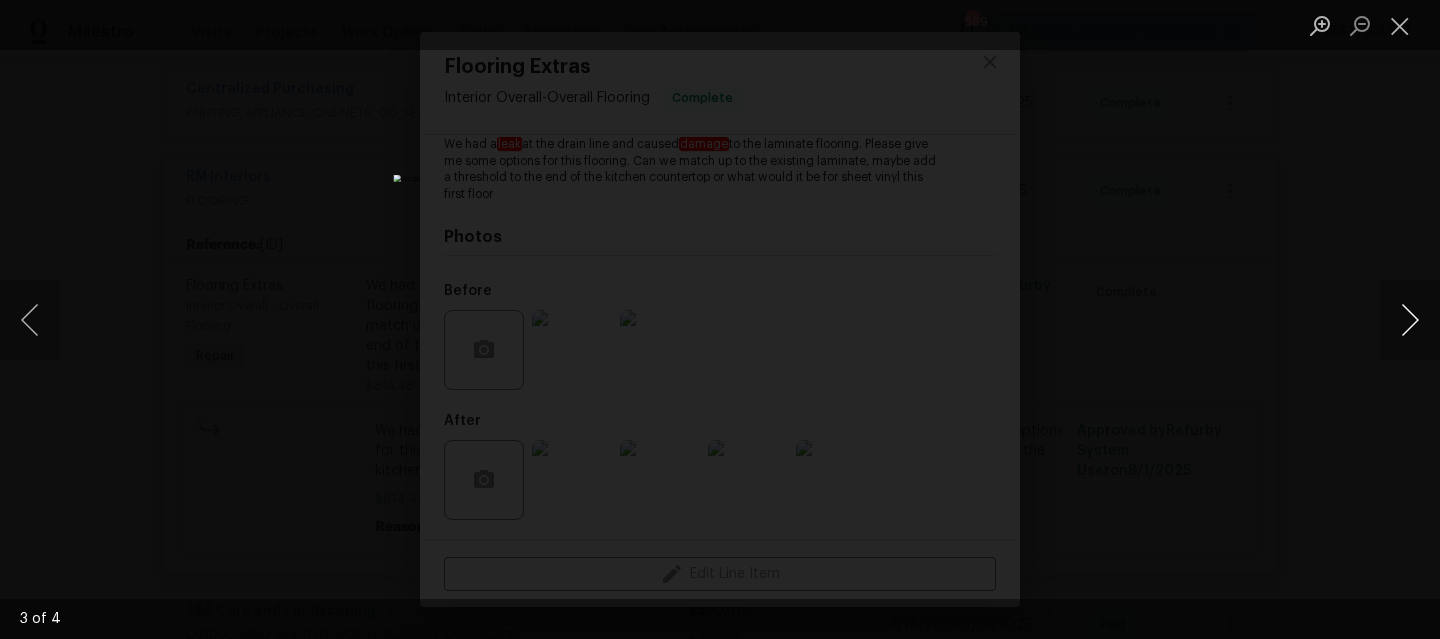 click at bounding box center (1410, 320) 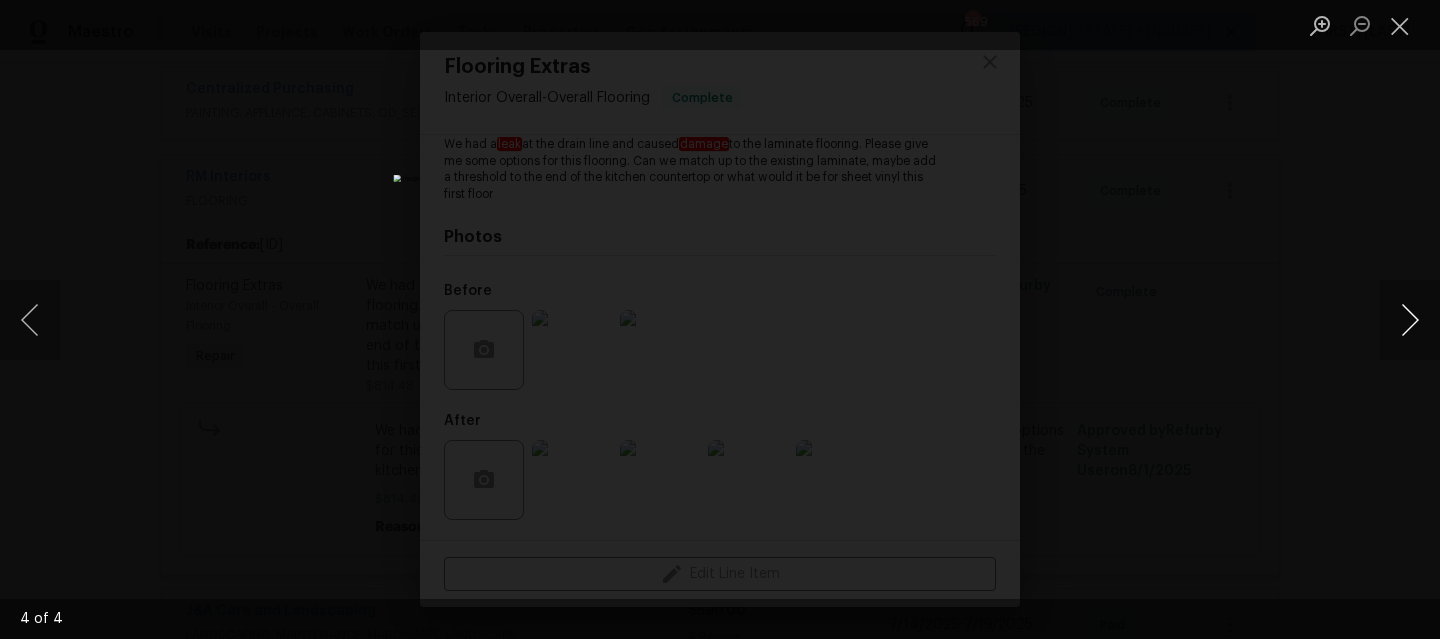 click at bounding box center [1410, 320] 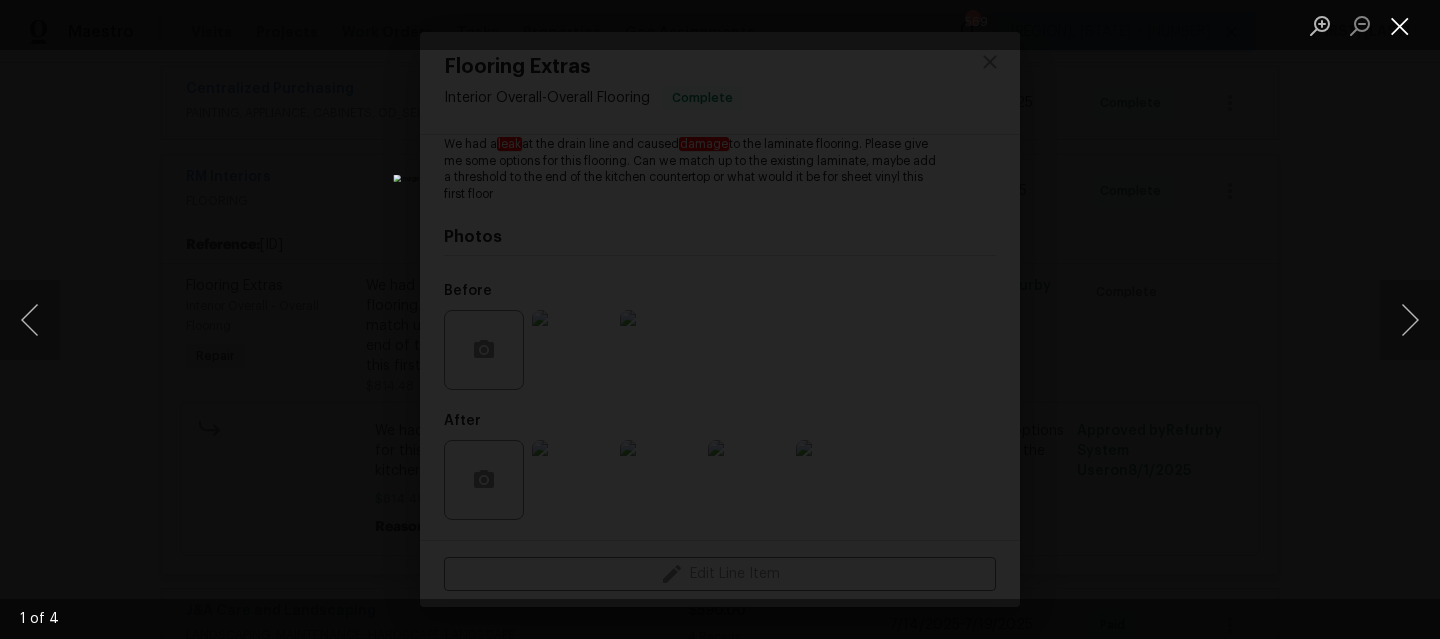 click at bounding box center (1400, 25) 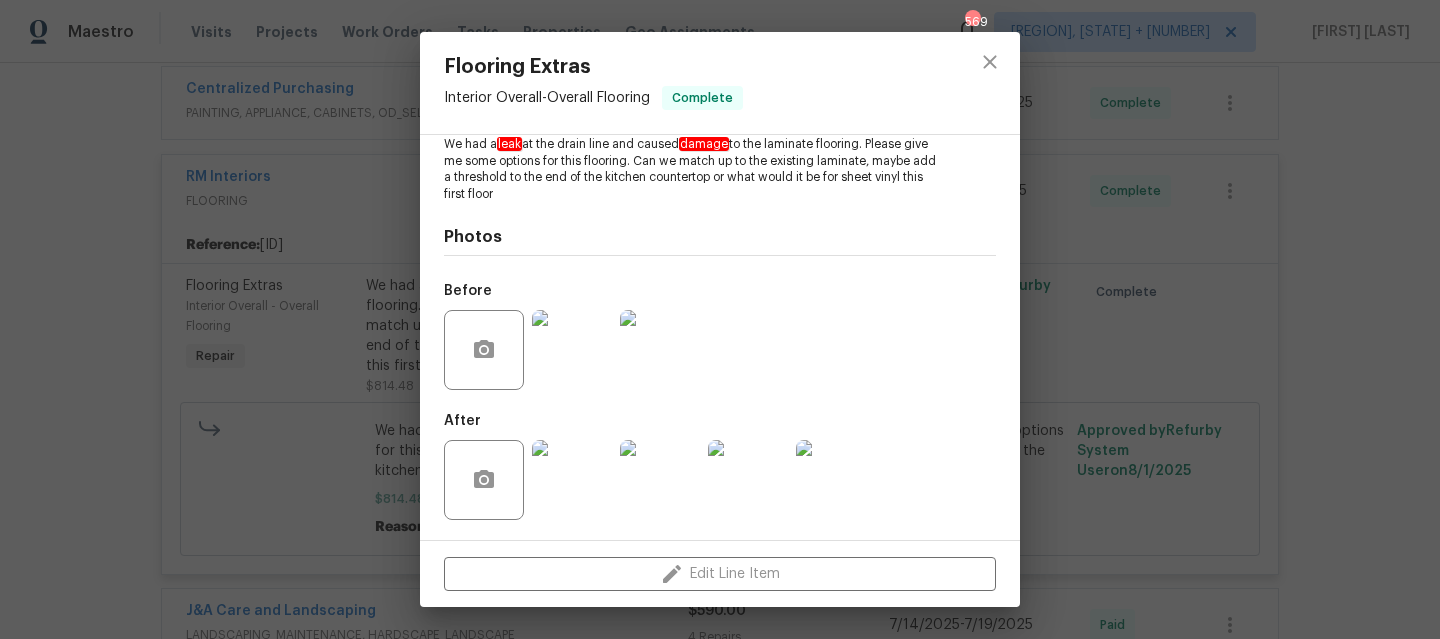 click on "Flooring Extras Interior Overall - Overall Flooring Complete Vendor RM Interiors Account Category Repairs Cost $[NUMBER] x [NUMBER] count $[NUMBER] Labor $[NUMBER] Total $[NUMBER] Repairs needed We had a leak at the drain line and caused damage to the laminate flooring. Please give me some options for this flooring. Can we match up to the existing laminate, maybe add a threshold to the end of the kitchen countertop or what would it be for sheet vinyl this first floor Photos Before After Edit Line Item" at bounding box center (720, 319) 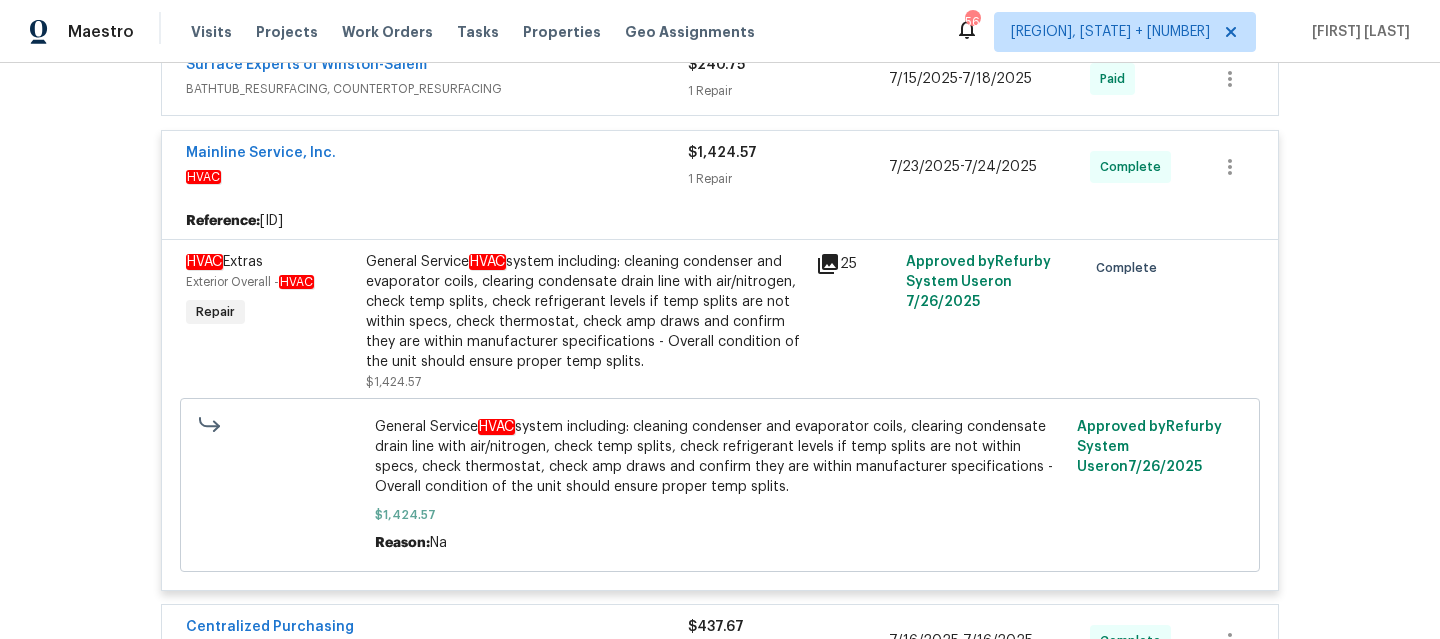 scroll, scrollTop: 2918, scrollLeft: 0, axis: vertical 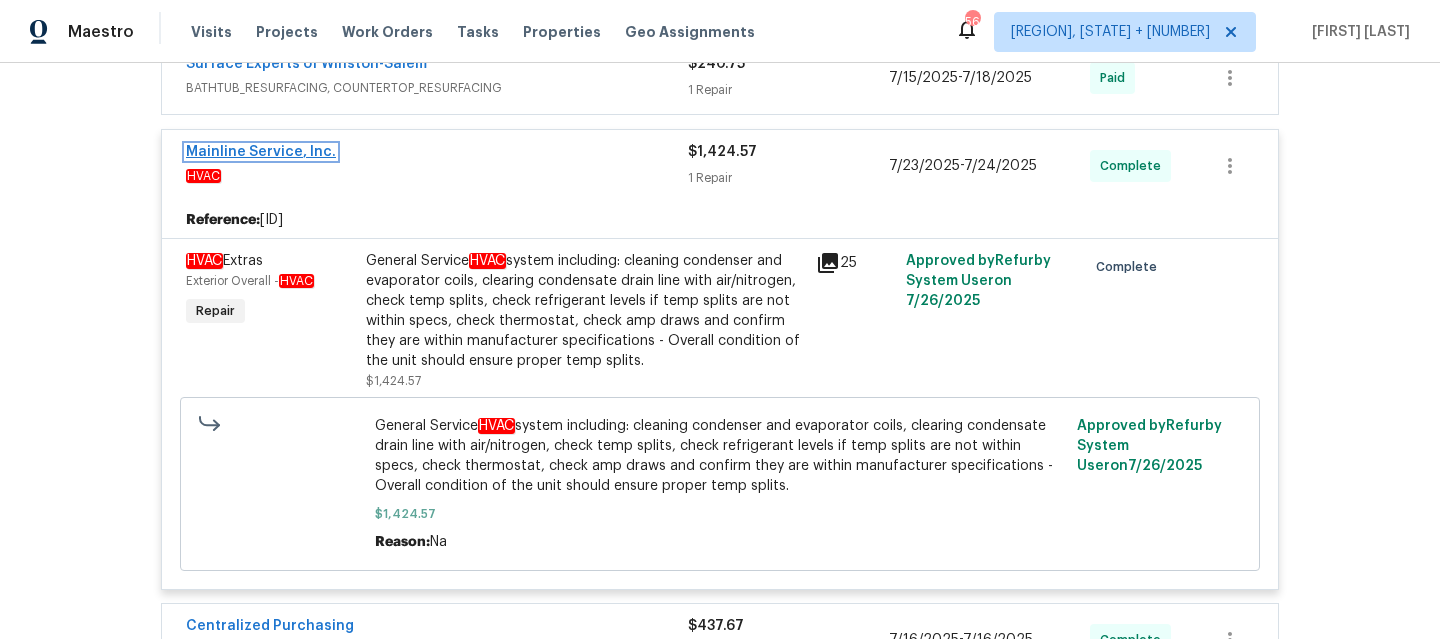 click on "Mainline Service, Inc." at bounding box center [261, 152] 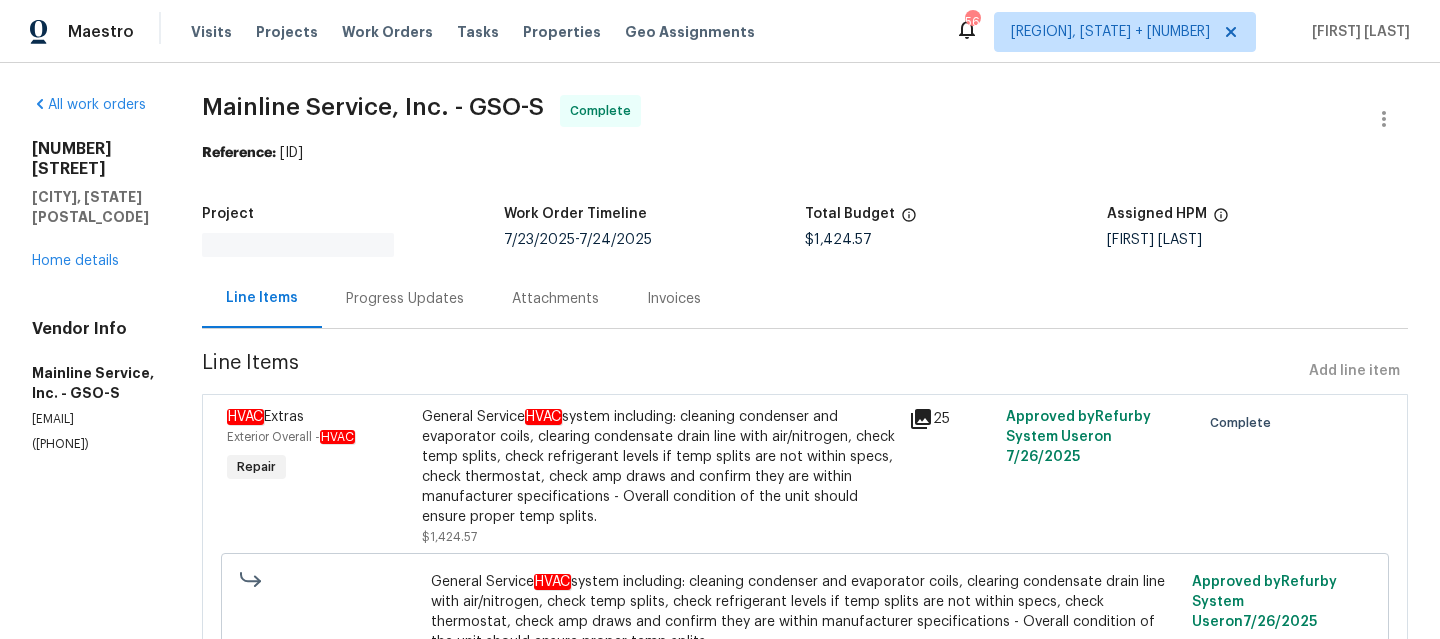 scroll, scrollTop: 78, scrollLeft: 0, axis: vertical 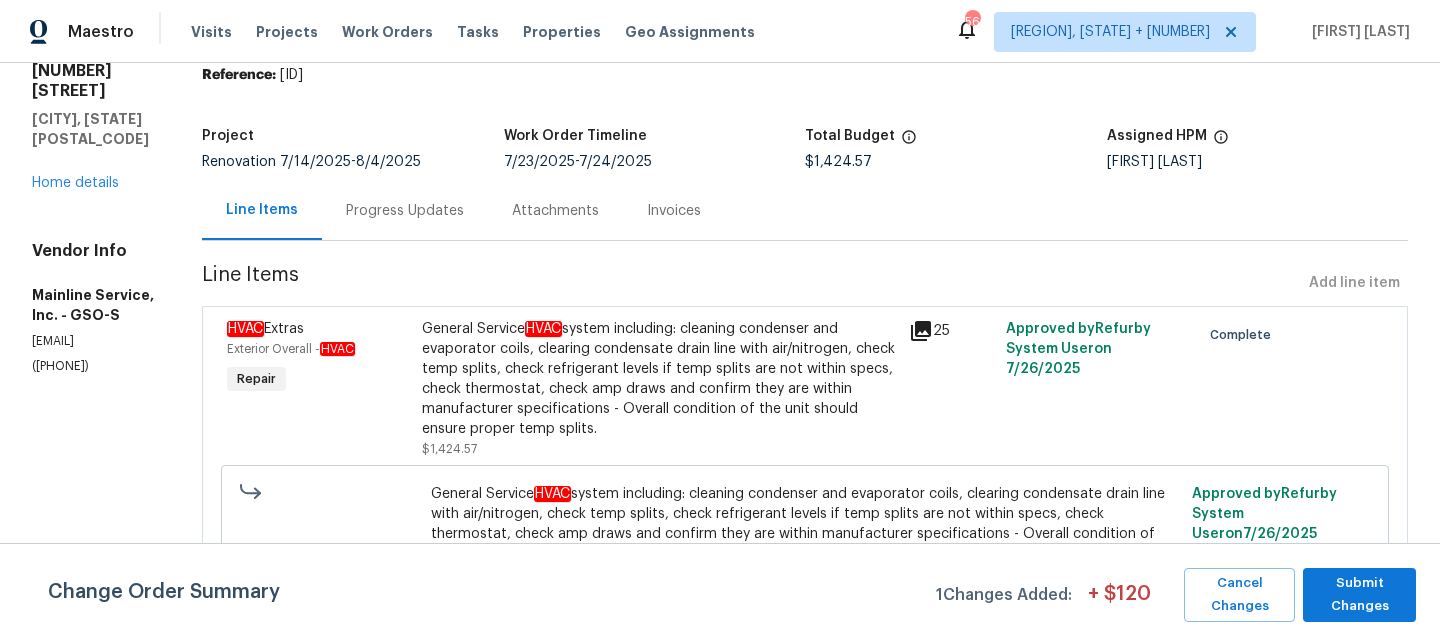 click on "Progress Updates" at bounding box center [405, 211] 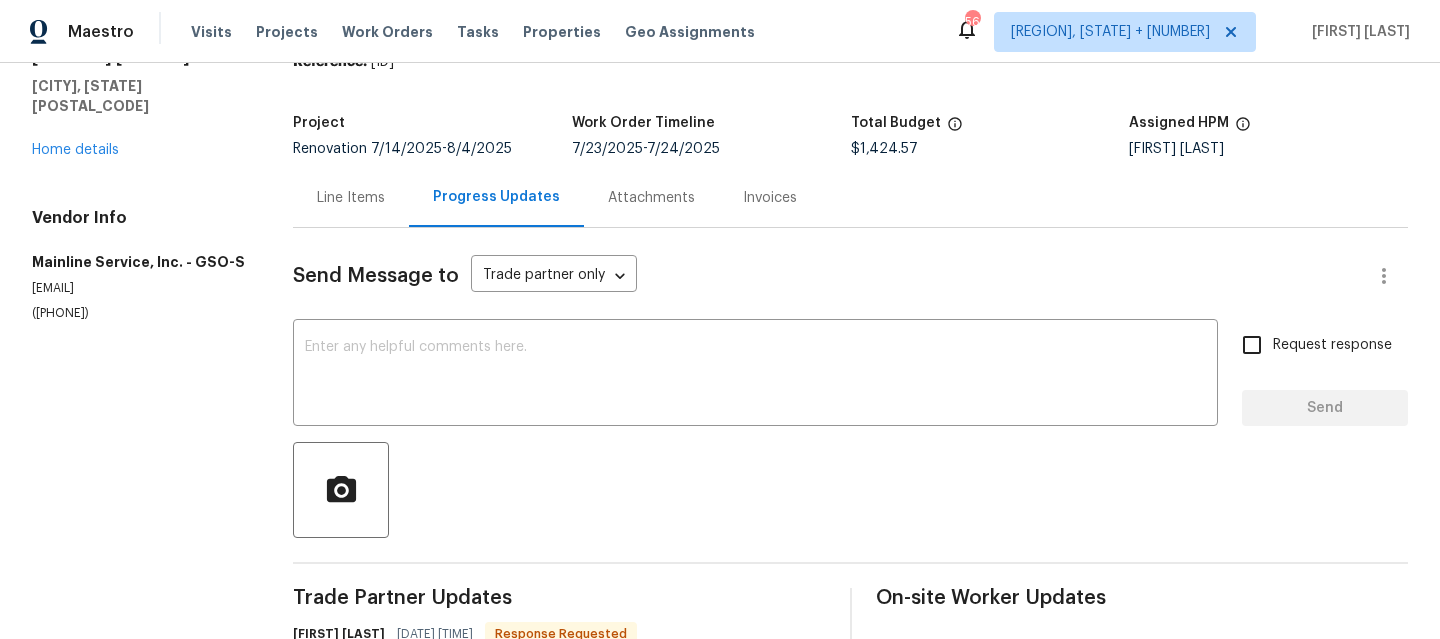 scroll, scrollTop: 0, scrollLeft: 0, axis: both 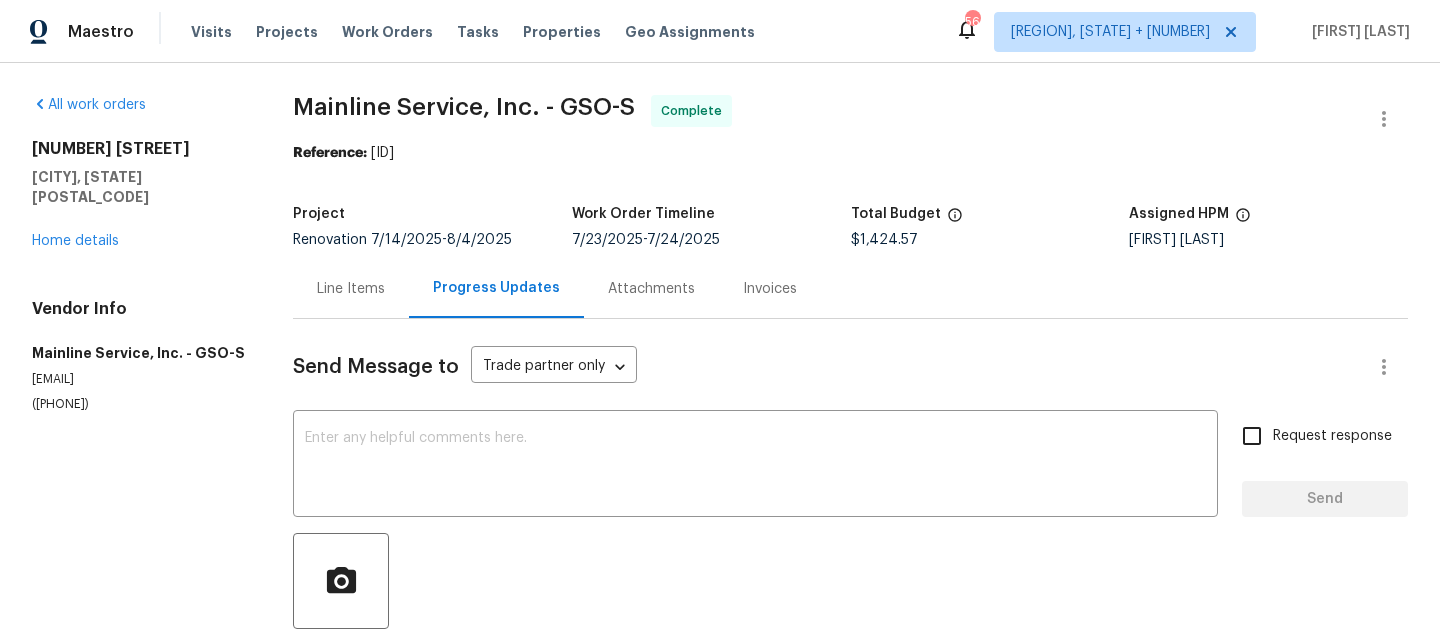 click on "Line Items" at bounding box center [351, 289] 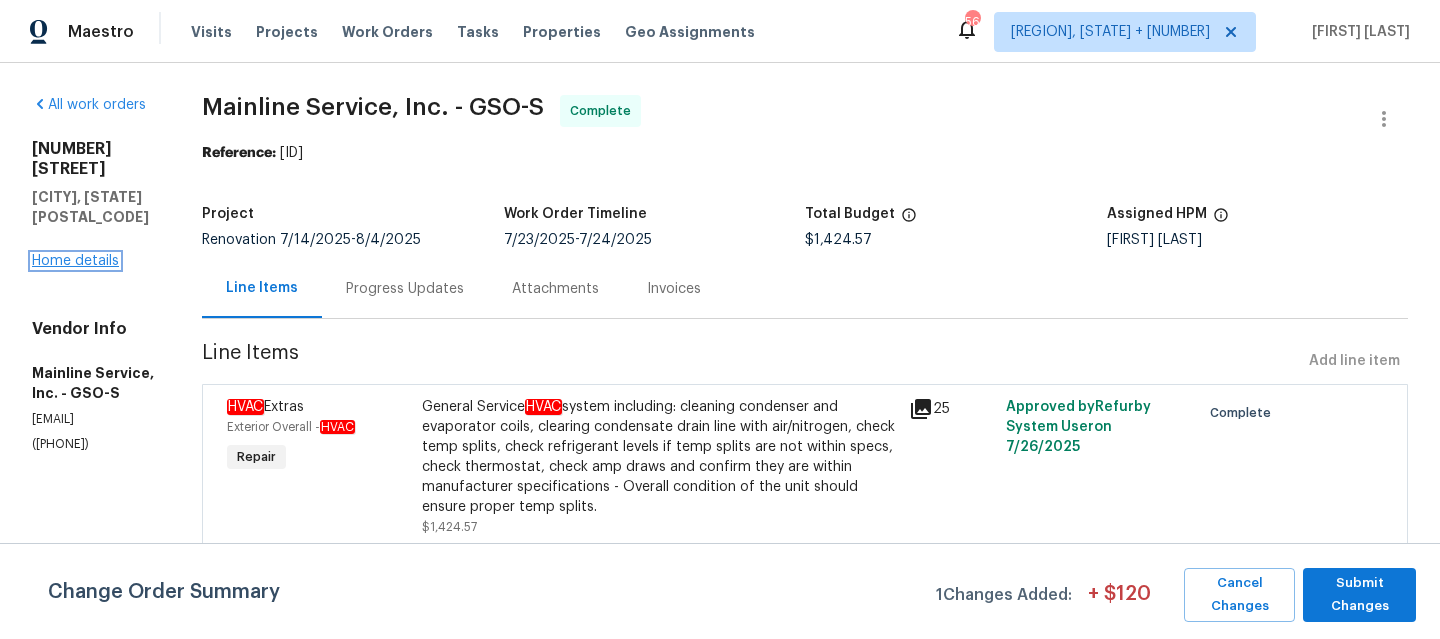 click on "Home details" at bounding box center (75, 261) 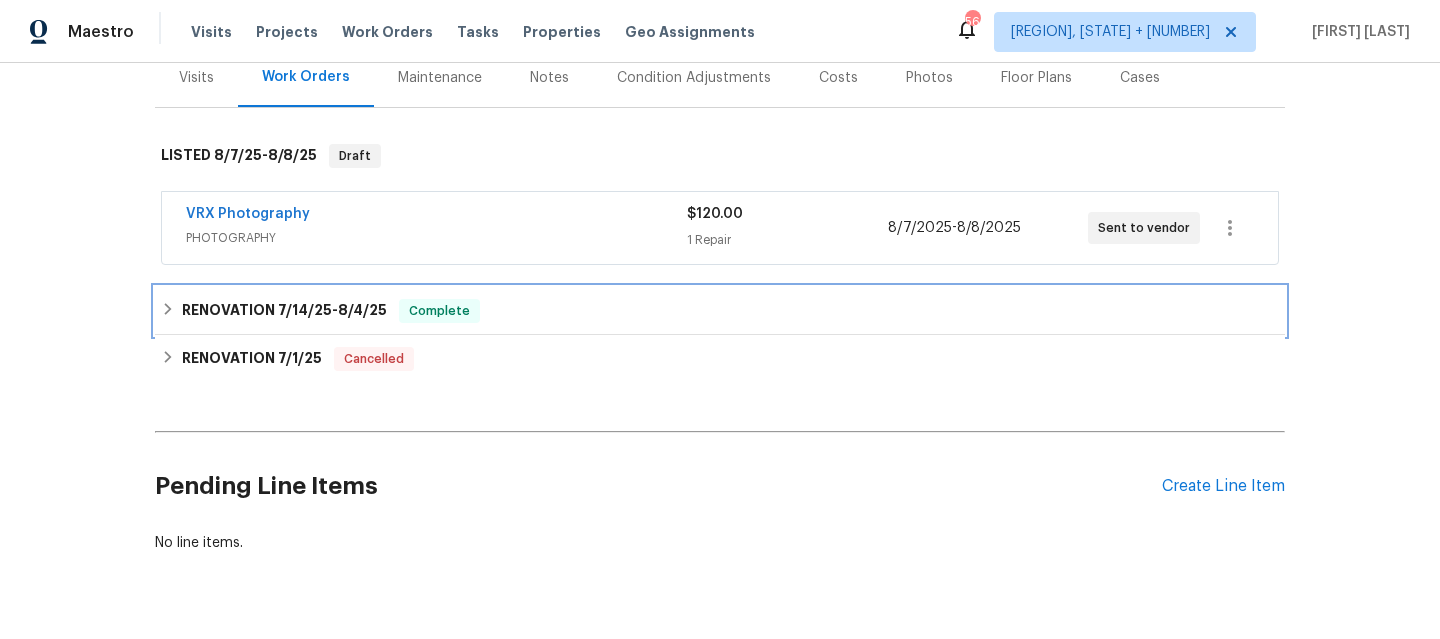click on "RENOVATION [DATE] - [DATE] Complete" at bounding box center [720, 311] 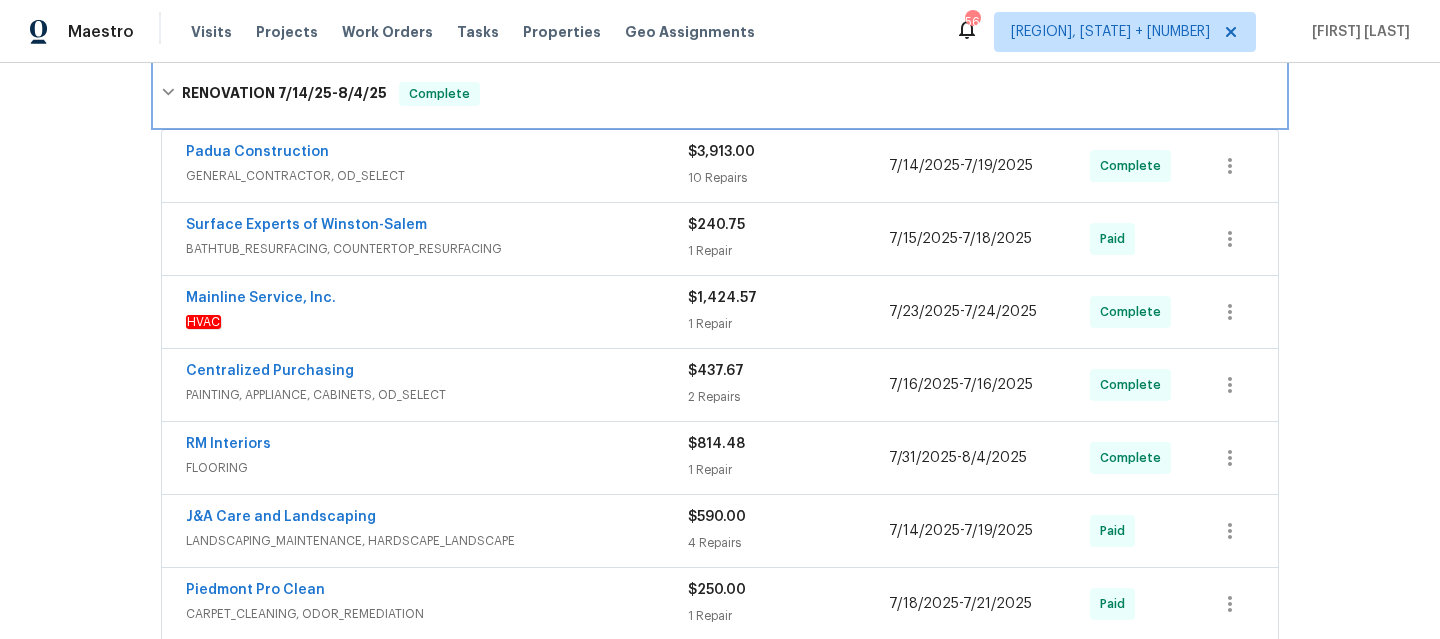 scroll, scrollTop: 499, scrollLeft: 0, axis: vertical 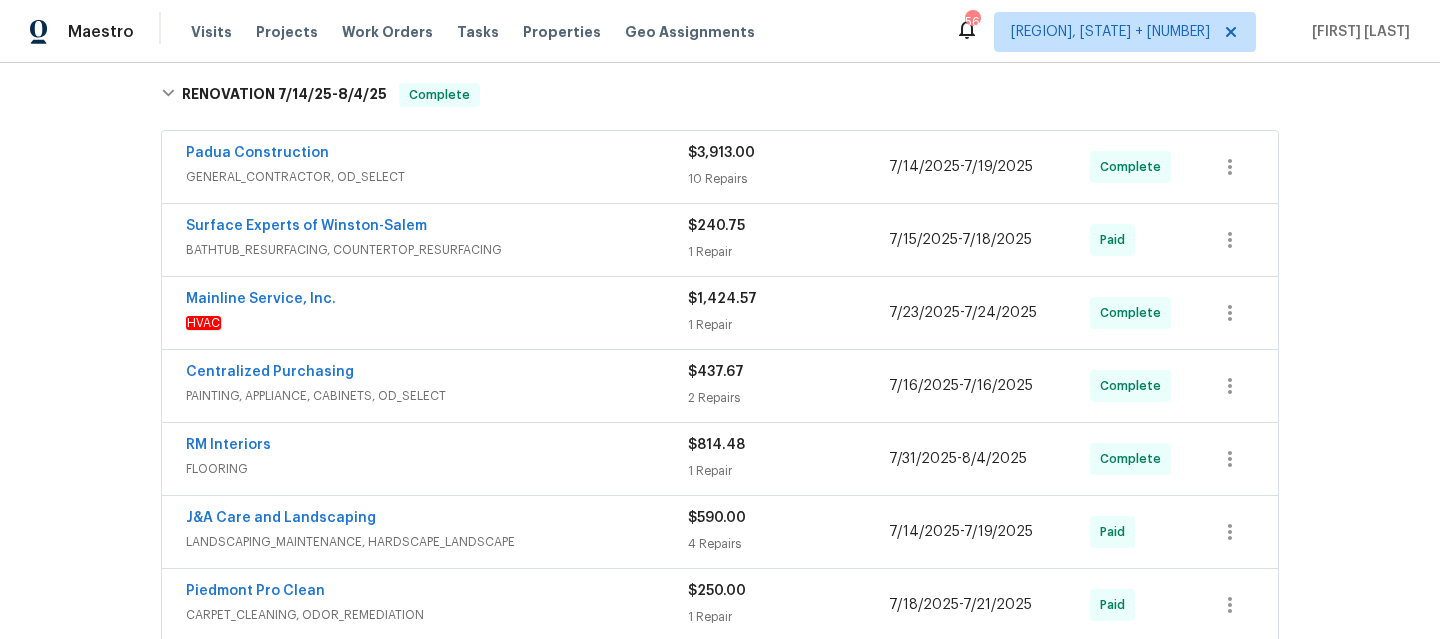 click on "GENERAL_CONTRACTOR, OD_SELECT" at bounding box center [437, 177] 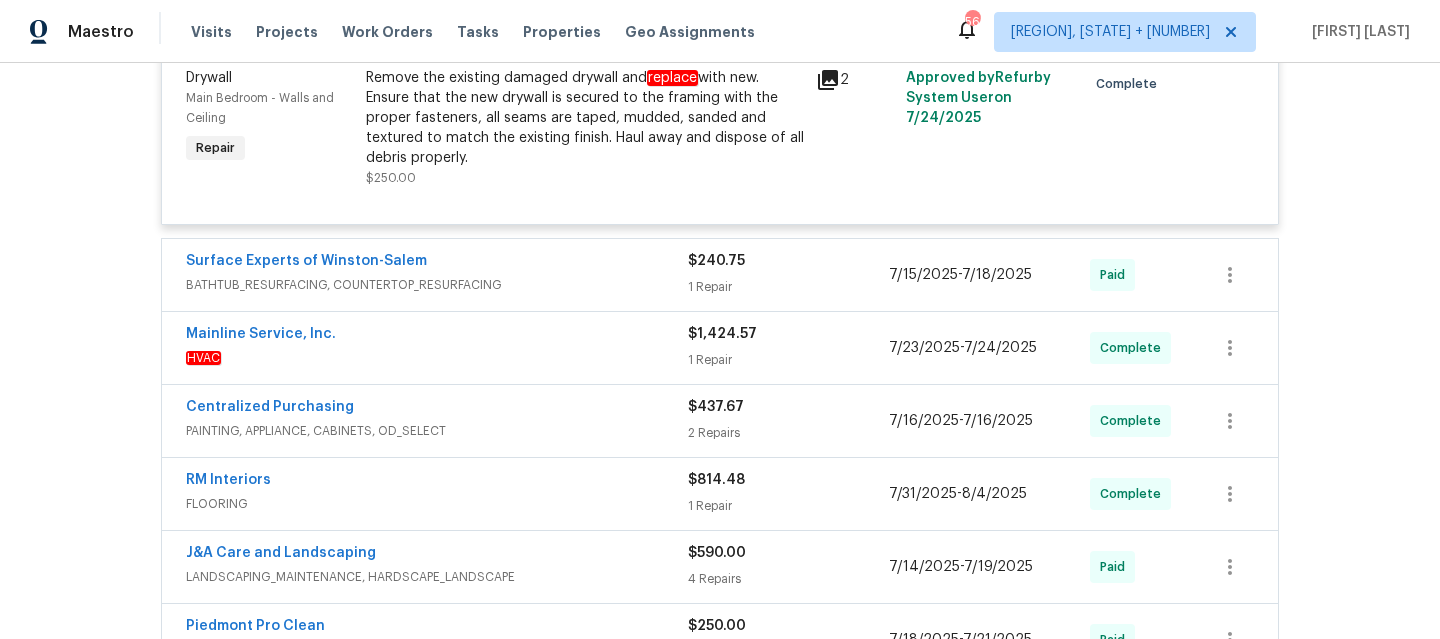 scroll, scrollTop: 2753, scrollLeft: 0, axis: vertical 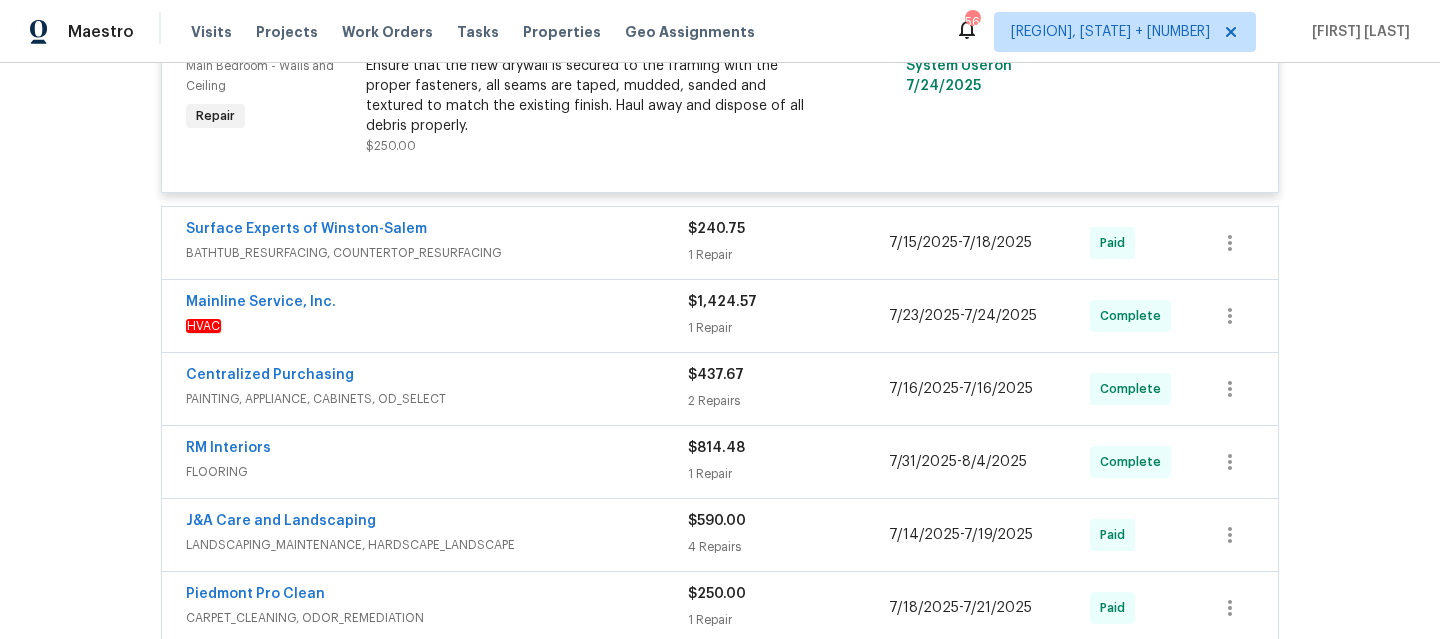 click on "1 Repair" at bounding box center [788, 474] 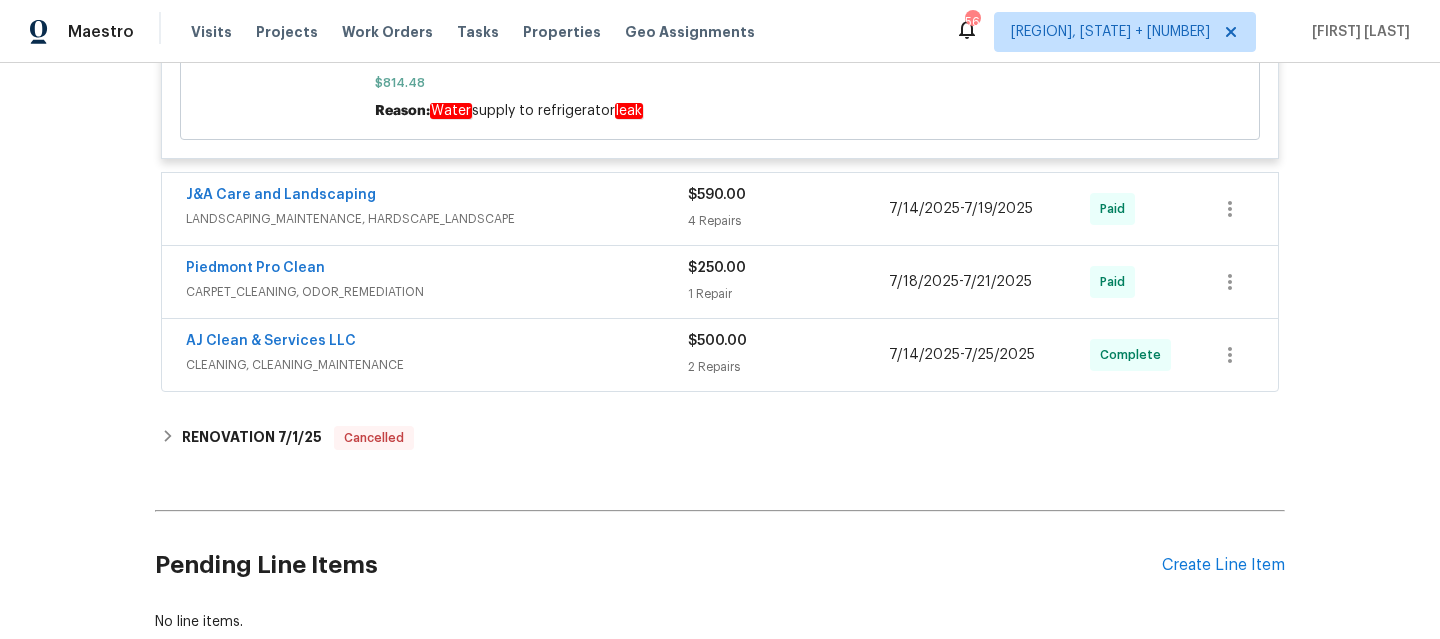 scroll, scrollTop: 3469, scrollLeft: 0, axis: vertical 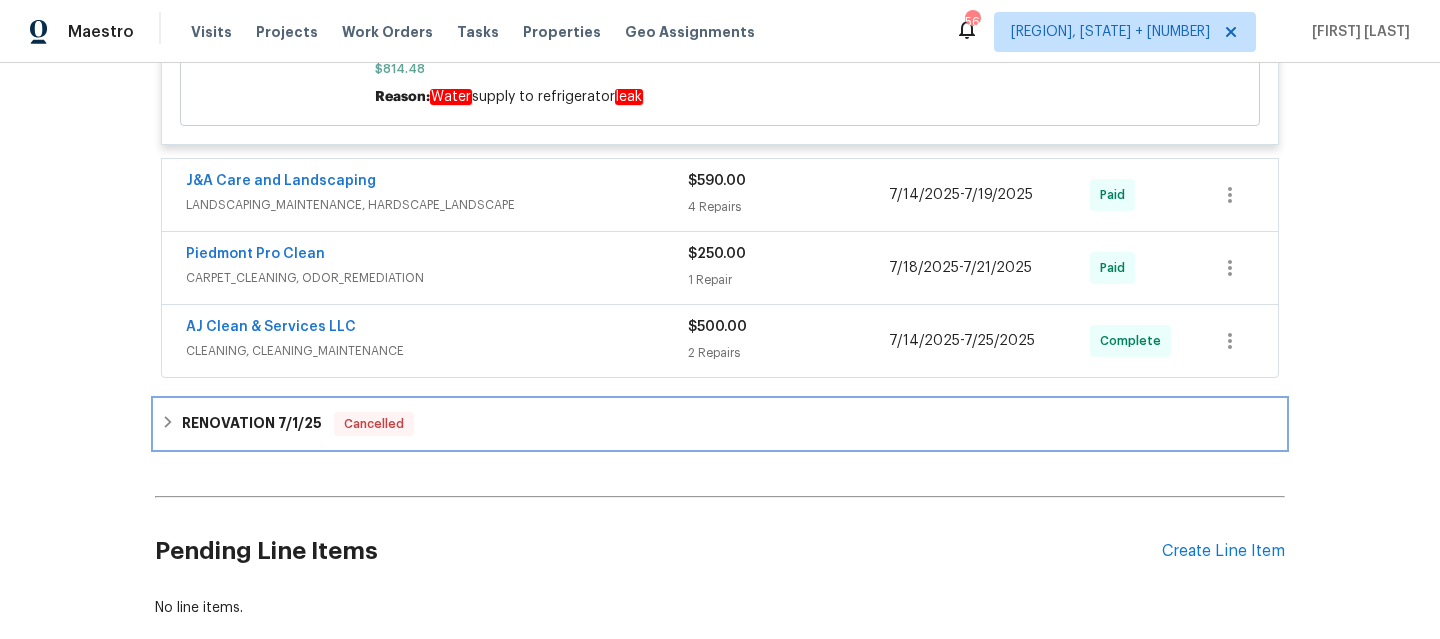 click on "RENOVATION [DATE] Cancelled" at bounding box center [720, 424] 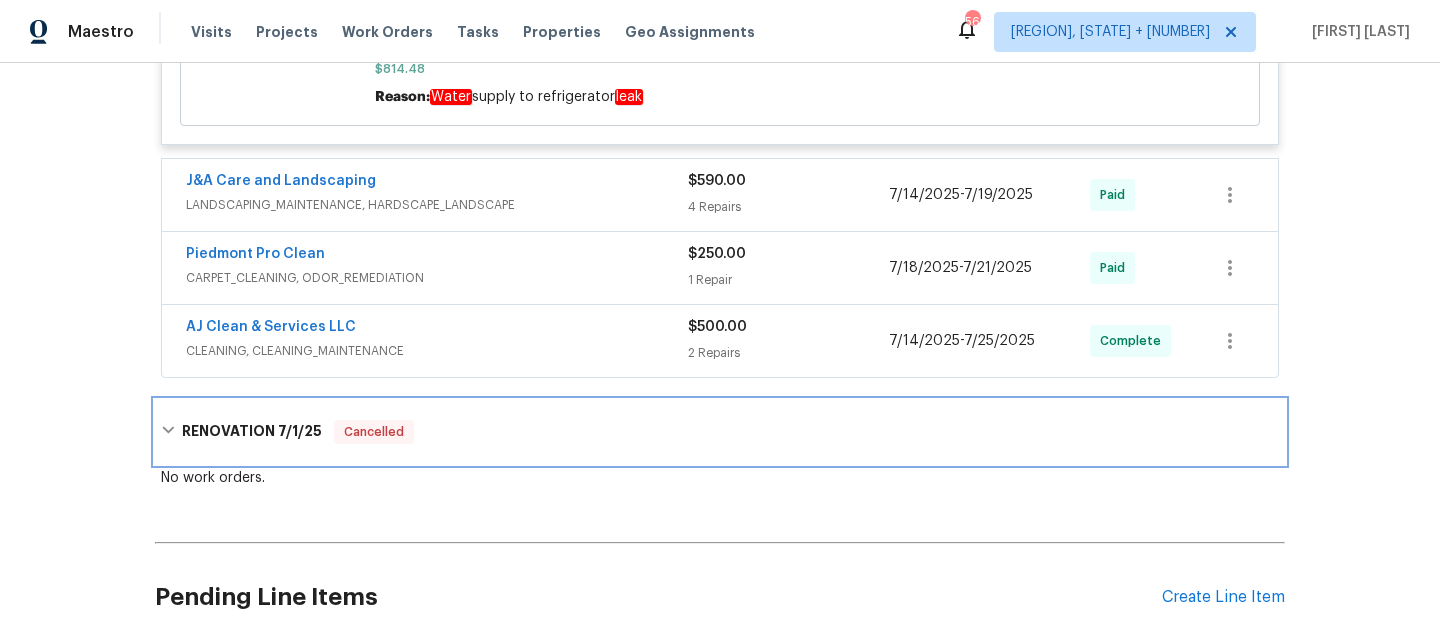 click on "RENOVATION [DATE] Cancelled" at bounding box center (720, 432) 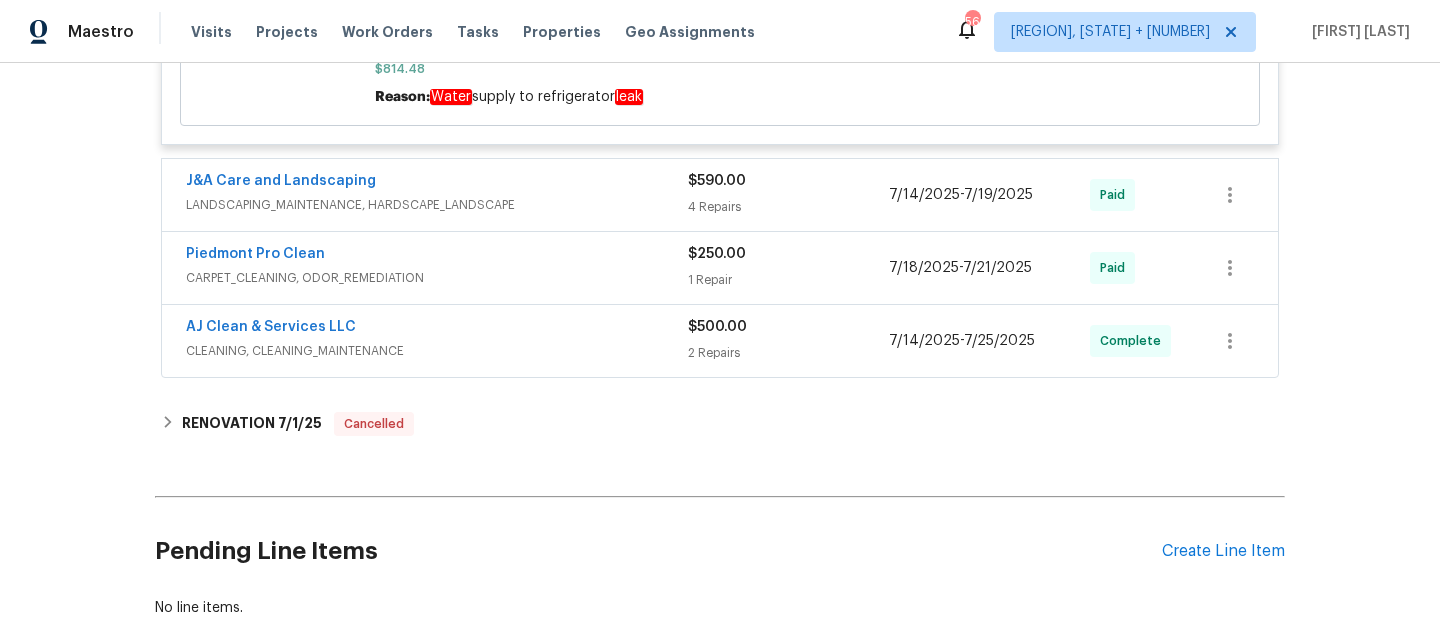 click on "[COMPANY] [SERVICE], [SERVICE] $[COST] [REPAIRS] Repairs [DATE]  -  [DATE] Complete" at bounding box center [720, 341] 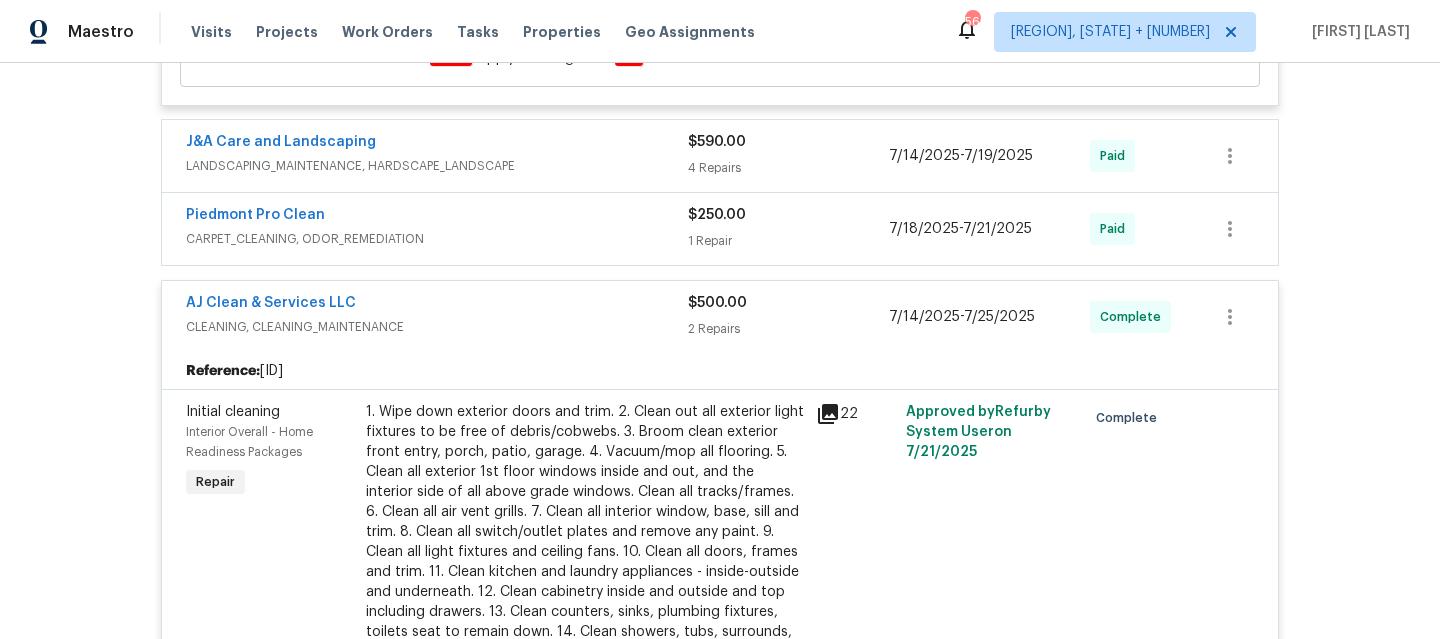 scroll, scrollTop: 3510, scrollLeft: 0, axis: vertical 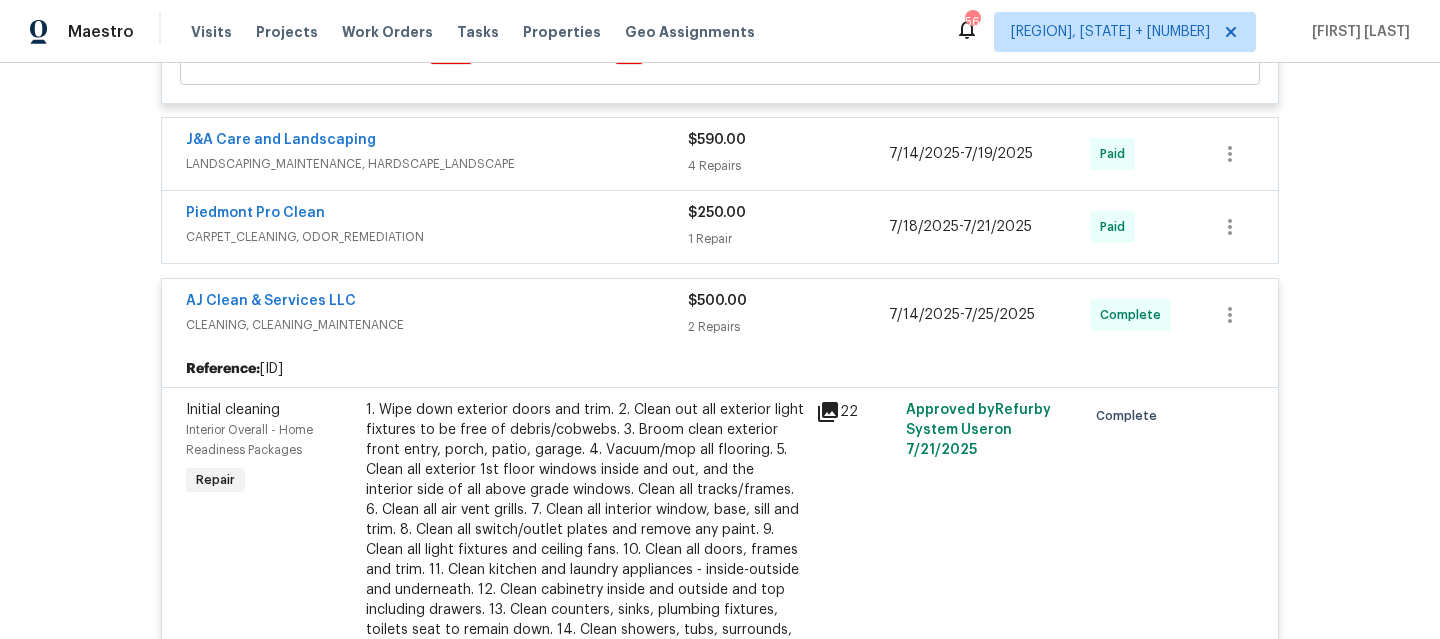click on "AJ Clean & Services LLC" at bounding box center [437, 303] 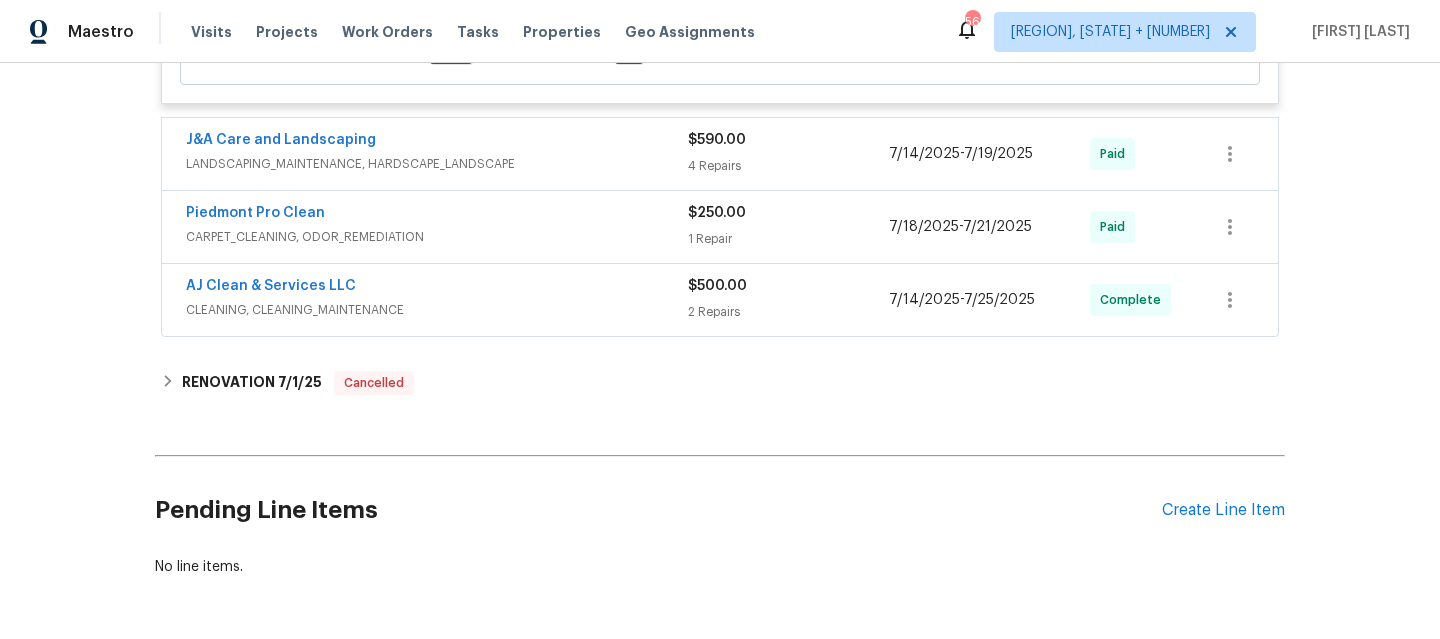 click on "CARPET_CLEANING, ODOR_REMEDIATION" at bounding box center [437, 237] 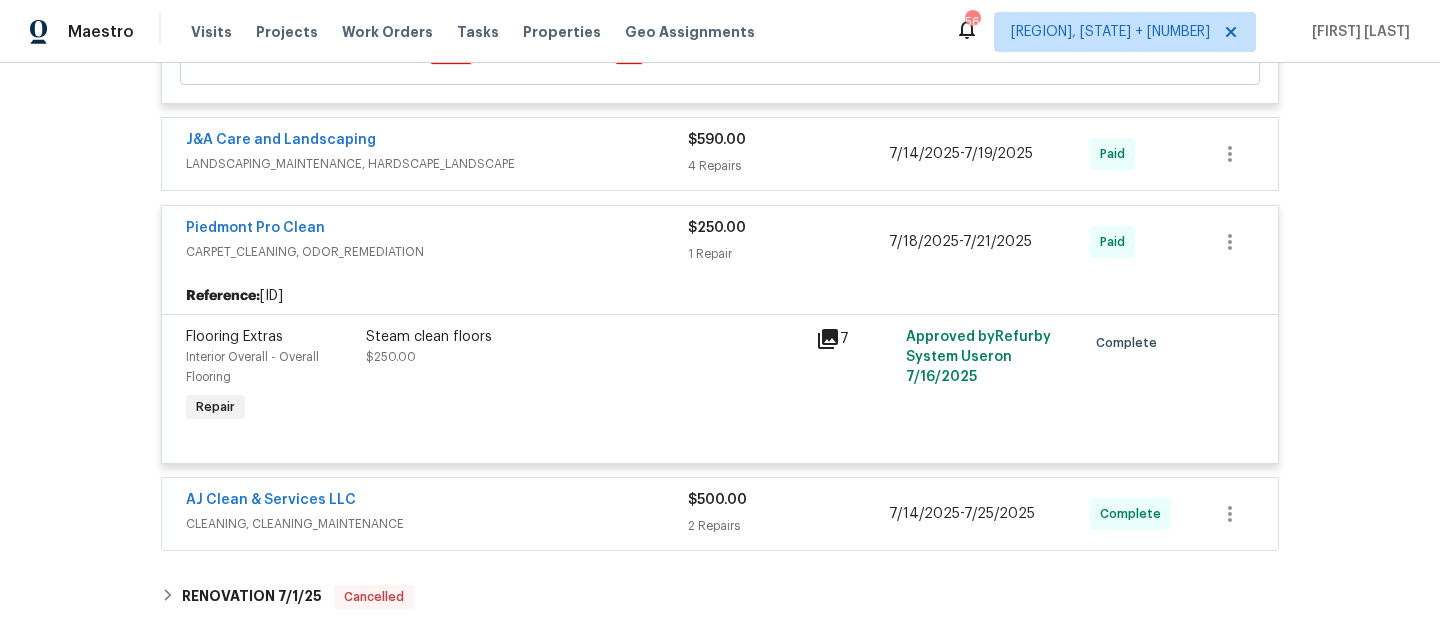 click on "Piedmont Pro Clean" at bounding box center [437, 230] 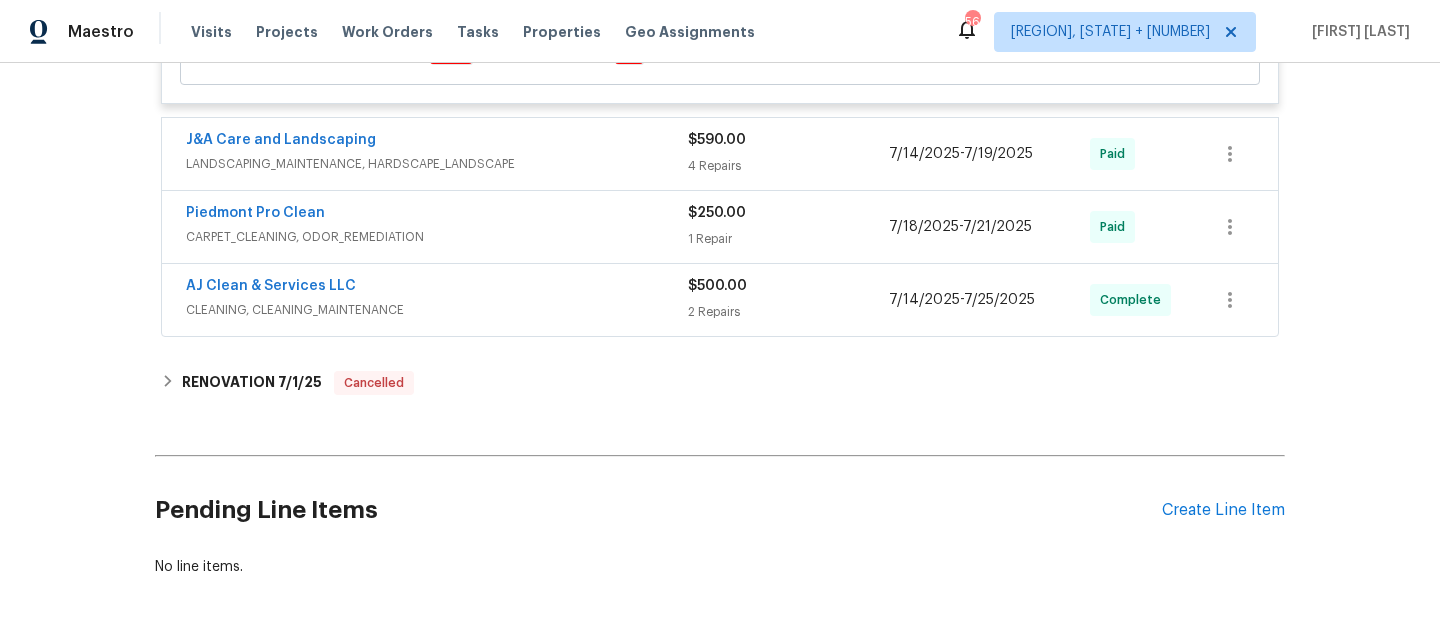 click on "J&A Care and Landscaping LANDSCAPING_MAINTENANCE, HARDSCAPE_LANDSCAPE" at bounding box center (437, 154) 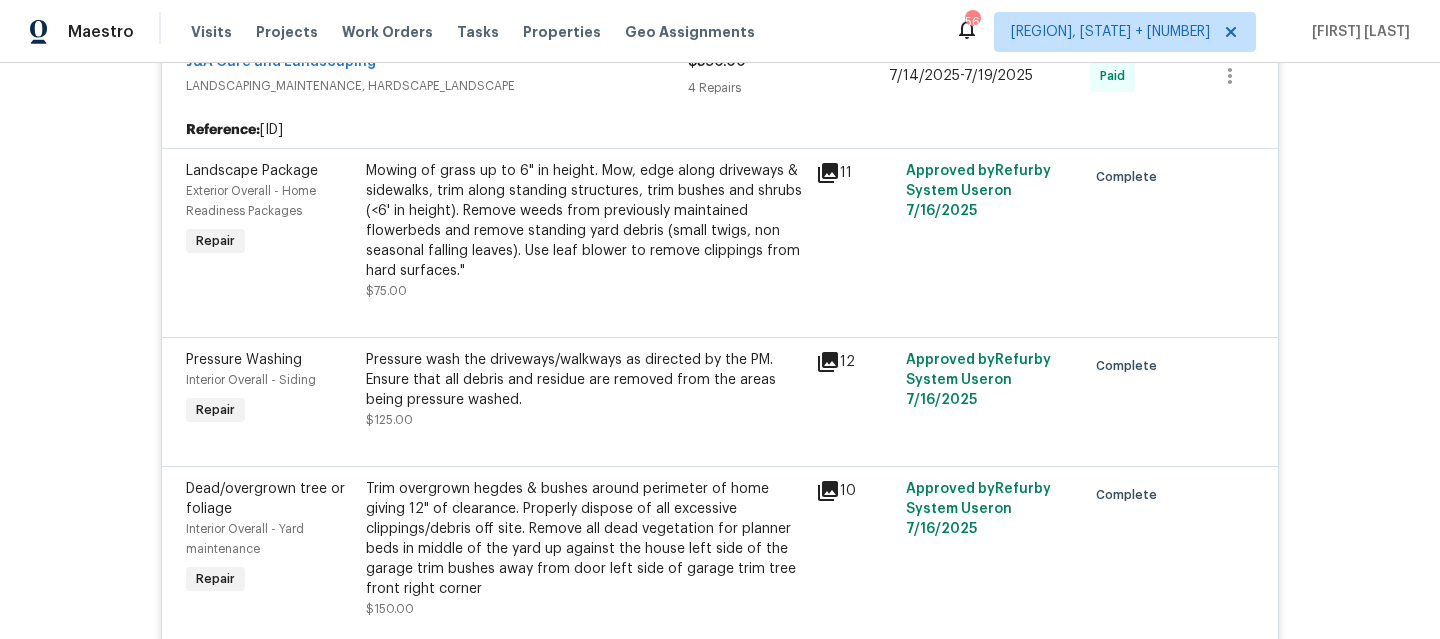 scroll, scrollTop: 3451, scrollLeft: 0, axis: vertical 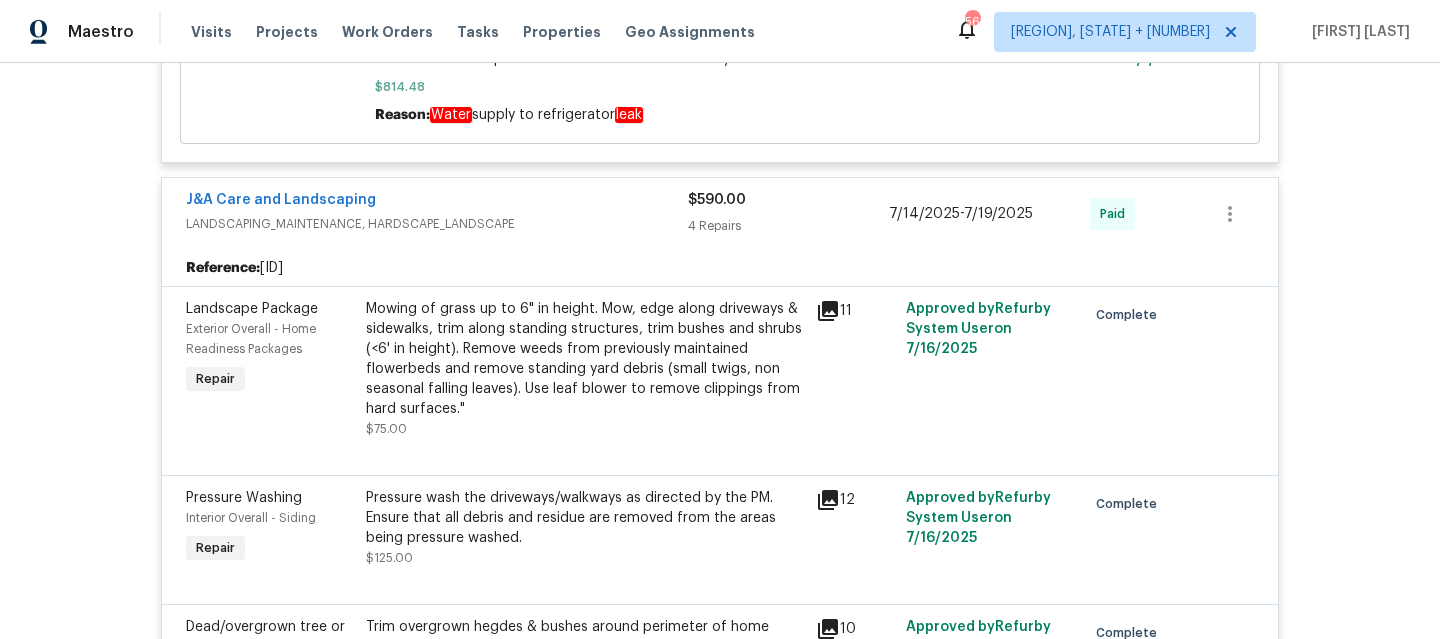 click on "[COMPANY] [SERVICE], [SERVICE] $[COST] [REPAIRS] Repairs [DATE]  -  [DATE] Paid" at bounding box center [720, 214] 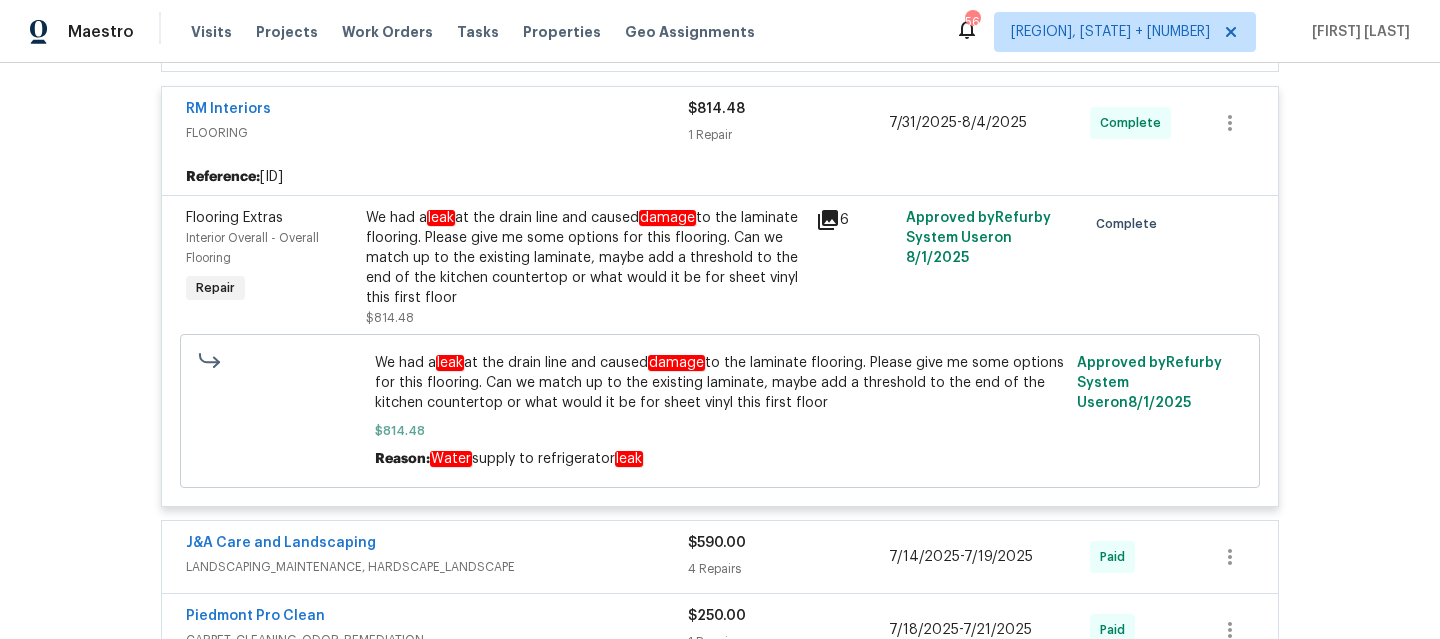 scroll, scrollTop: 3106, scrollLeft: 0, axis: vertical 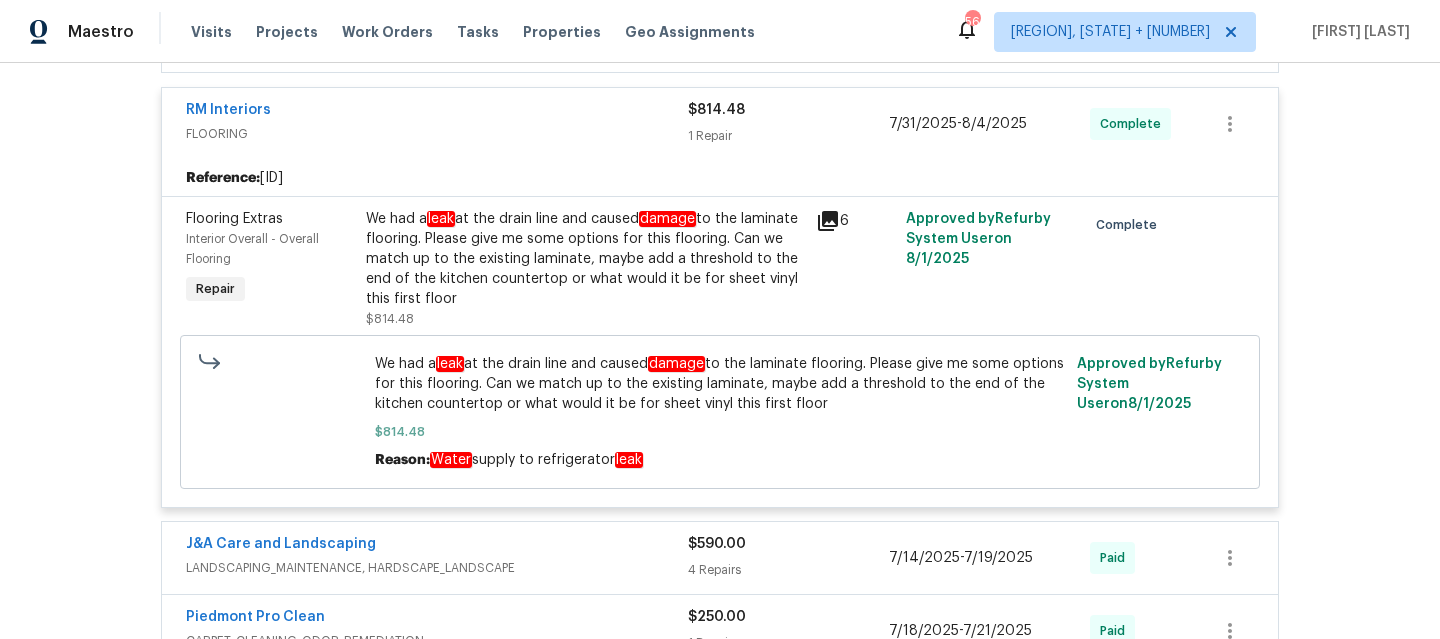 click on "We had a  leak  at the drain line and caused  damage  to the laminate flooring. Please give me some options for this flooring. Can we match up to the existing laminate, maybe add a threshold to the end of the kitchen countertop or what would it be for sheet vinyl this first floor" at bounding box center [585, 259] 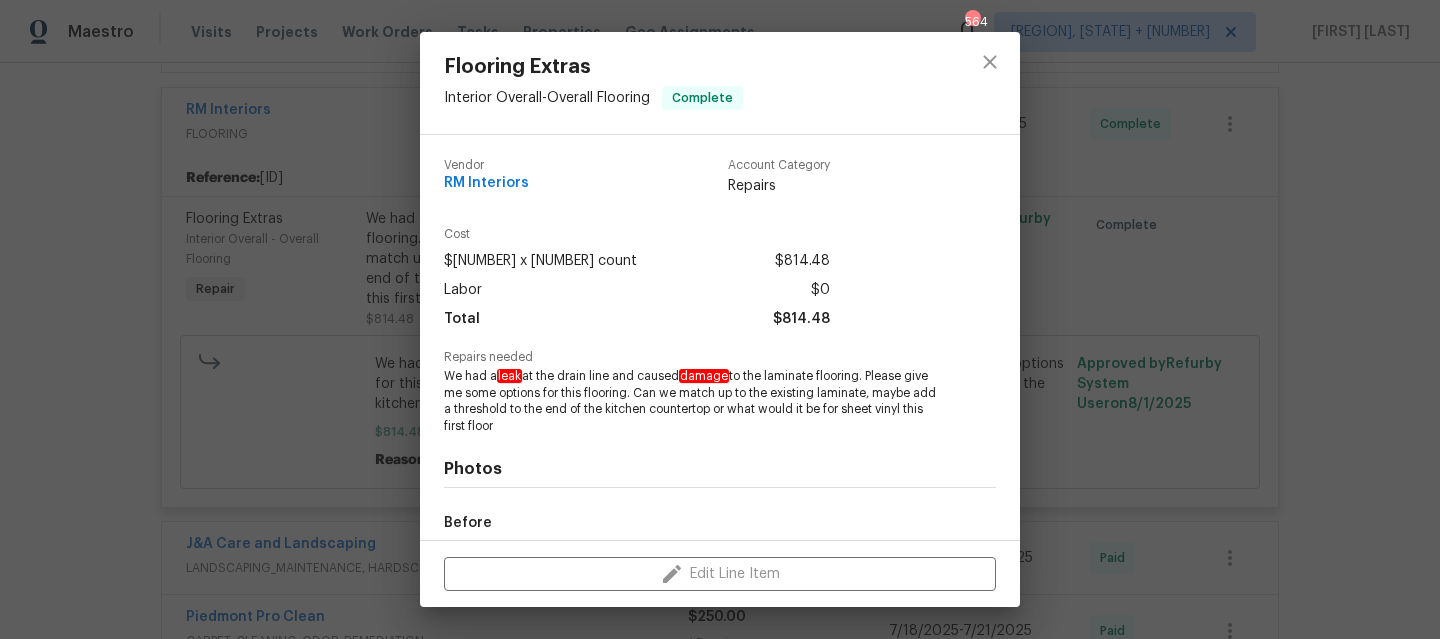 scroll, scrollTop: 232, scrollLeft: 0, axis: vertical 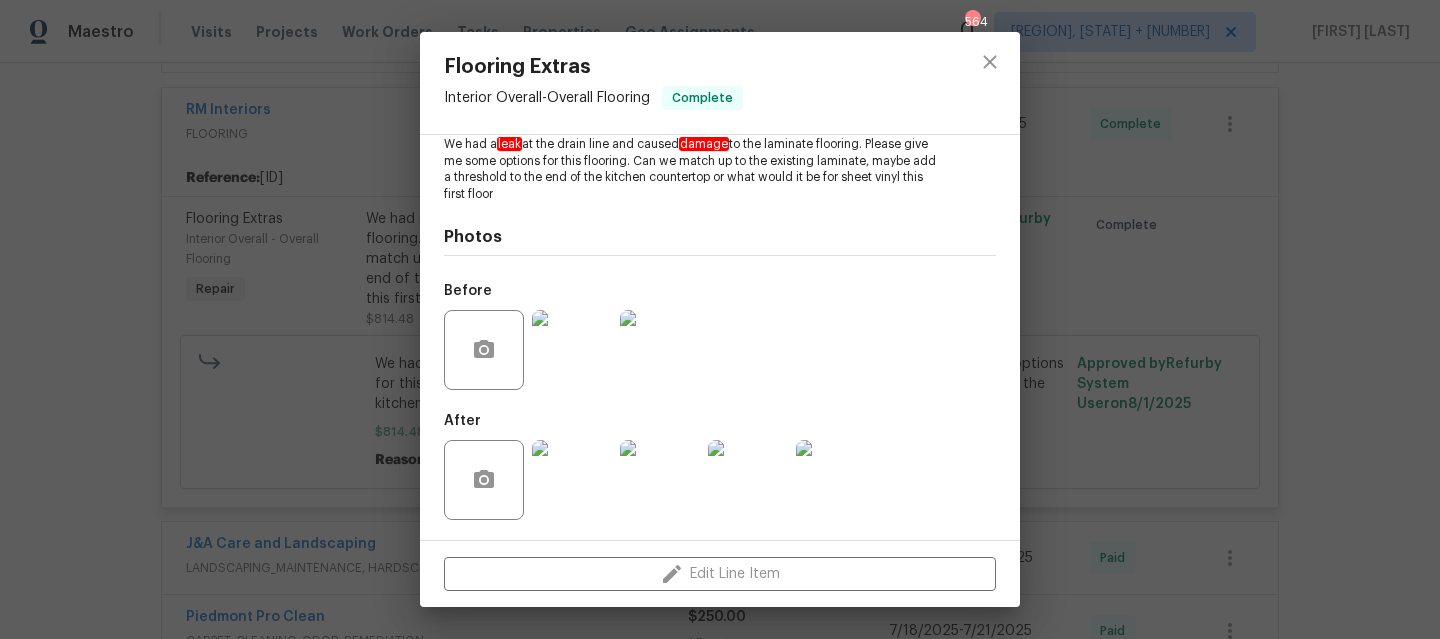 click at bounding box center [572, 350] 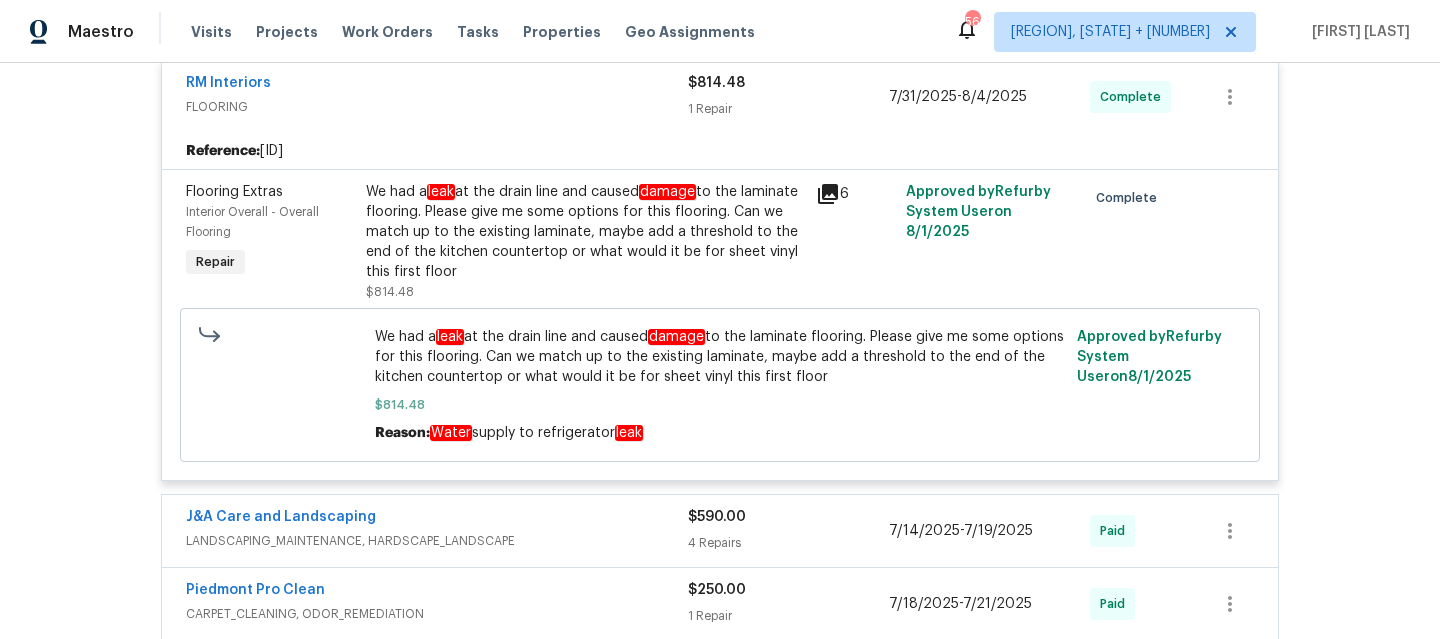scroll, scrollTop: 3118, scrollLeft: 0, axis: vertical 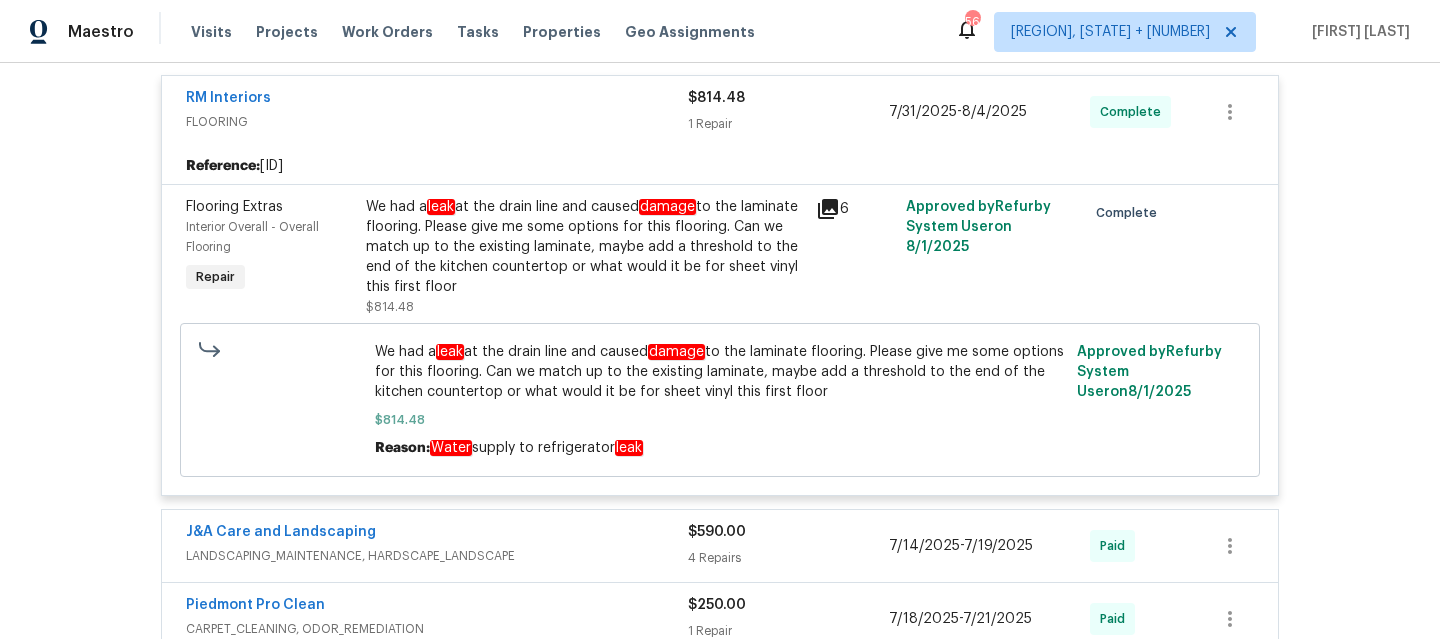 click on "We had a  leak  at the drain line and caused  damage  to the laminate flooring. Please give me some options for this flooring. Can we match up to the existing laminate, maybe add a threshold to the end of the kitchen countertop or what would it be for sheet vinyl this first floor" at bounding box center (720, 372) 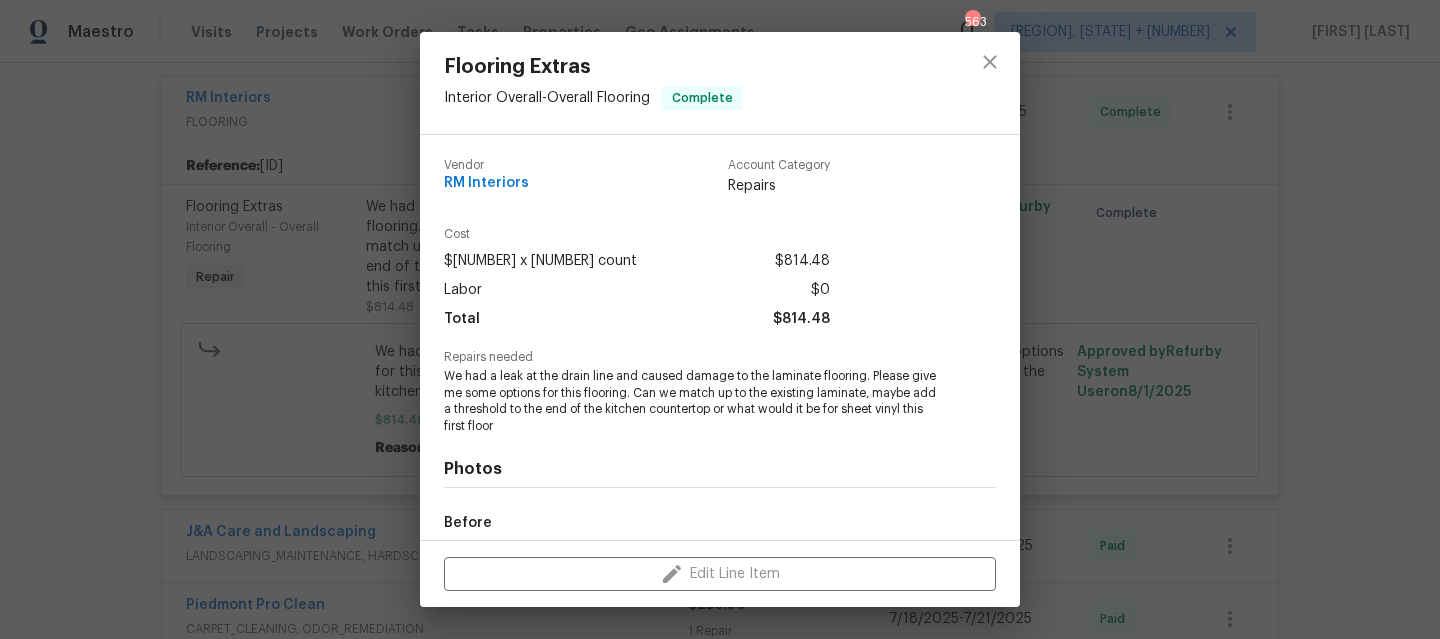 scroll, scrollTop: 232, scrollLeft: 0, axis: vertical 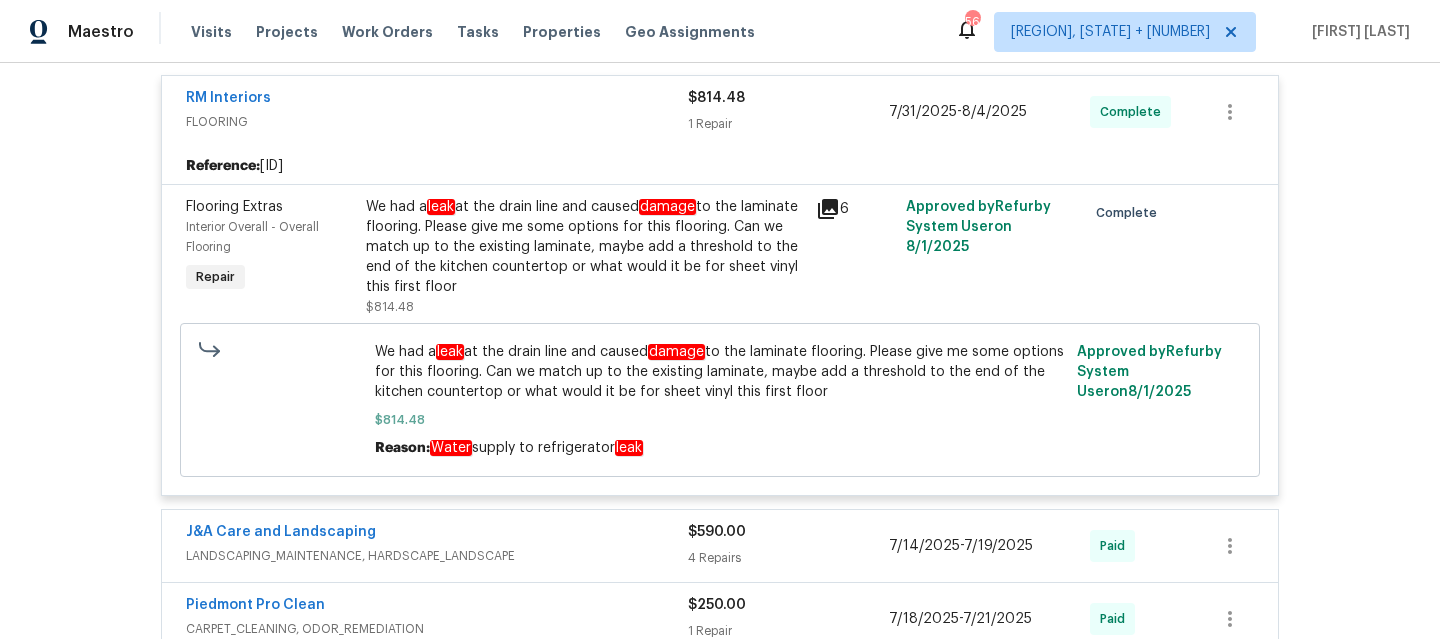 click on "We had a  leak  at the drain line and caused  damage  to the laminate flooring. Please give me some options for this flooring. Can we match up to the existing laminate, maybe add a threshold to the end of the kitchen countertop or what would it be for sheet vinyl this first floor" at bounding box center (585, 247) 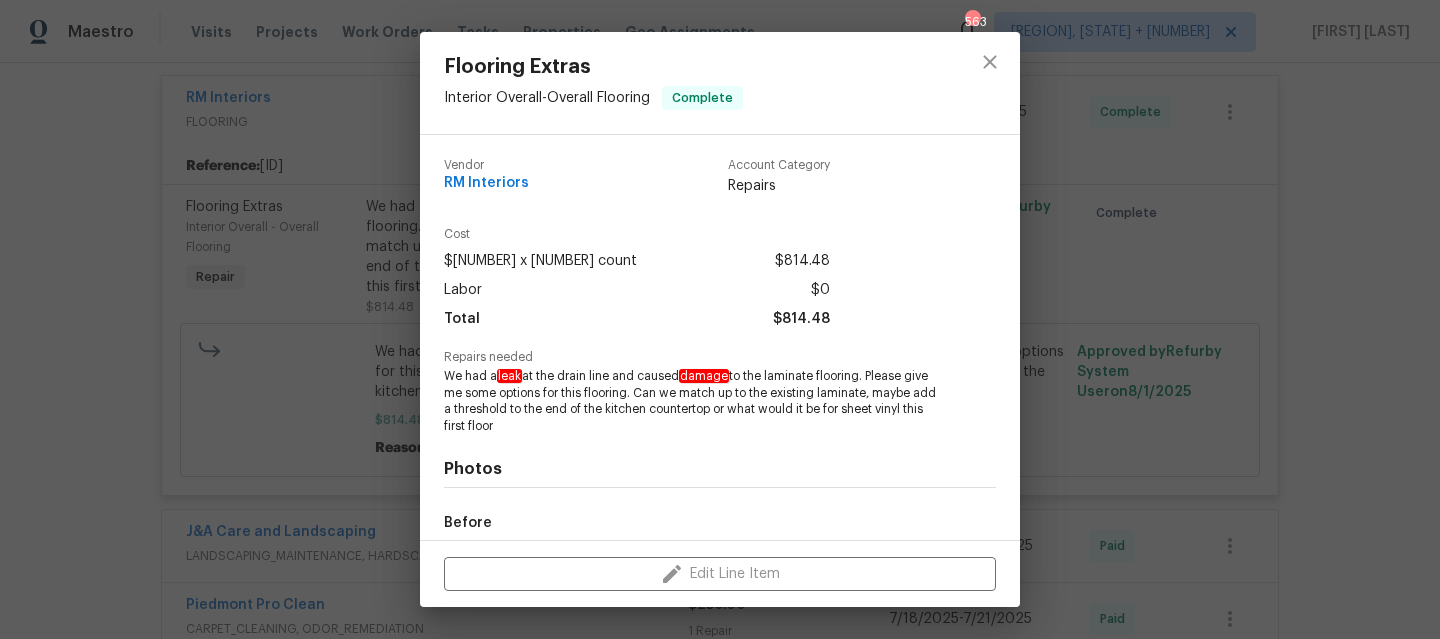 scroll, scrollTop: 232, scrollLeft: 0, axis: vertical 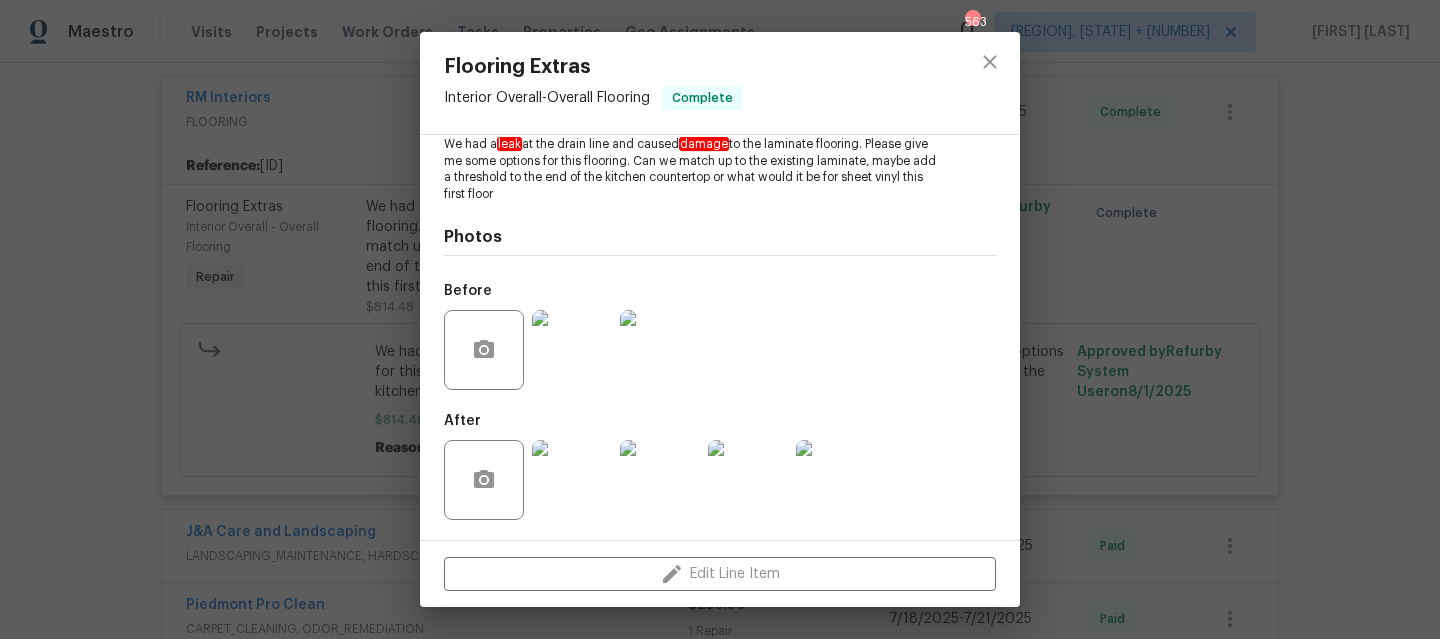 click at bounding box center [572, 480] 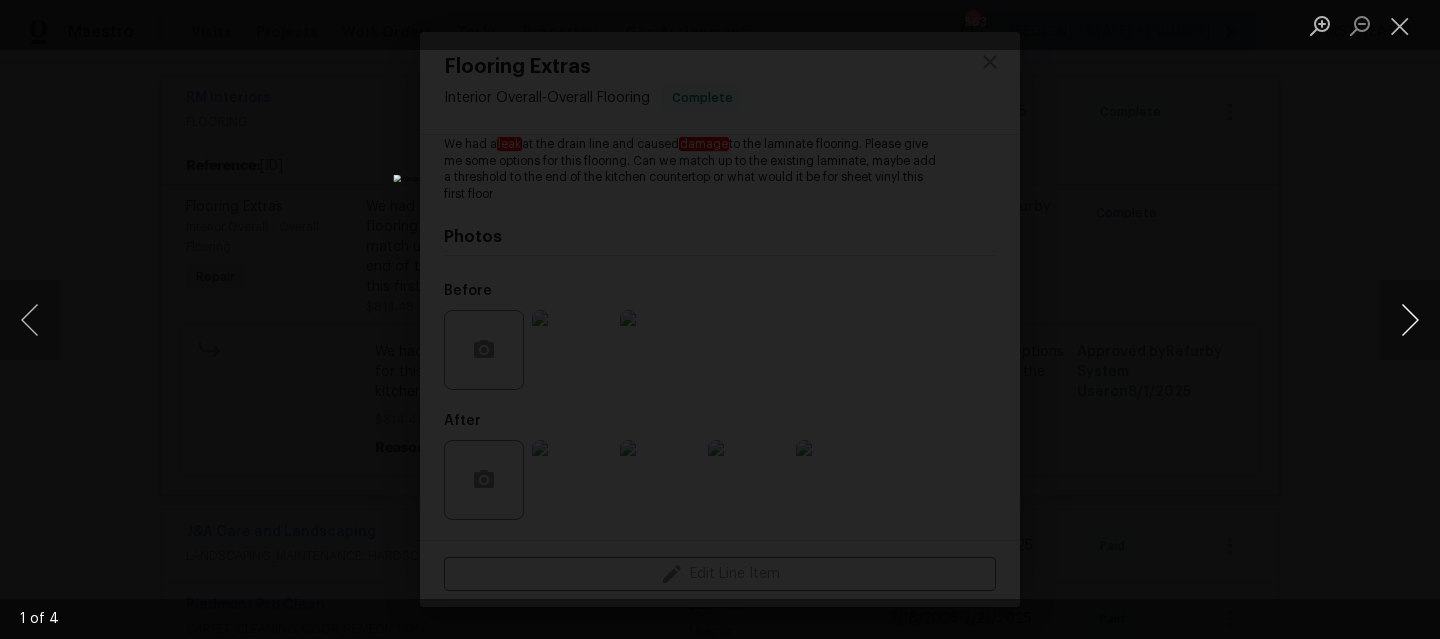 click at bounding box center (1410, 320) 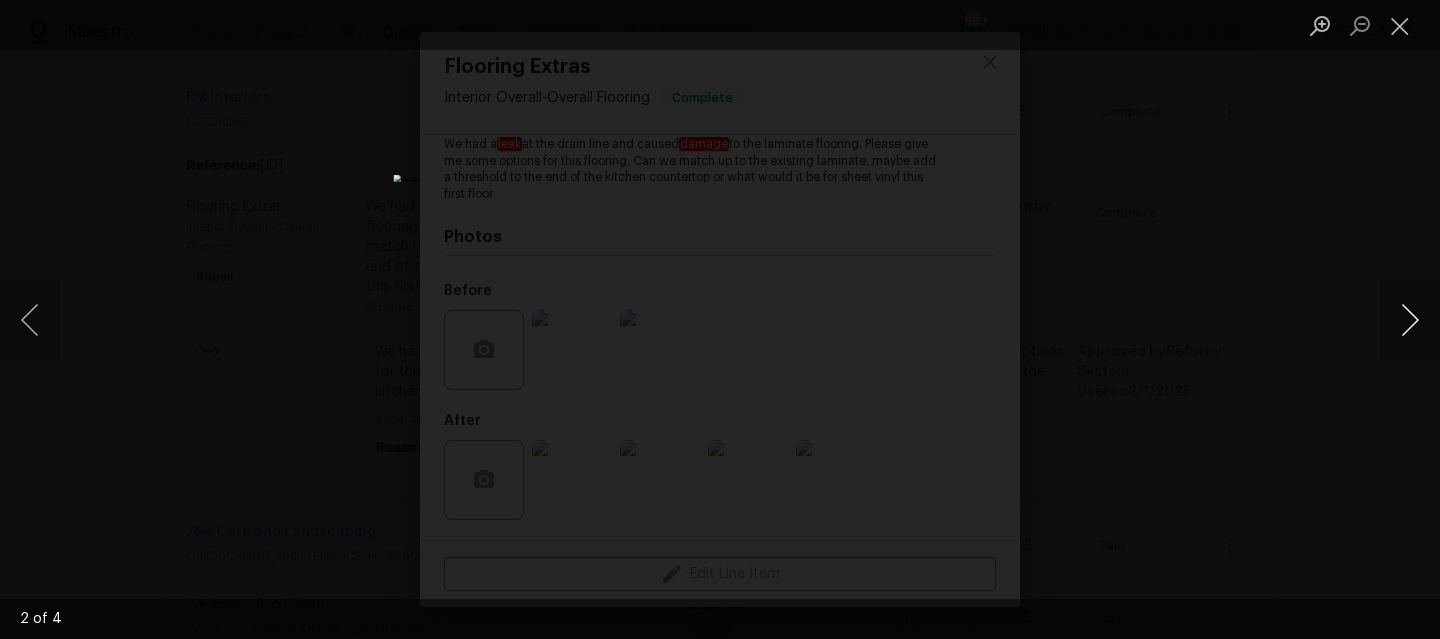 click at bounding box center [1410, 320] 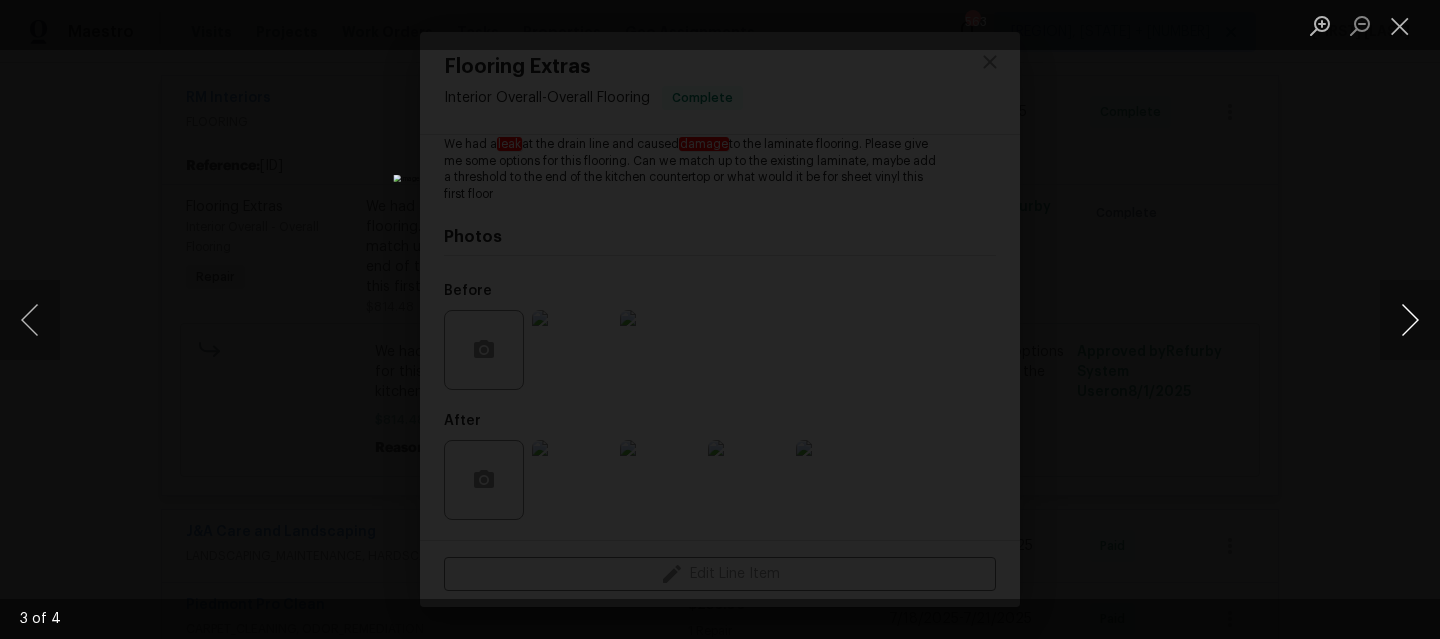 click at bounding box center (1410, 320) 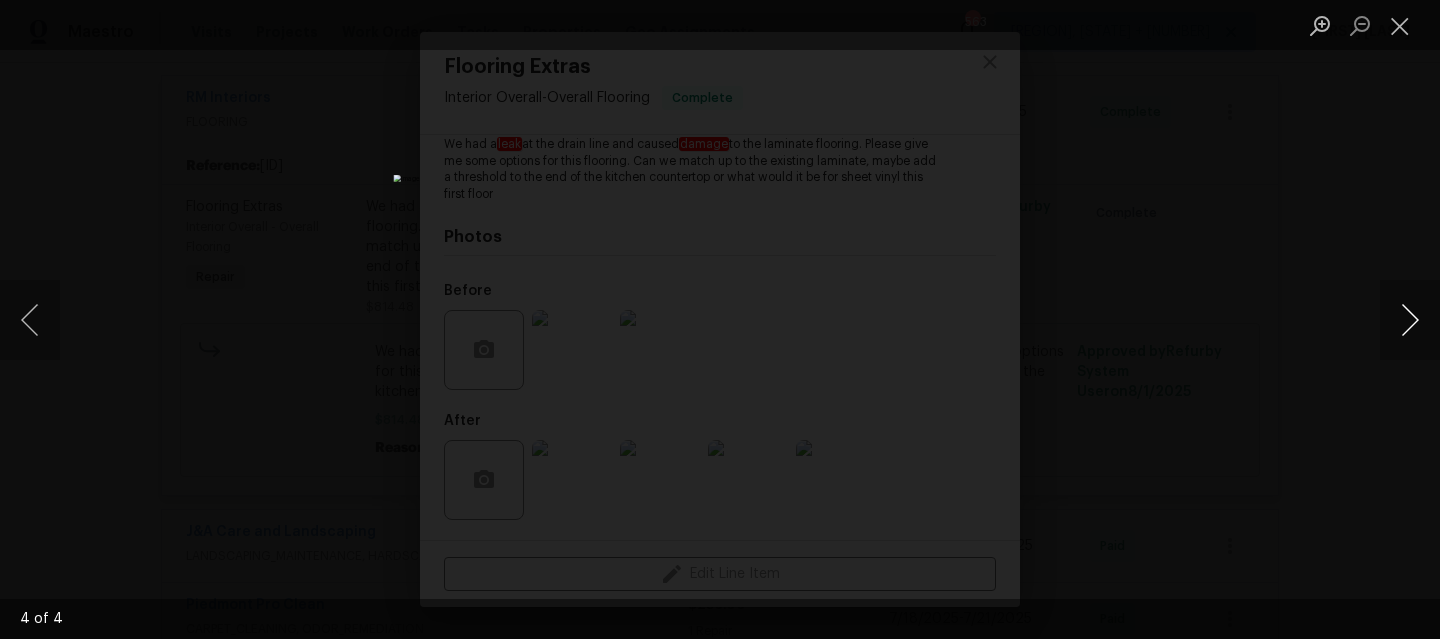 click at bounding box center (1410, 320) 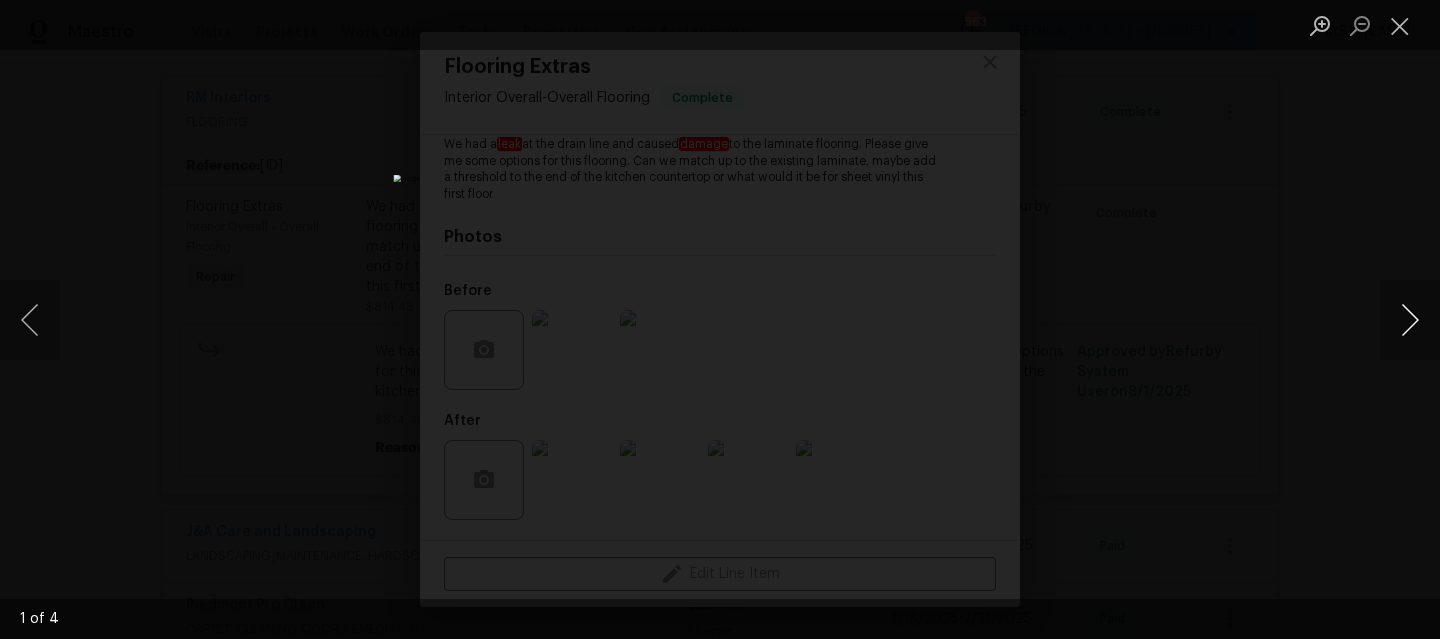 click at bounding box center (1410, 320) 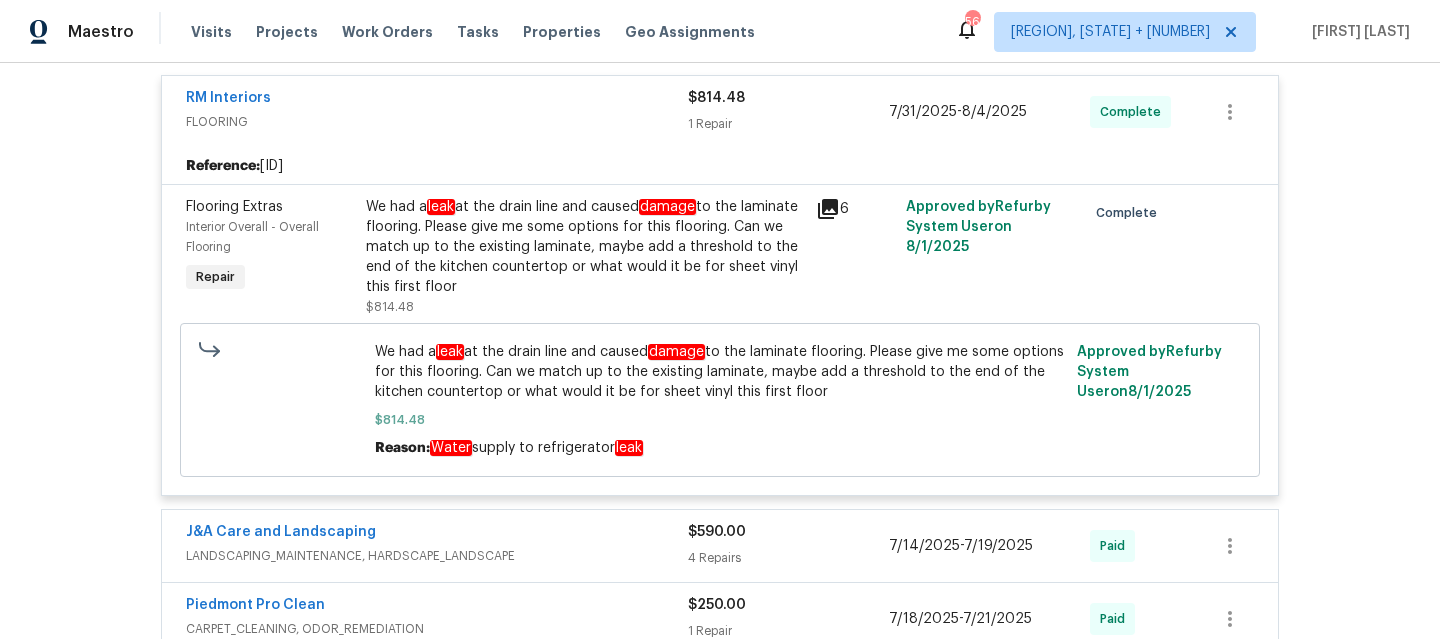 click on "We had a  leak  at the drain line and caused  damage  to the laminate flooring. Please give me some options for this flooring. Can we match up to the existing laminate, maybe add a threshold to the end of the kitchen countertop or what would it be for sheet vinyl this first floor $[COST] Reason:  Water  supply to refrigerator  leak" at bounding box center (720, 400) 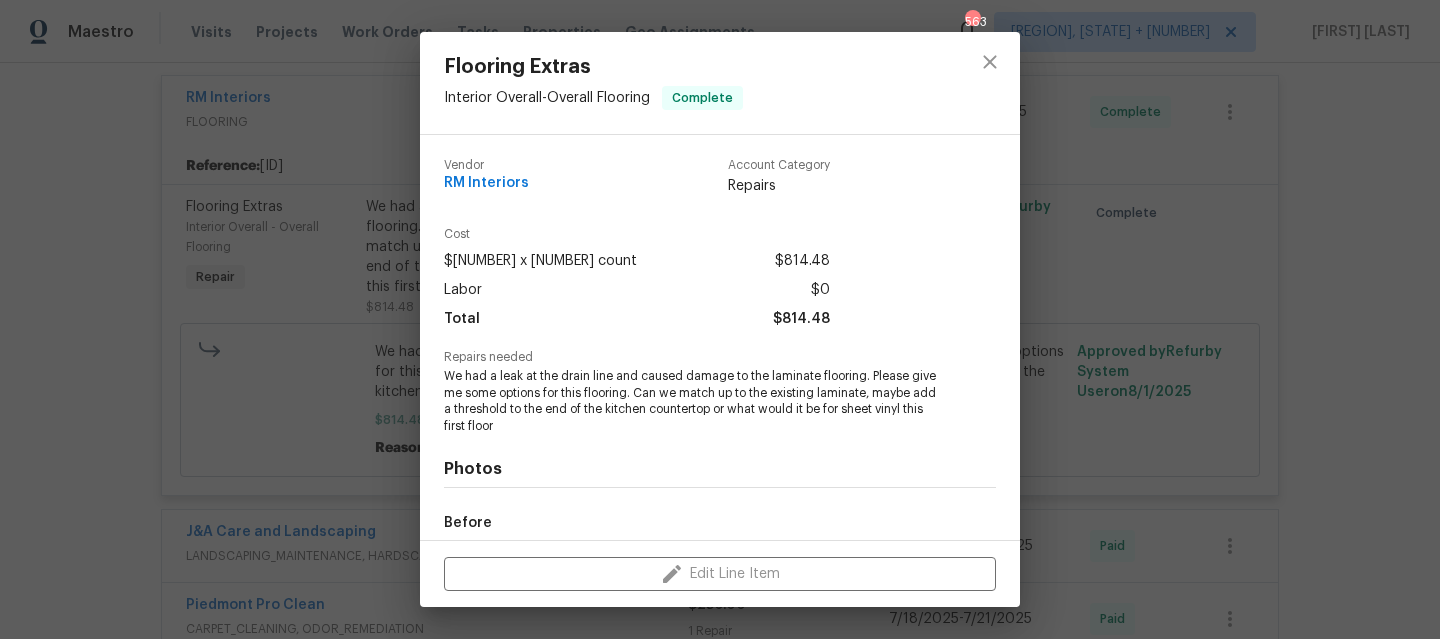 scroll, scrollTop: 232, scrollLeft: 0, axis: vertical 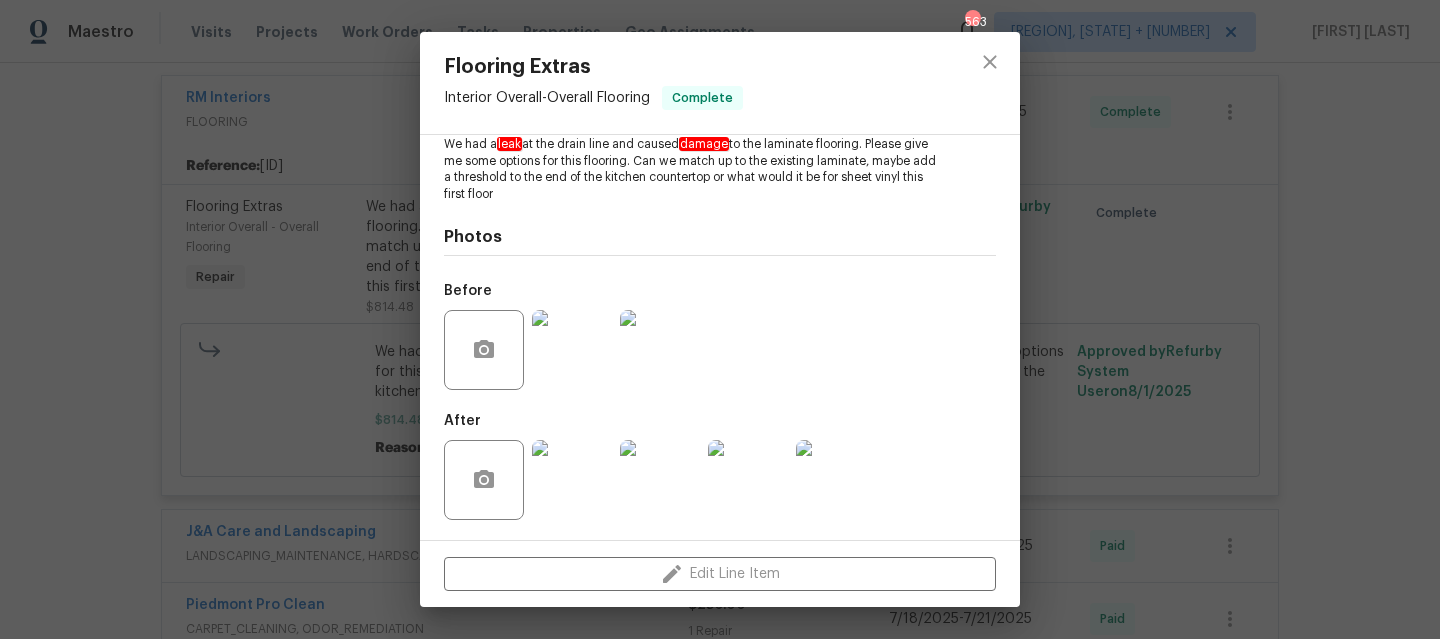 click at bounding box center [836, 480] 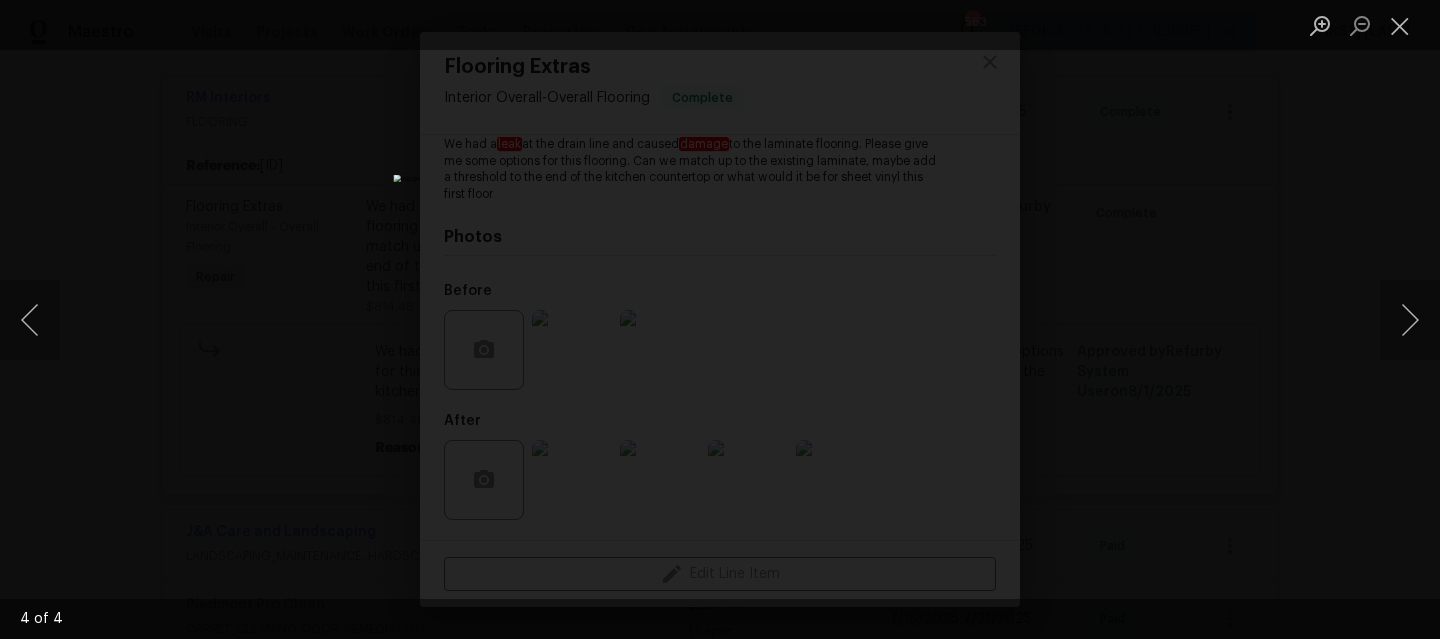 click at bounding box center (719, 320) 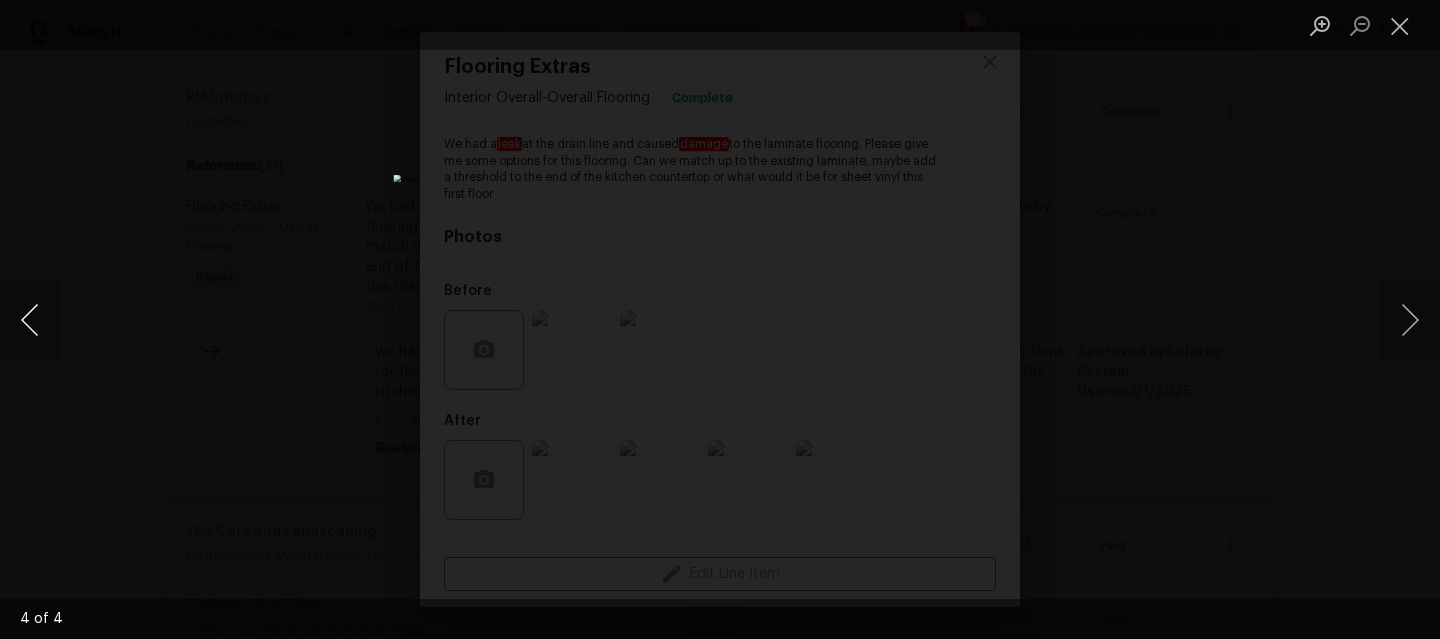 click at bounding box center [30, 320] 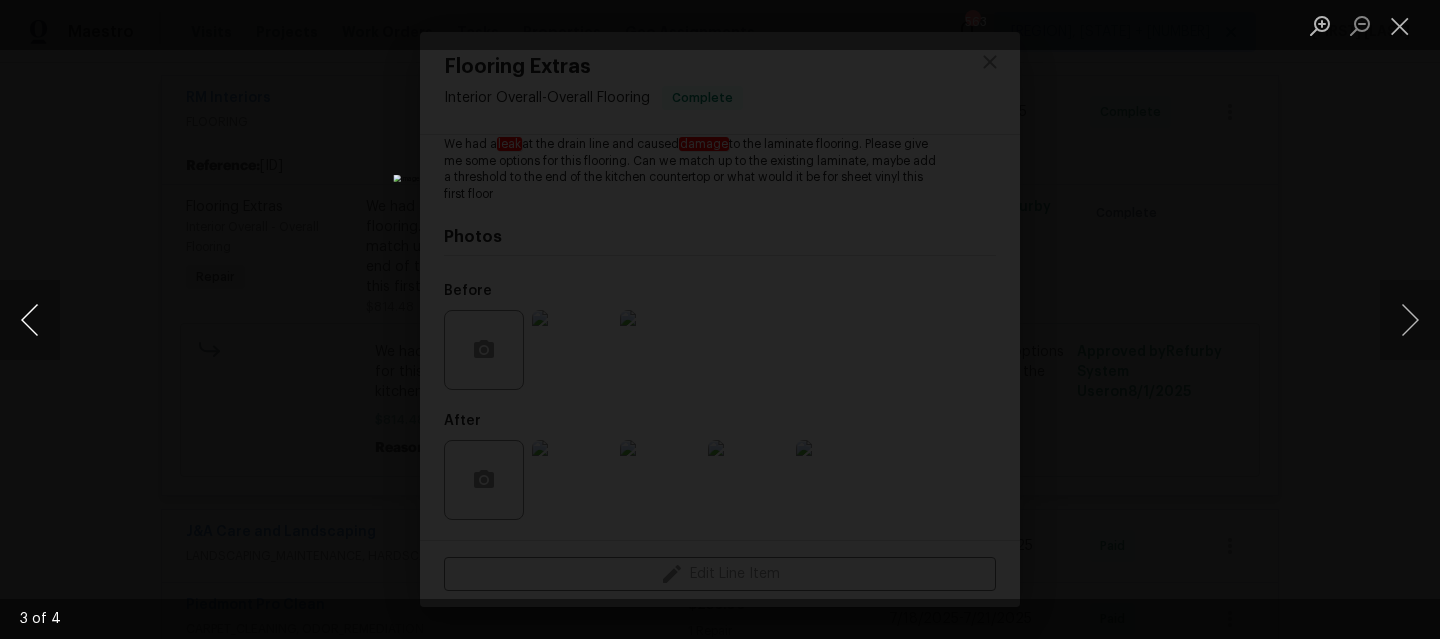 click at bounding box center [30, 320] 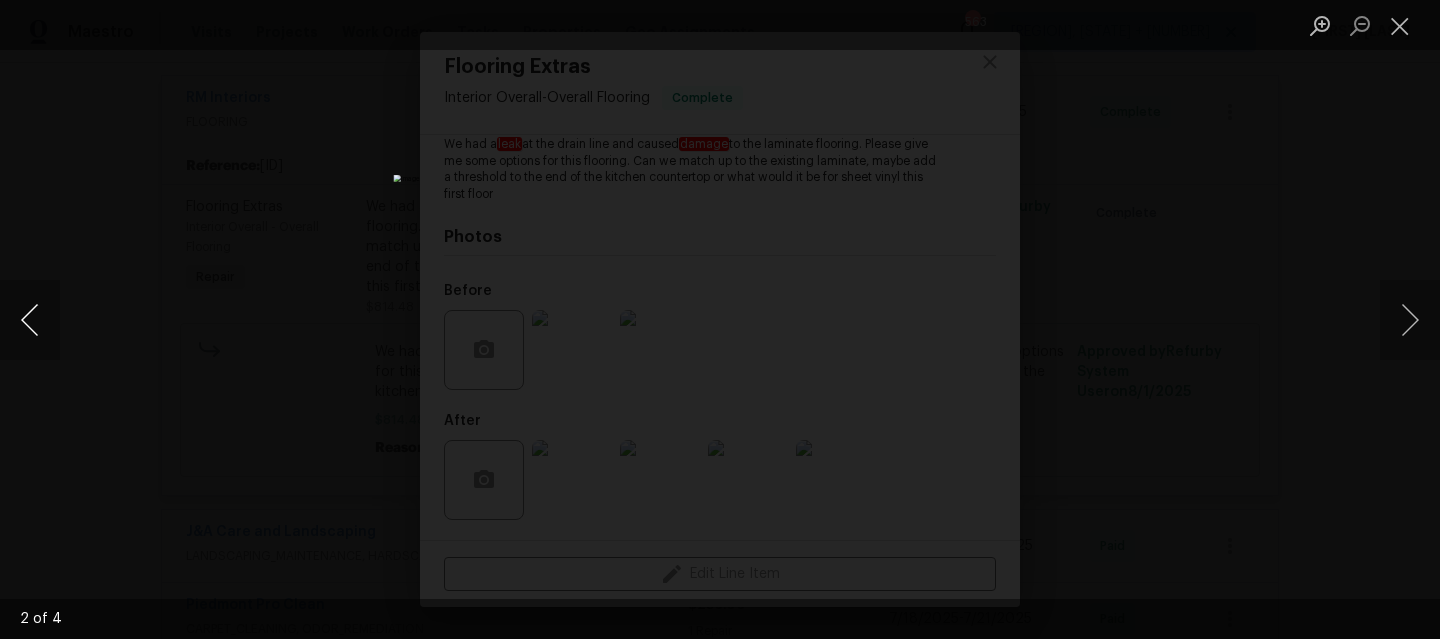 click at bounding box center [30, 320] 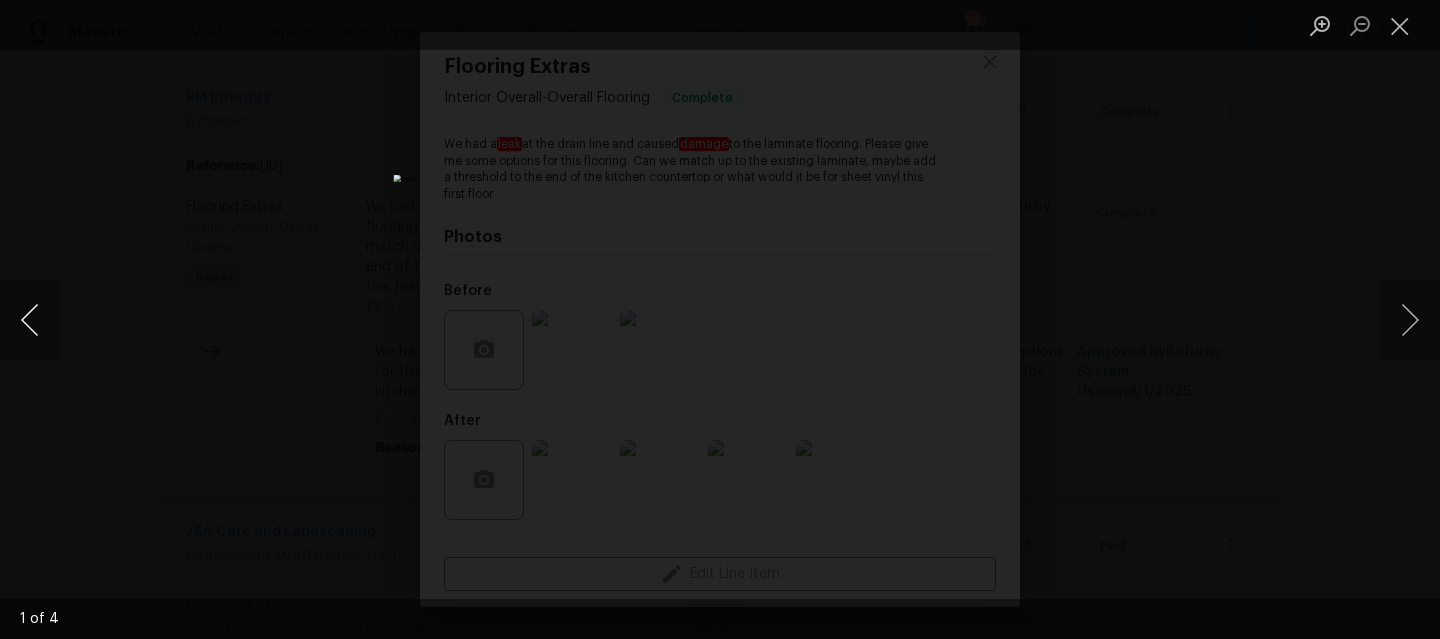 click at bounding box center (30, 320) 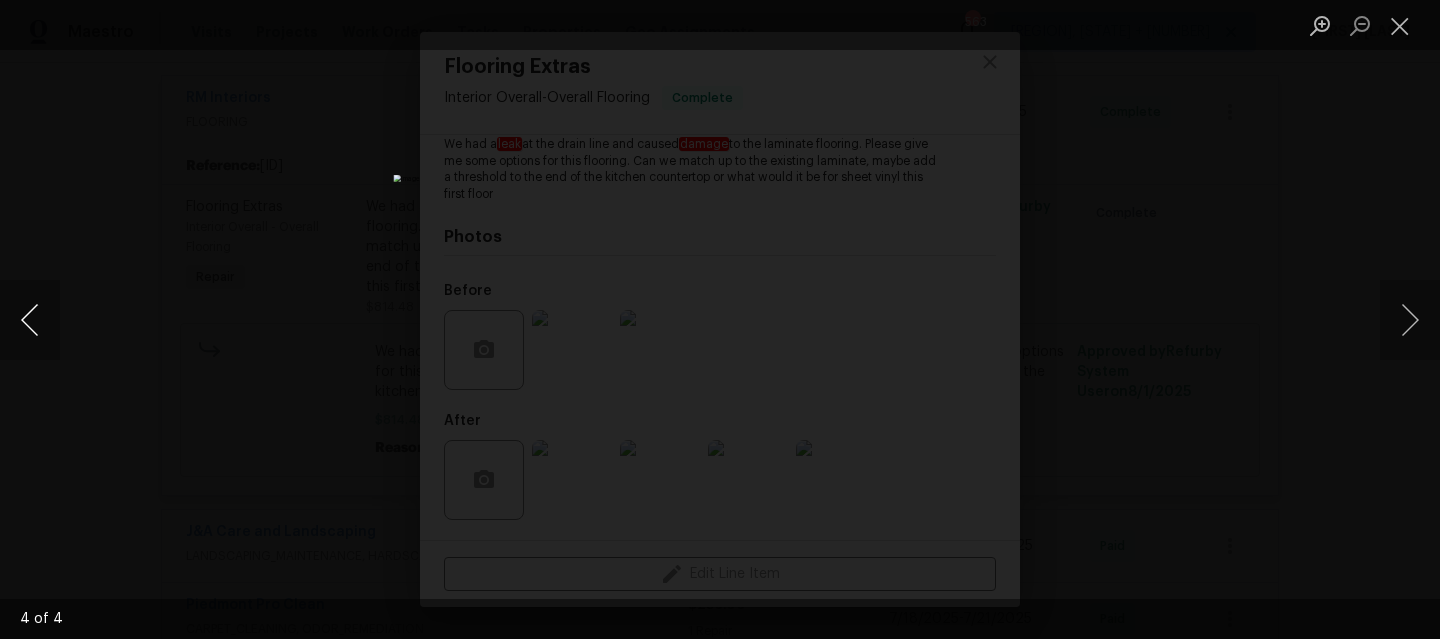 click at bounding box center [30, 320] 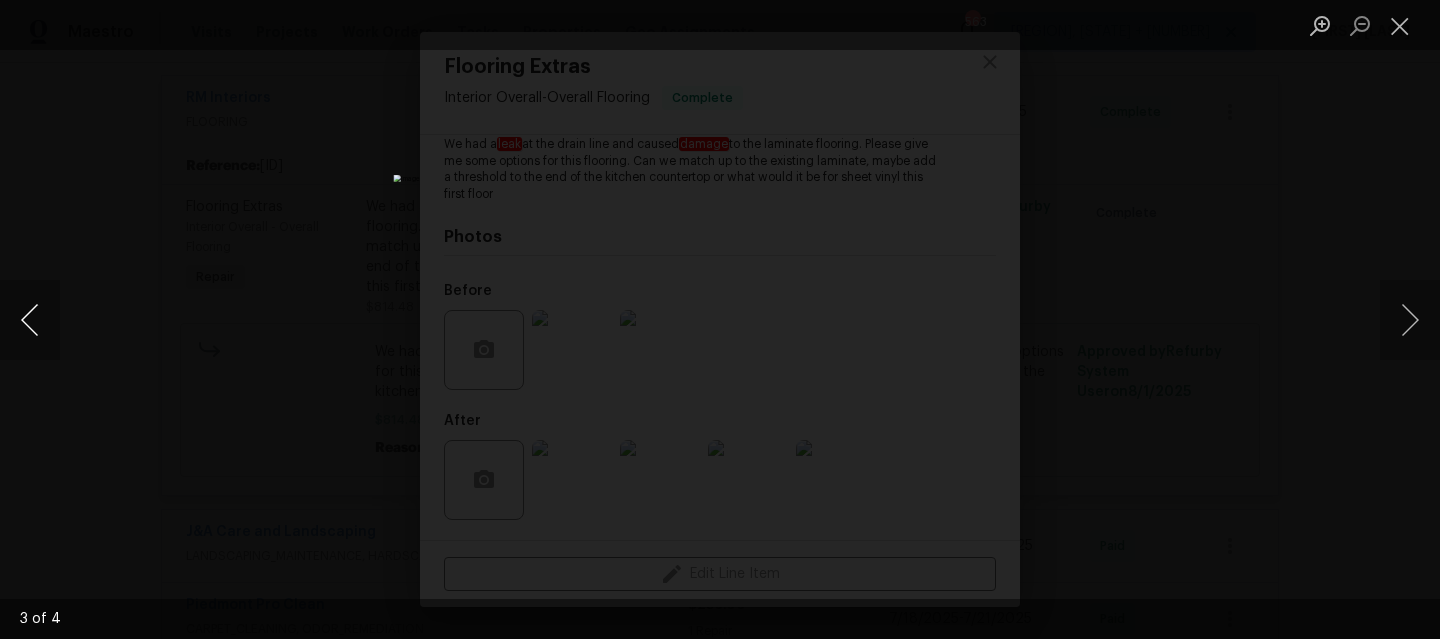 click at bounding box center (30, 320) 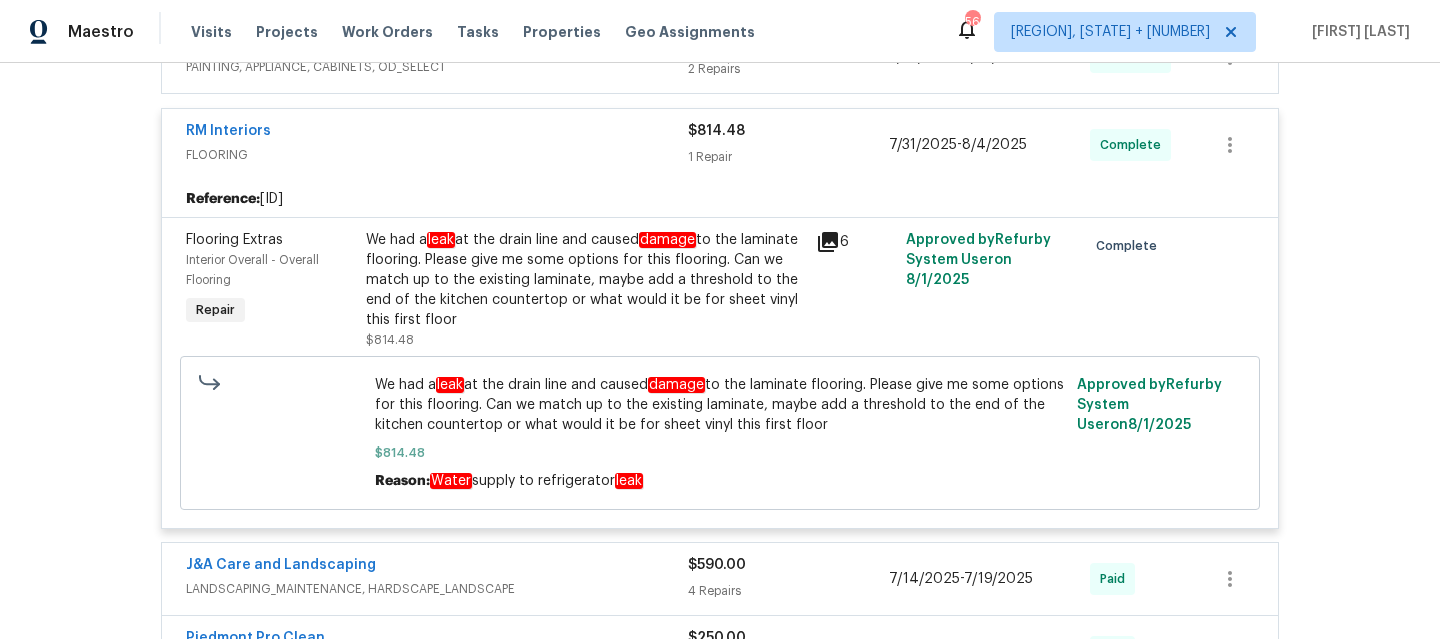 scroll, scrollTop: 3083, scrollLeft: 0, axis: vertical 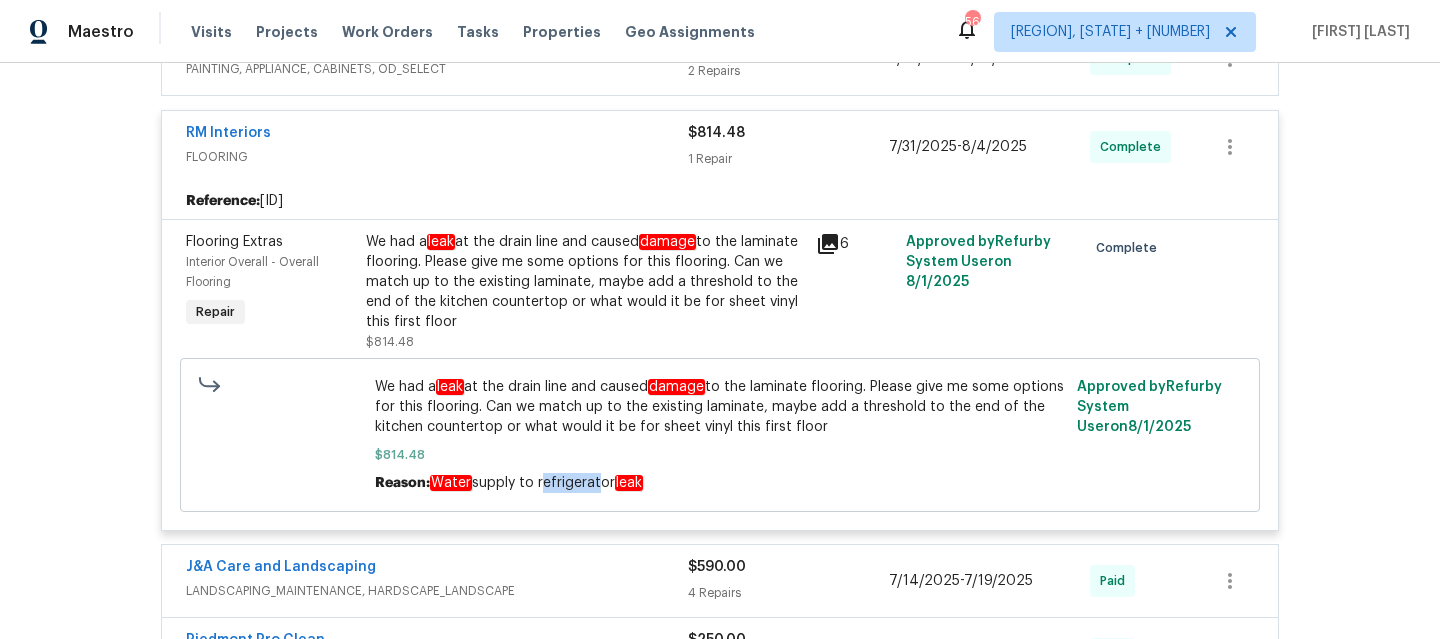 drag, startPoint x: 535, startPoint y: 470, endPoint x: 588, endPoint y: 466, distance: 53.15073 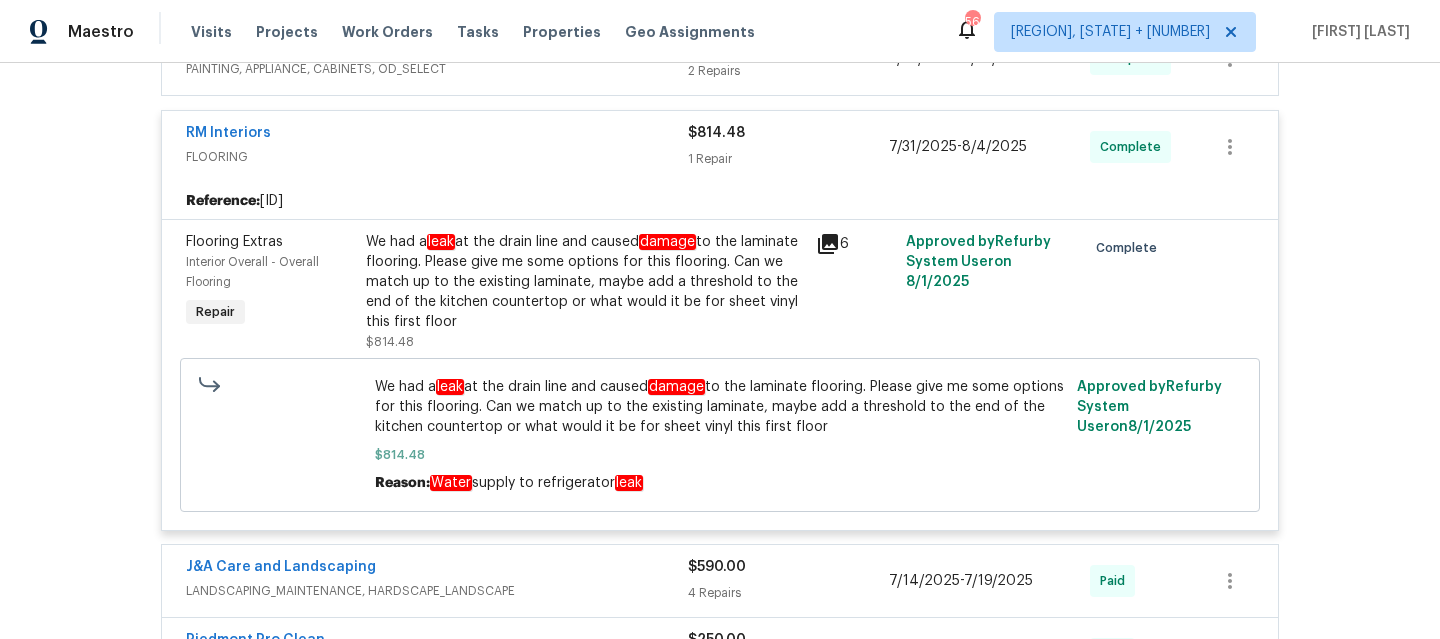 click on "Back to all projects [NUMBER] [STREET], [CITY], [STATE] [POSTAL_CODE] [BEDS] Beds | [BATHS] Baths | Total: [AREA] ft² | Above Grade: [AREA] ft² | Basement Finished: N/A | [YEAR] Not seen today [NAME] Seen Actions Last Visit Date [DATE]  by  [NAME]   Project Listed   [DATE]  -  [DATE] Draft Visits Work Orders Maintenance Notes Condition Adjustments Costs Photos Floor Plans Cases LISTED   [DATE]  -  [DATE] Draft VRX Photography PHOTOGRAPHY $120.00 1 Repair [DATE]  -  [DATE] Sent to vendor RENOVATION   [DATE]  -  [DATE] Complete [COMPANY] [SERVICE], [SERVICE] $[COST] [REPAIRS] Repairs [DATE]  -  [DATE] Complete Reference:  [ID] ACQ:  Water   Leak Interior Overall - Acquisition Repair We need to get a blower set up underneath the carpet in this master bedroom ASAP. Carpet is salvageable, but it is  wet .
Shop vac what  water  we can get picked up and install blower underneath the carpet $200.00   1 Approved by  [NAME] System User  on   [DATE] Complete Bulbs, Batteries," at bounding box center [720, 351] 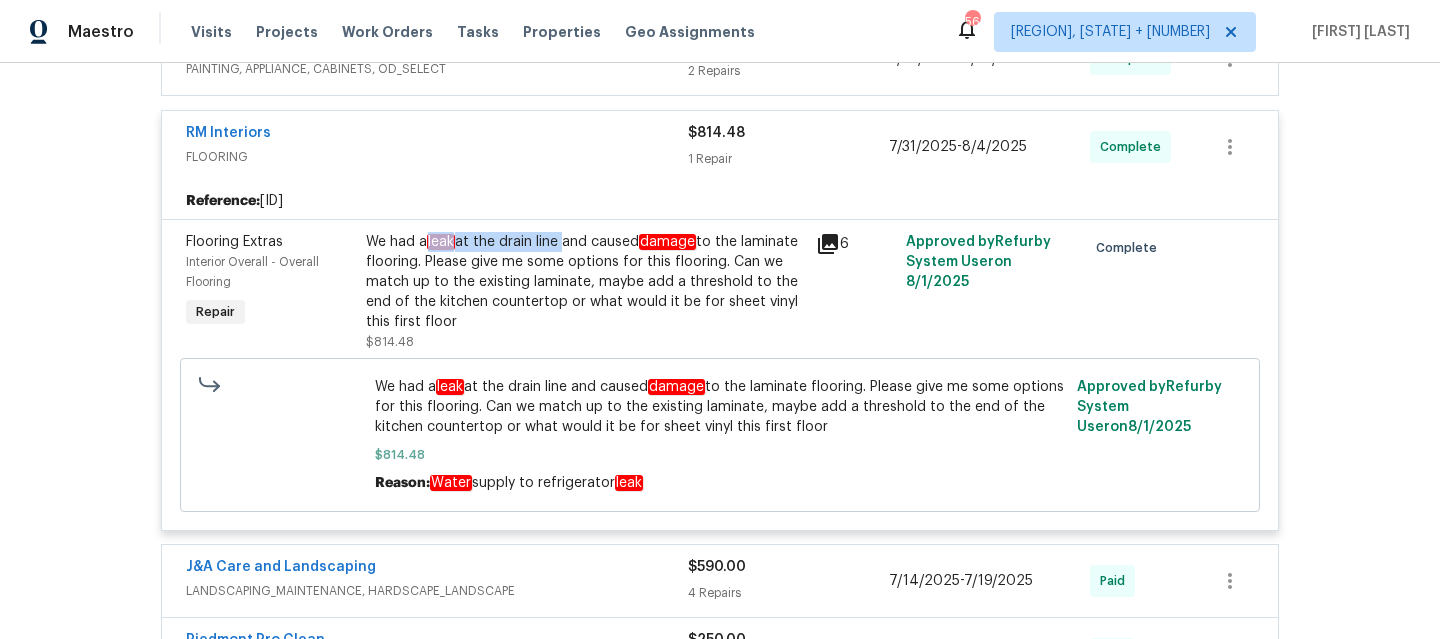 drag, startPoint x: 420, startPoint y: 227, endPoint x: 554, endPoint y: 226, distance: 134.00374 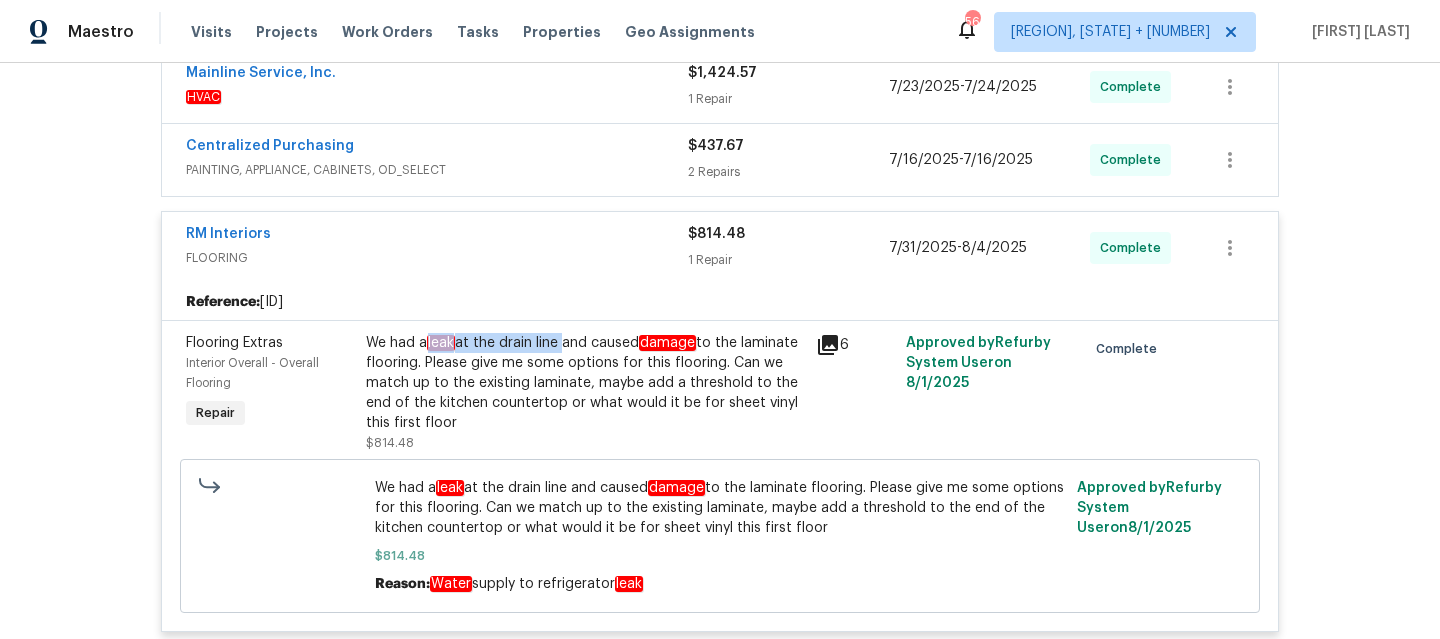 scroll, scrollTop: 2984, scrollLeft: 0, axis: vertical 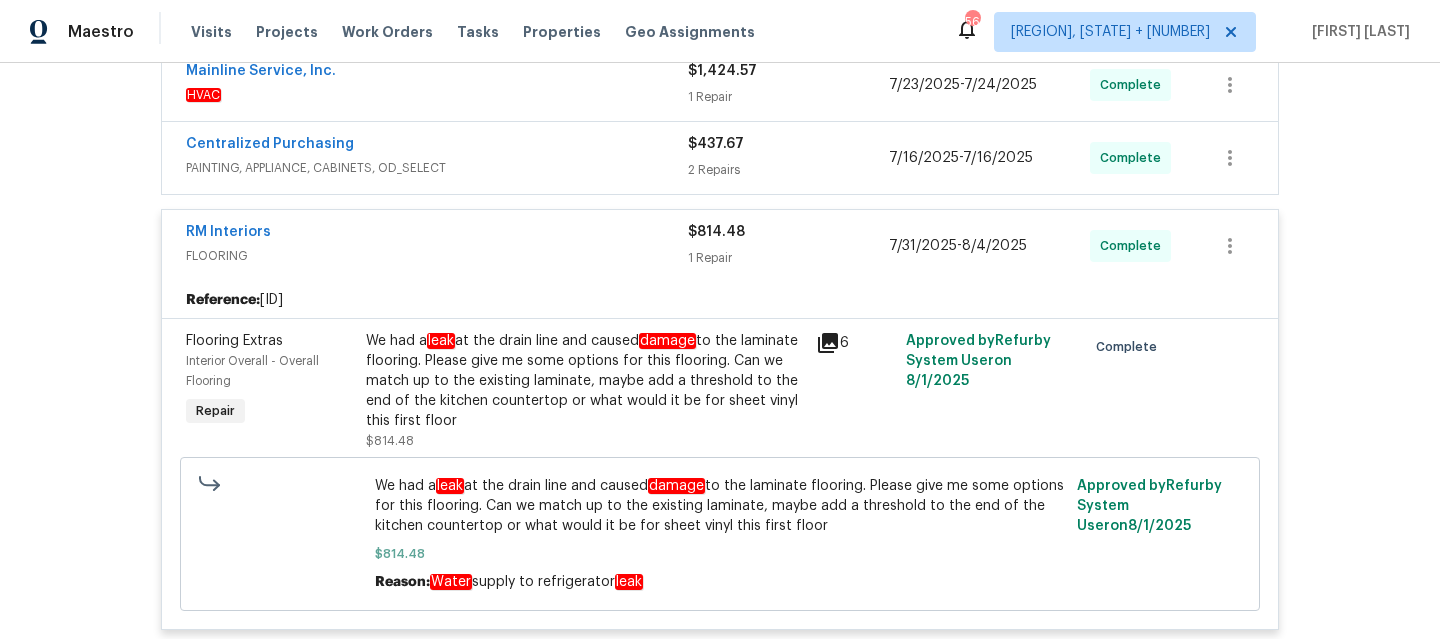 click on "FLOORING" at bounding box center (437, 256) 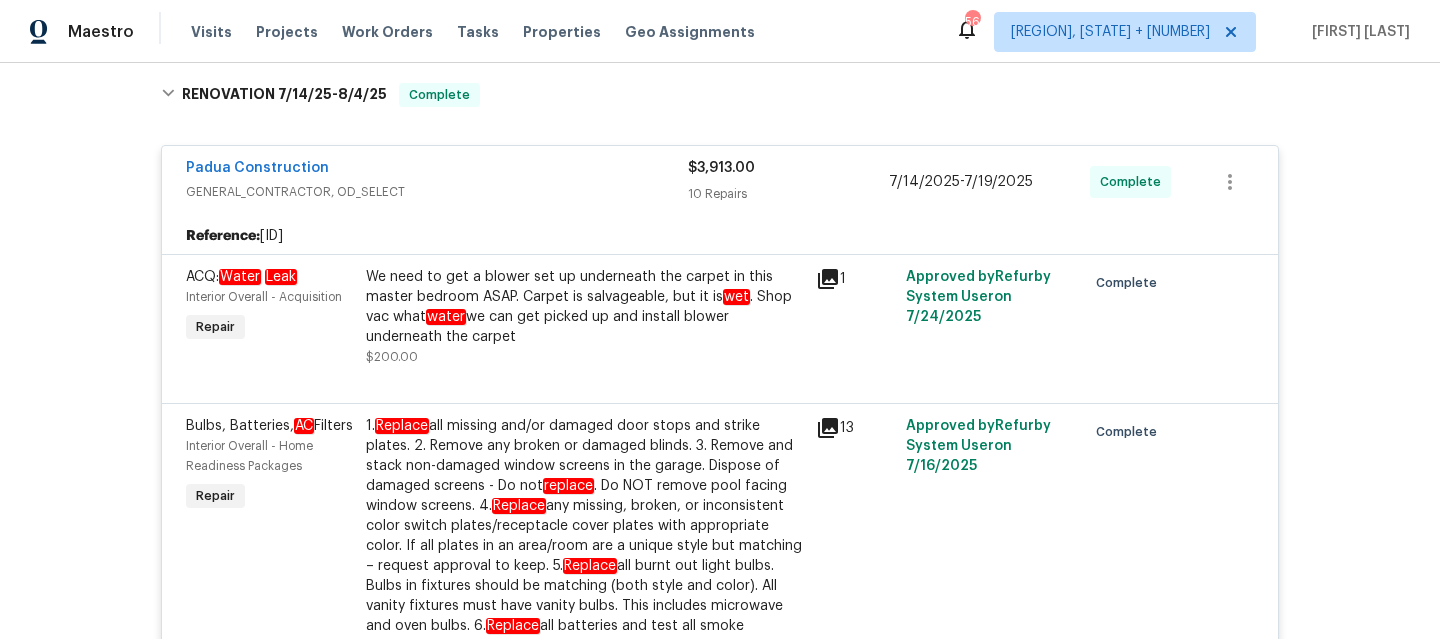 scroll, scrollTop: 498, scrollLeft: 0, axis: vertical 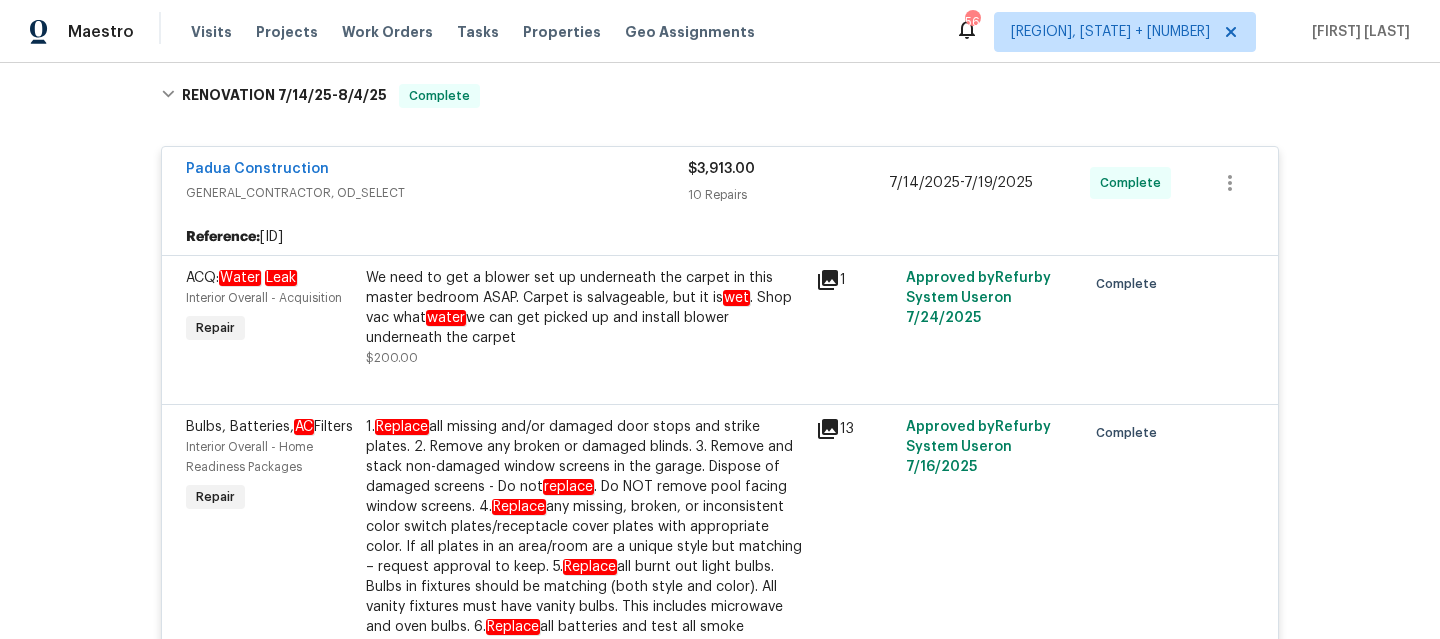 click on "We need to get a blower set up underneath the carpet in this master bedroom ASAP. Carpet is salvageable, but it is wet.
Shop vac what water we can get picked up and install blower underneath the carpet $[NUMBER]" at bounding box center (585, 318) 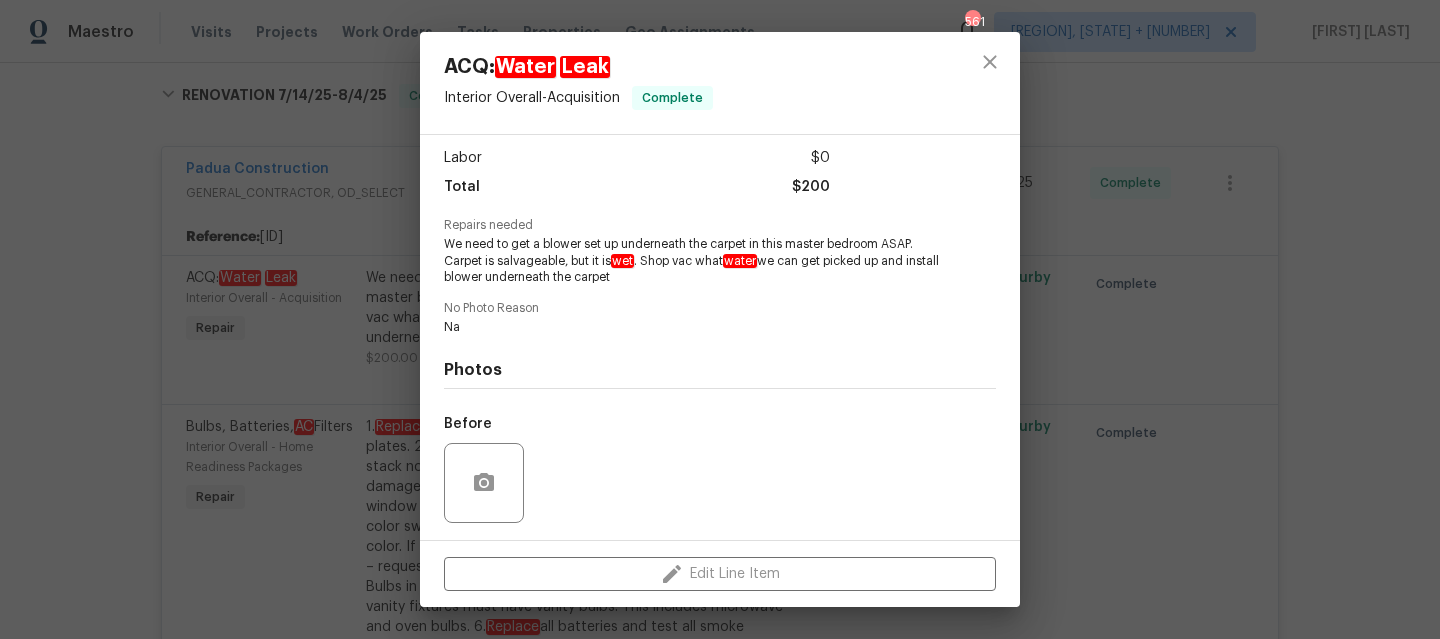 scroll, scrollTop: 265, scrollLeft: 0, axis: vertical 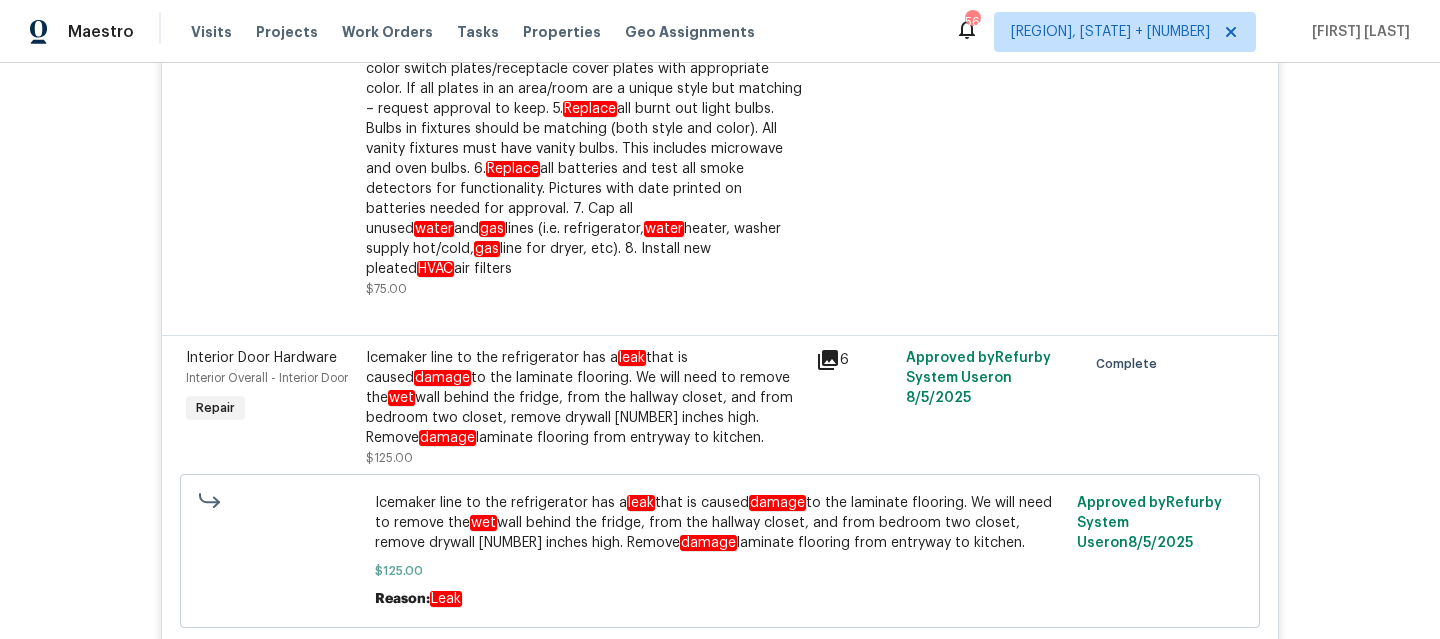 click on "Icemaker line to the refrigerator has a leak that is caused damage to the laminate flooring. We will need to remove the wet wall behind the fridge, from the hallway closet, and from bedroom two closet, remove drywall [NUMBER] inches high. Remove damage laminate flooring from entryway to kitchen." at bounding box center [585, 398] 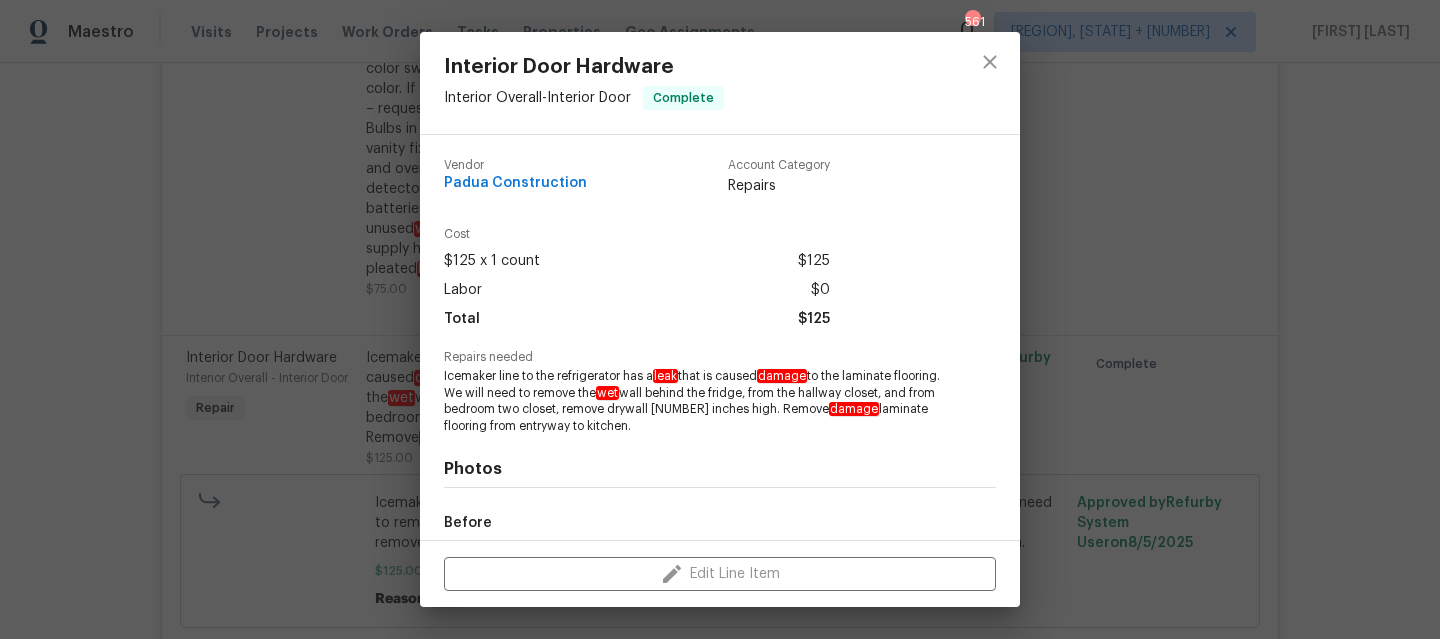 scroll, scrollTop: 232, scrollLeft: 0, axis: vertical 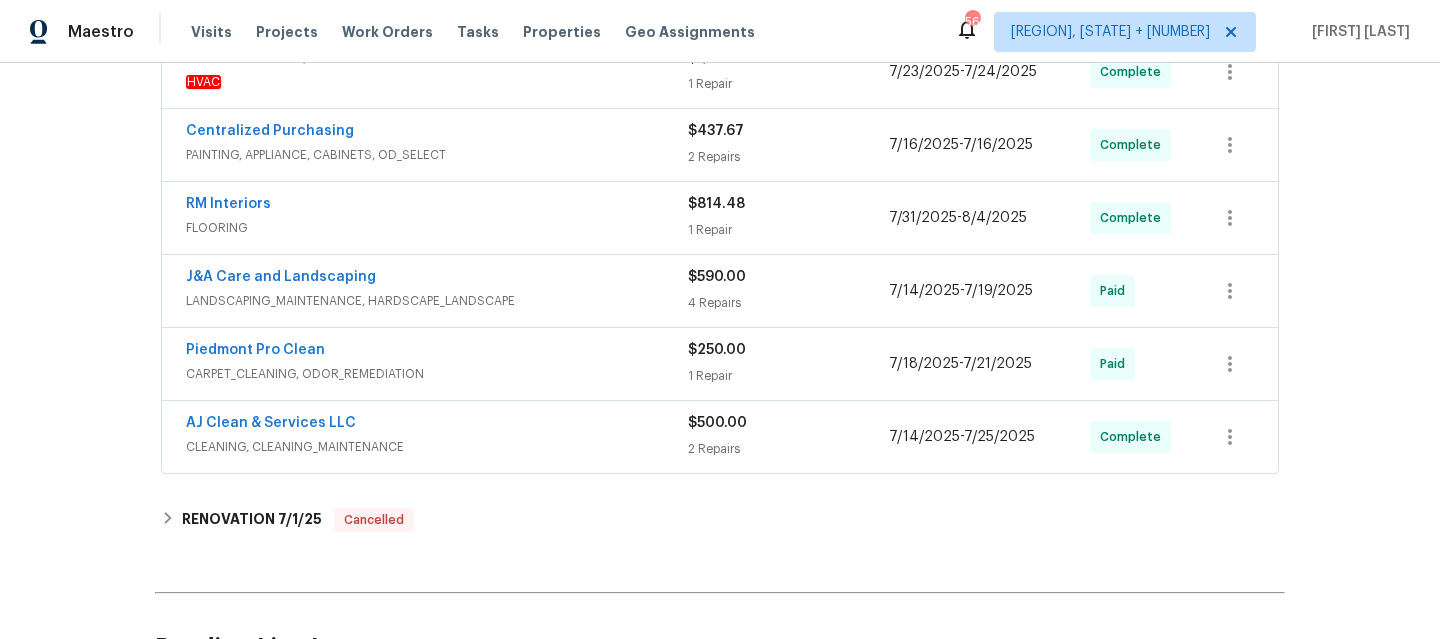 click on "RM Interiors" at bounding box center (437, 206) 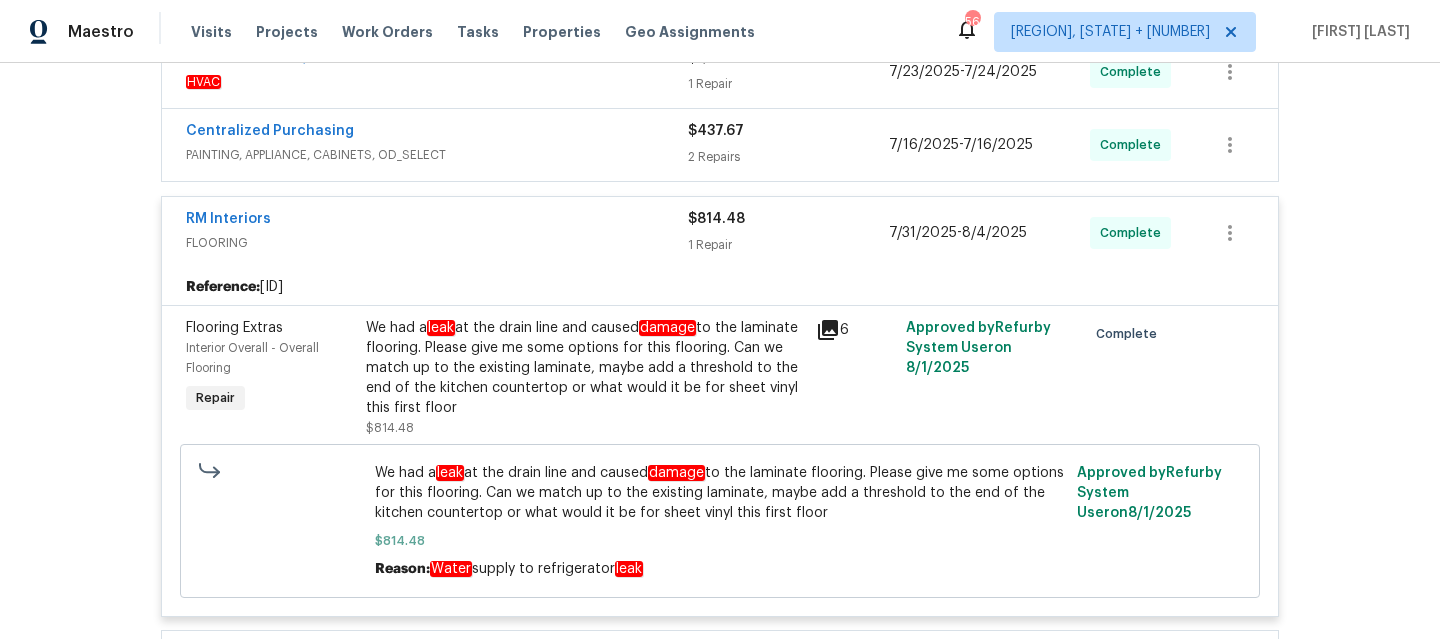click on "RM Interiors" at bounding box center (437, 221) 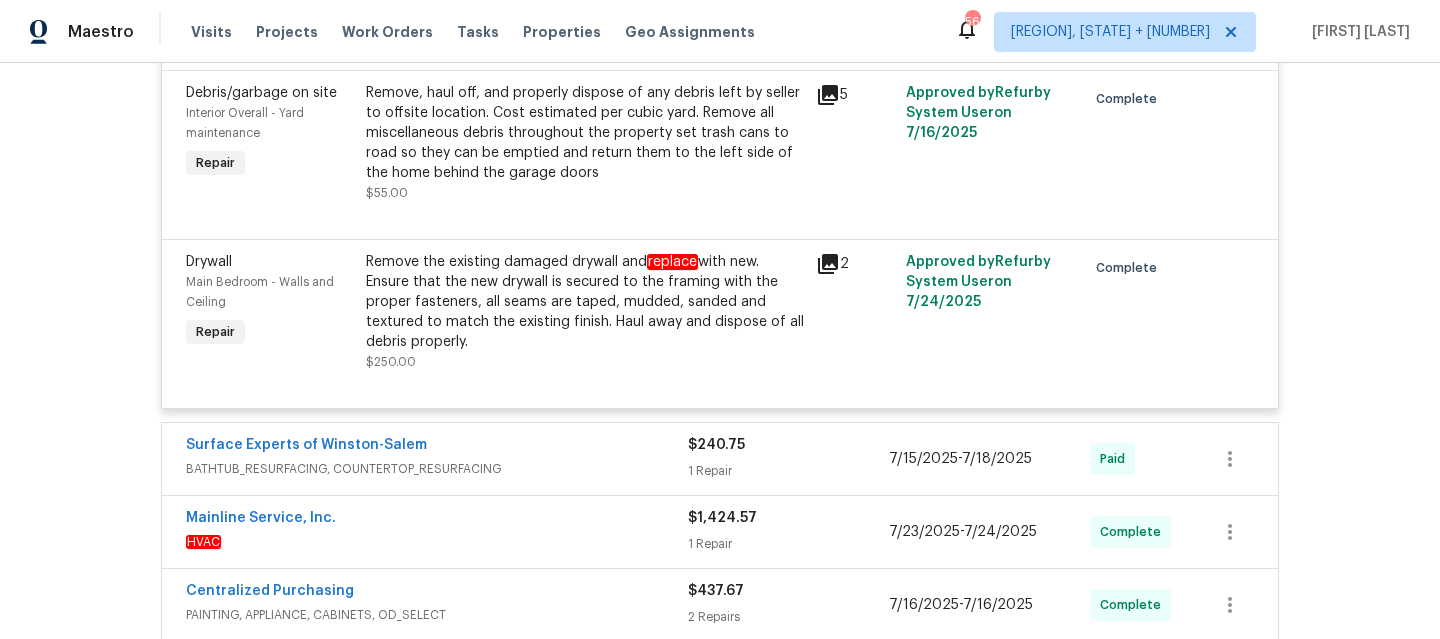 scroll, scrollTop: 2509, scrollLeft: 0, axis: vertical 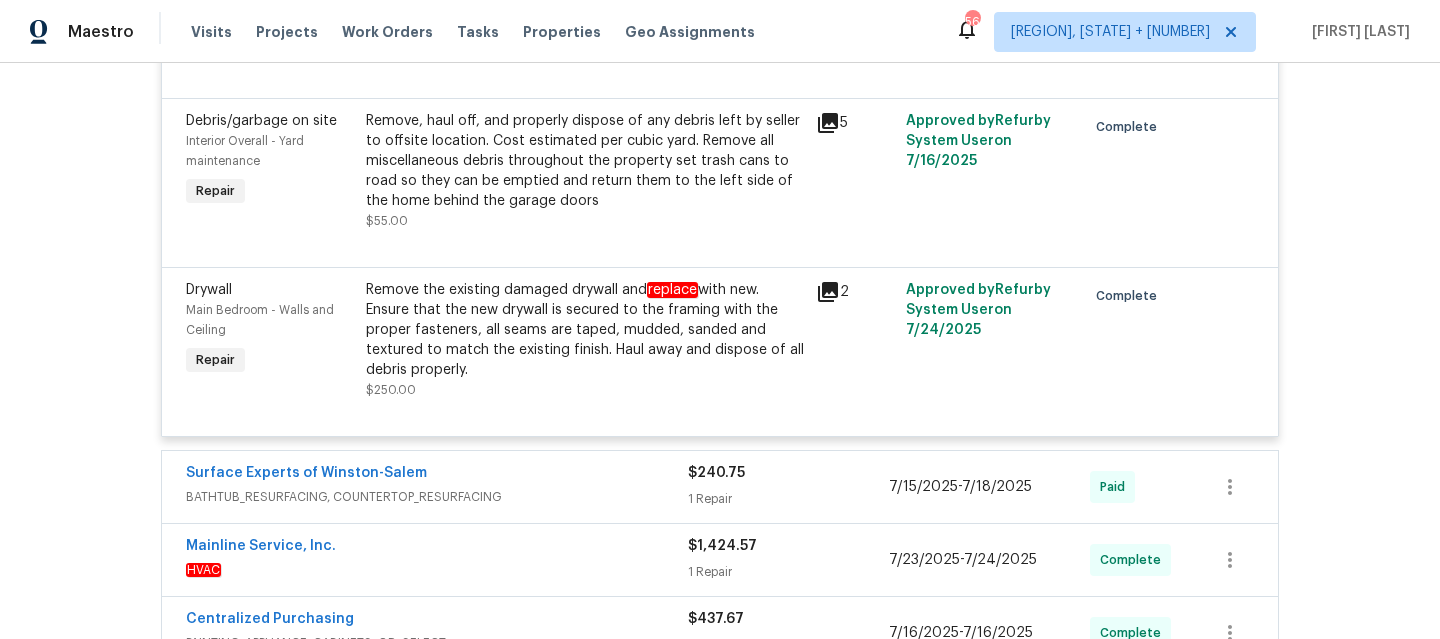 click on "Remove the existing damaged drywall and replace with new. Ensure that the new drywall is secured to the framing with the proper fasteners, all seams are taped, mudded, sanded and textured to match the existing finish. Haul away and dispose of all debris properly." at bounding box center [585, 330] 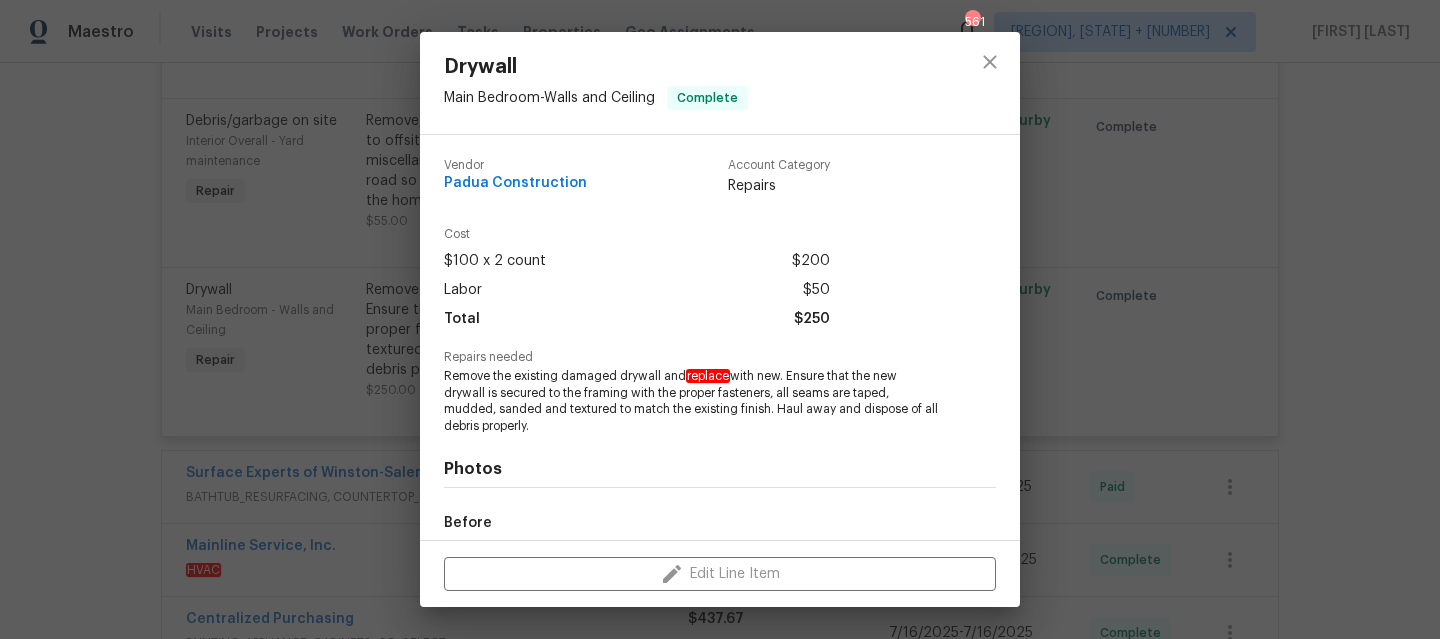 scroll, scrollTop: 232, scrollLeft: 0, axis: vertical 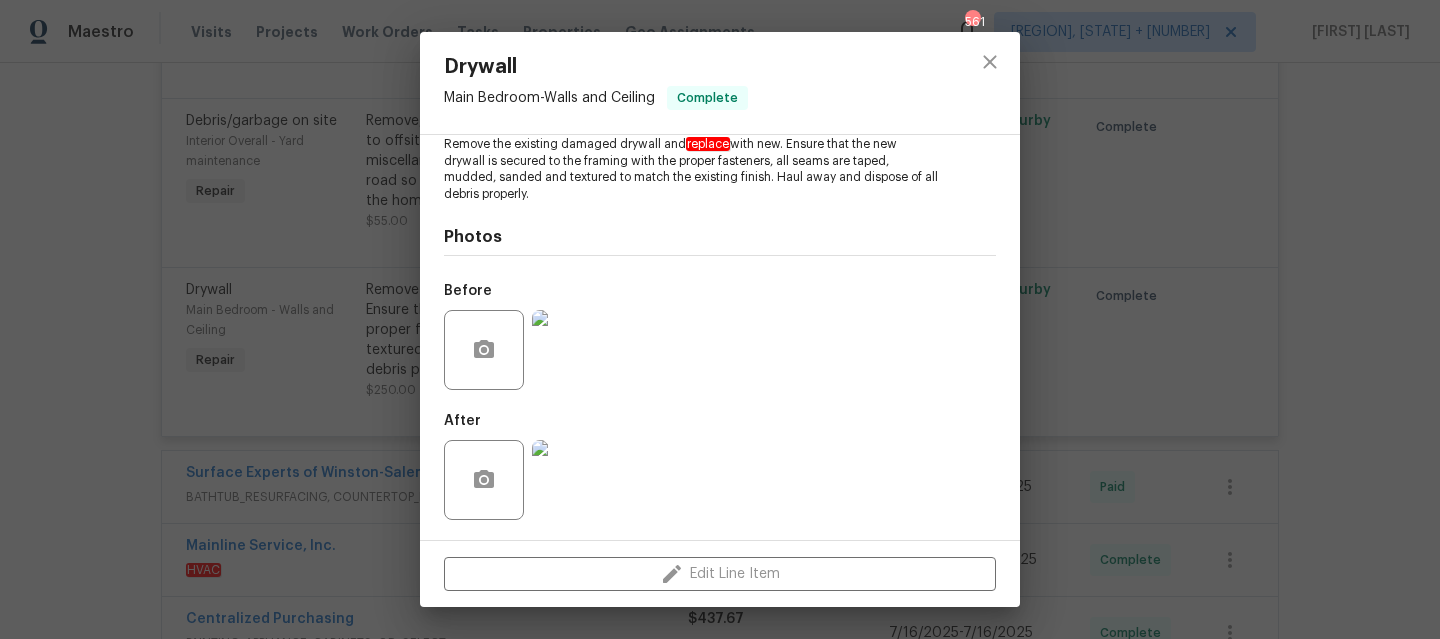 click on "Drywall Main Bedroom - Overall Drywall Complete Vendor Padua Construction Account Category Repairs Cost $[NUMBER] x [NUMBER] count $[NUMBER] Labor $[NUMBER] Total $[NUMBER] Repairs needed Remove the existing damaged drywall and replace with new. Ensure that the new drywall is secured to the framing with the proper fasteners, all seams are taped, mudded, sanded and textured to match the existing finish. Haul away and dispose of all debris properly. Photos Before After Edit Line Item" at bounding box center (720, 319) 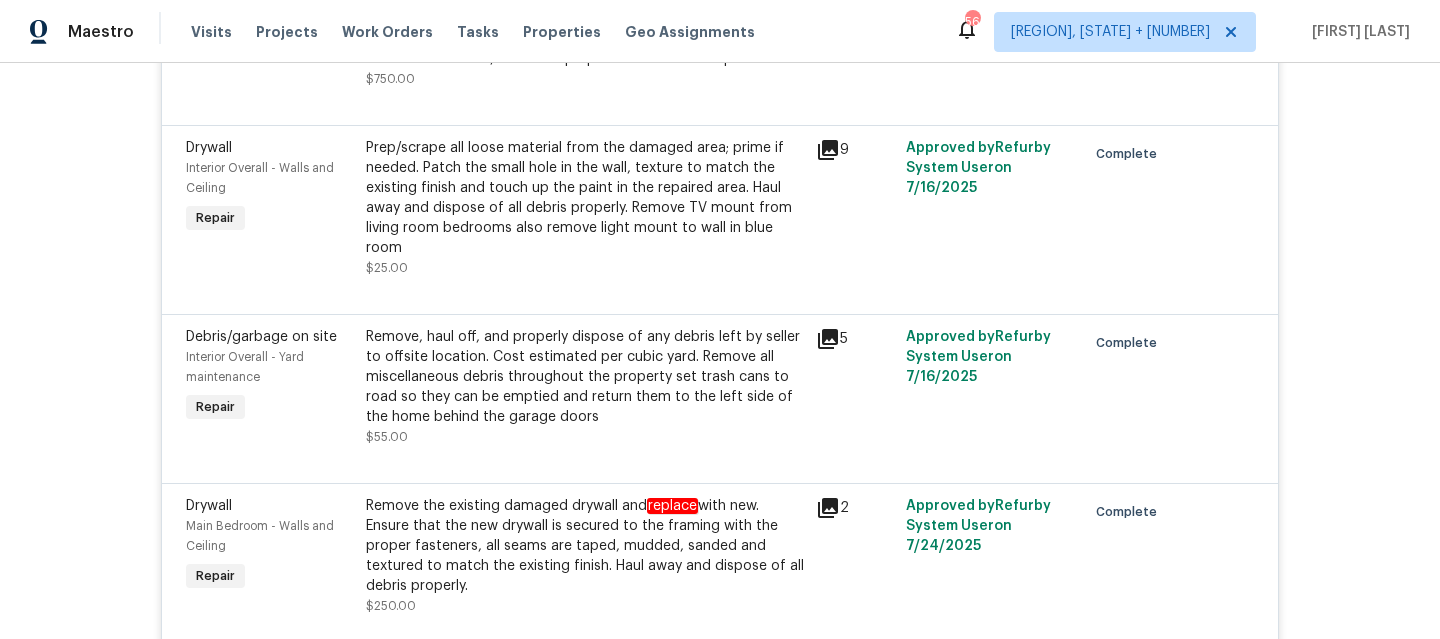 scroll, scrollTop: 2129, scrollLeft: 0, axis: vertical 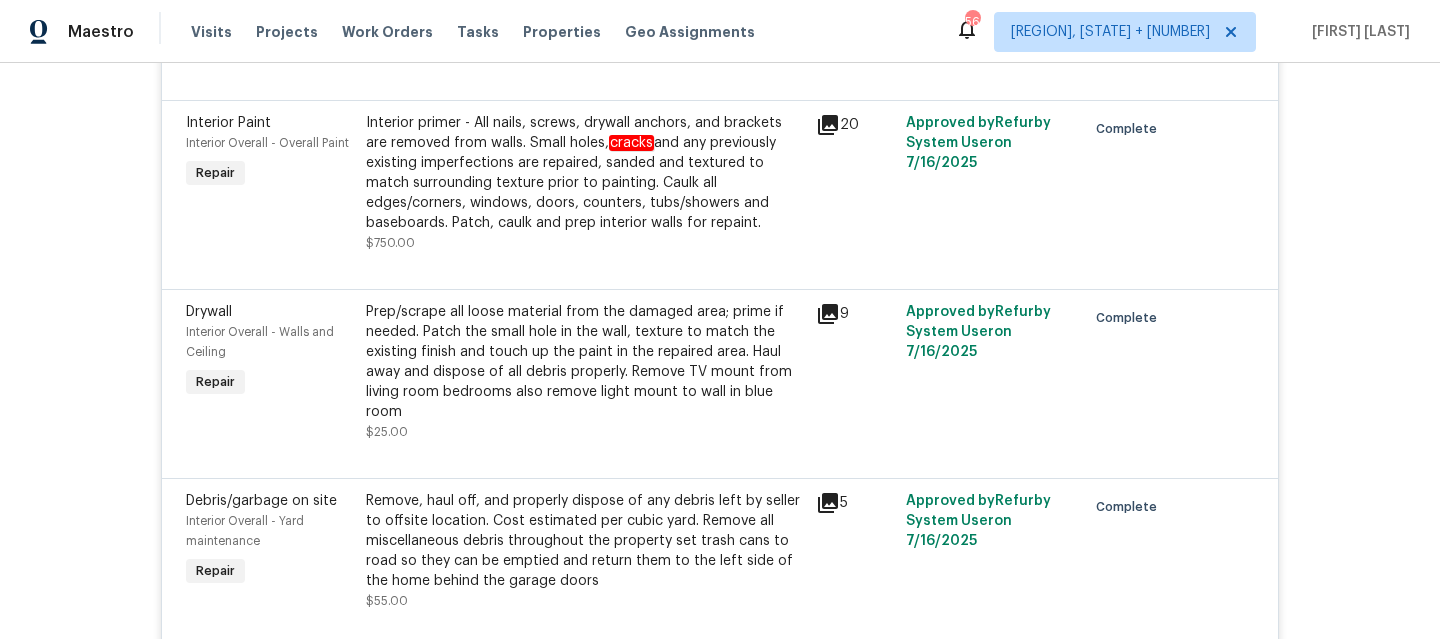 click on "Prep/scrape all loose material from the damaged area; prime if needed. Patch the small hole in the wall, texture to match the existing finish and touch up the paint in the repaired area. Haul away and dispose of all debris properly.
Remove TV mount from living room bedrooms also remove light mount to wall in blue room" at bounding box center (585, 362) 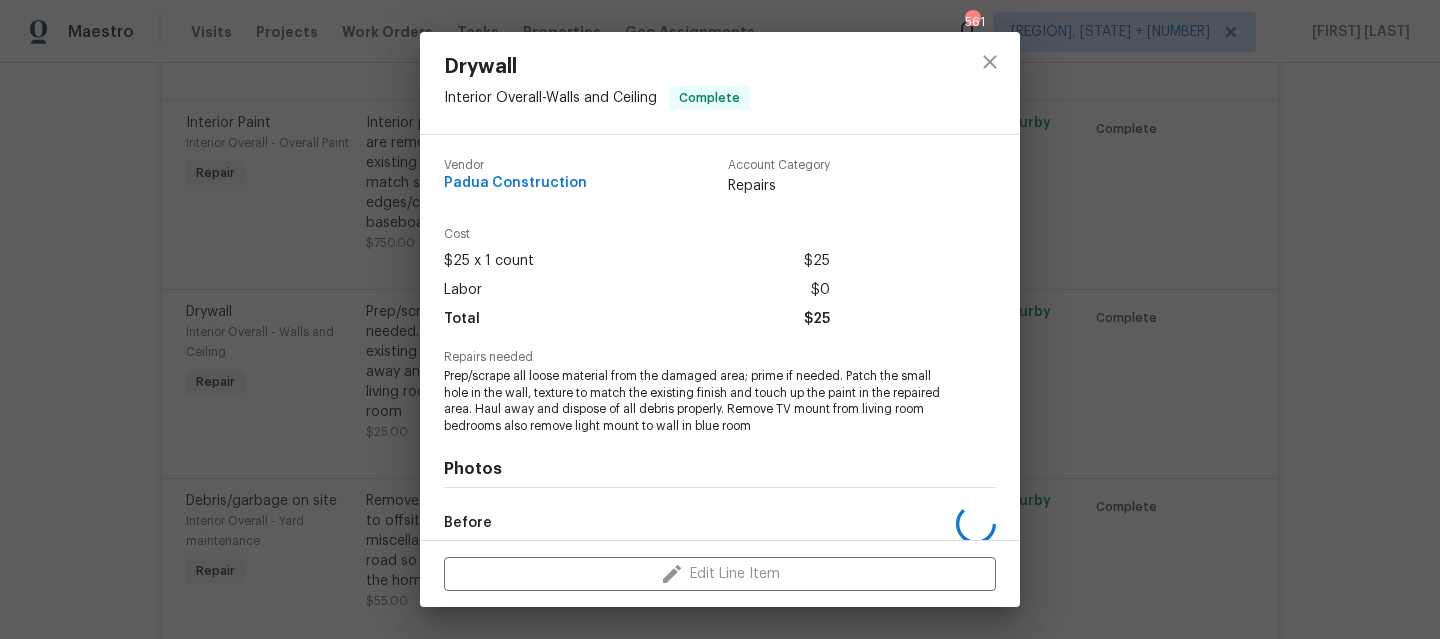 scroll, scrollTop: 232, scrollLeft: 0, axis: vertical 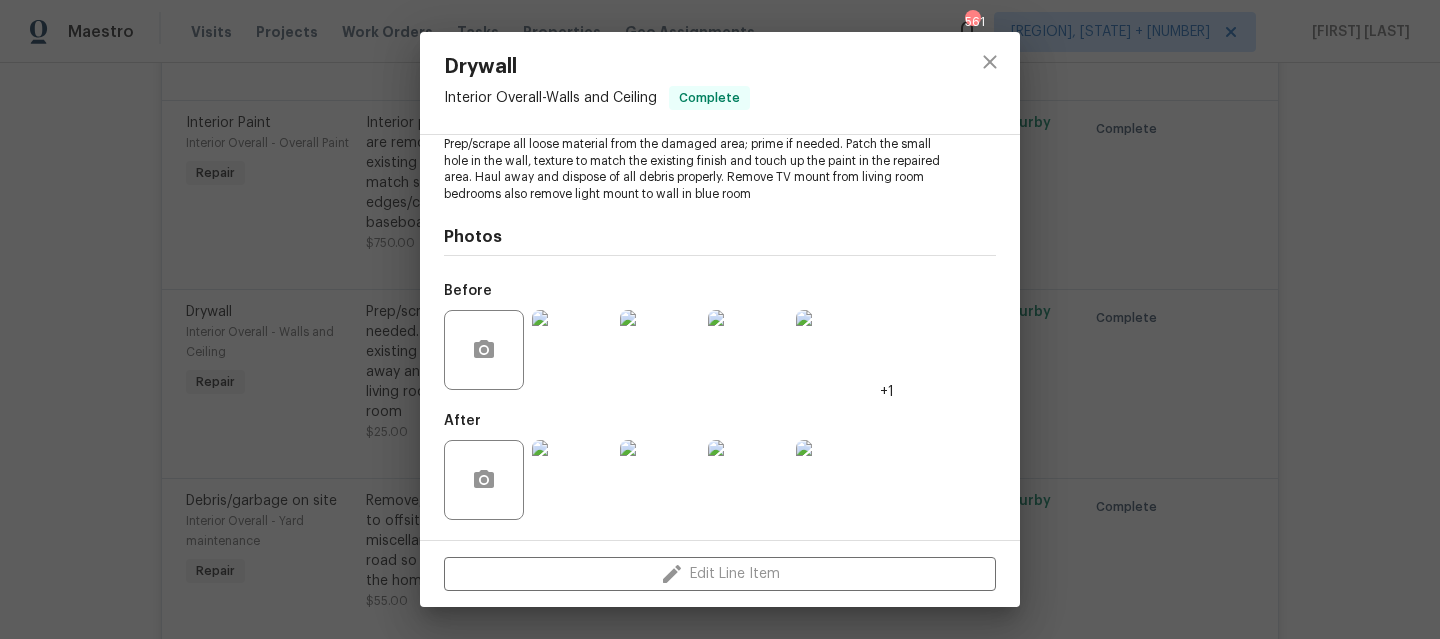 click on "Drywall Interior Overall - Overall Drywall Complete Vendor Padua Construction Account Category Repairs Cost $[NUMBER] x [NUMBER] count $[NUMBER] Labor $[NUMBER] Total $[NUMBER] Repairs needed Prep/scrape all loose material from the damaged area; prime if needed. Patch the small hole in the wall, texture to match the existing finish and touch up the paint in the repaired area. Haul away and dispose of all debris properly.
Remove TV mount from living room bedrooms also remove light mount to wall in blue room Photos Before +[NUMBER] After Edit Line Item" at bounding box center [720, 319] 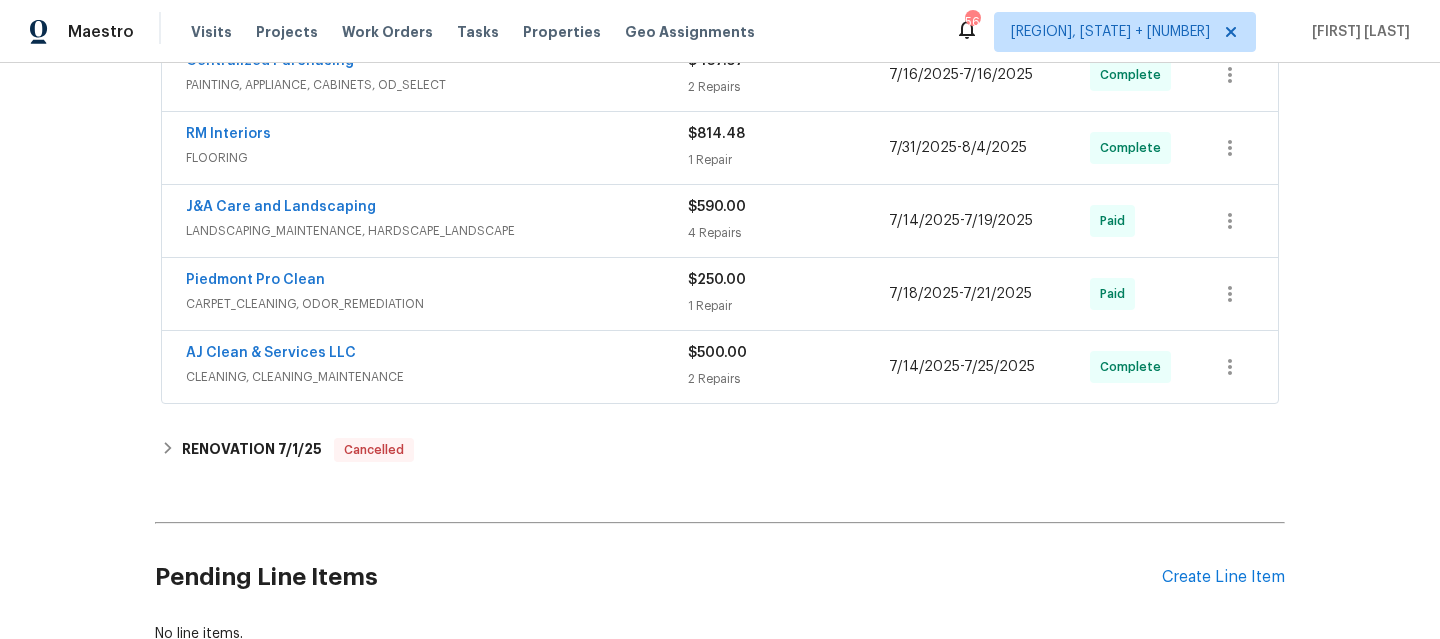 scroll, scrollTop: 3162, scrollLeft: 0, axis: vertical 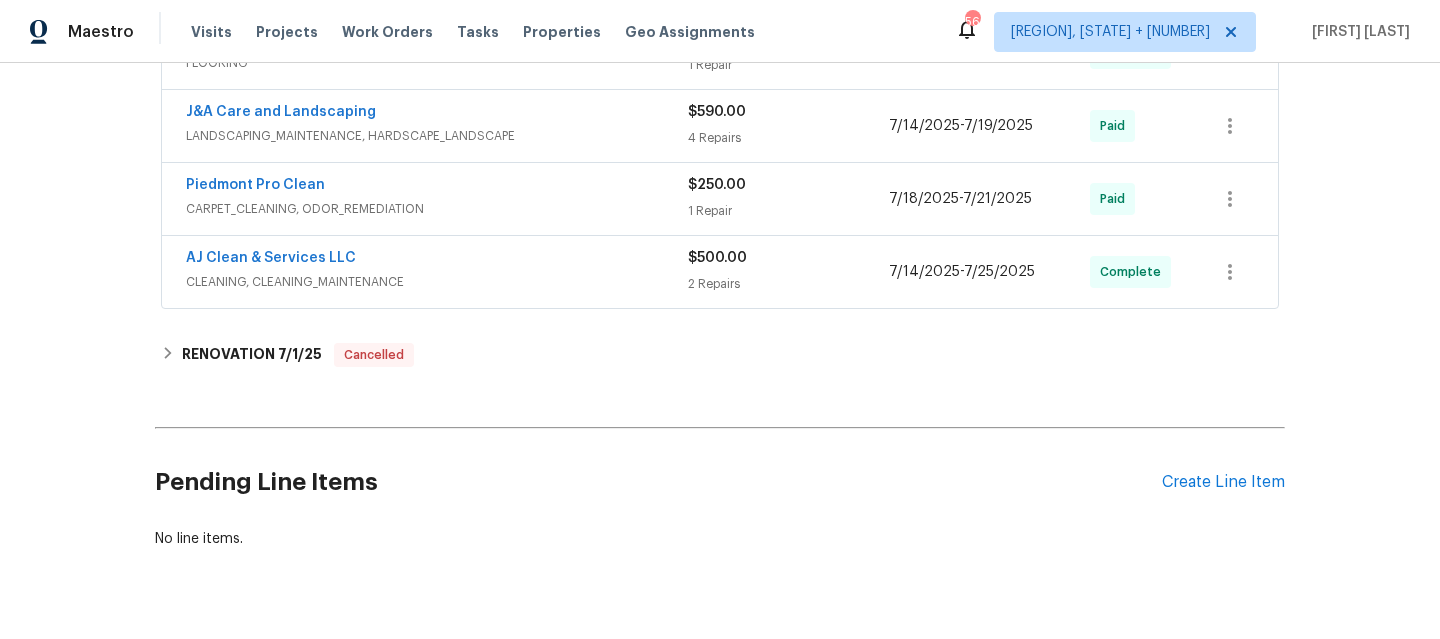 click on "CLEANING, CLEANING_MAINTENANCE" at bounding box center [437, 282] 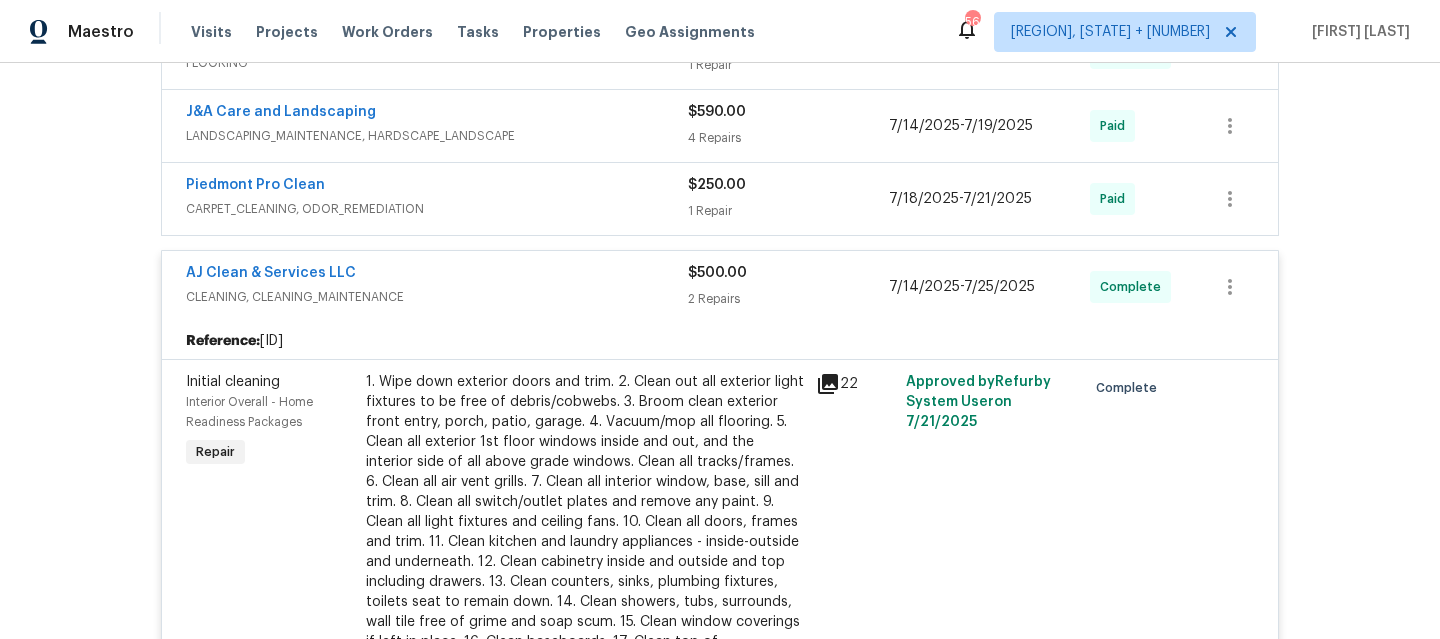 click on "AJ Clean & Services LLC" at bounding box center (437, 275) 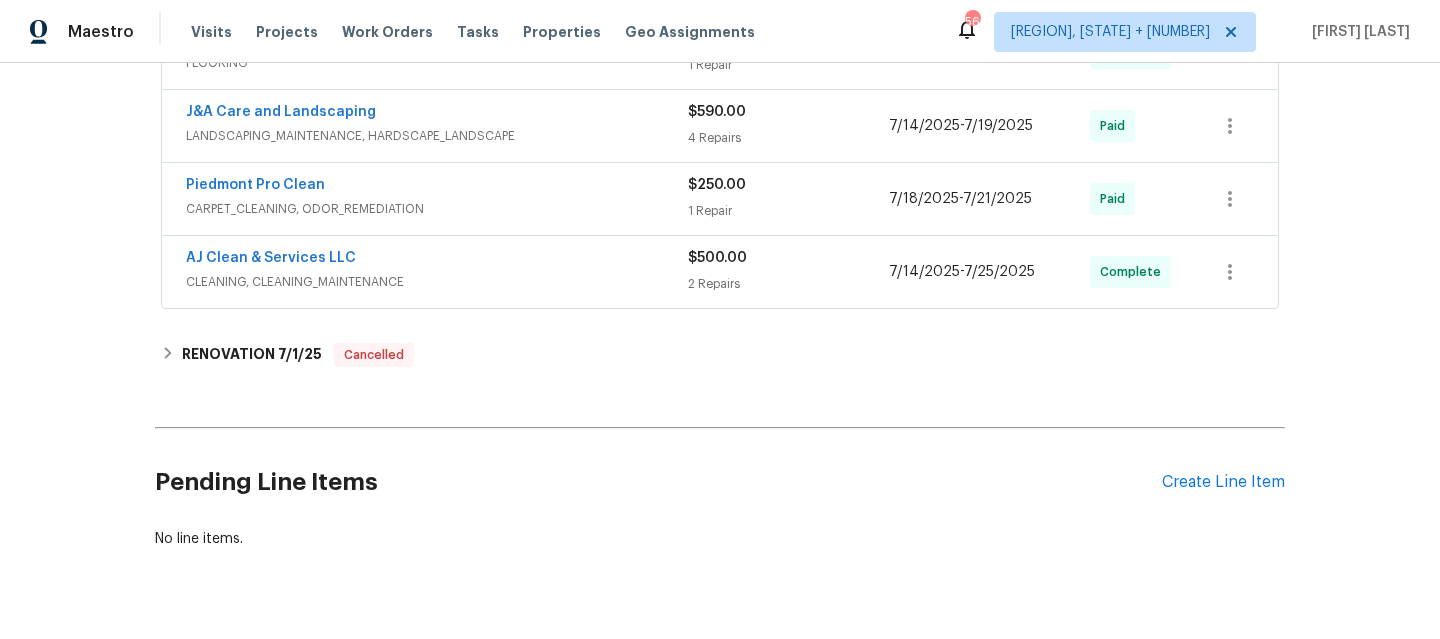 click on "Piedmont Pro Clean" at bounding box center [437, 187] 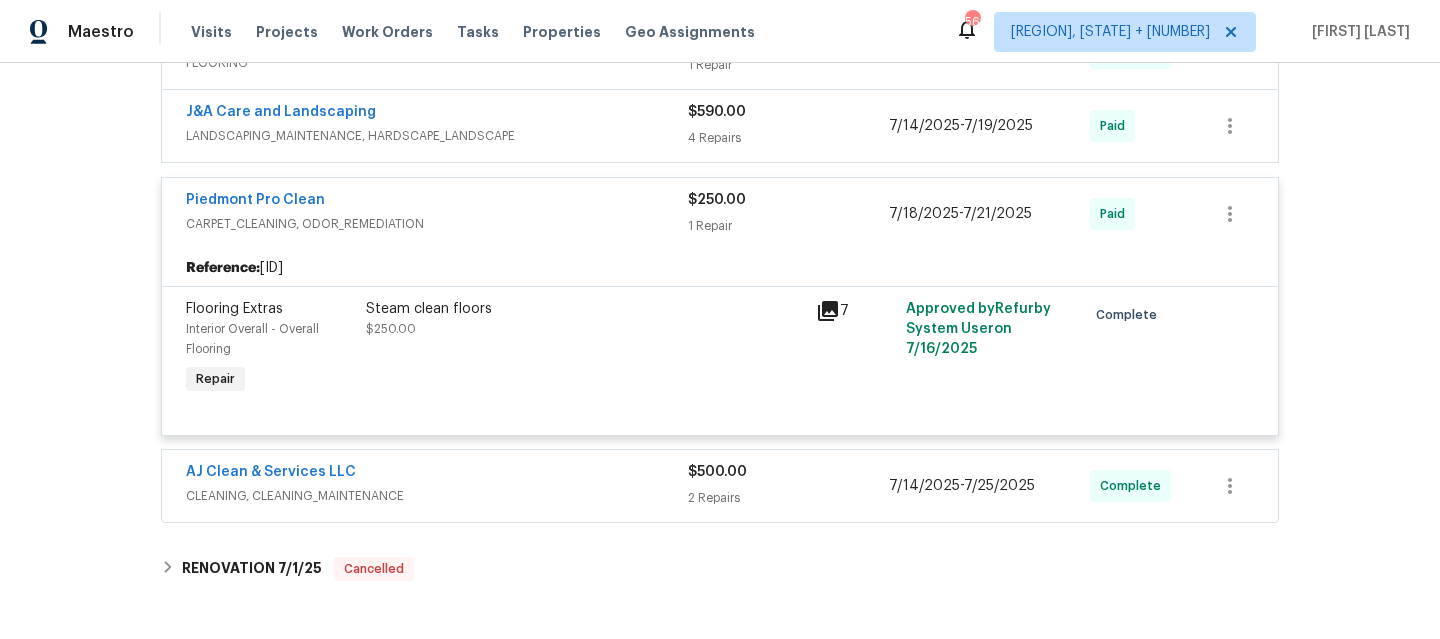 click on "Piedmont Pro Clean" at bounding box center (437, 202) 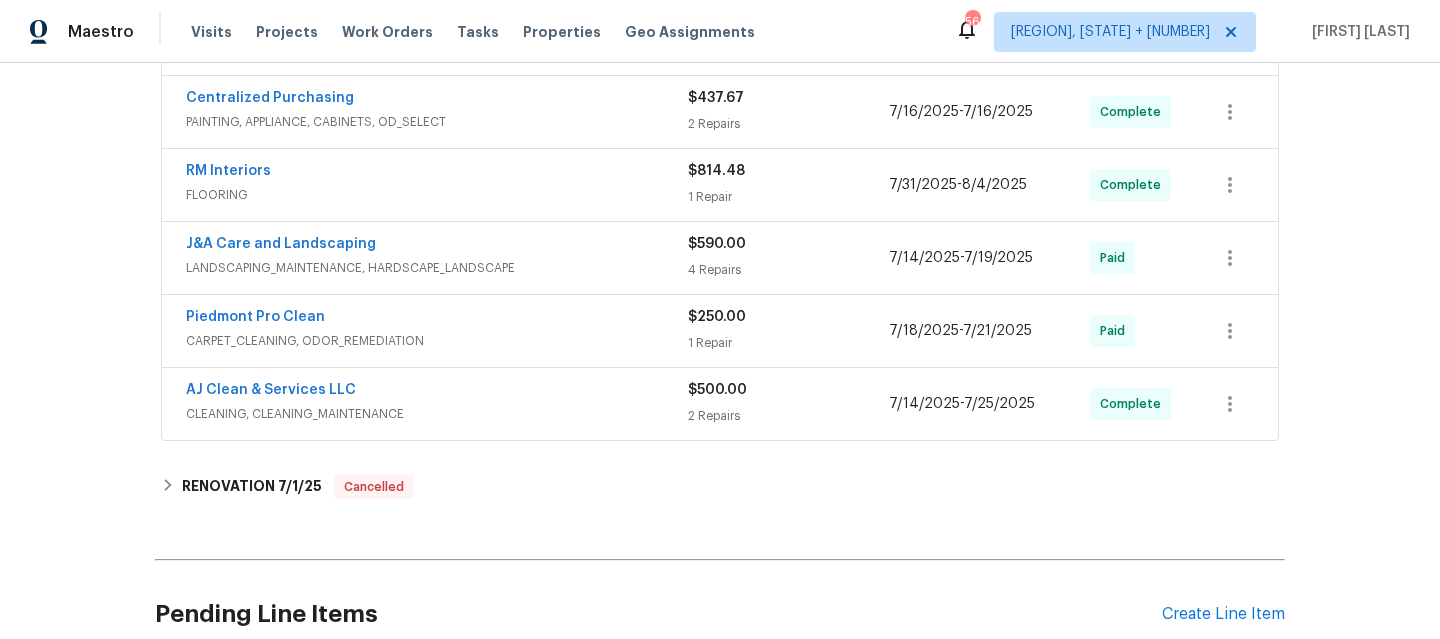 scroll, scrollTop: 3029, scrollLeft: 0, axis: vertical 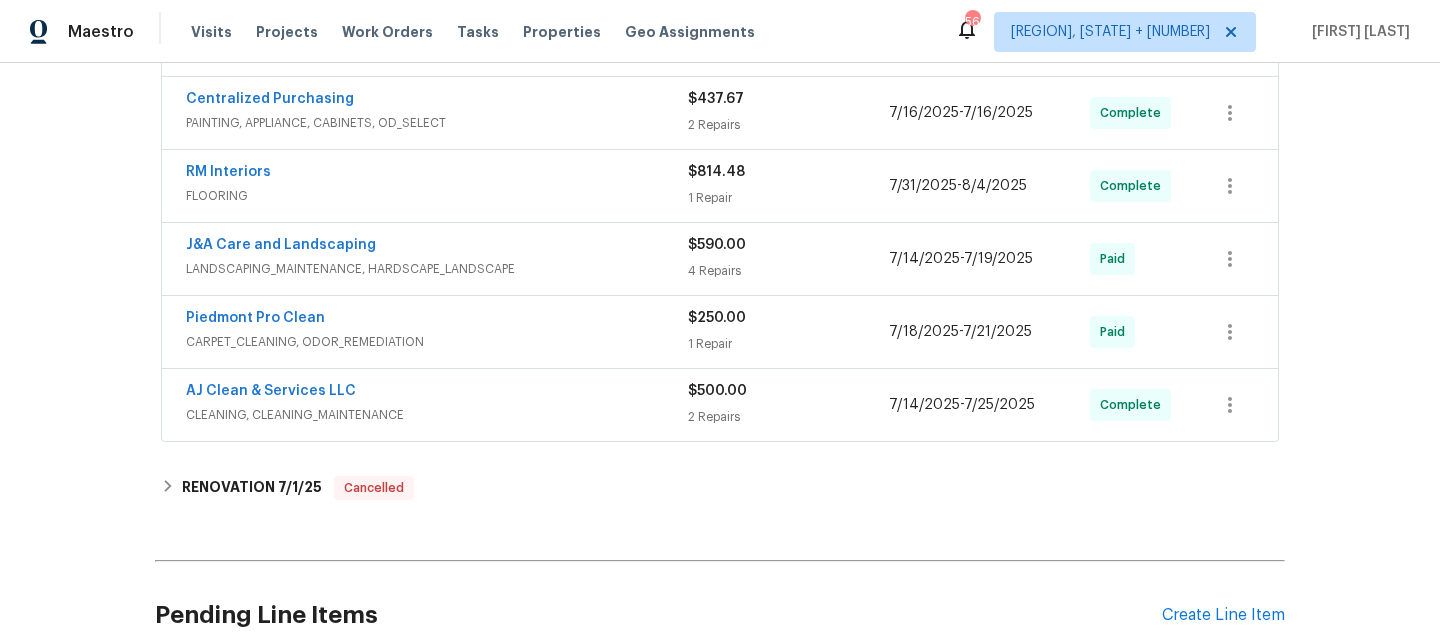 click on "LANDSCAPING_MAINTENANCE, HARDSCAPE_LANDSCAPE" at bounding box center (437, 269) 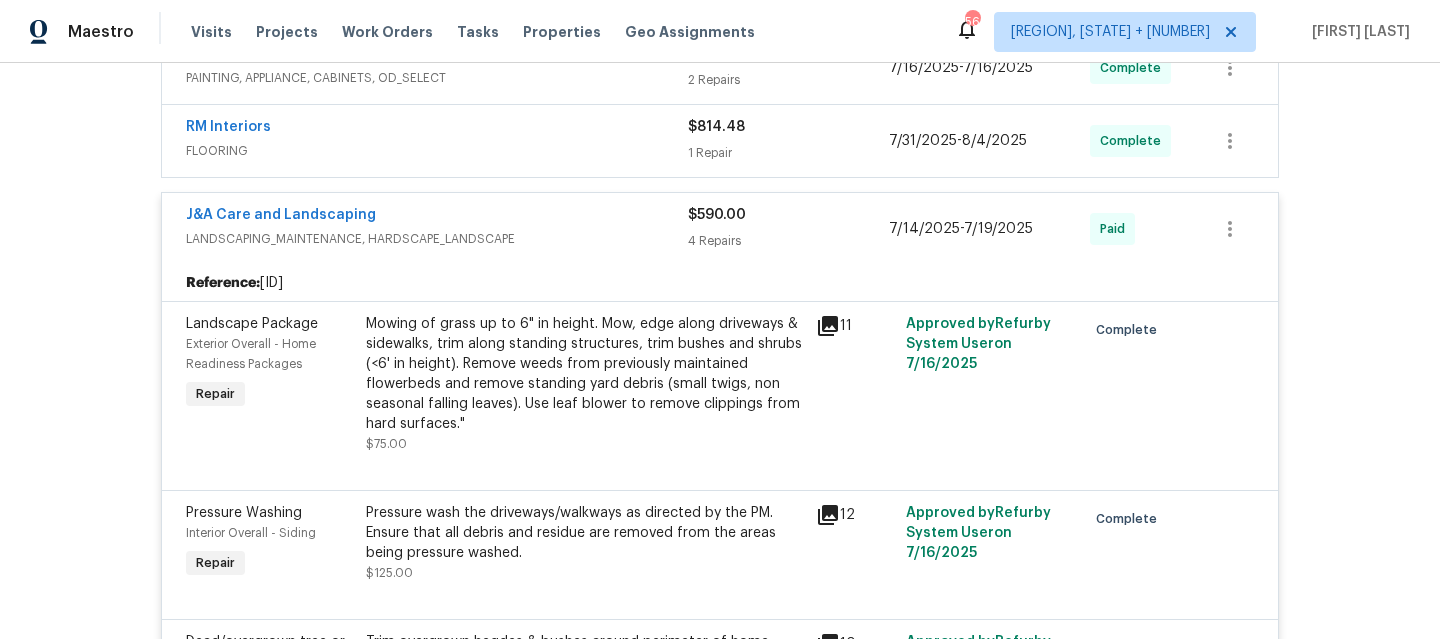 click on "J&A Care and Landscaping" at bounding box center [437, 217] 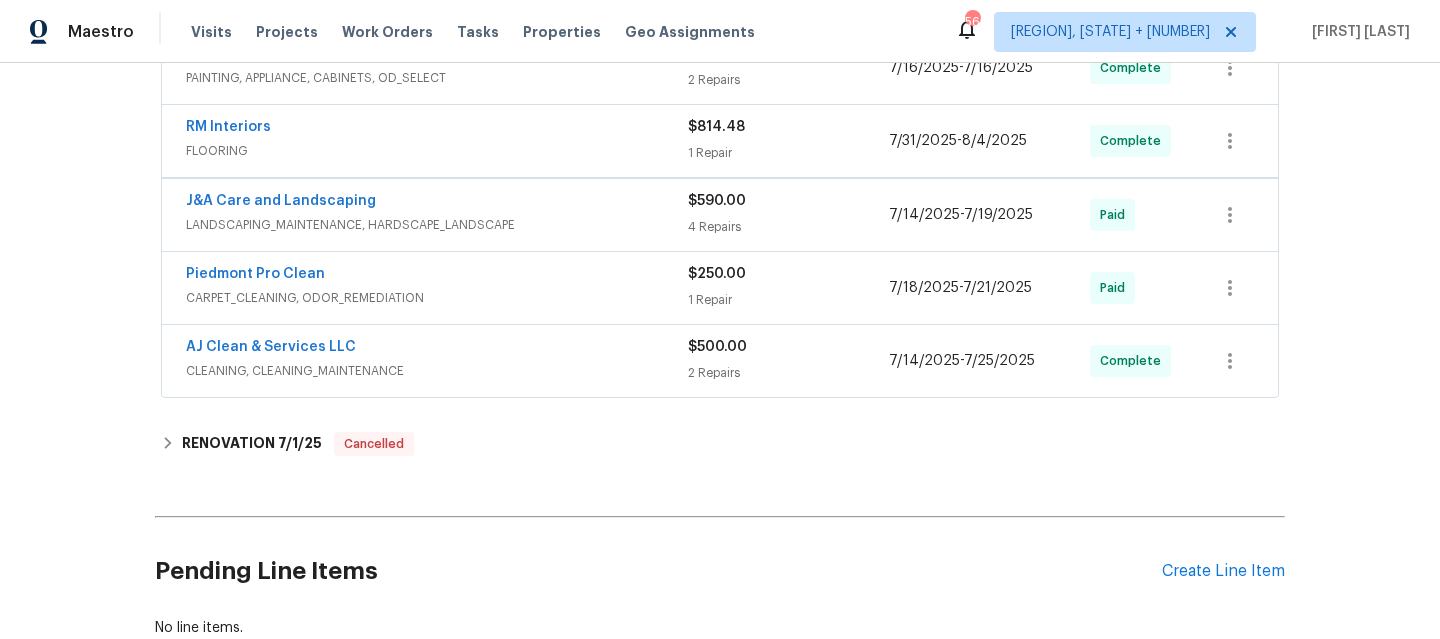 scroll, scrollTop: 2936, scrollLeft: 0, axis: vertical 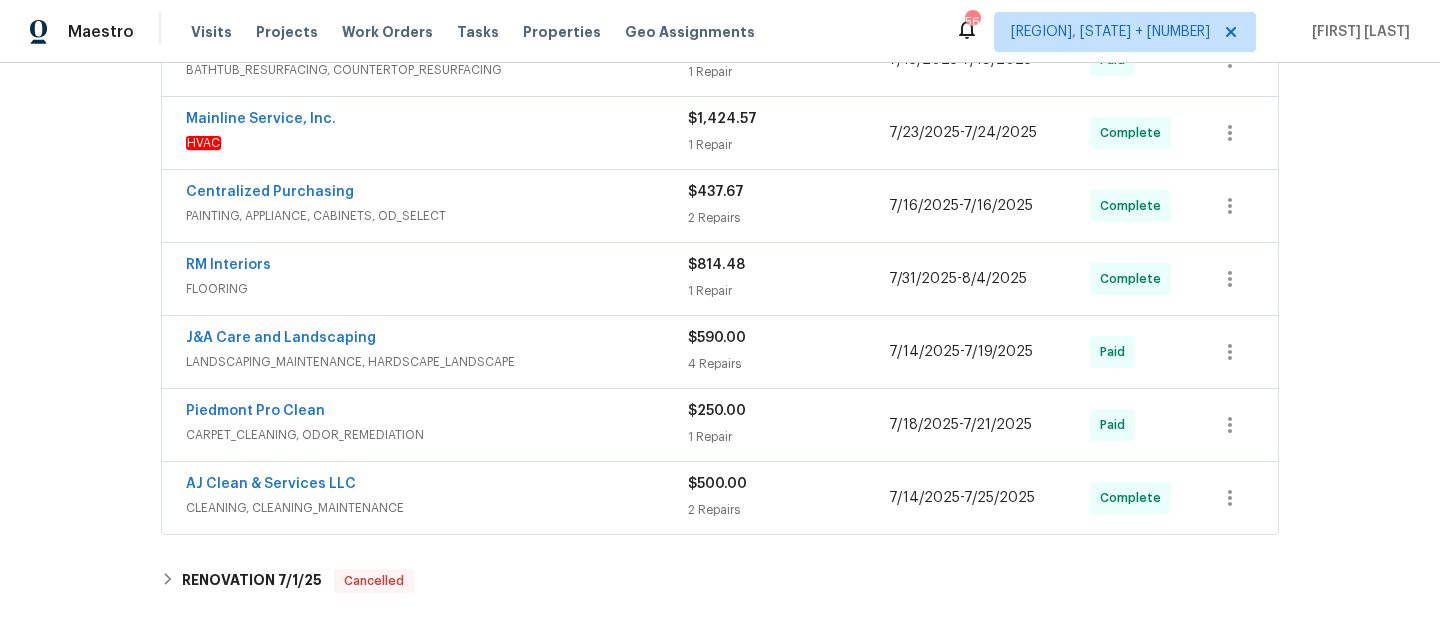 click on "FLOORING" at bounding box center (437, 289) 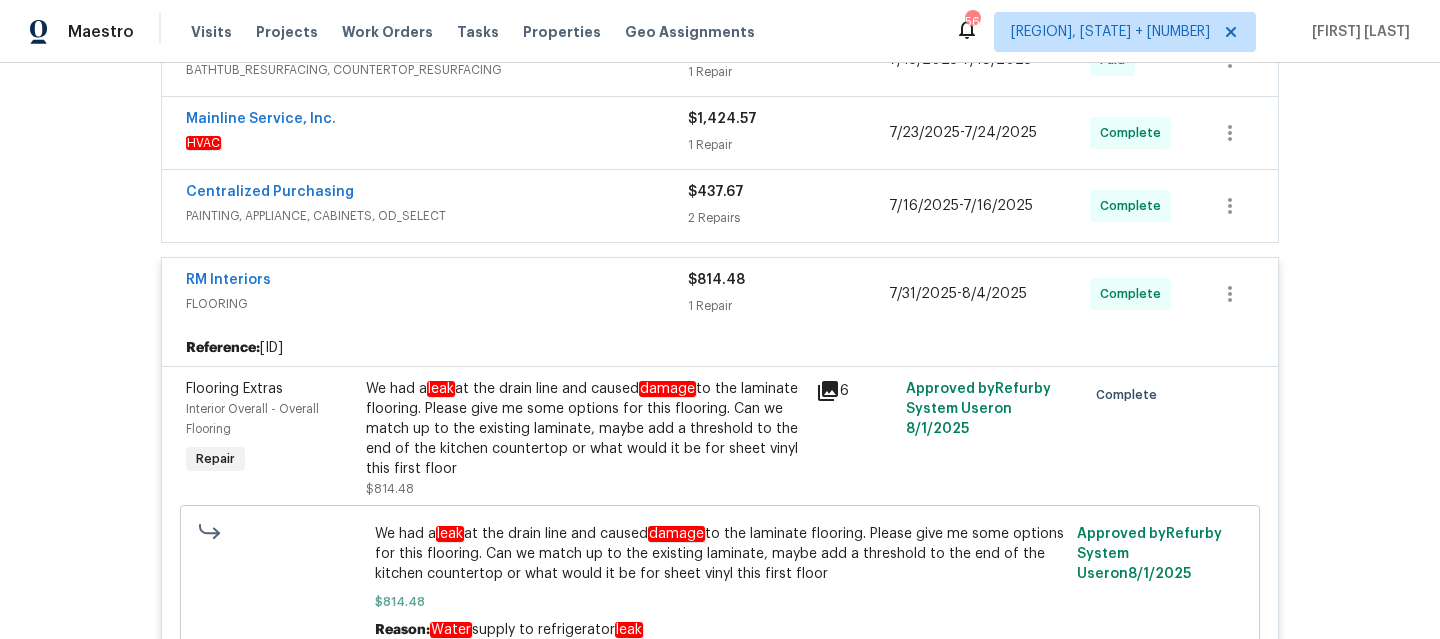 click on "FLOORING" at bounding box center [437, 304] 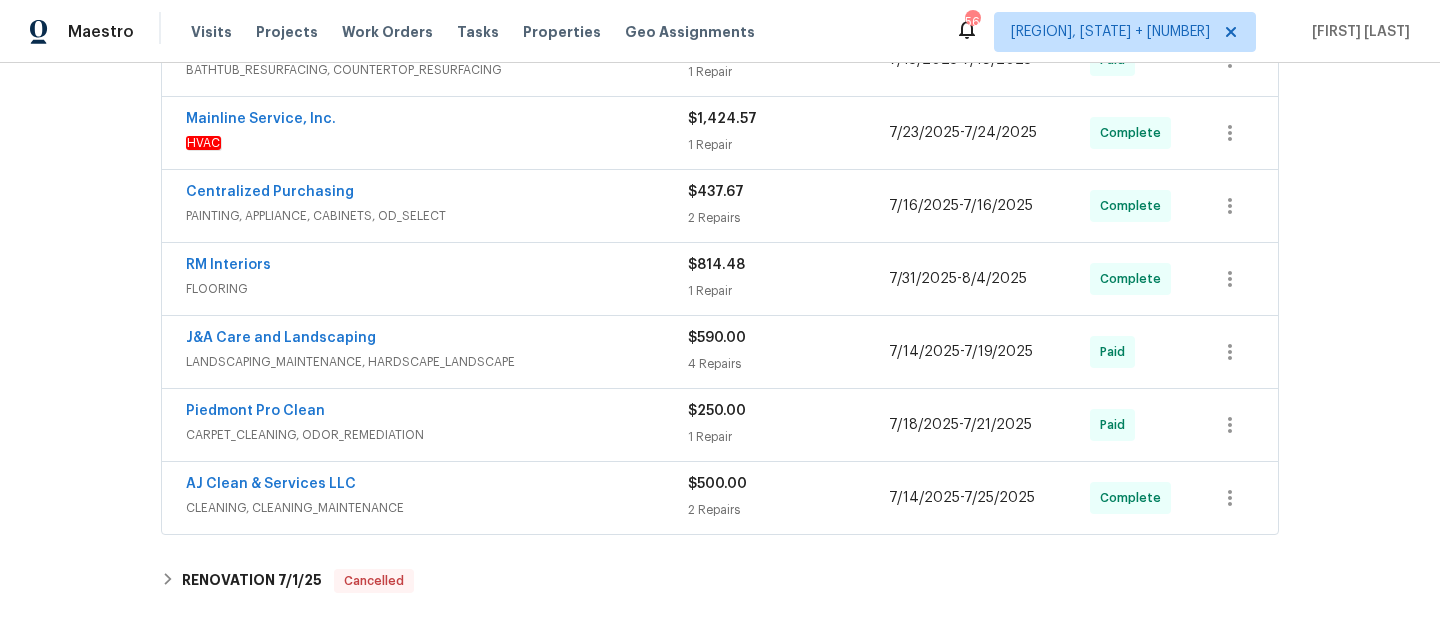 click on "PAINTING, APPLIANCE, CABINETS, OD_SELECT" at bounding box center [437, 216] 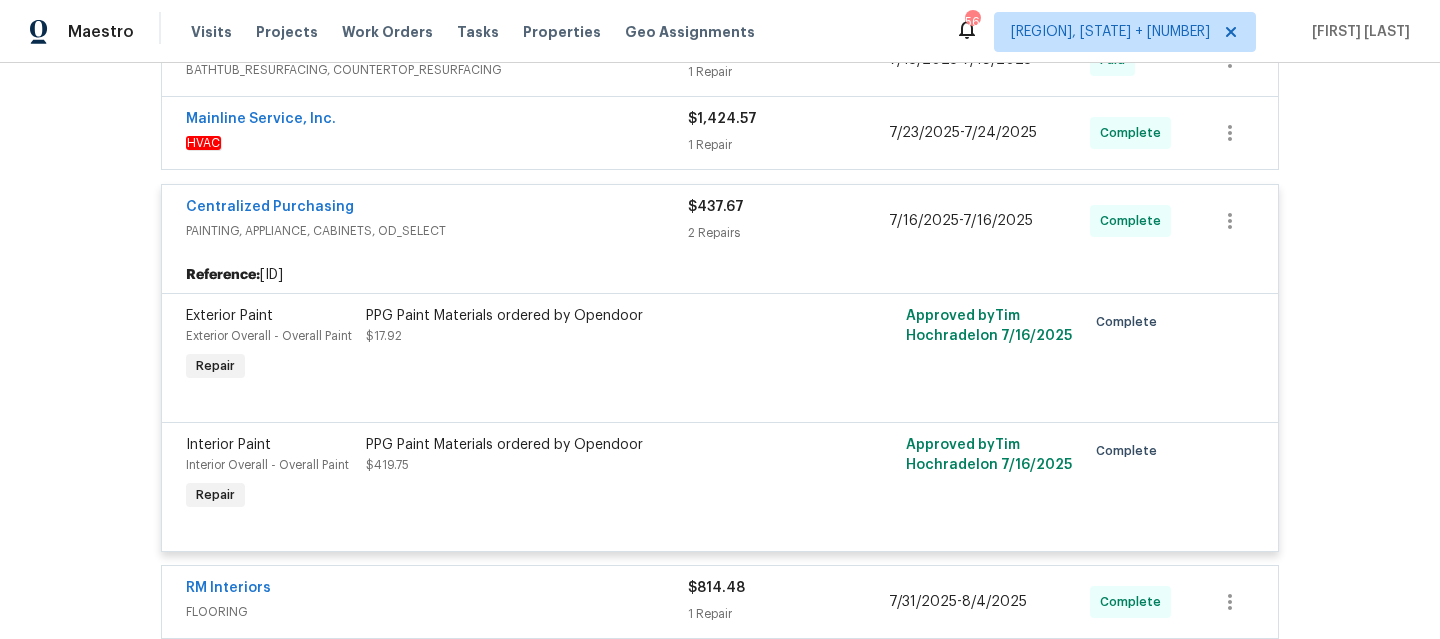 click on "Centralized Purchasing" at bounding box center [437, 209] 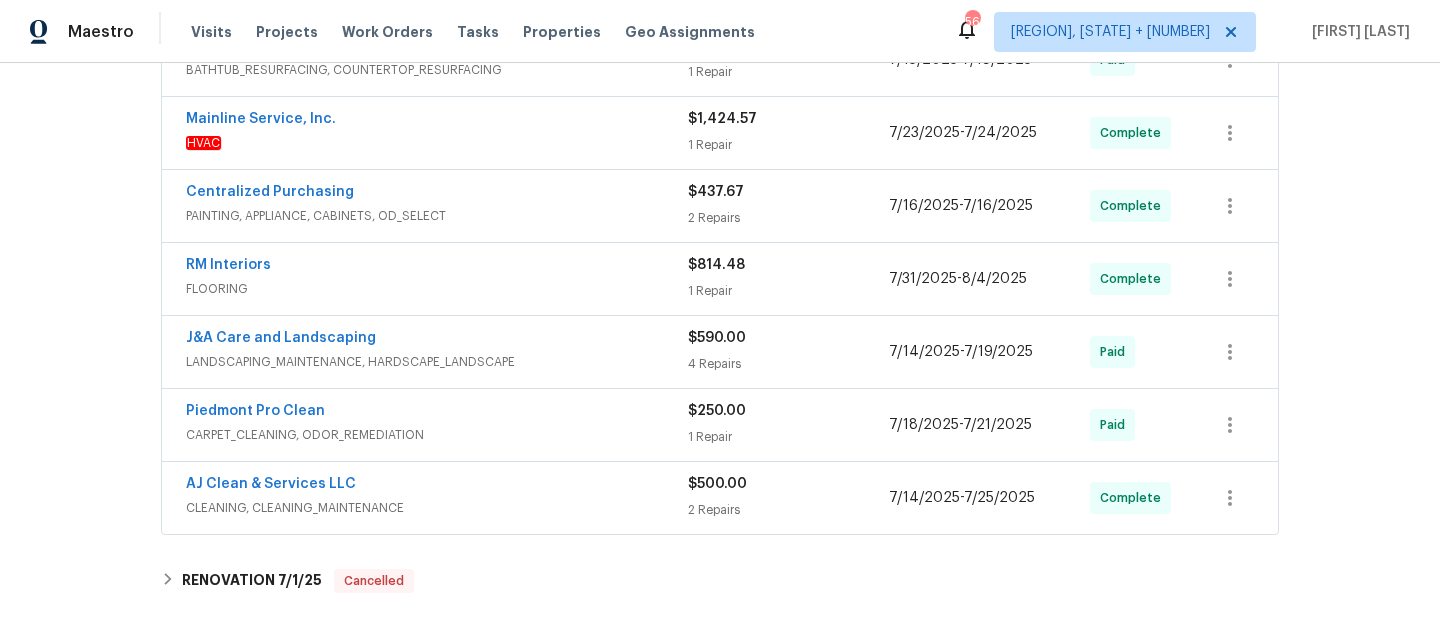 click on "HVAC" at bounding box center (437, 143) 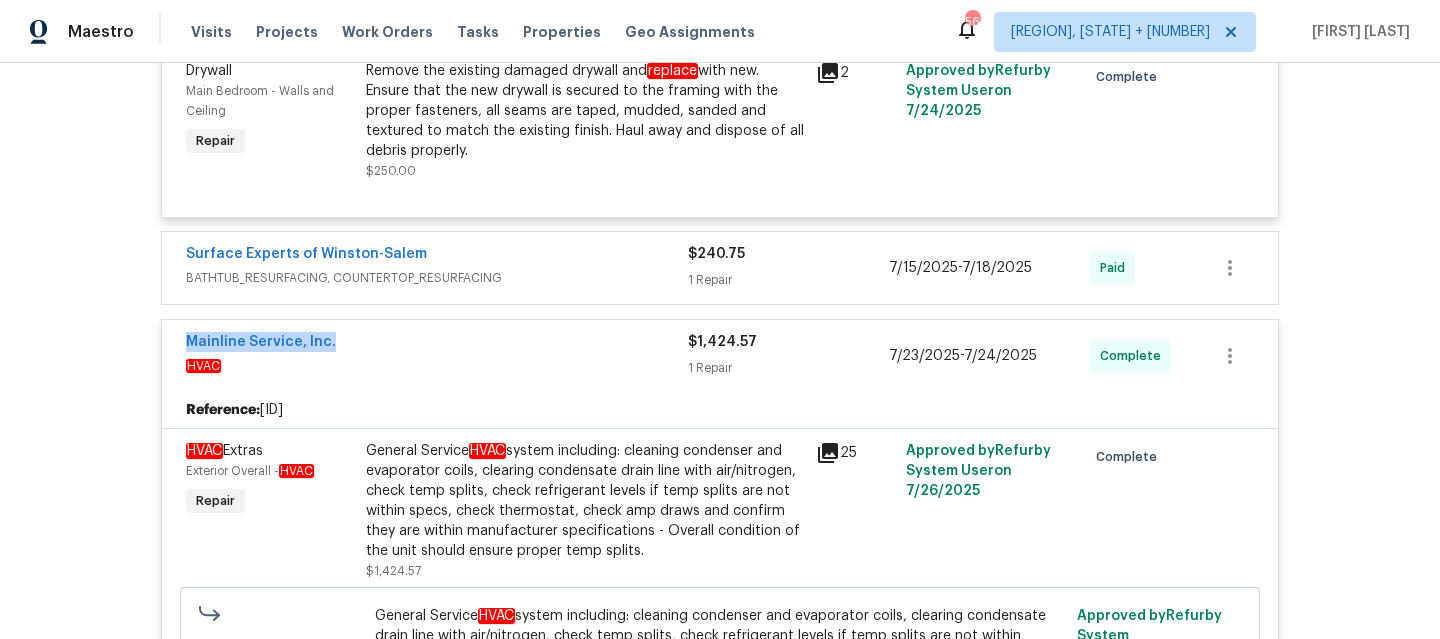 click on "Mainline Service, Inc." at bounding box center (437, 344) 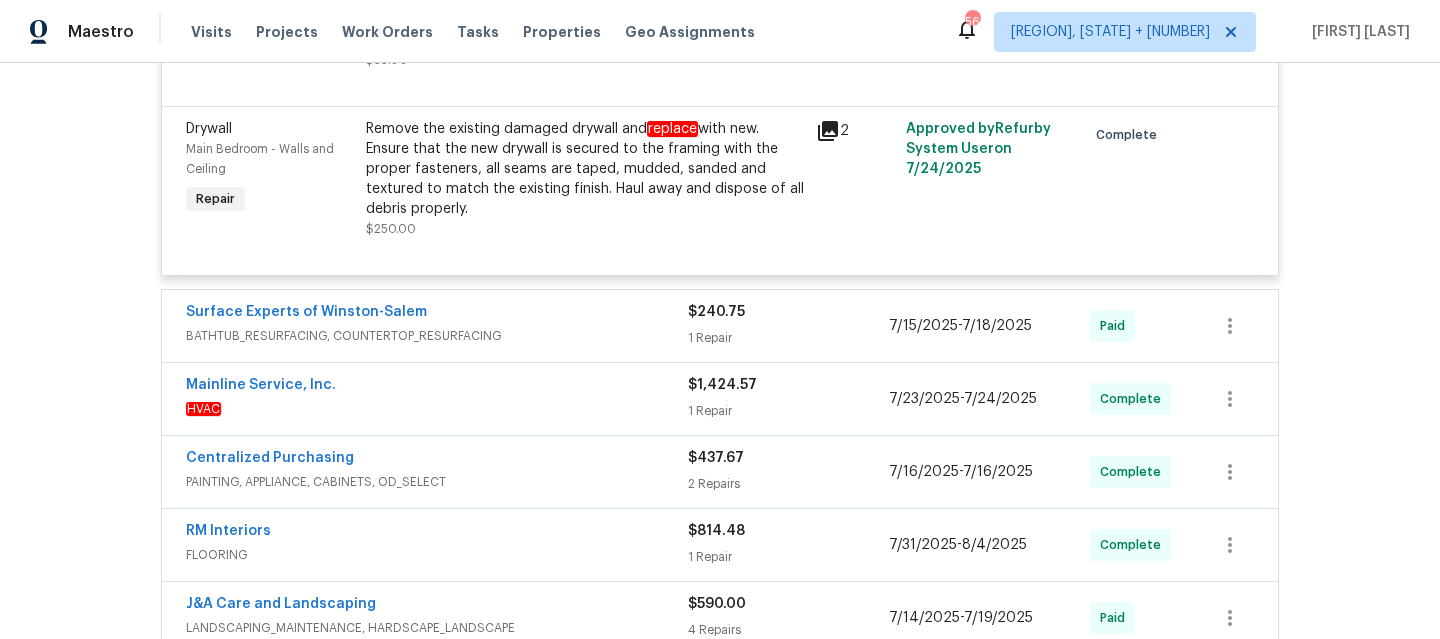 scroll, scrollTop: 2658, scrollLeft: 0, axis: vertical 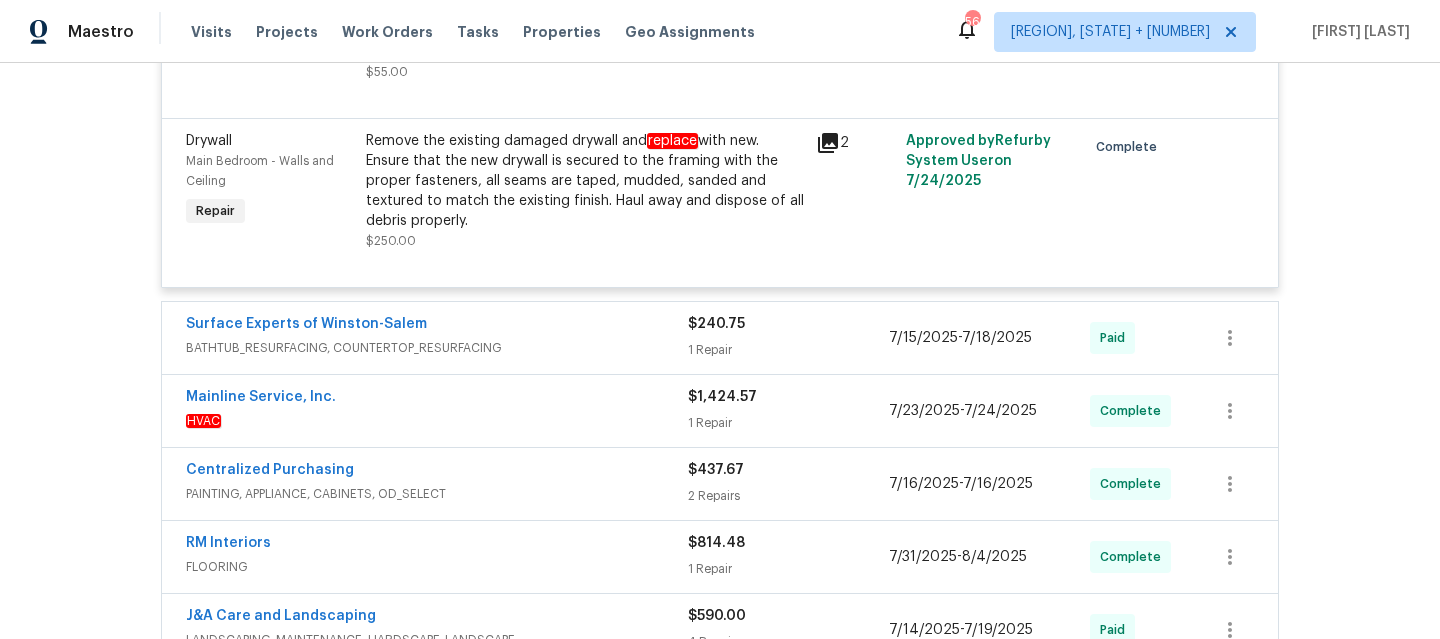 click on "BATHTUB_RESURFACING, COUNTERTOP_RESURFACING" at bounding box center (437, 348) 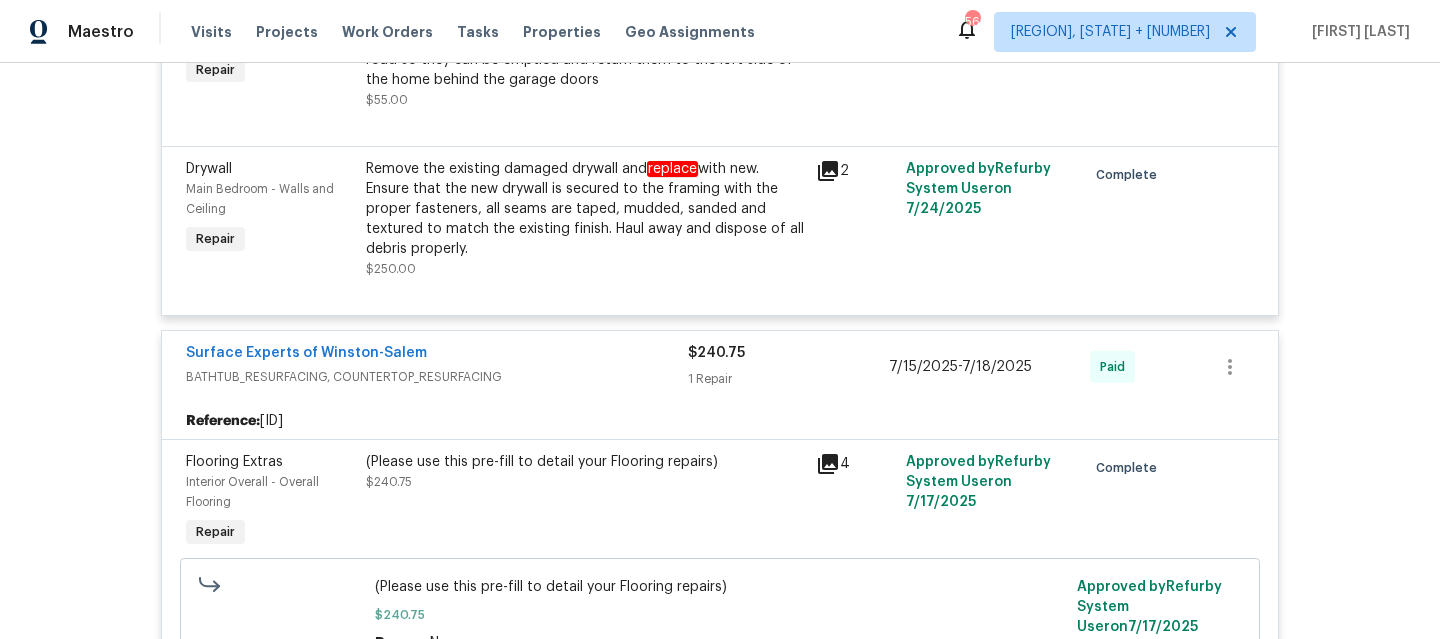 scroll, scrollTop: 2624, scrollLeft: 0, axis: vertical 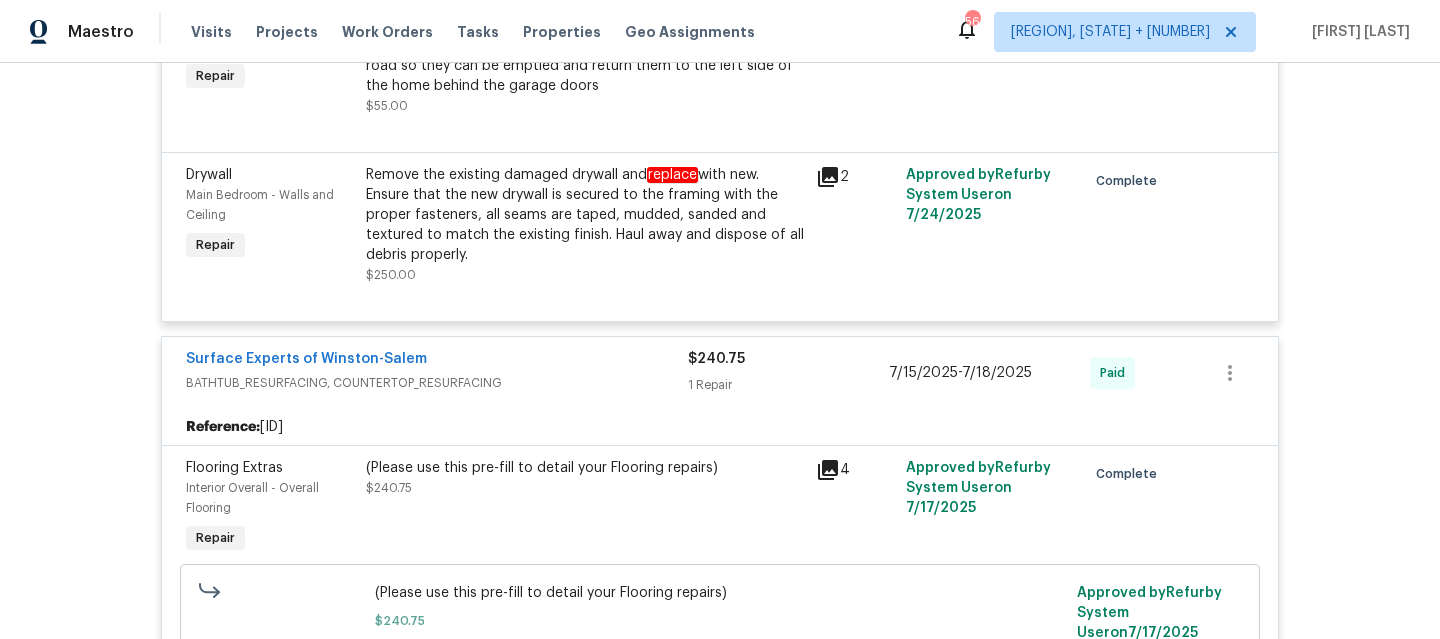 click on "BATHTUB_RESURFACING, COUNTERTOP_RESURFACING" at bounding box center [437, 383] 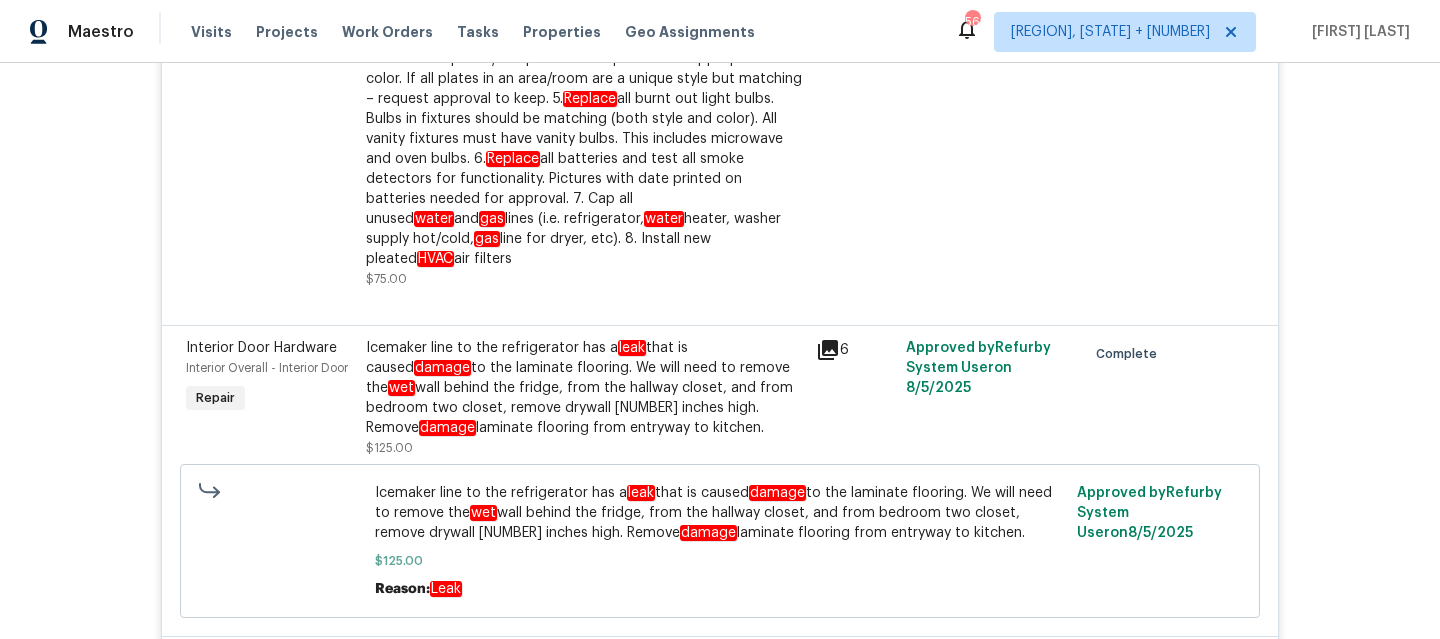 scroll, scrollTop: 970, scrollLeft: 0, axis: vertical 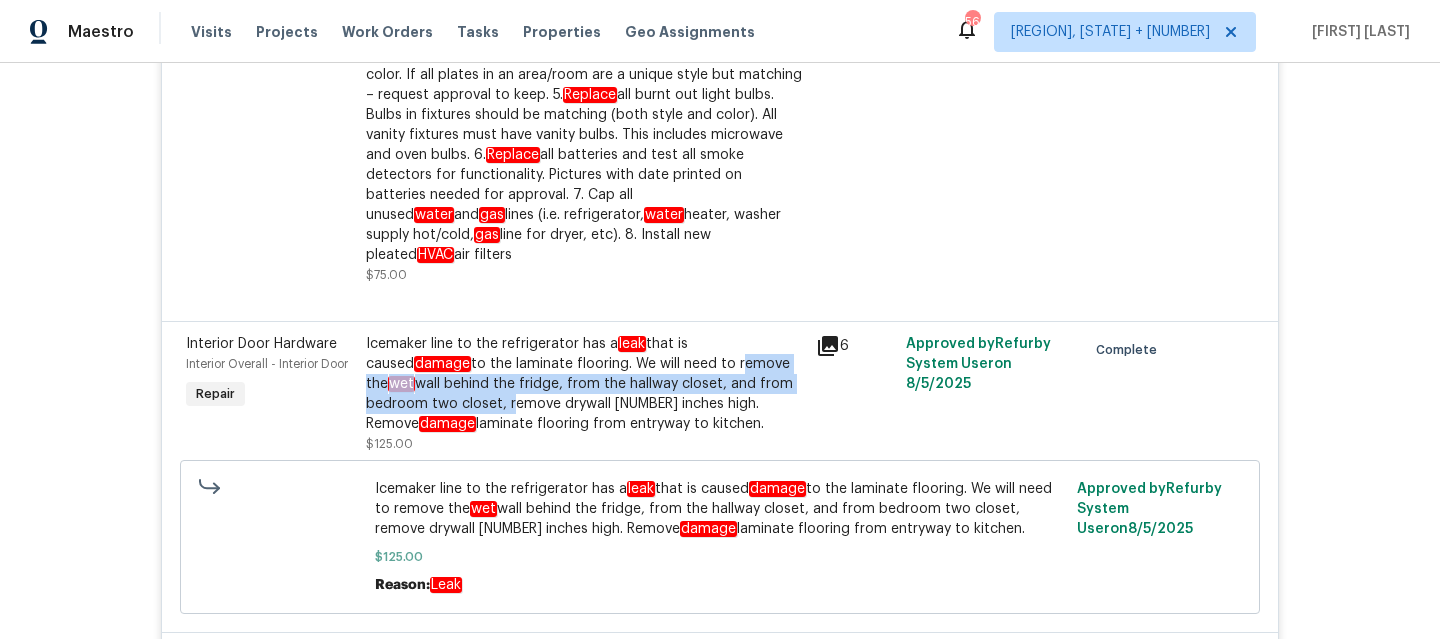 drag, startPoint x: 622, startPoint y: 346, endPoint x: 405, endPoint y: 392, distance: 221.822 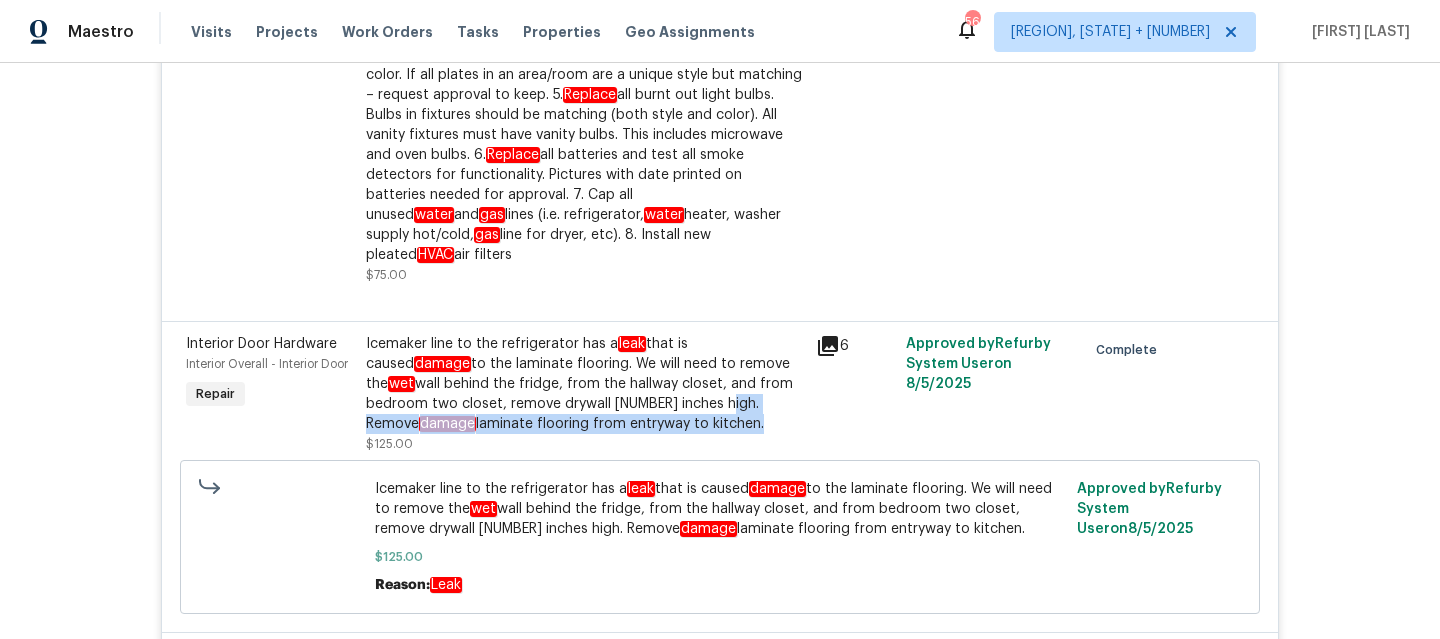 drag, startPoint x: 613, startPoint y: 387, endPoint x: 575, endPoint y: 407, distance: 42.941822 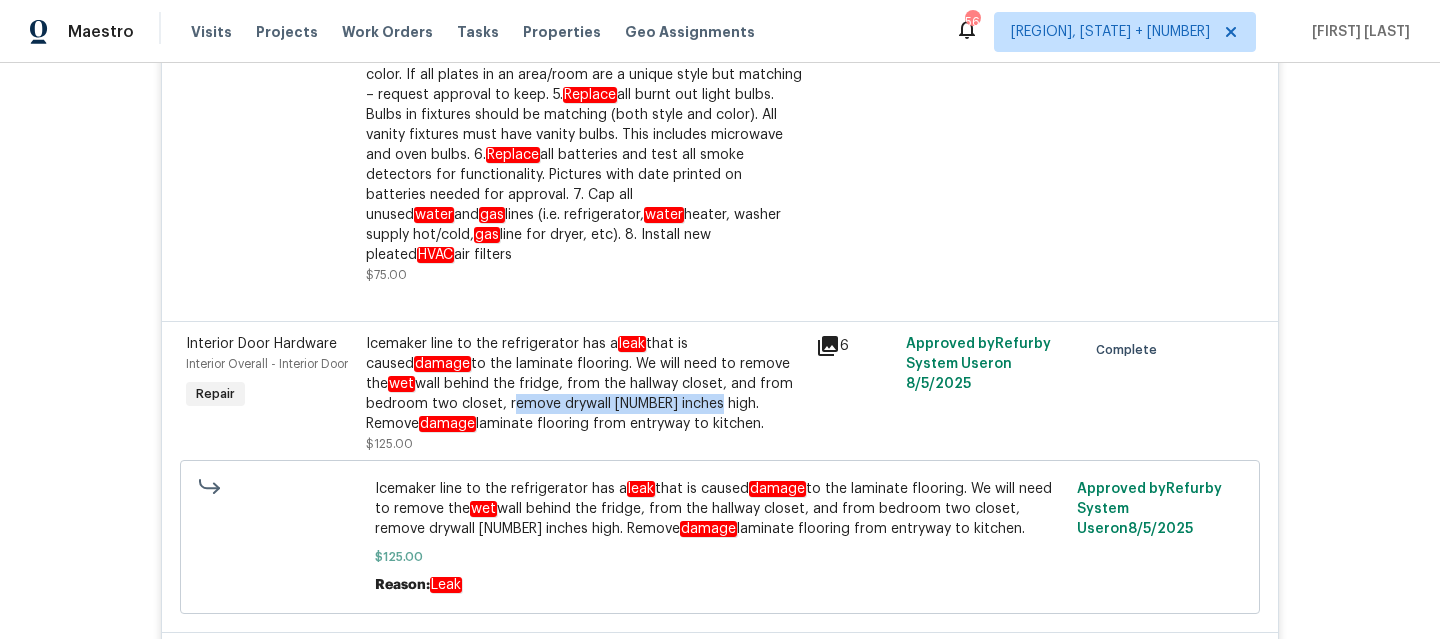 drag, startPoint x: 406, startPoint y: 385, endPoint x: 604, endPoint y: 392, distance: 198.1237 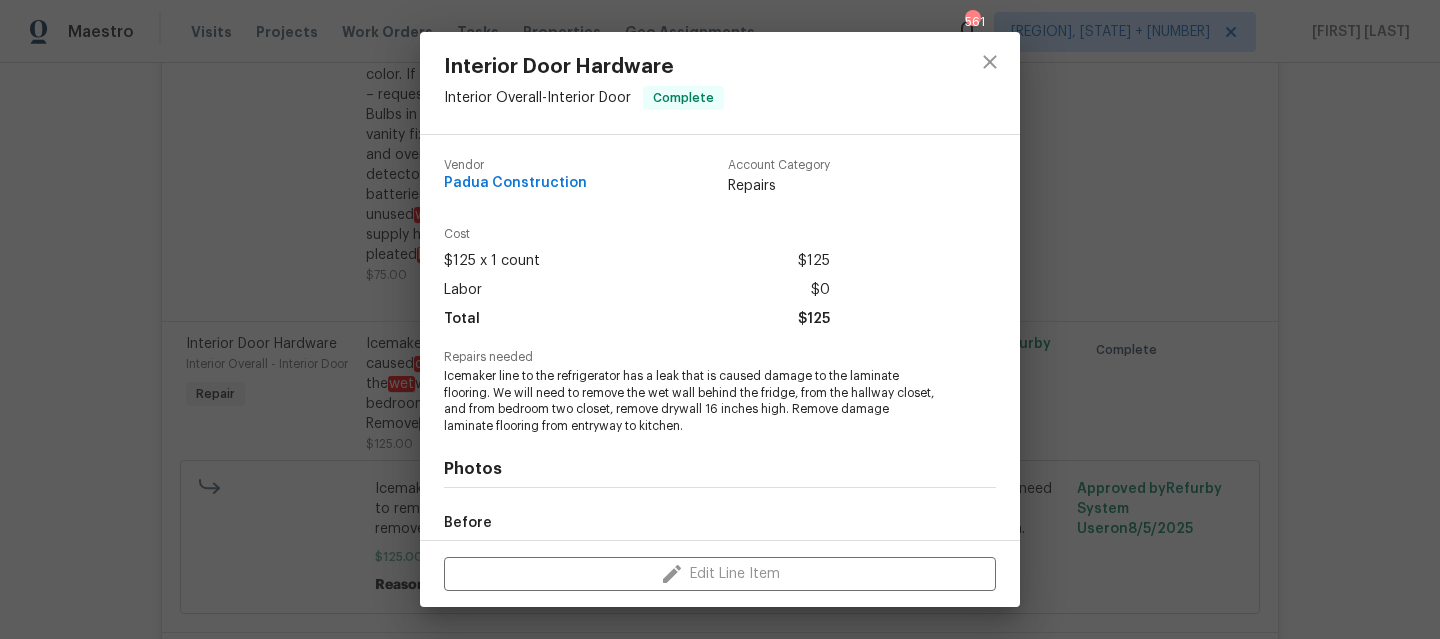 copy on "remove drywall 16 inches high" 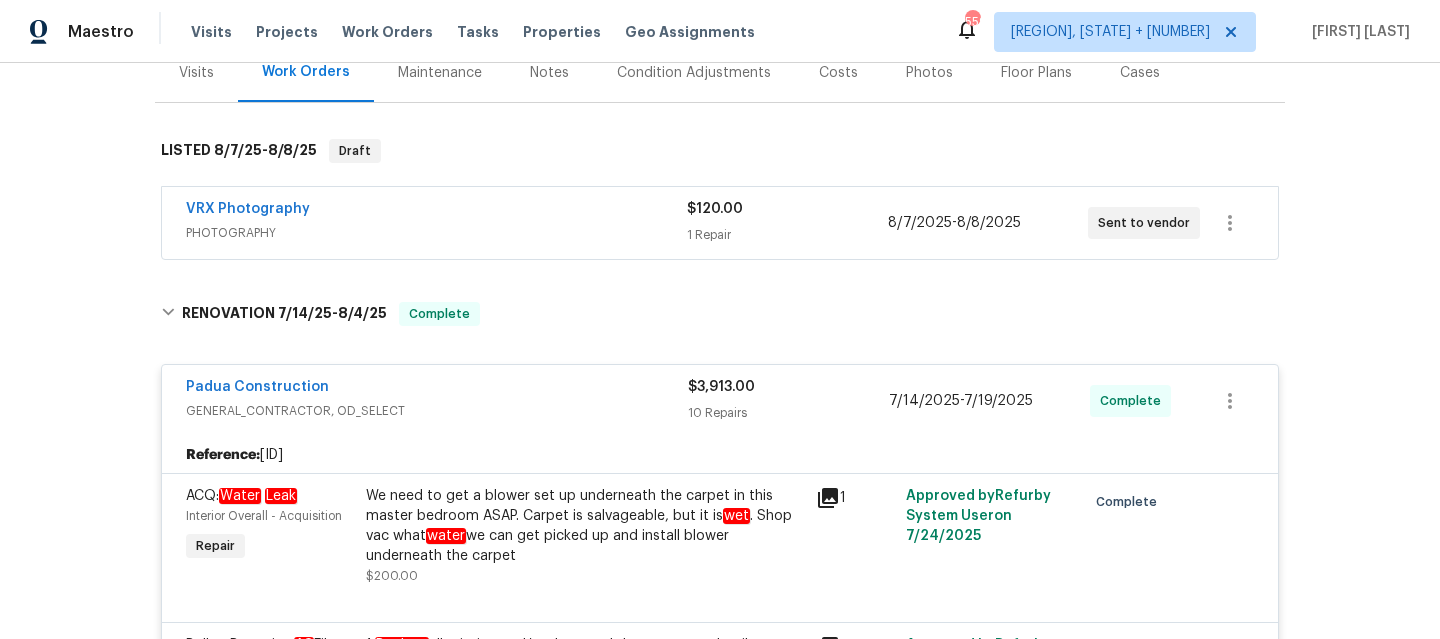 scroll, scrollTop: 266, scrollLeft: 0, axis: vertical 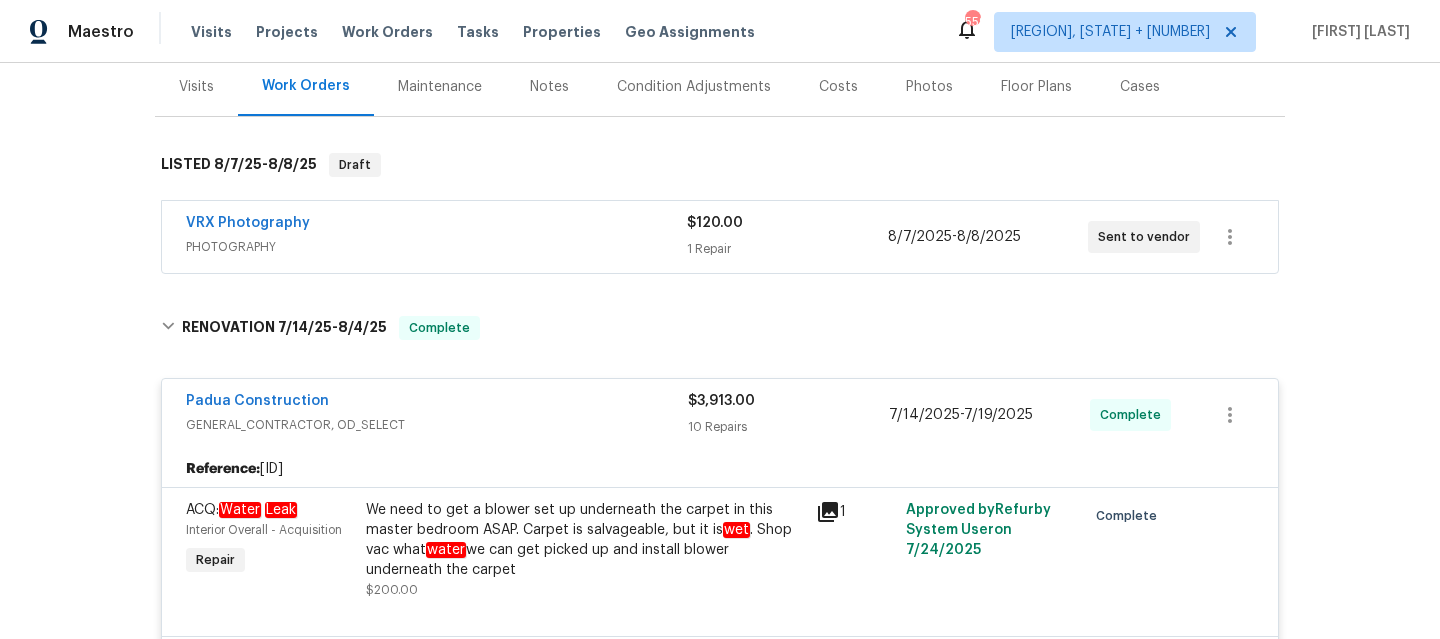 drag, startPoint x: 514, startPoint y: 567, endPoint x: 358, endPoint y: 575, distance: 156.20499 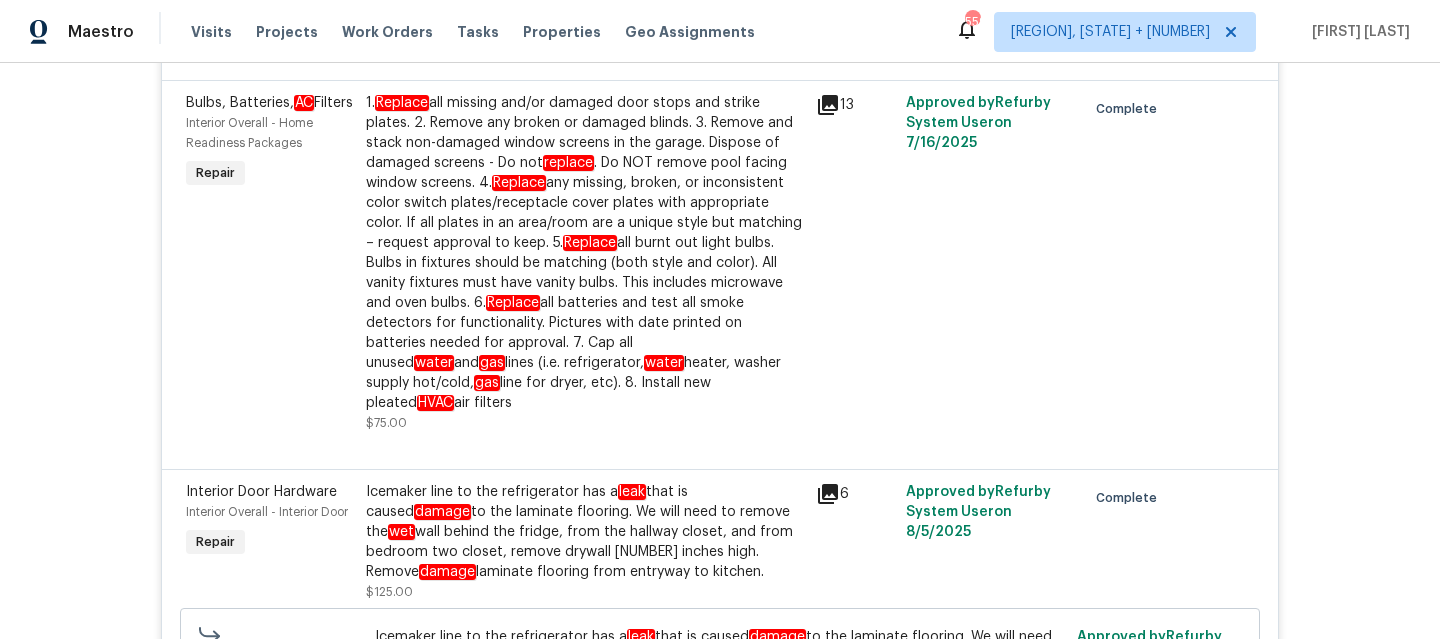 scroll, scrollTop: 2916, scrollLeft: 0, axis: vertical 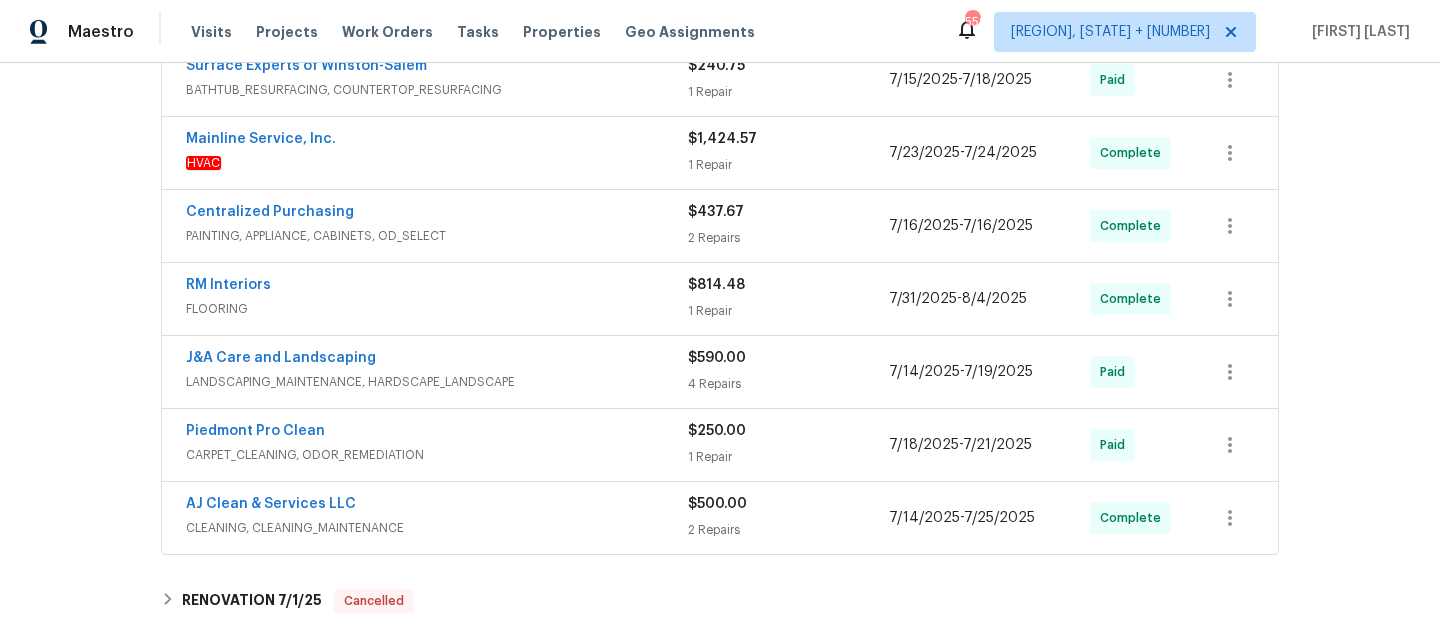 click on "J&A Care and Landscaping" at bounding box center [437, 360] 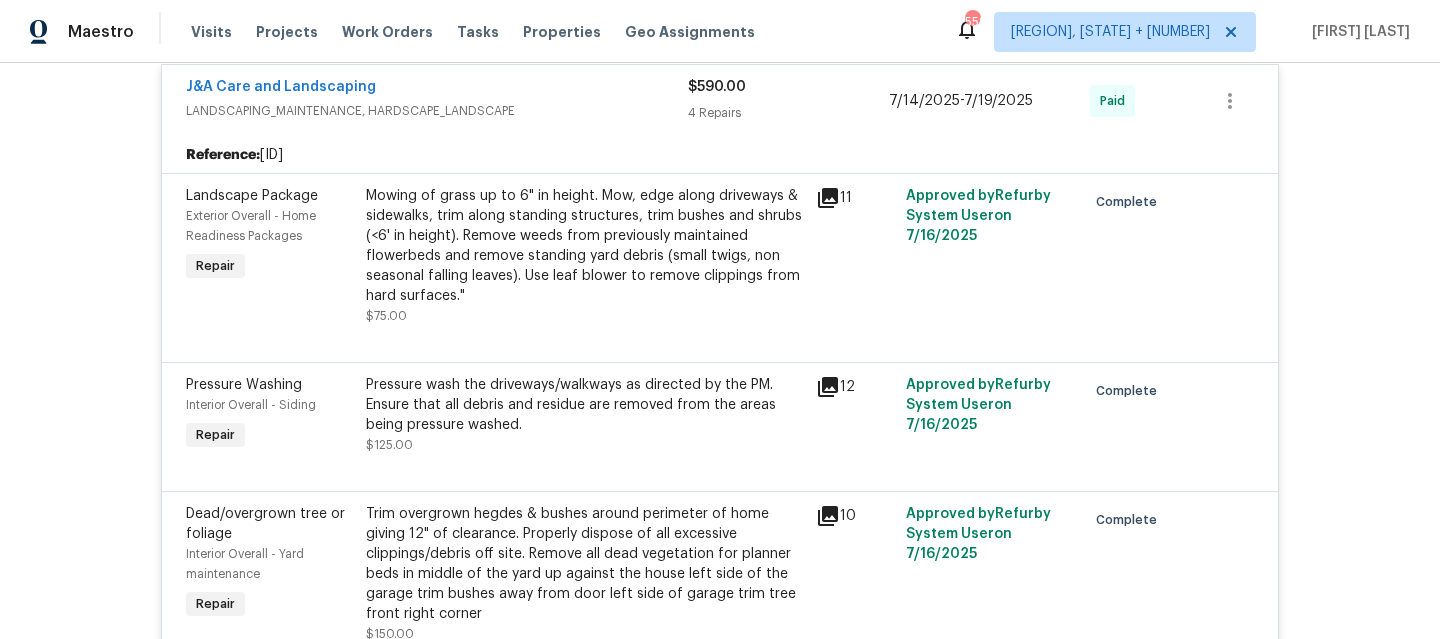 scroll, scrollTop: 3826, scrollLeft: 0, axis: vertical 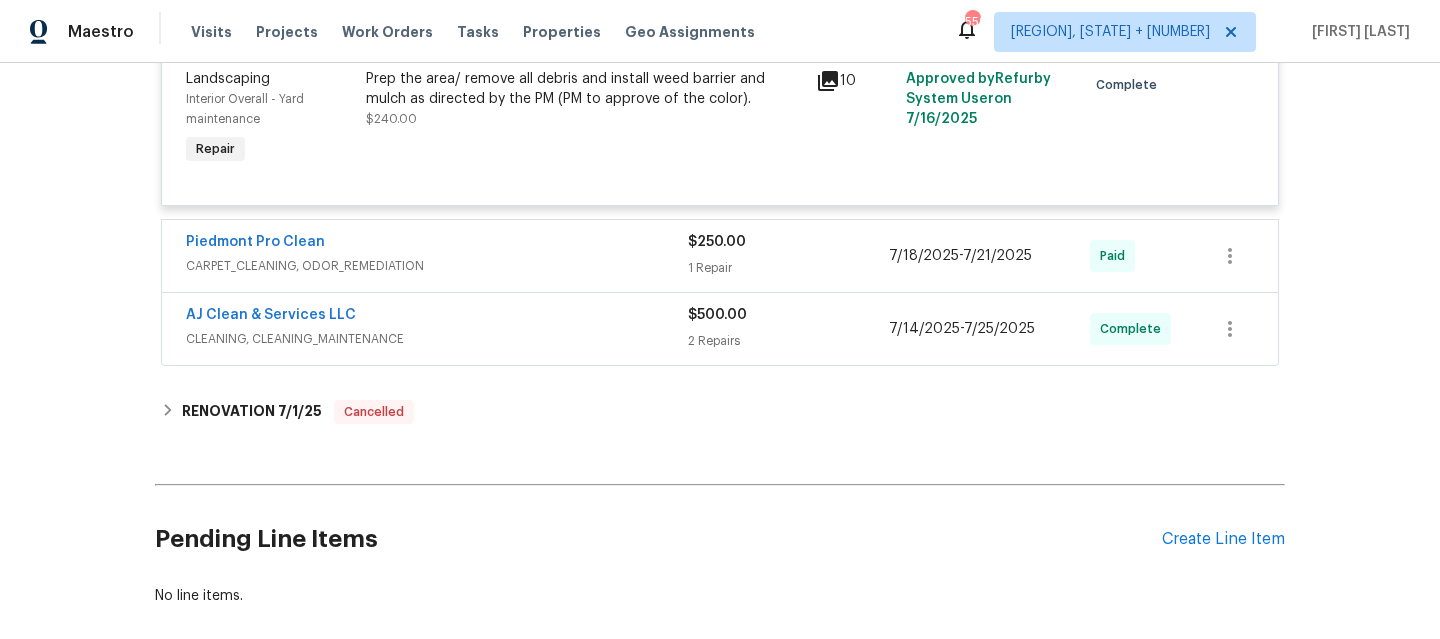 click on "AJ Clean & Services LLC" at bounding box center [437, 317] 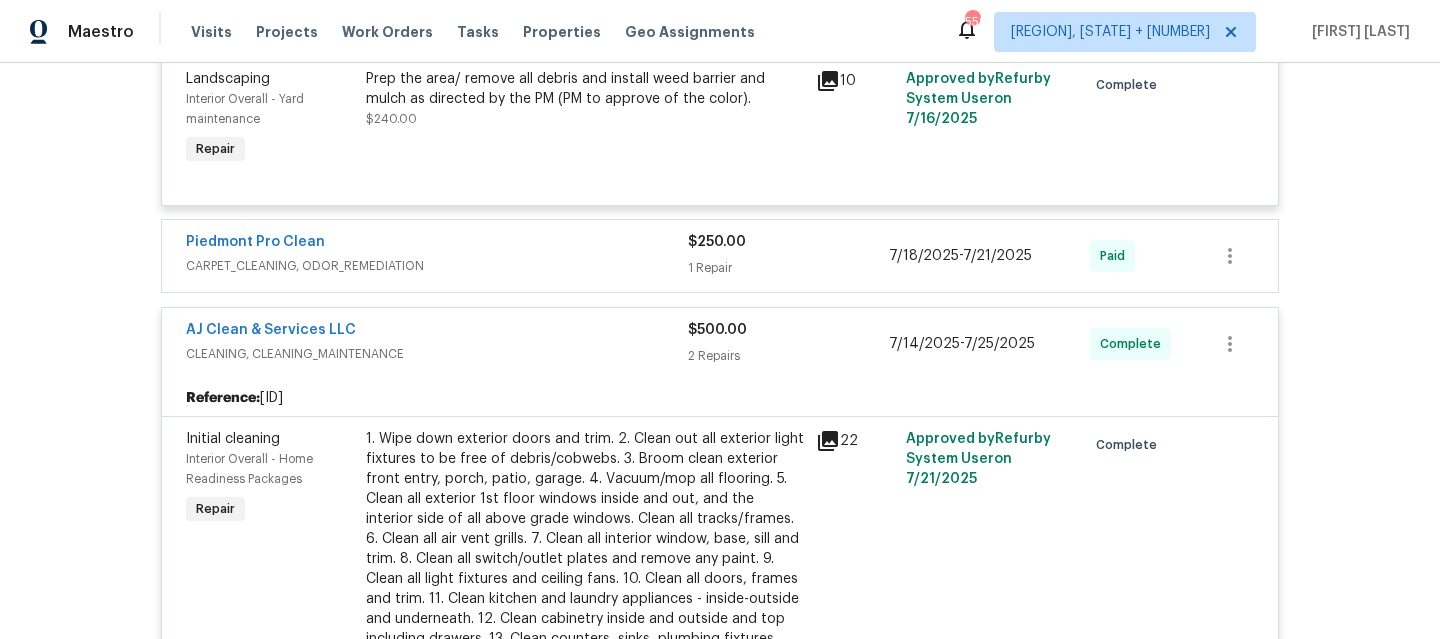 click on "CARPET_CLEANING, ODOR_REMEDIATION" at bounding box center (437, 266) 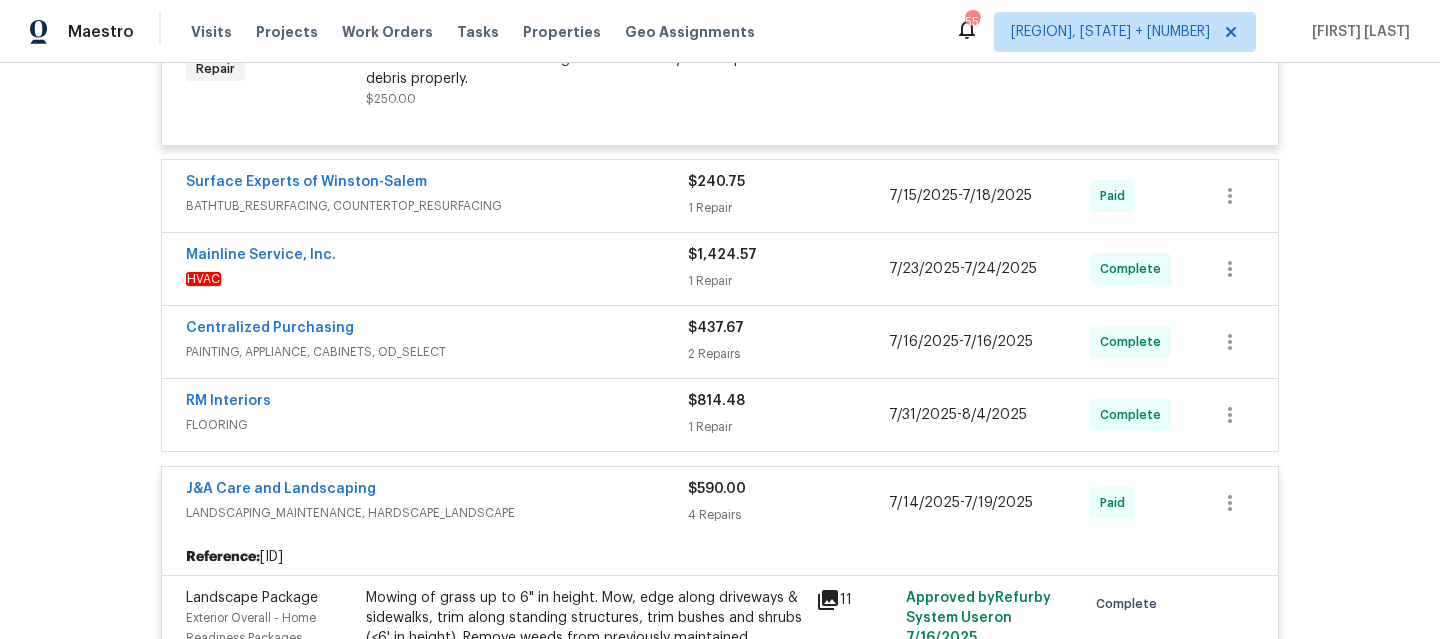 scroll, scrollTop: 2854, scrollLeft: 0, axis: vertical 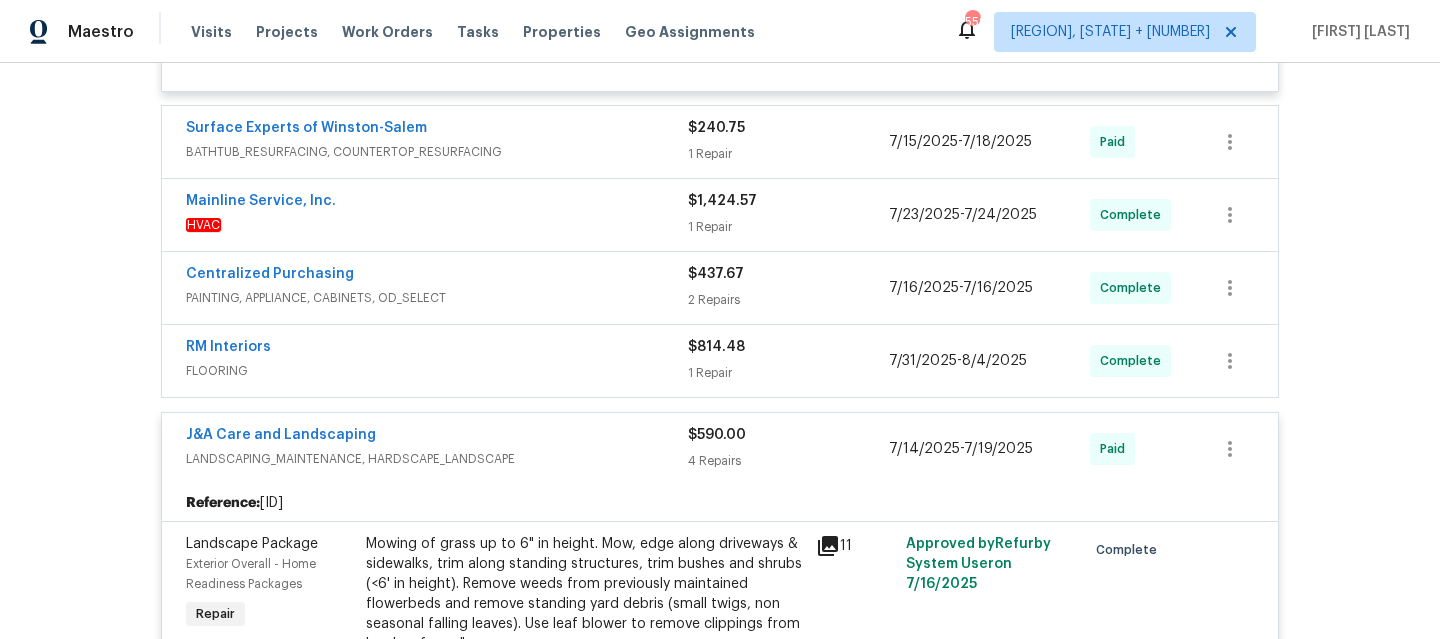 click on "[COMPANY] [SERVICE] $[COST] [REPAIRS] [DATE]  -  [DATE] Complete" at bounding box center [720, 361] 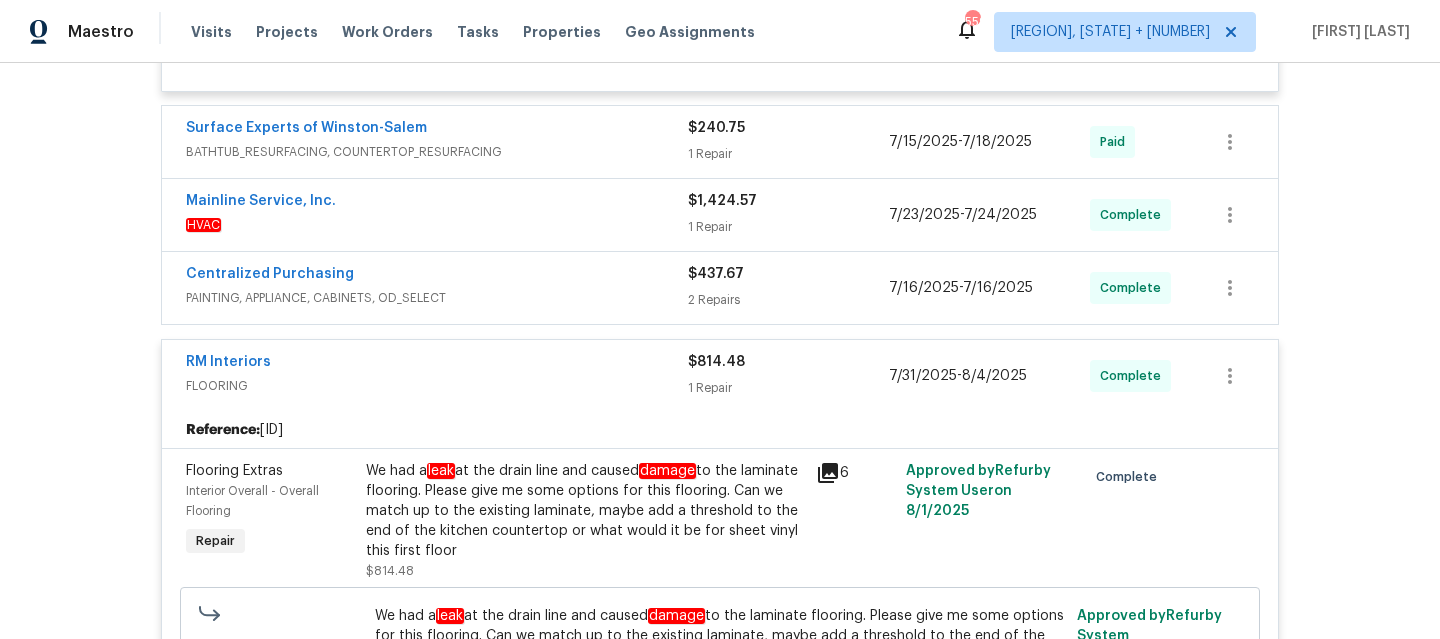 scroll, scrollTop: 2849, scrollLeft: 0, axis: vertical 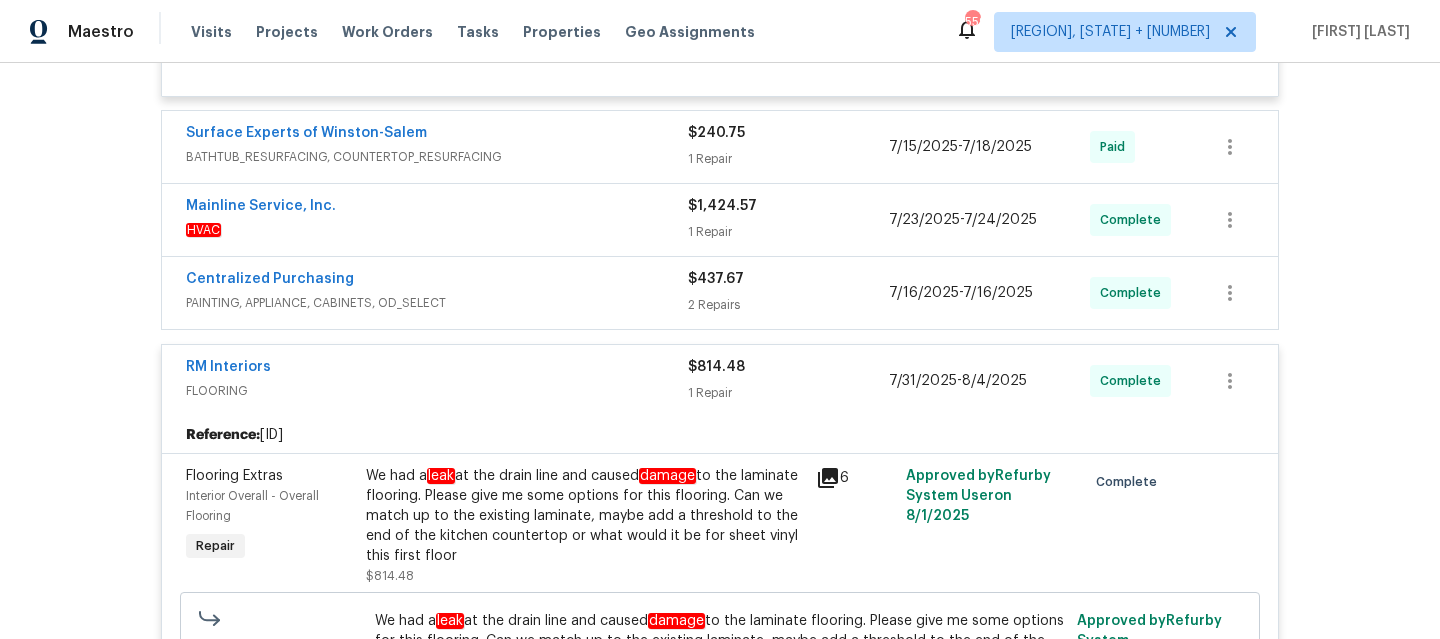 click on "PAINTING, APPLIANCE, CABINETS, OD_SELECT" at bounding box center (437, 303) 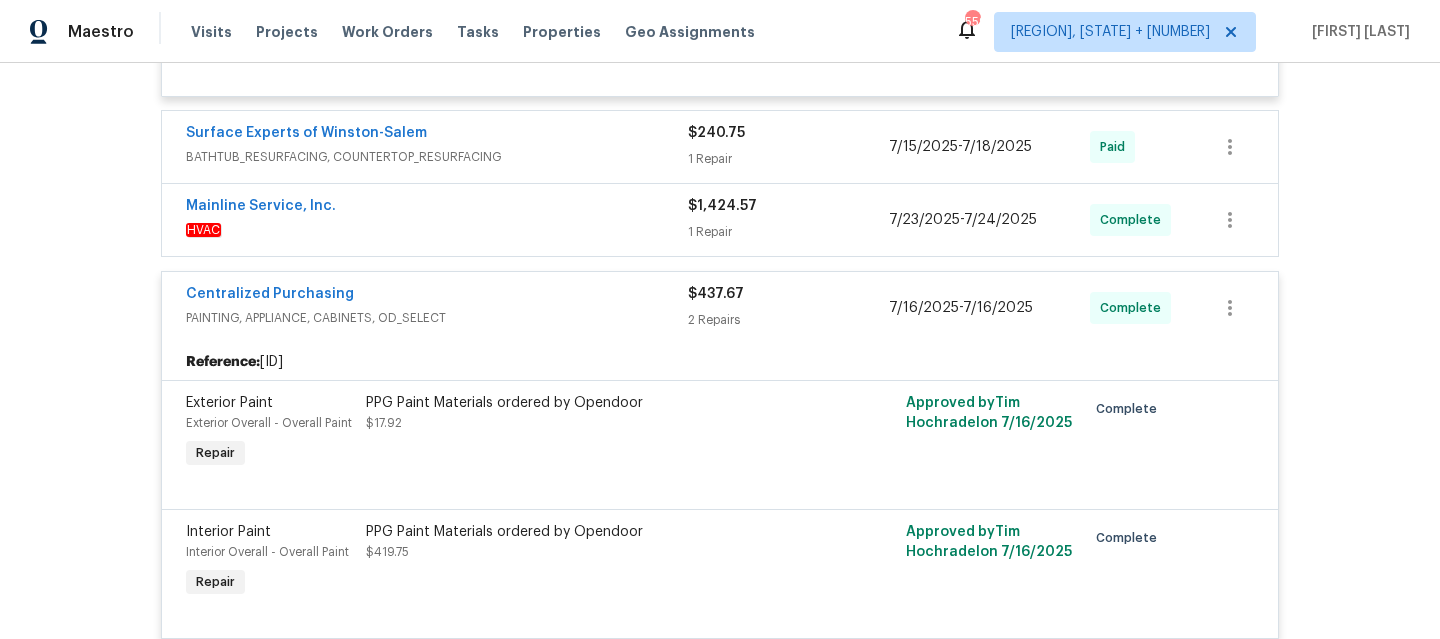 click on "Mainline Service, Inc." at bounding box center [437, 208] 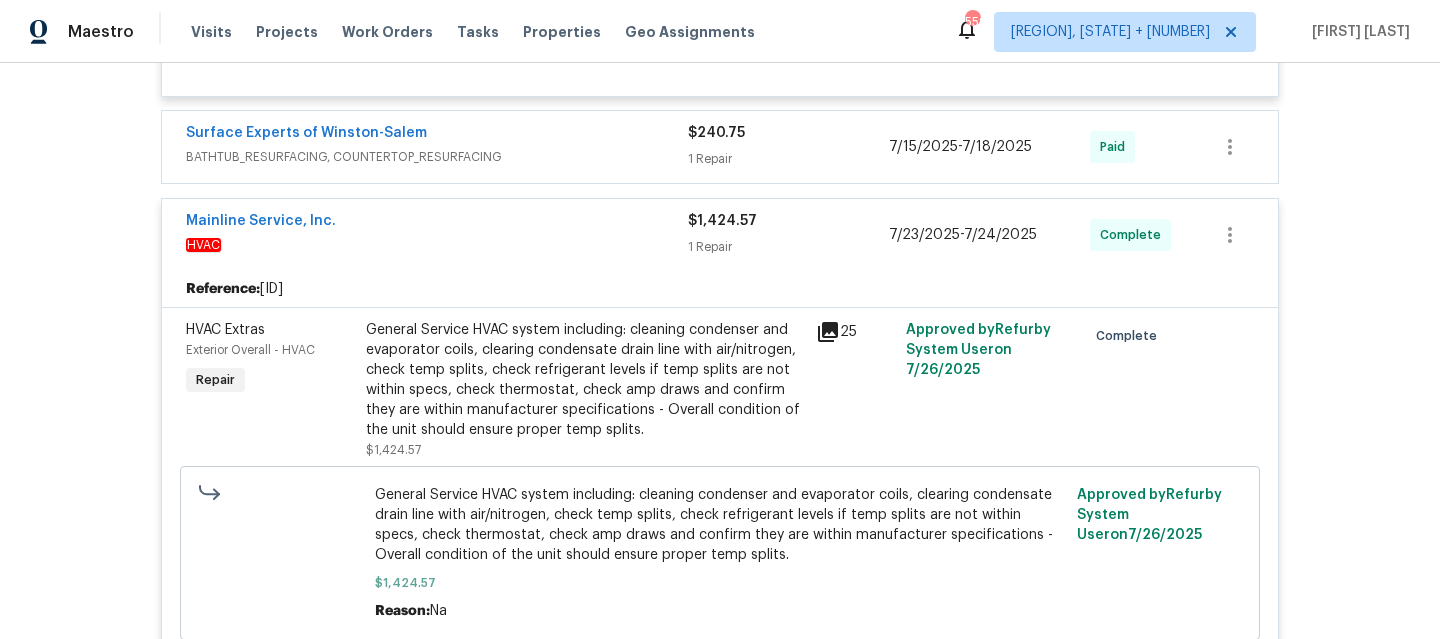 click on "BATHTUB_RESURFACING, COUNTERTOP_RESURFACING" at bounding box center [437, 157] 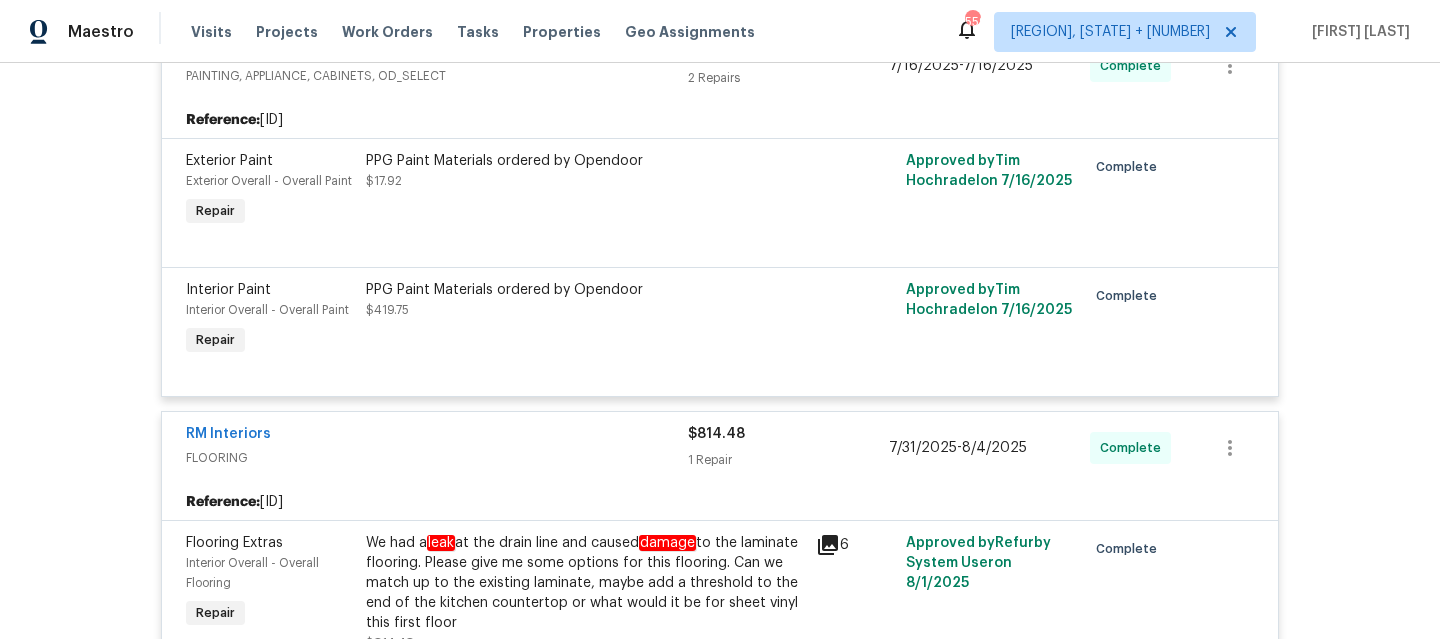 scroll, scrollTop: 4118, scrollLeft: 0, axis: vertical 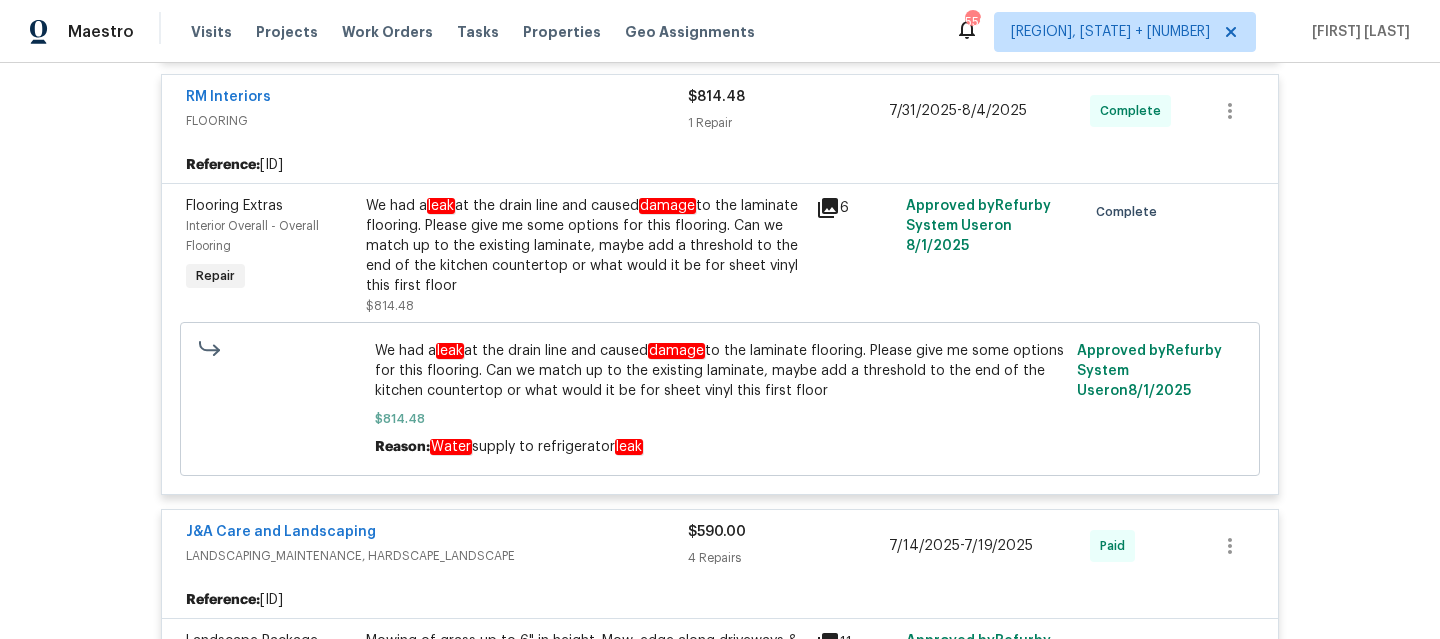 click on "We had a  leak  at the drain line and caused  damage  to the laminate flooring. Please give me some options for this flooring. Can we match up to the existing laminate, maybe add a threshold to the end of the kitchen countertop or what would it be for sheet vinyl this first floor" at bounding box center [585, 246] 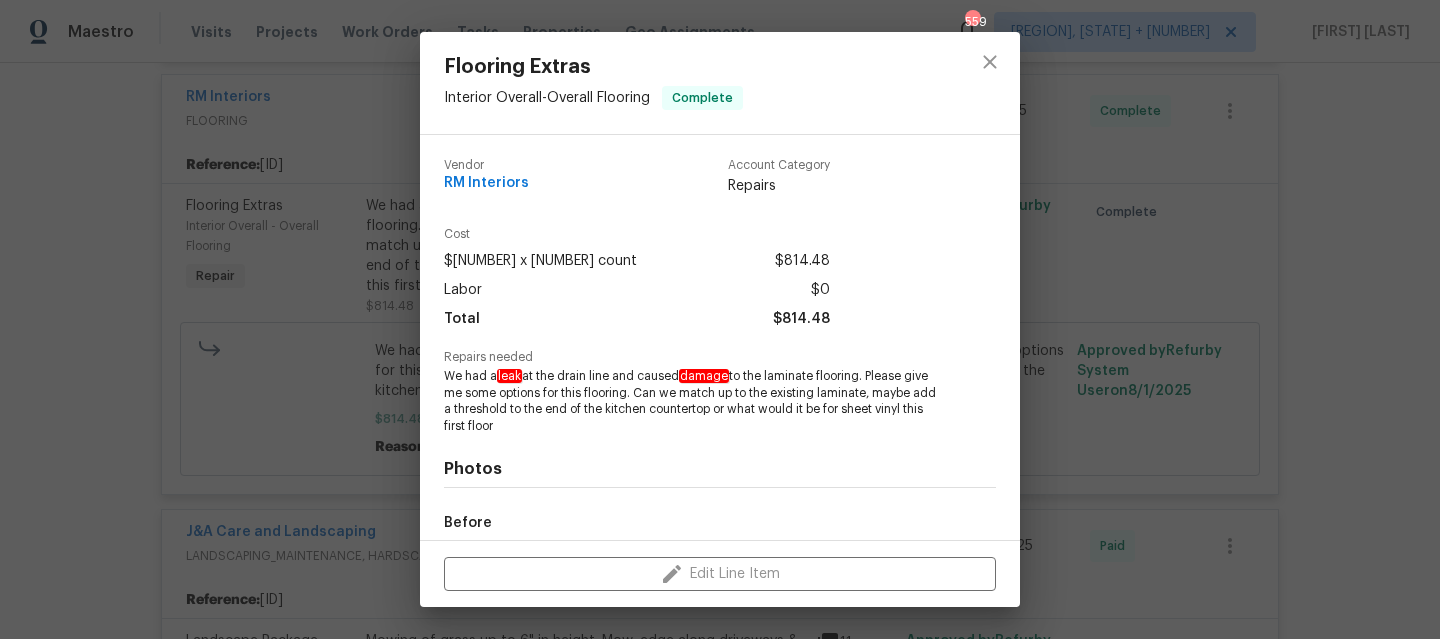 scroll, scrollTop: 232, scrollLeft: 0, axis: vertical 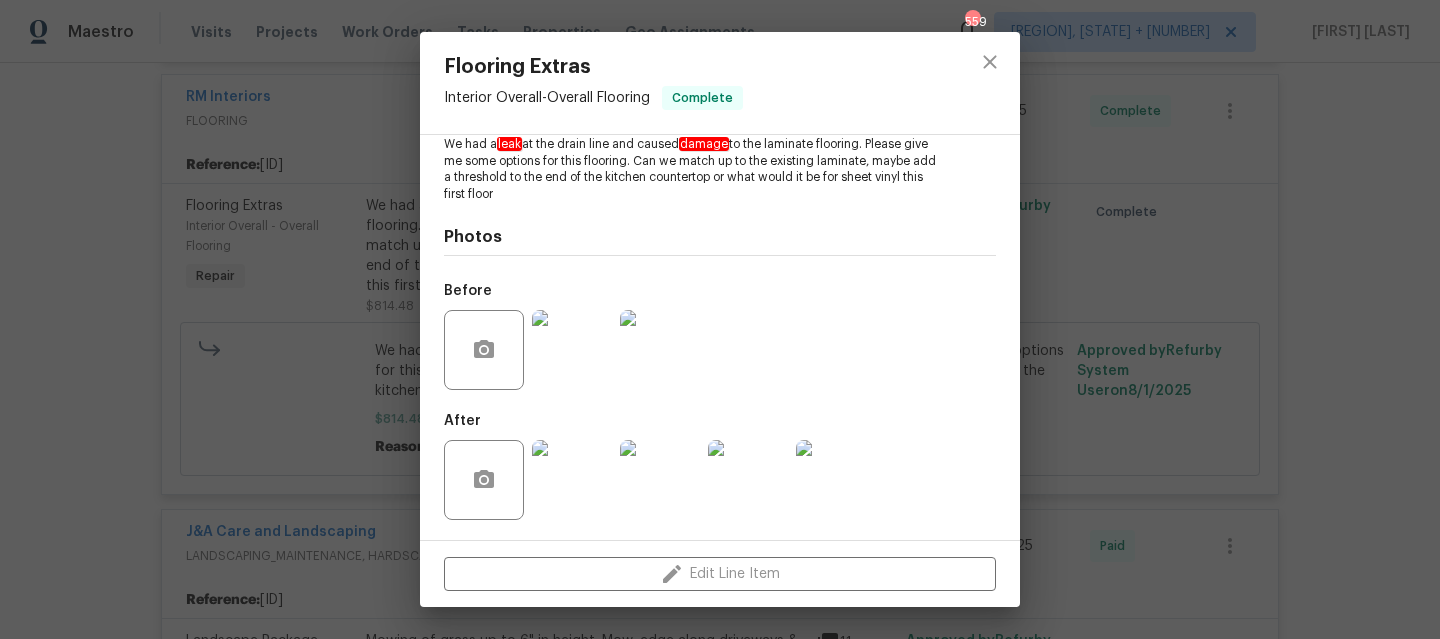 click at bounding box center (572, 350) 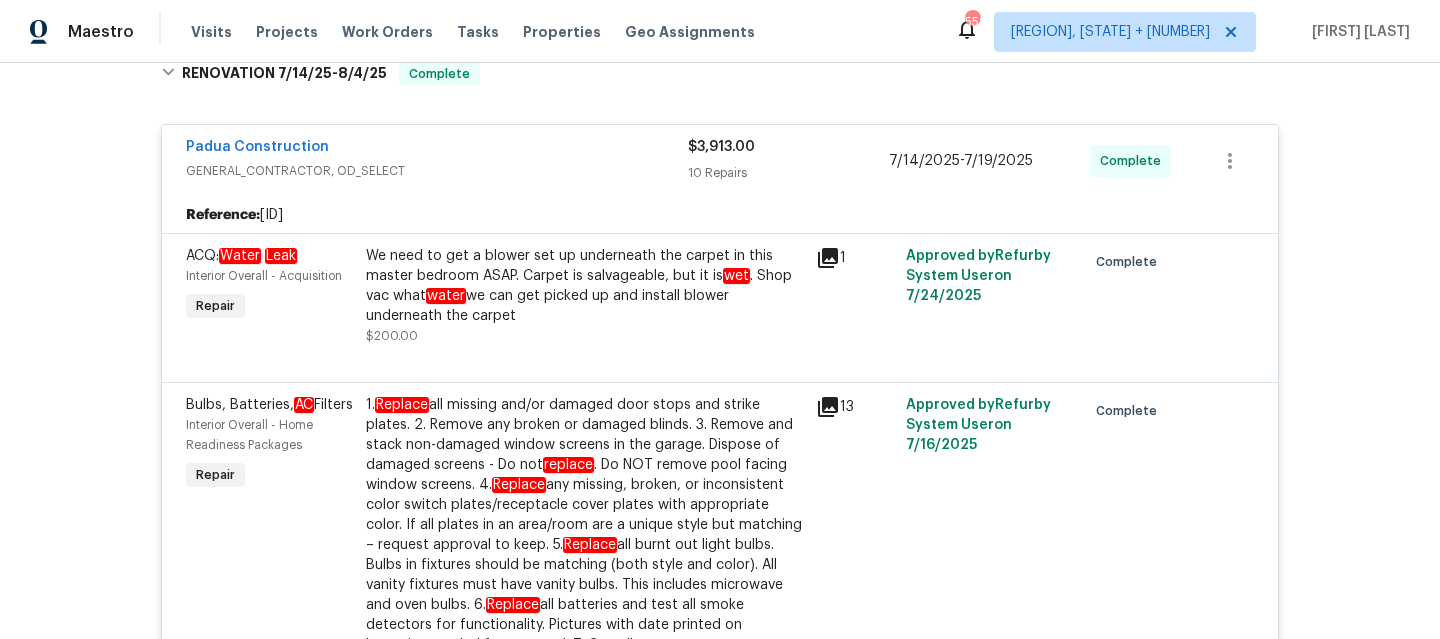 scroll, scrollTop: 481, scrollLeft: 0, axis: vertical 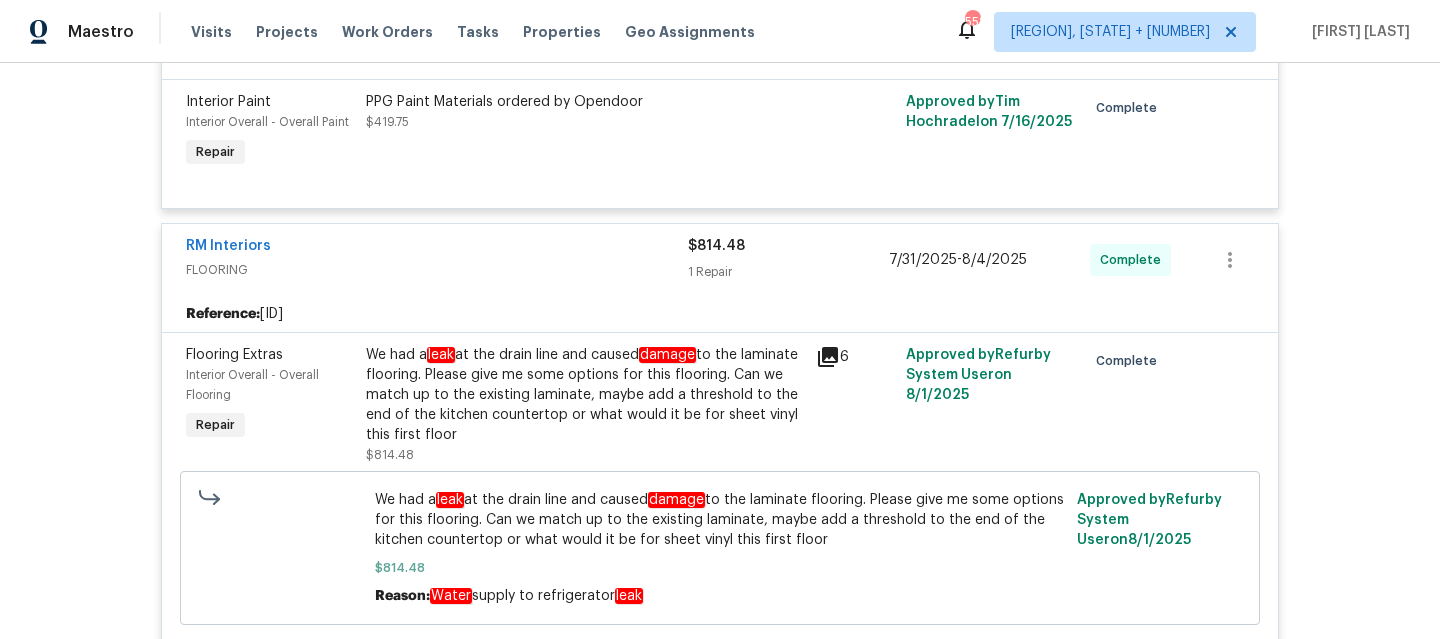 click on "[COMPANY] [SERVICE] $[COST] [REPAIRS] [DATE]  -  [DATE] Complete" at bounding box center [720, 260] 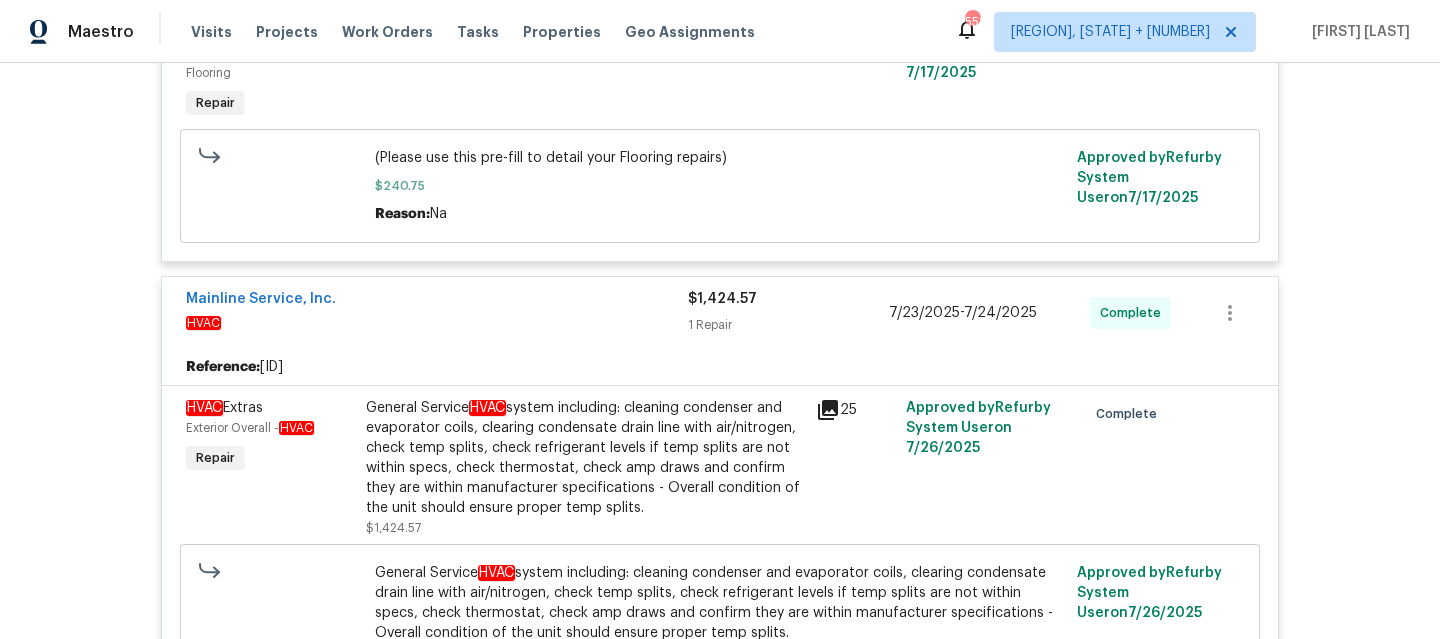 click on "Mainline Service, Inc." at bounding box center (437, 301) 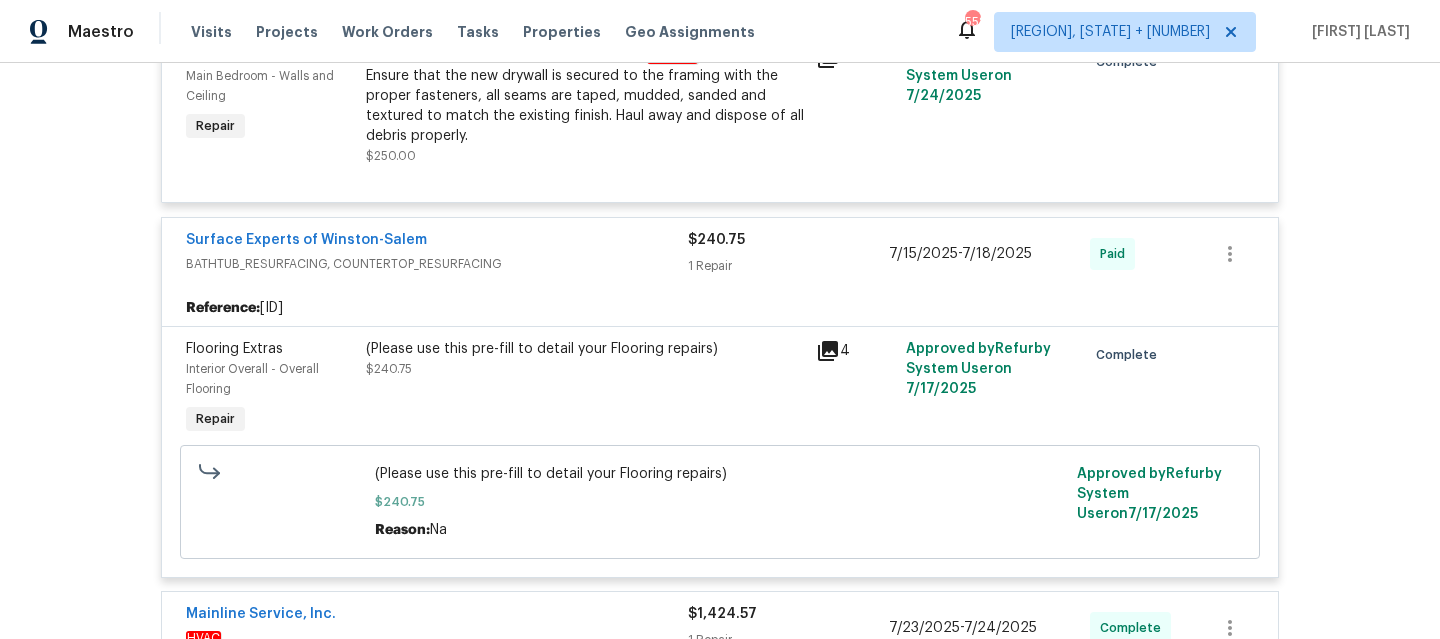 click on "Surface Experts of Winston-Salem" at bounding box center (437, 242) 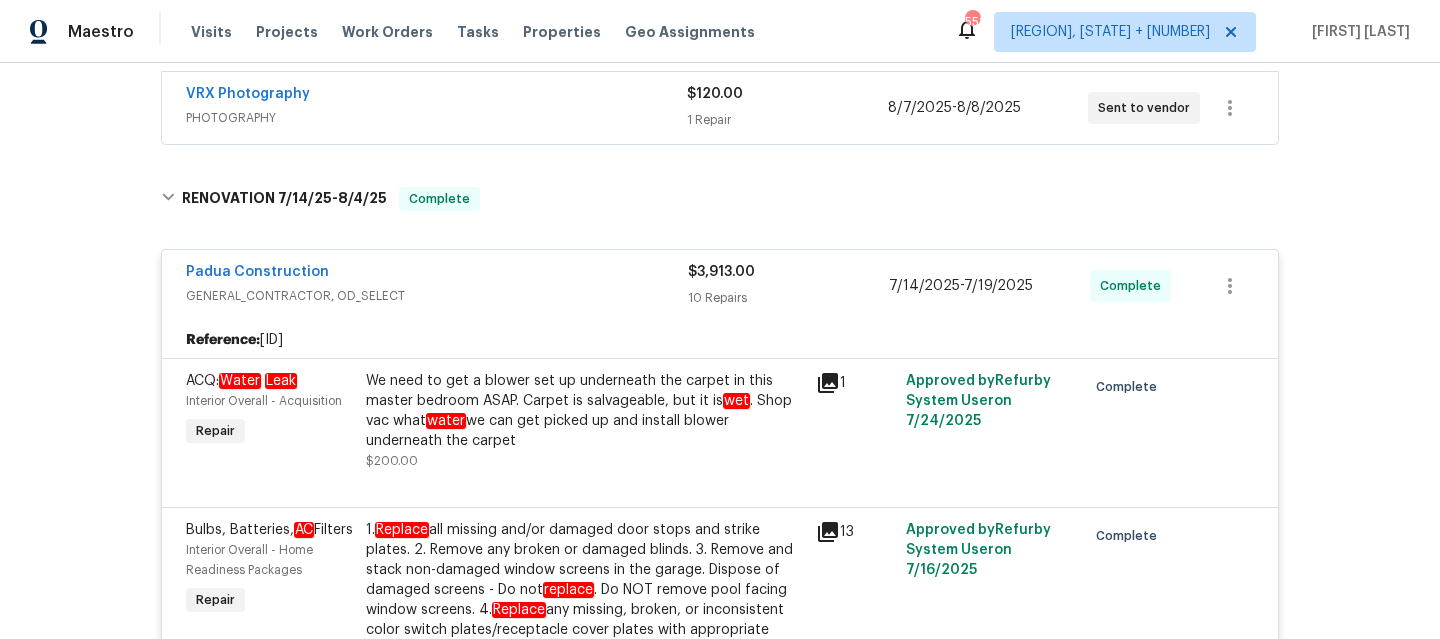 scroll, scrollTop: 144, scrollLeft: 0, axis: vertical 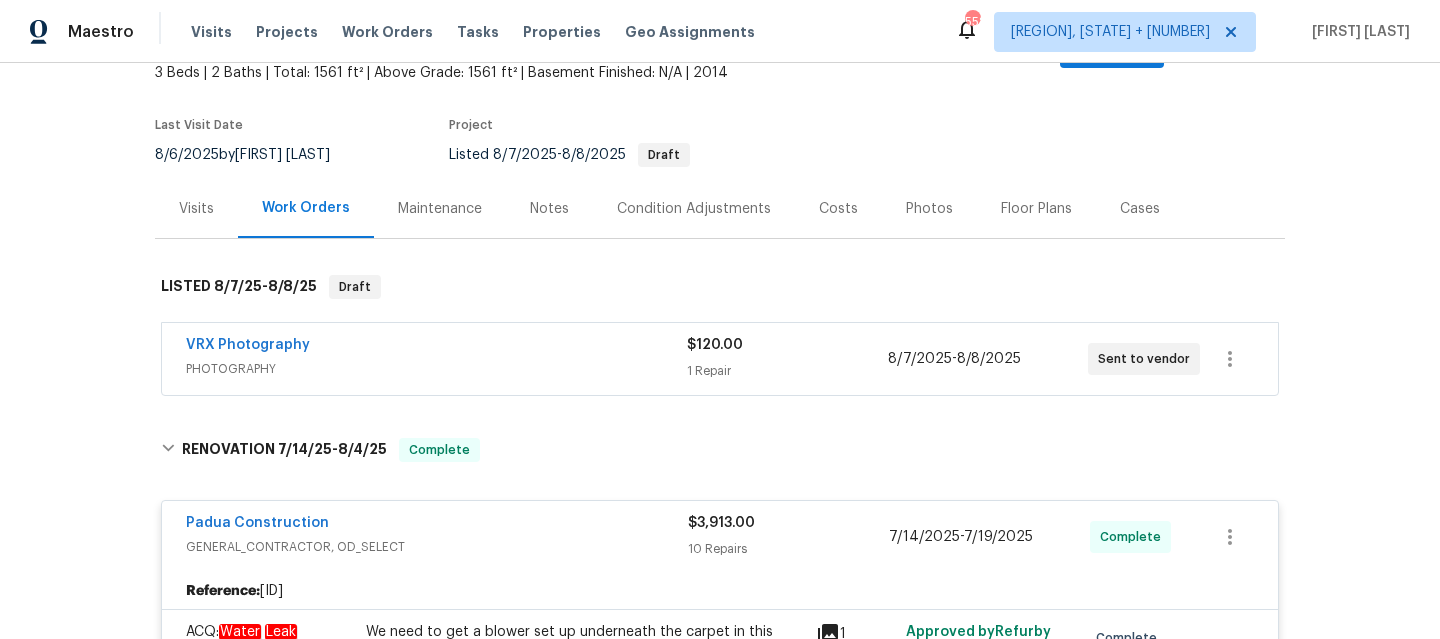 click on "Padua Construction" at bounding box center (437, 525) 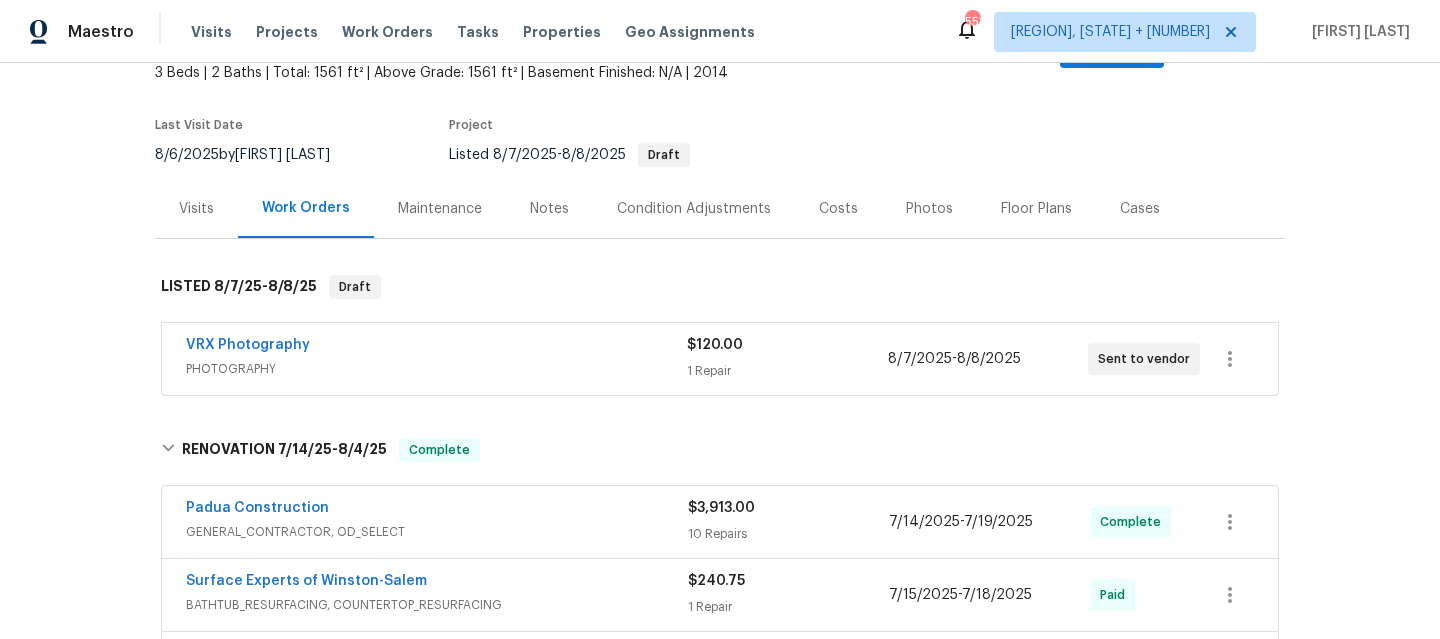 click on "Back to all projects [NUMBER] [STREET], [CITY], [STATE] [POSTAL_CODE] [NUMBER] Beds | [NUMBER] Baths | Total: [NUMBER] ft² | Above Grade: [NUMBER] ft² | Basement Finished: N/A | [YEAR] Not seen today Mark Seen Actions Last Visit Date [DATE] by [FIRST] [LAST] Project Listed [DATE] - [DATE] Draft Visits Work Orders Maintenance Notes Condition Adjustments Costs Photos Floor Plans Cases LISTED [DATE] - [DATE] Draft VRX Photography PHOTOGRAPHY $[NUMBER] [NUMBER] Repair [DATE] - [DATE] Sent to vendor RENOVATION [DATE] - [DATE] Complete Padua Construction GENERAL_CONTRACTOR, OD_SELECT $[NUMBER] [NUMBER] Repairs [DATE] - [DATE] Complete Surface Experts of Winston-Salem BATHTUB_RESURFACING, COUNTERTOP_RESURFACING $[NUMBER] [NUMBER] Repair [DATE] - [DATE] Paid Mainline Service, Inc. HVAC $[NUMBER] [NUMBER] Repair [DATE] - [DATE] Complete Centralized Purchasing PAINTING, APPLIANCE, CABINETS, OD_SELECT $[NUMBER] [NUMBER] Repairs [DATE] - [DATE] Complete Reference: [ID] Exterior Paint Repair $[NUMBER] on" at bounding box center (720, 1952) 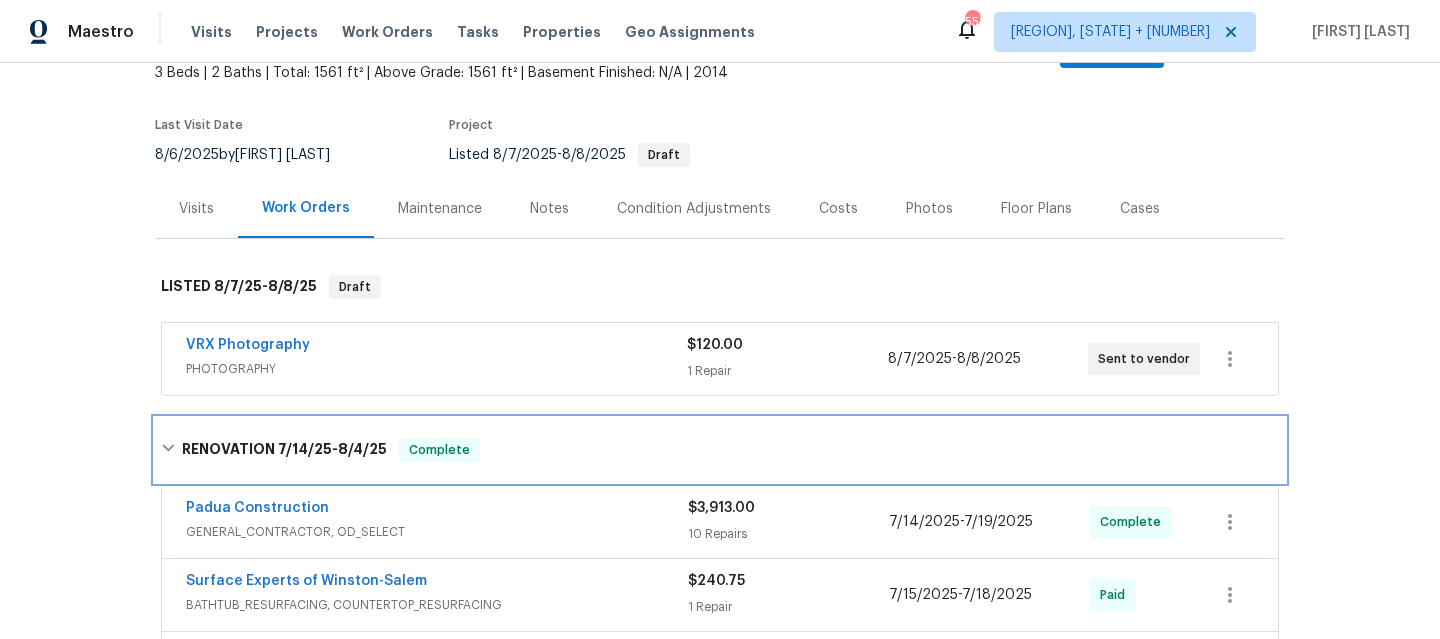 click on "RENOVATION [DATE] - [DATE] Complete" at bounding box center [720, 450] 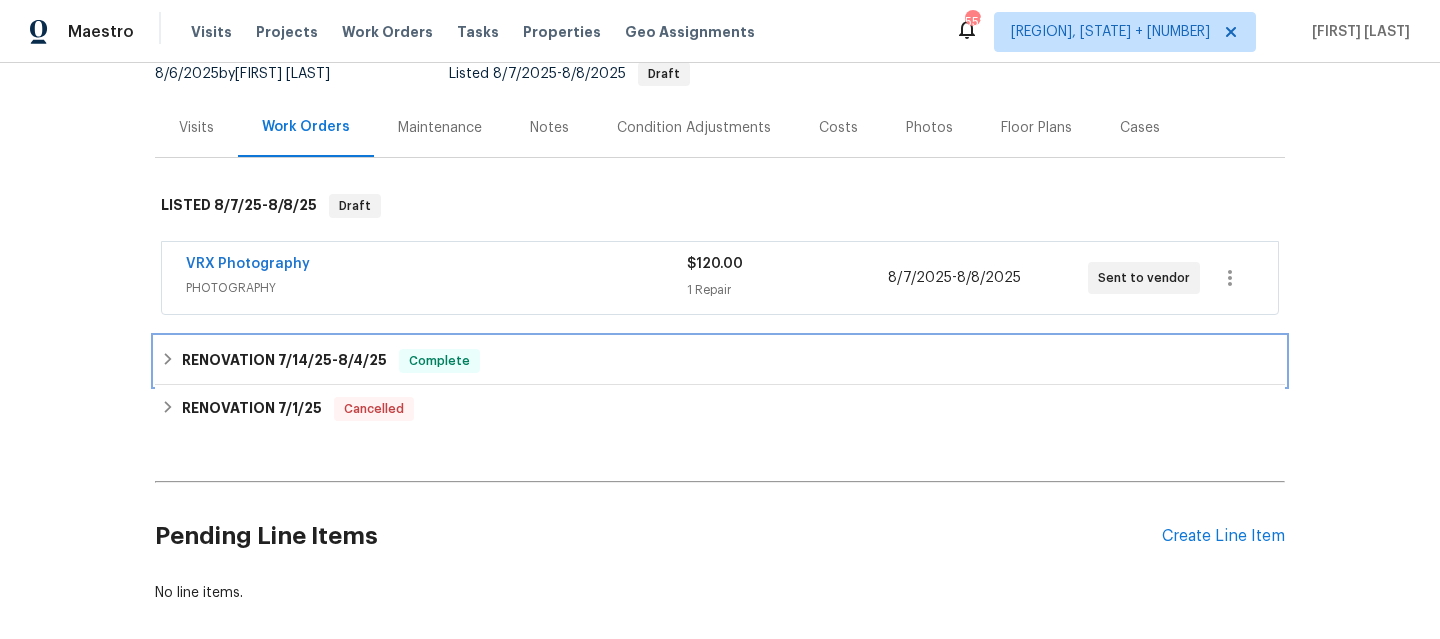 scroll, scrollTop: 224, scrollLeft: 0, axis: vertical 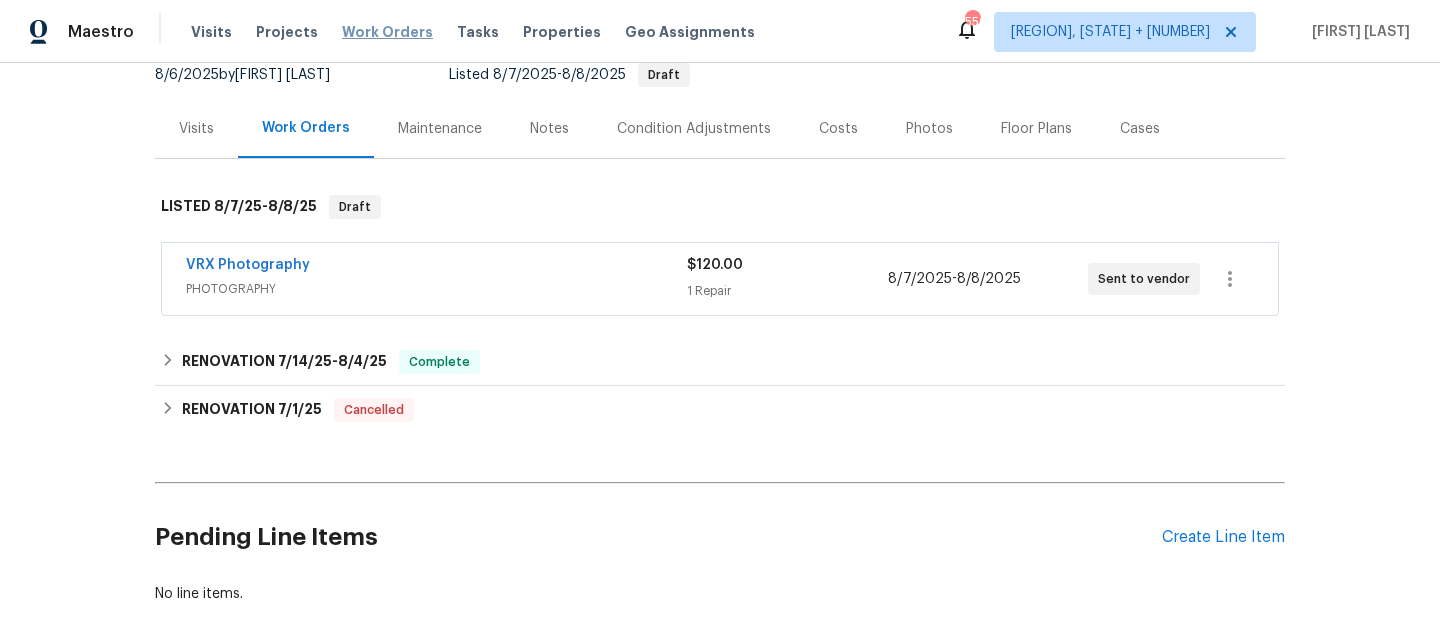 click on "Work Orders" at bounding box center (387, 32) 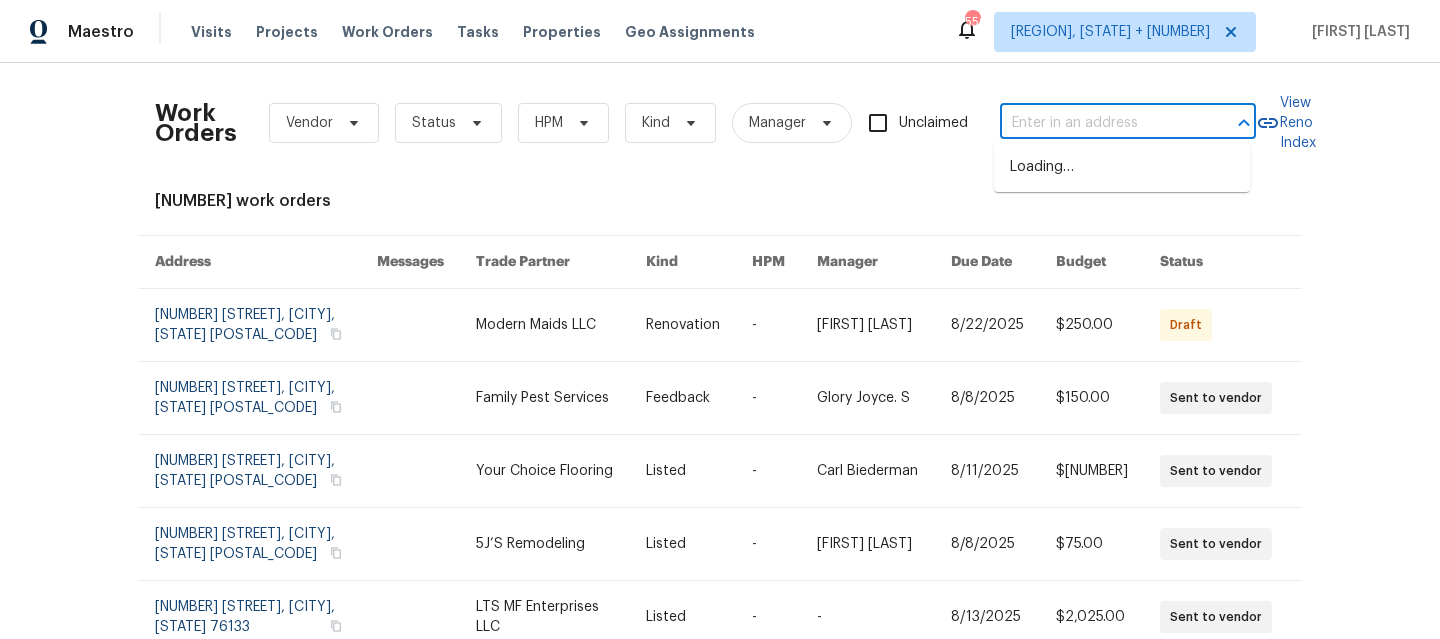 click at bounding box center [1100, 123] 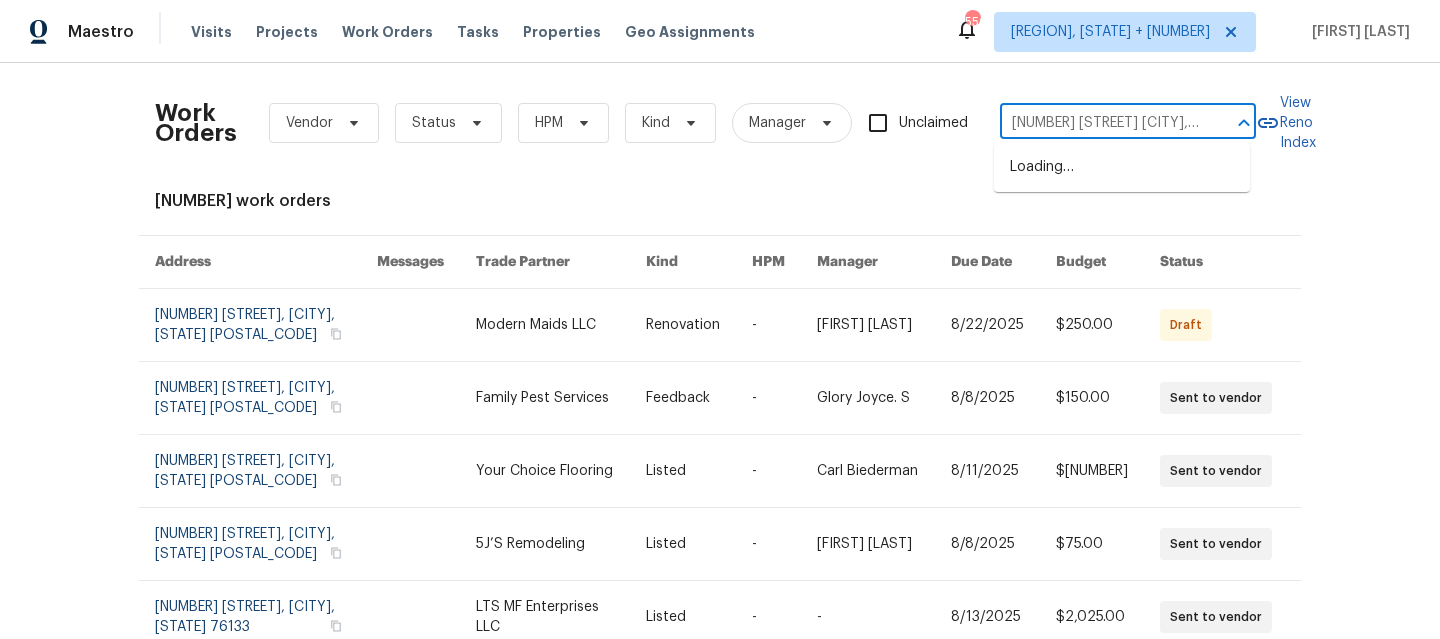 scroll, scrollTop: 0, scrollLeft: 102, axis: horizontal 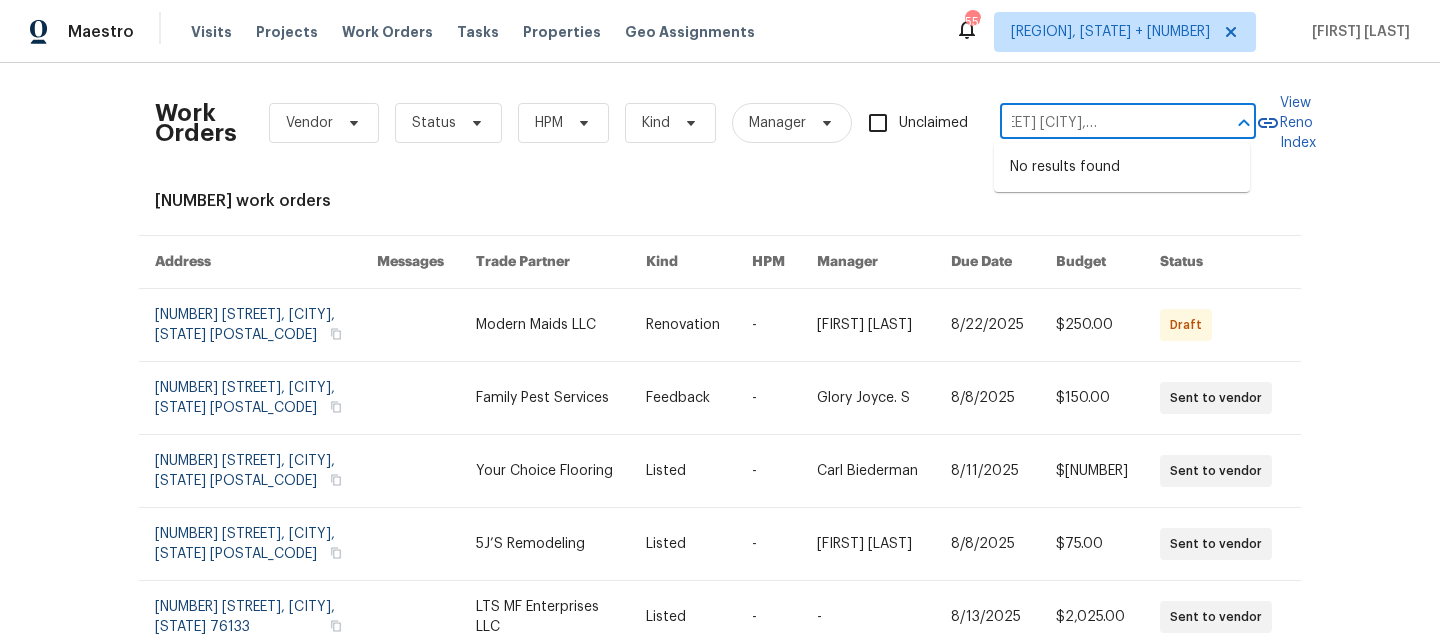 type on "[NUMBER] [STREET] [CITY], [STATE] [POSTAL_CODE]" 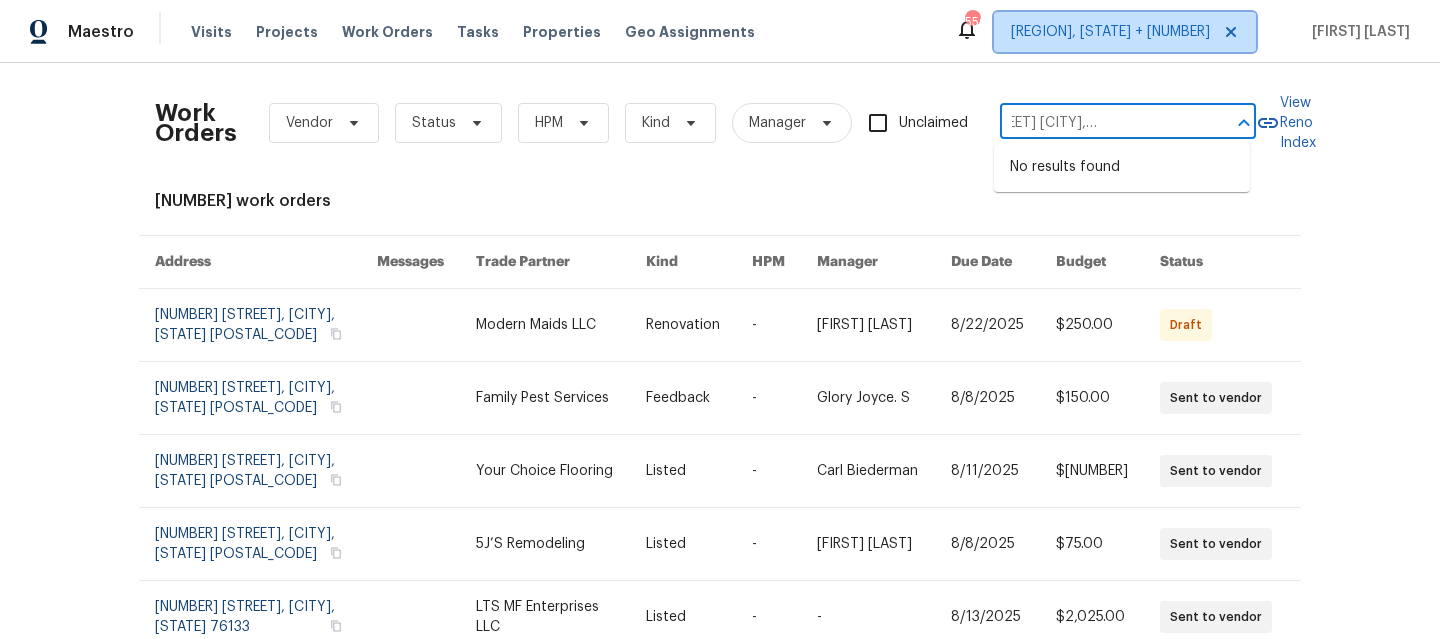 type 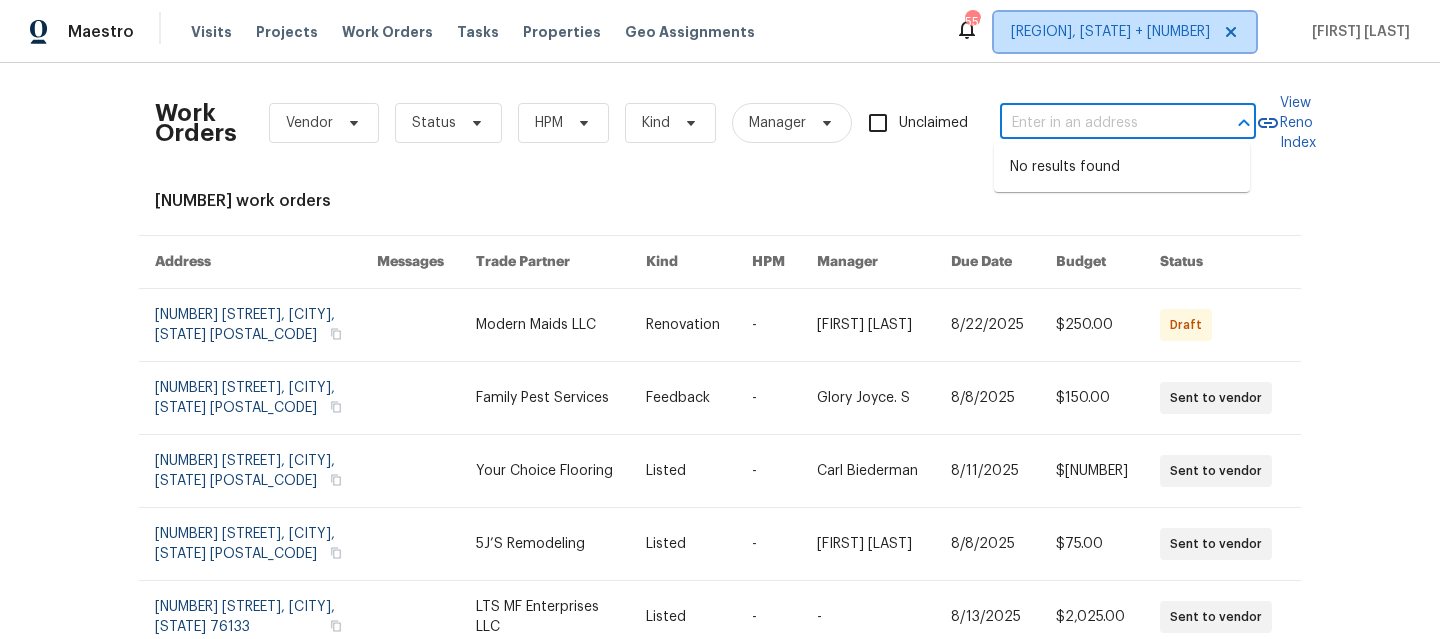 click on "[REGION], [STATE] + [NUMBER]" at bounding box center (1125, 32) 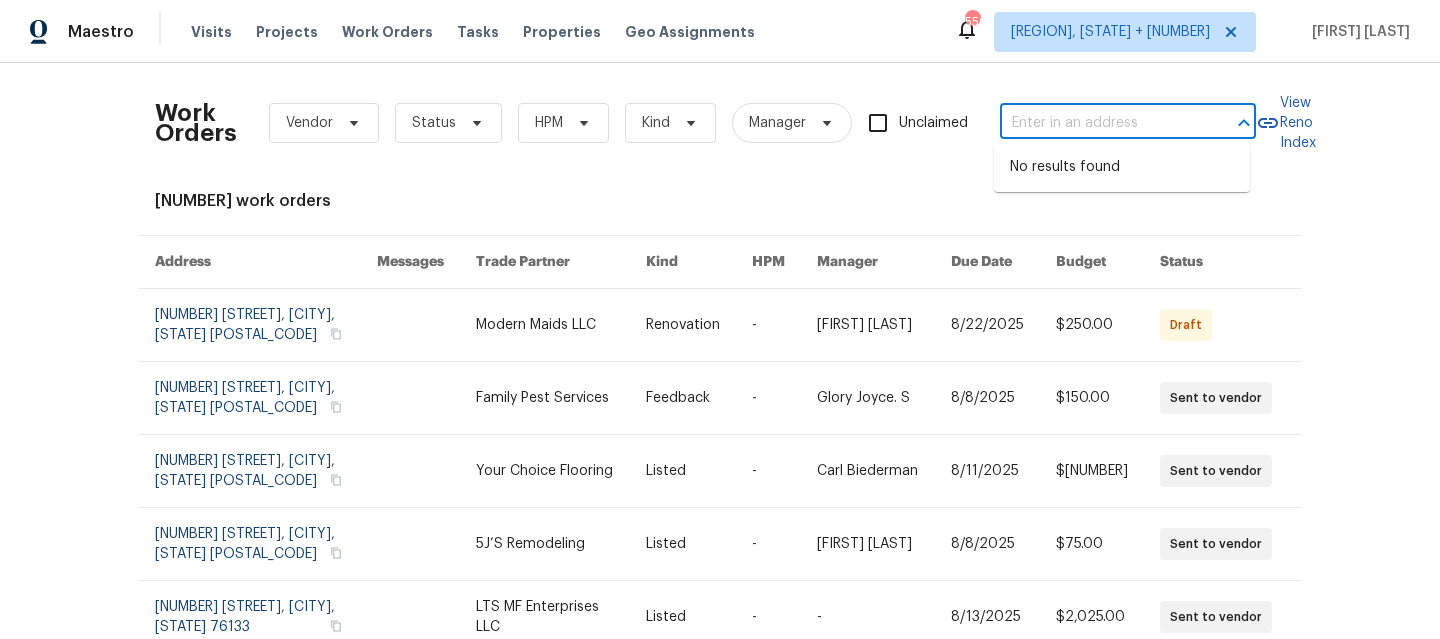 scroll, scrollTop: 0, scrollLeft: 0, axis: both 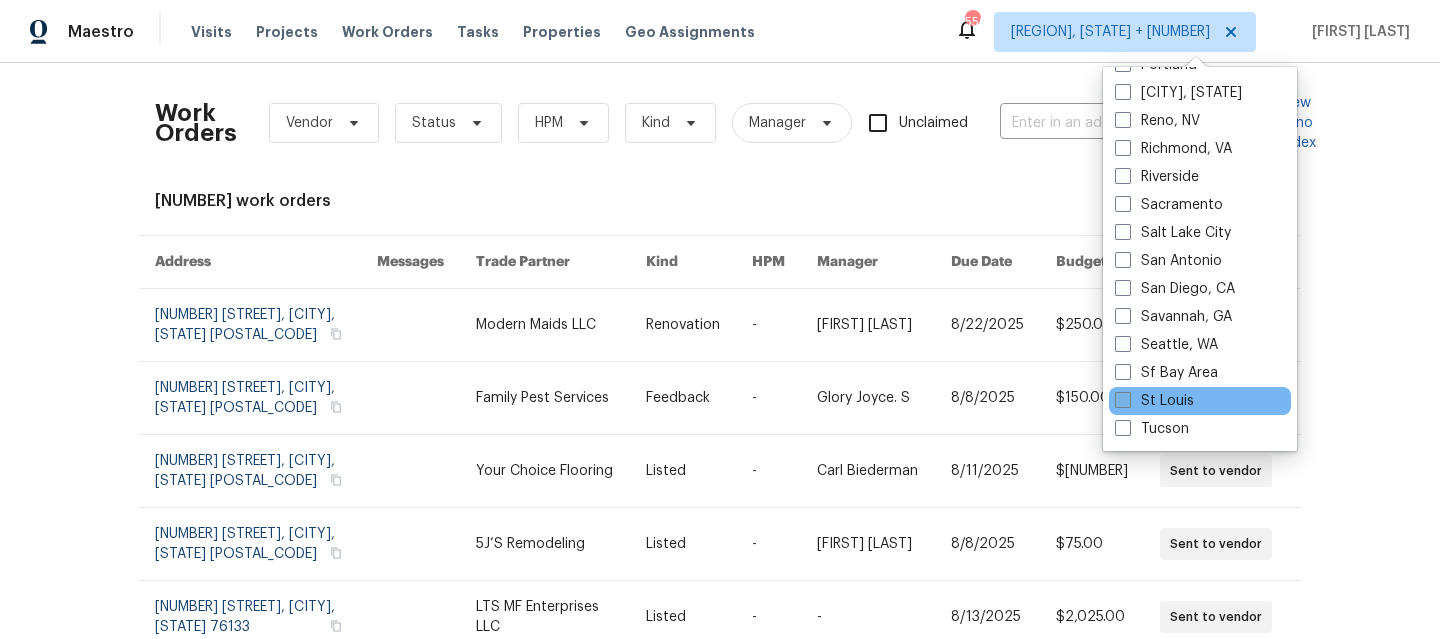 click on "St Louis" at bounding box center [1154, 401] 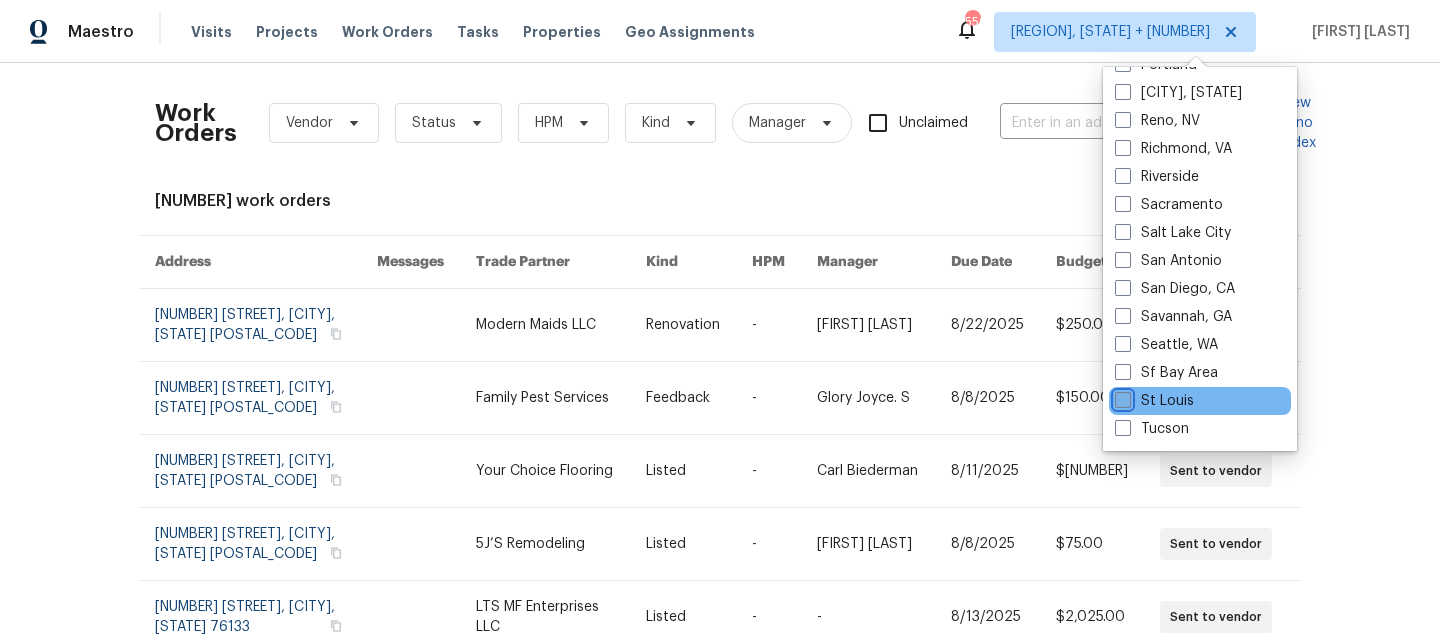 click on "St Louis" at bounding box center [1121, 397] 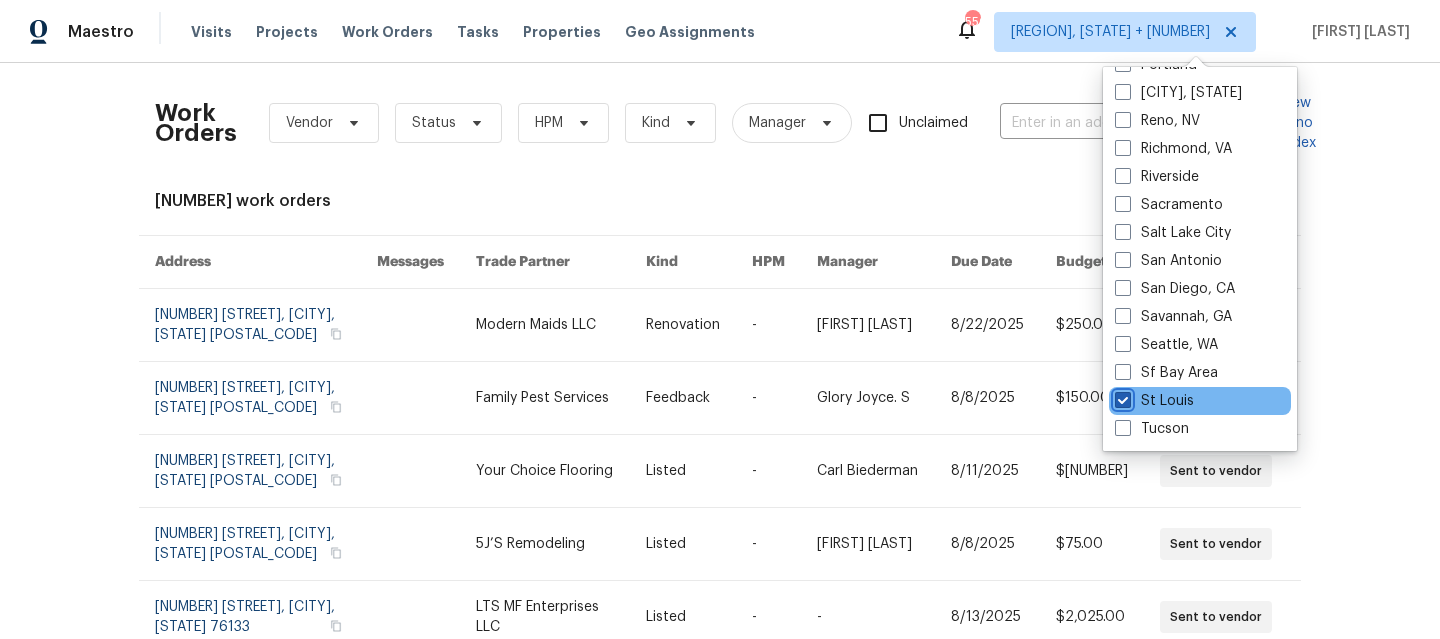 checkbox on "true" 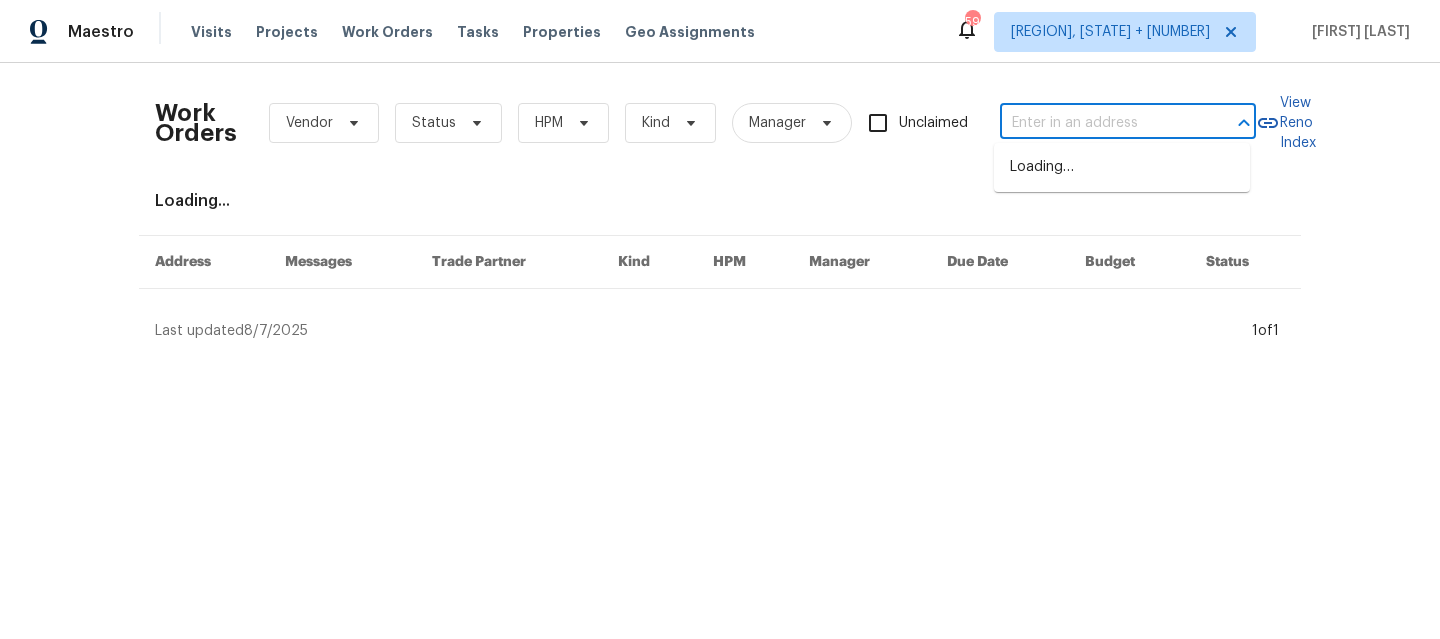 click at bounding box center (1100, 123) 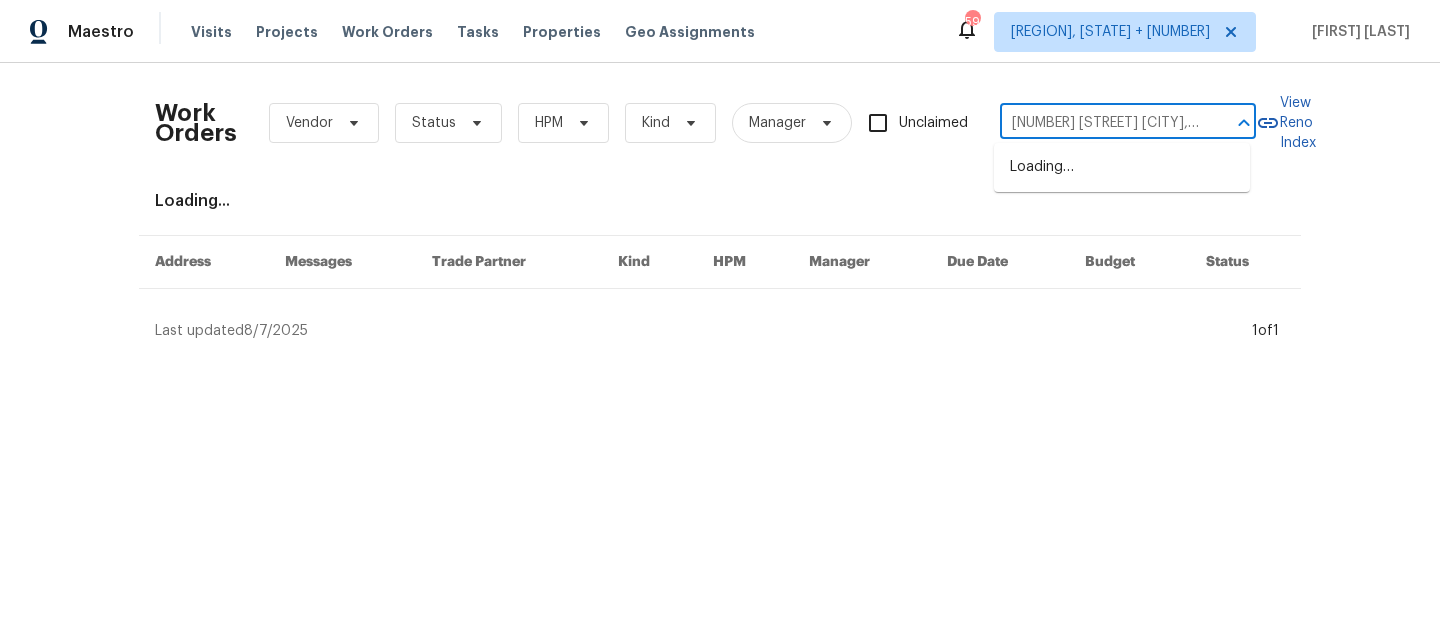scroll, scrollTop: 0, scrollLeft: 102, axis: horizontal 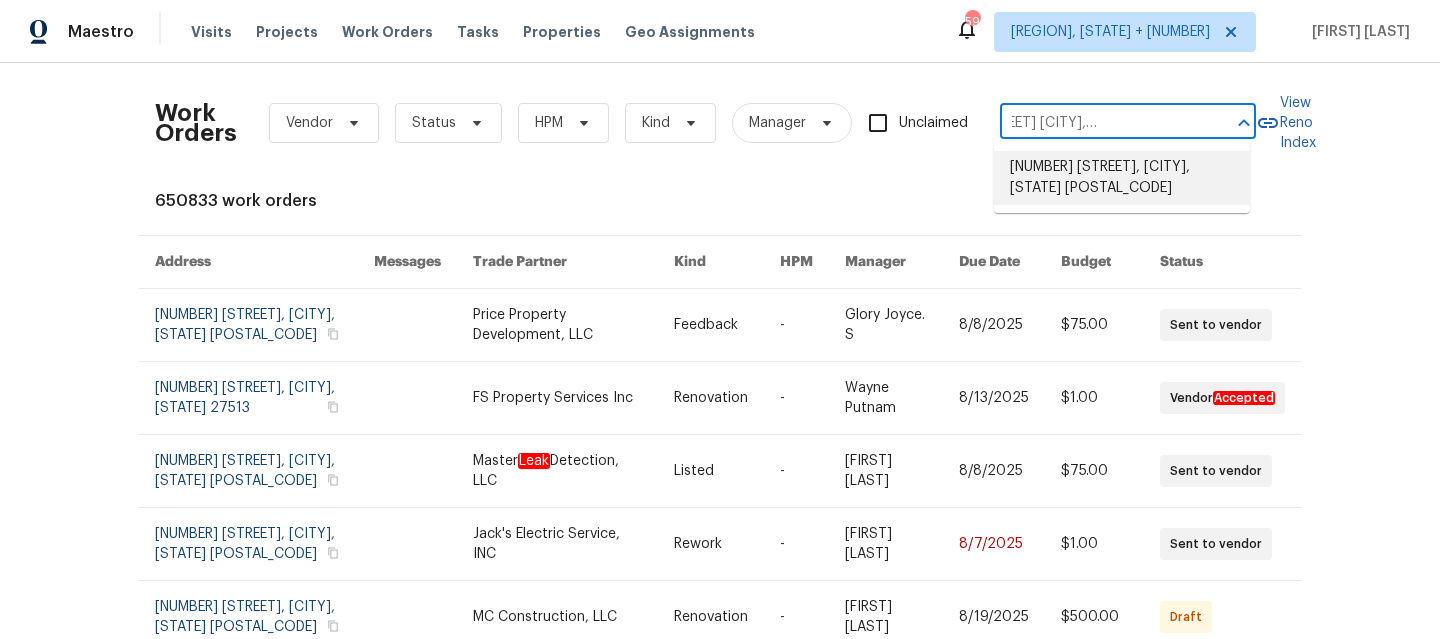 click on "[NUMBER] [STREET], [CITY], [STATE] [POSTAL_CODE]" at bounding box center [1122, 178] 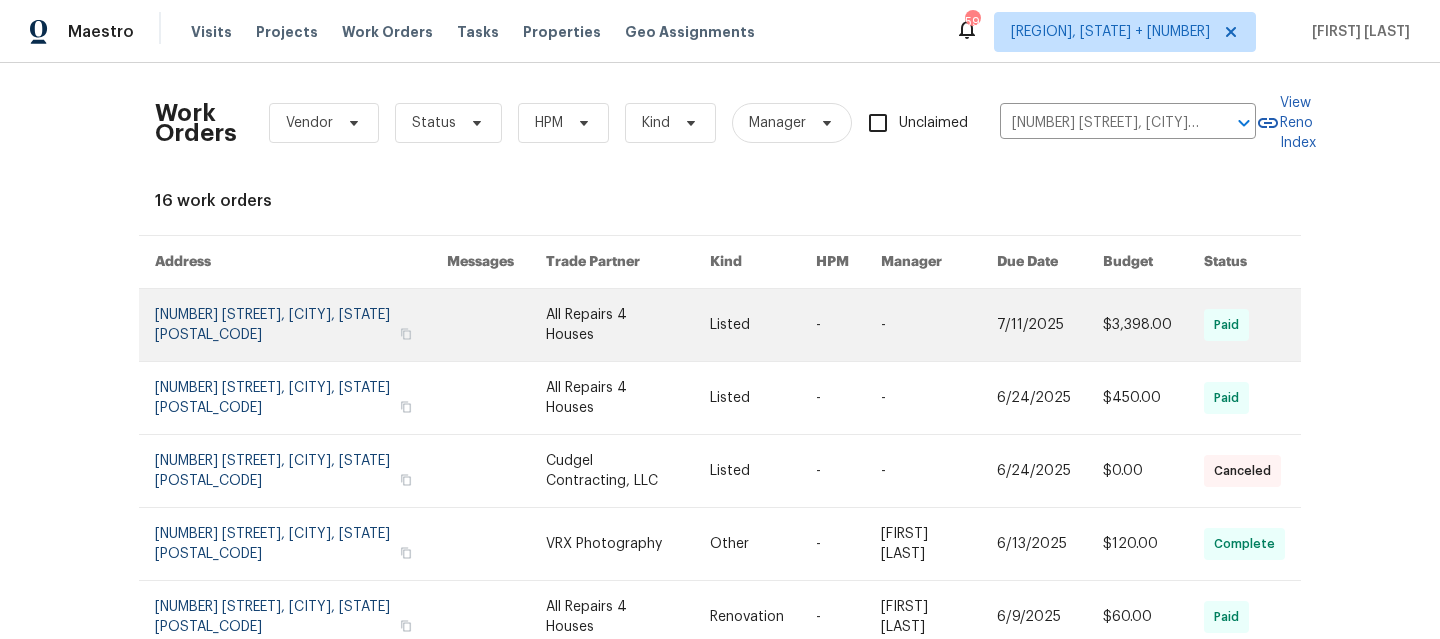 click at bounding box center (301, 325) 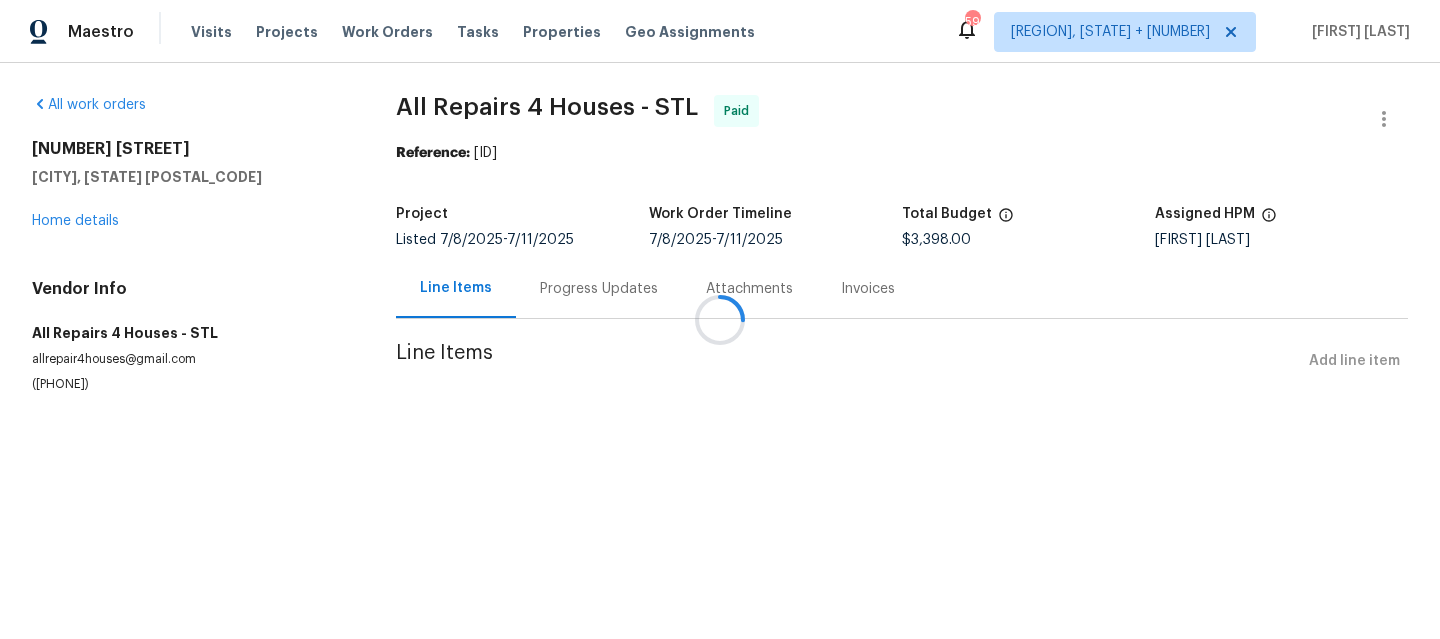 click at bounding box center (720, 319) 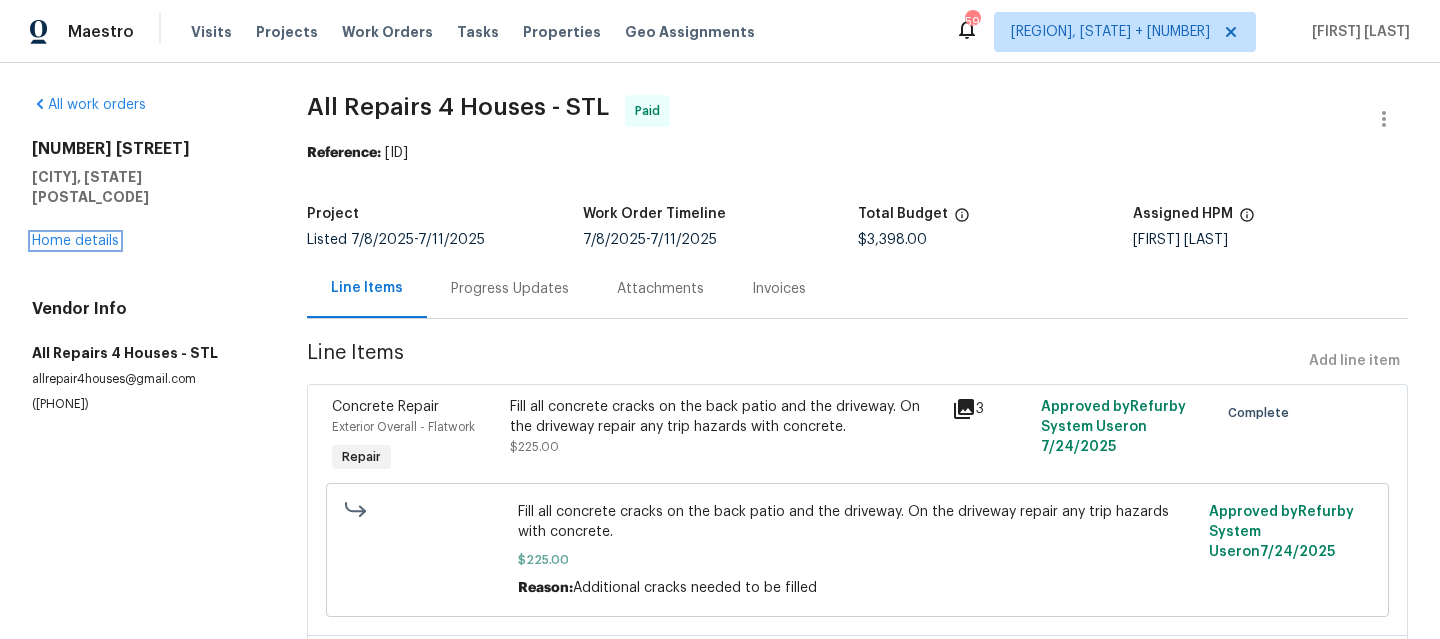 click on "Home details" at bounding box center (75, 241) 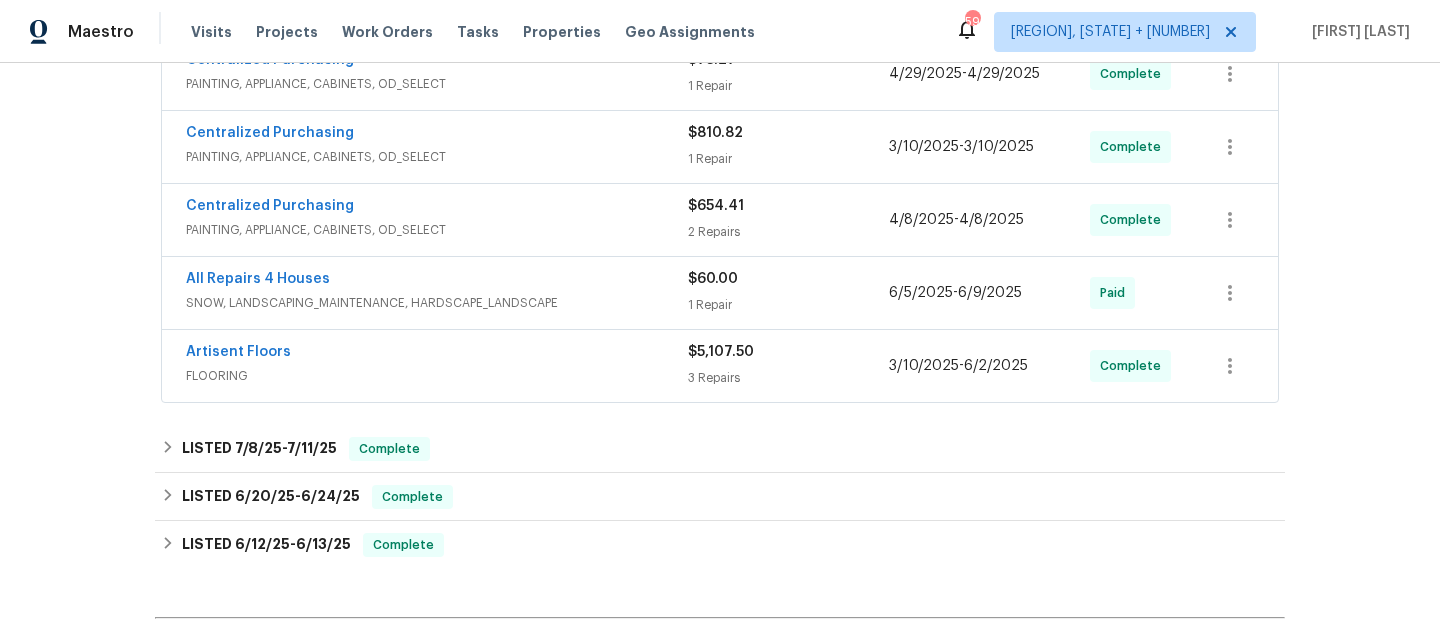 scroll, scrollTop: 930, scrollLeft: 0, axis: vertical 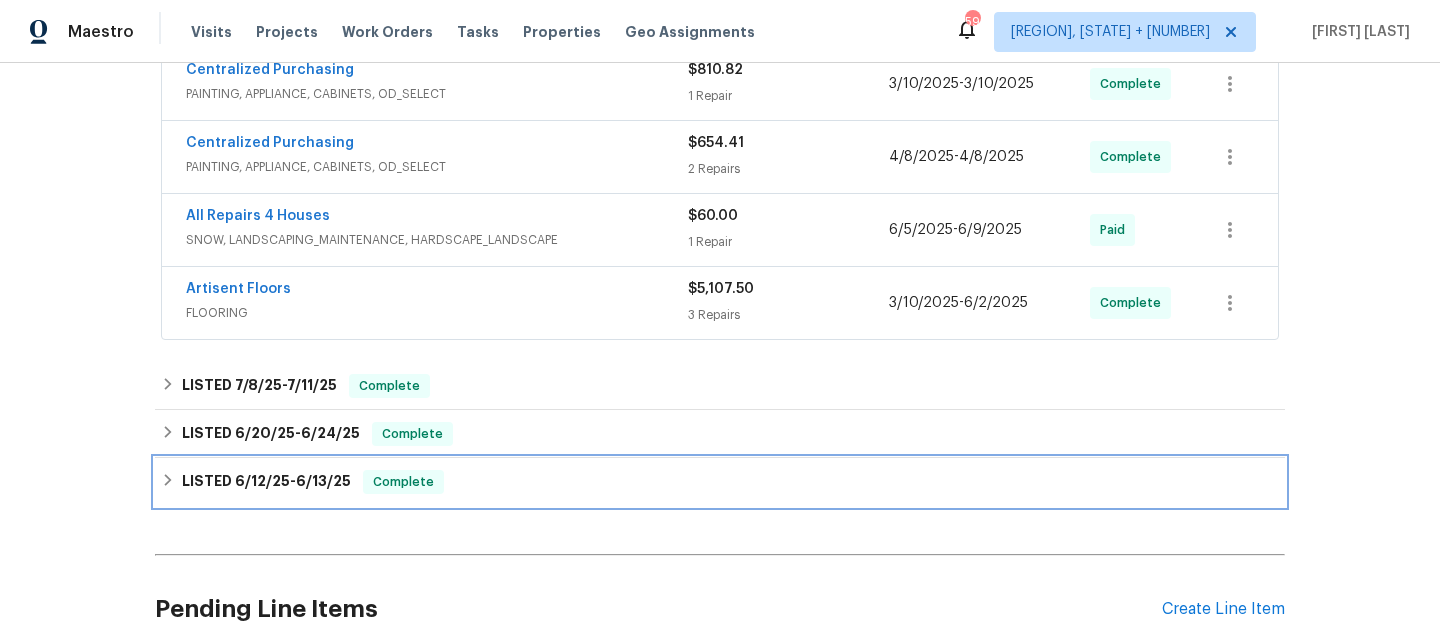 click on "LISTED [DATE] - [DATE] Complete" at bounding box center (720, 482) 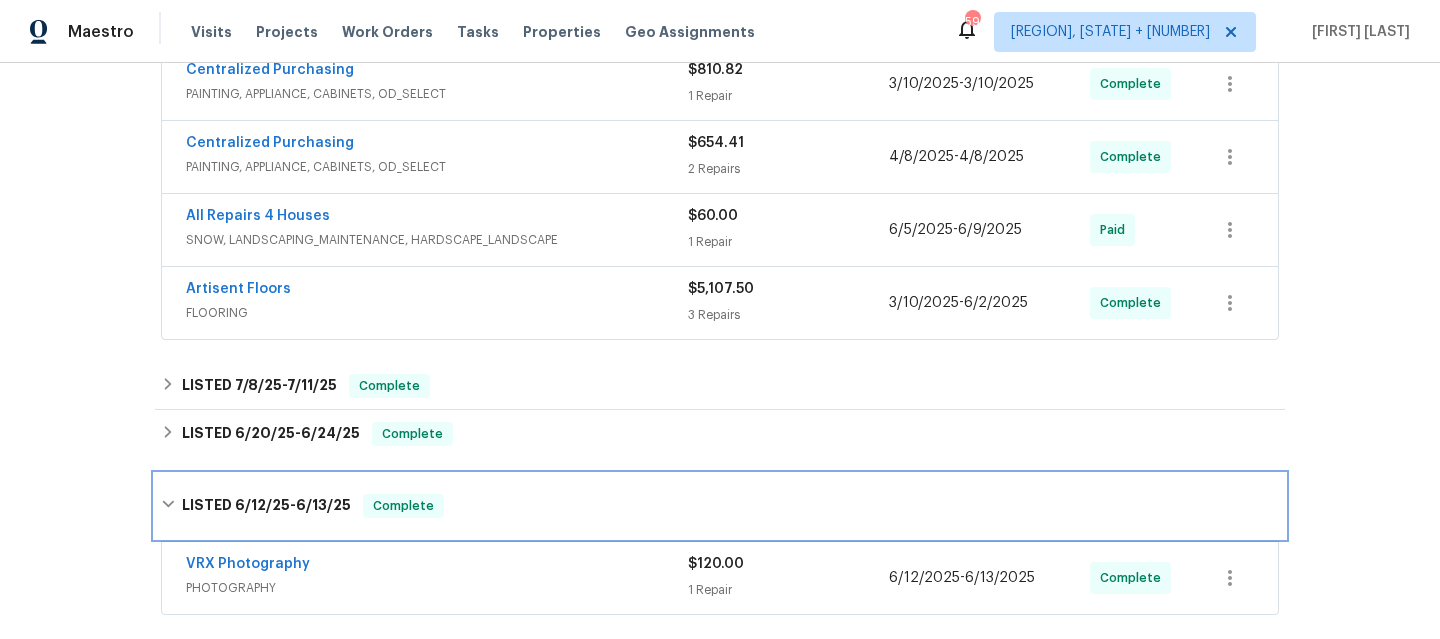 click on "LISTED [DATE] - [DATE] Complete" at bounding box center [720, 506] 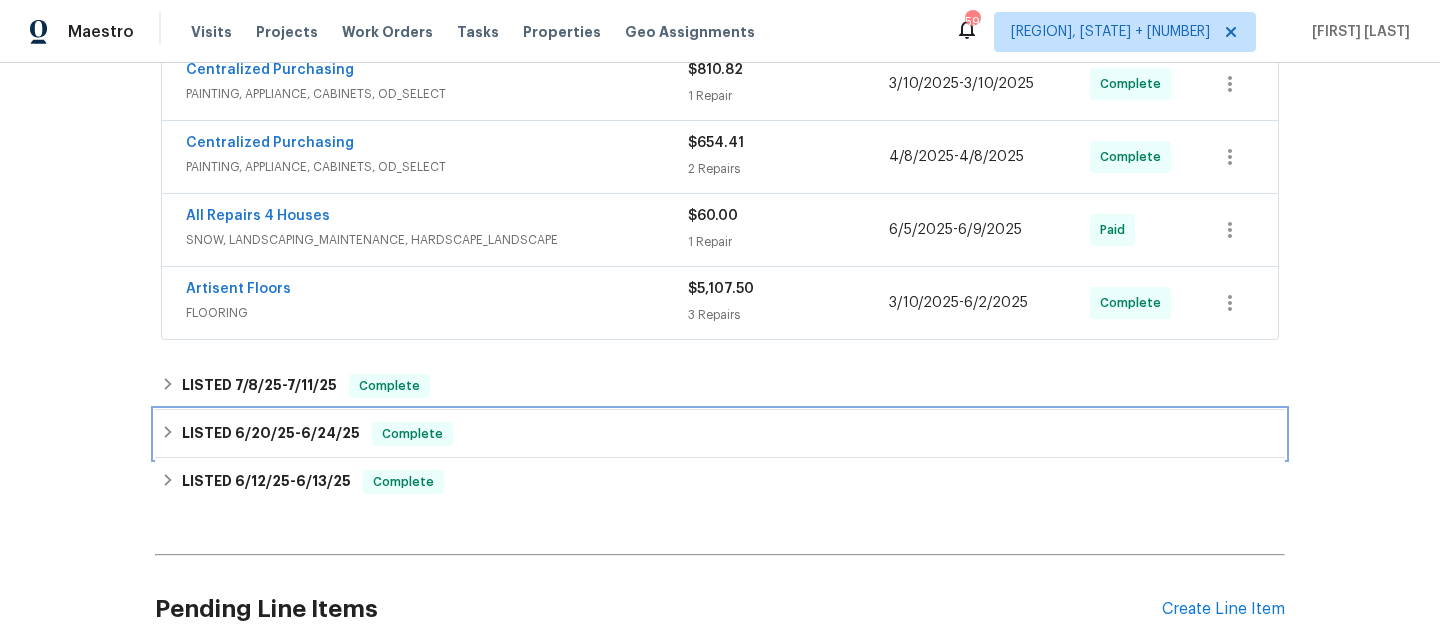 click on "LISTED [DATE] - [DATE] Complete" at bounding box center [720, 434] 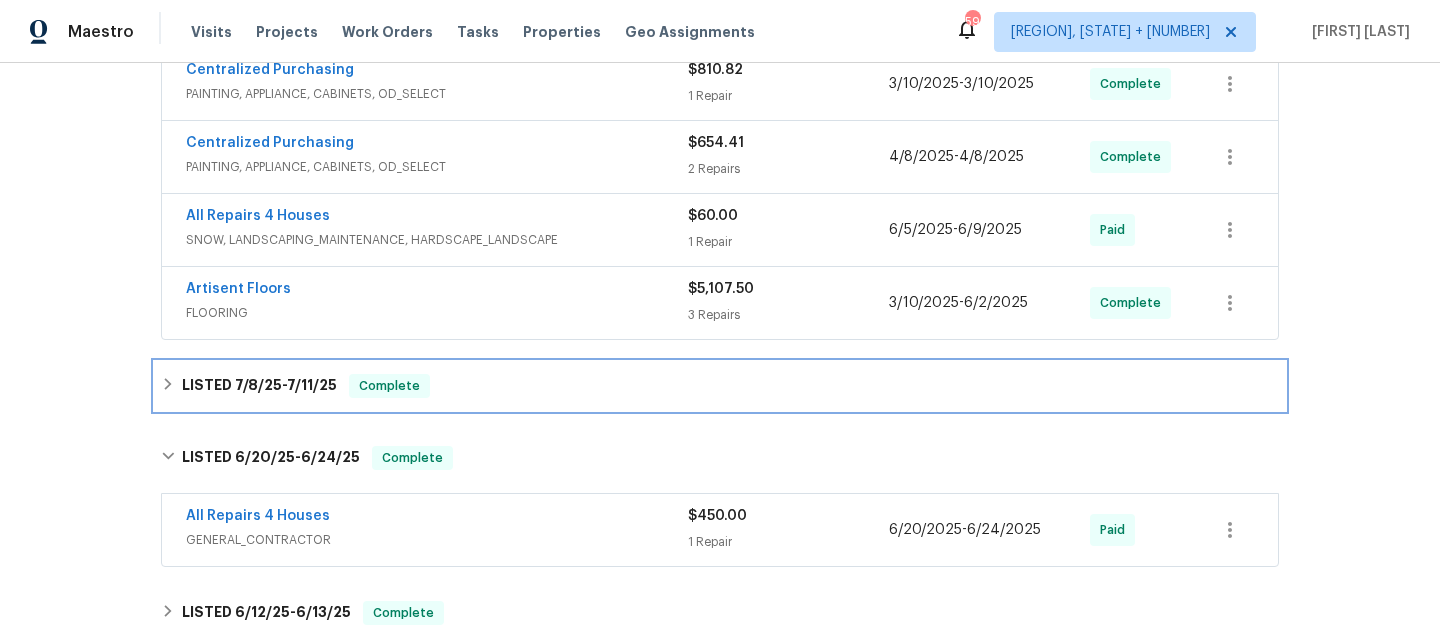 click on "LISTED   [DATE]  -  [DATE] Complete" at bounding box center [720, 386] 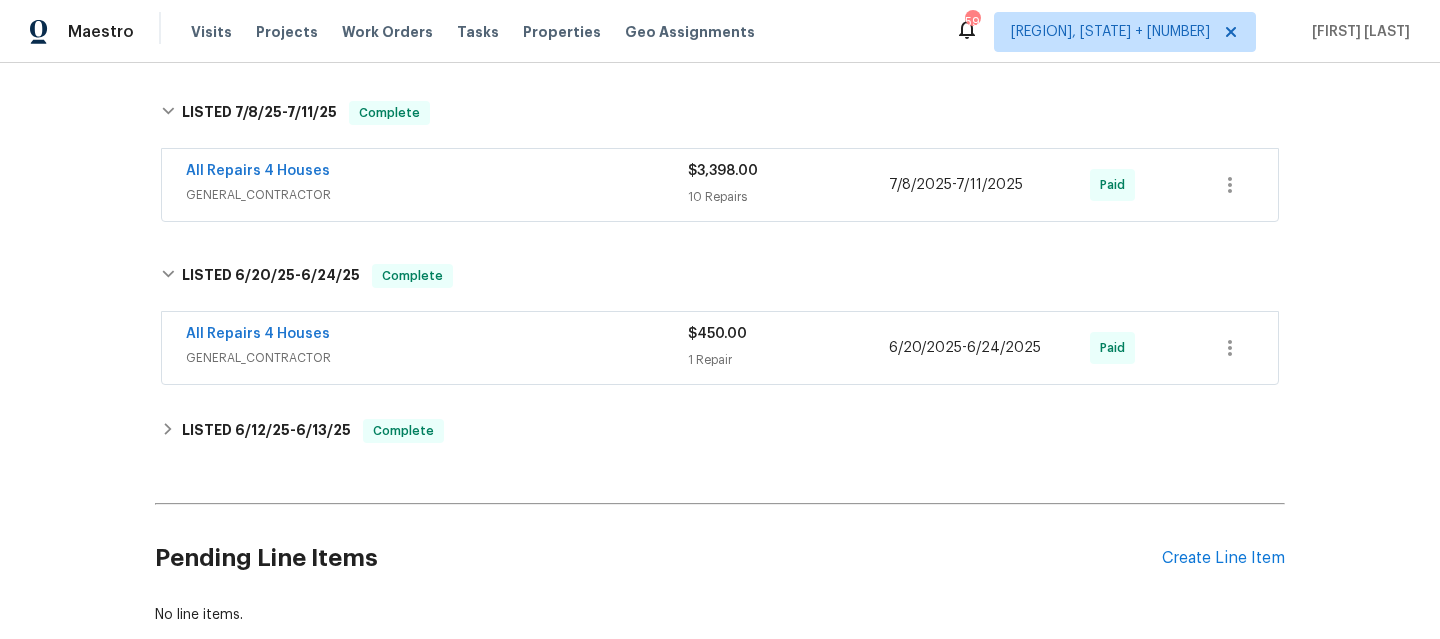 scroll, scrollTop: 1220, scrollLeft: 0, axis: vertical 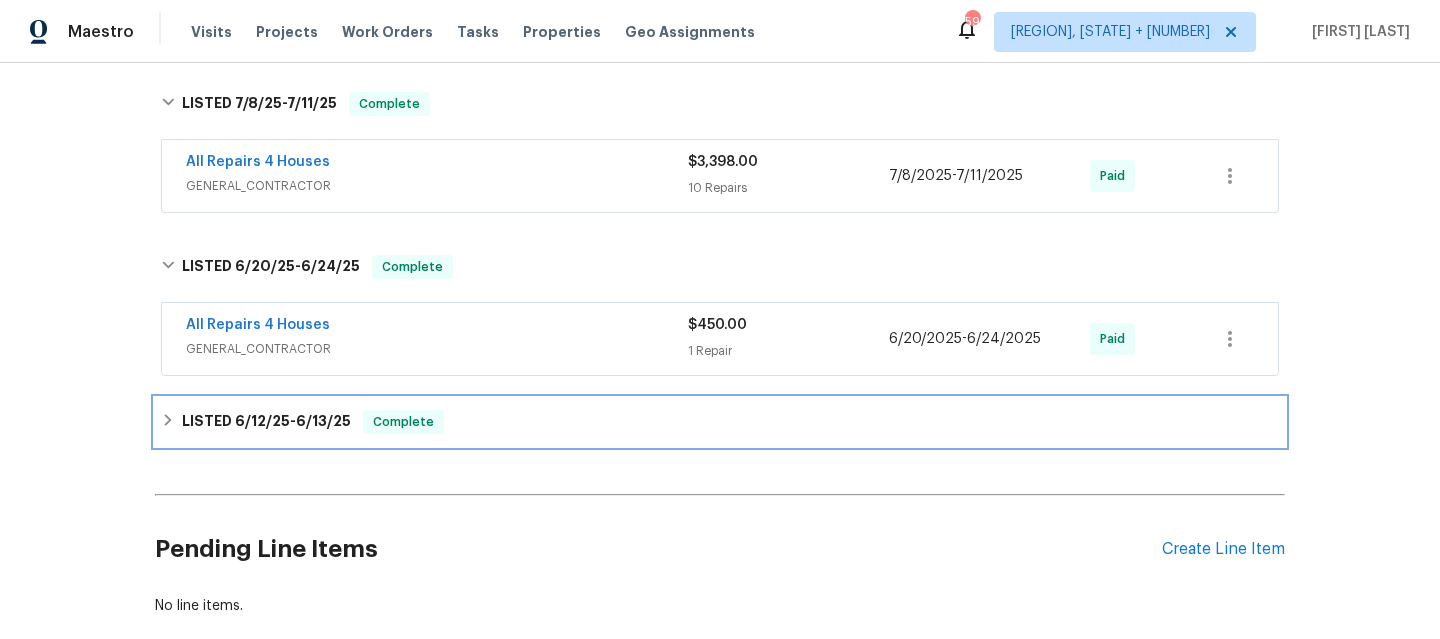 click on "LISTED [DATE] - [DATE] Complete" at bounding box center (720, 422) 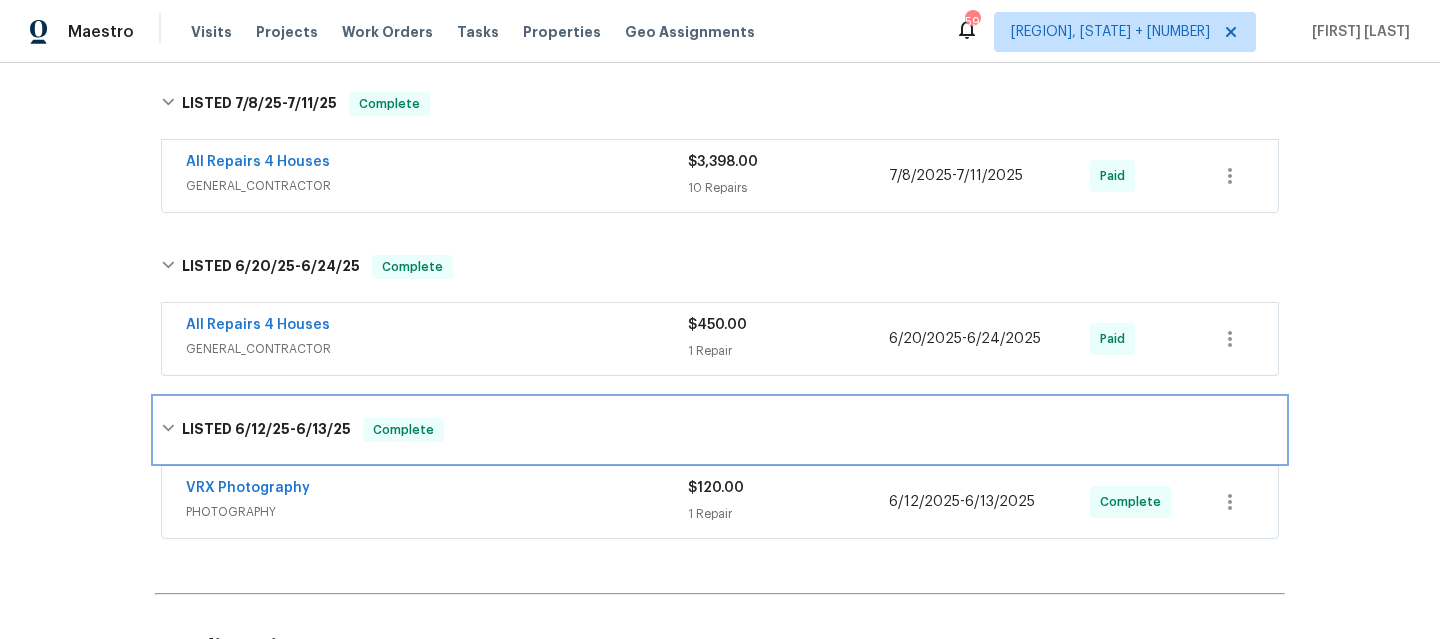 click on "LISTED [DATE] - [DATE] Complete" at bounding box center [720, 430] 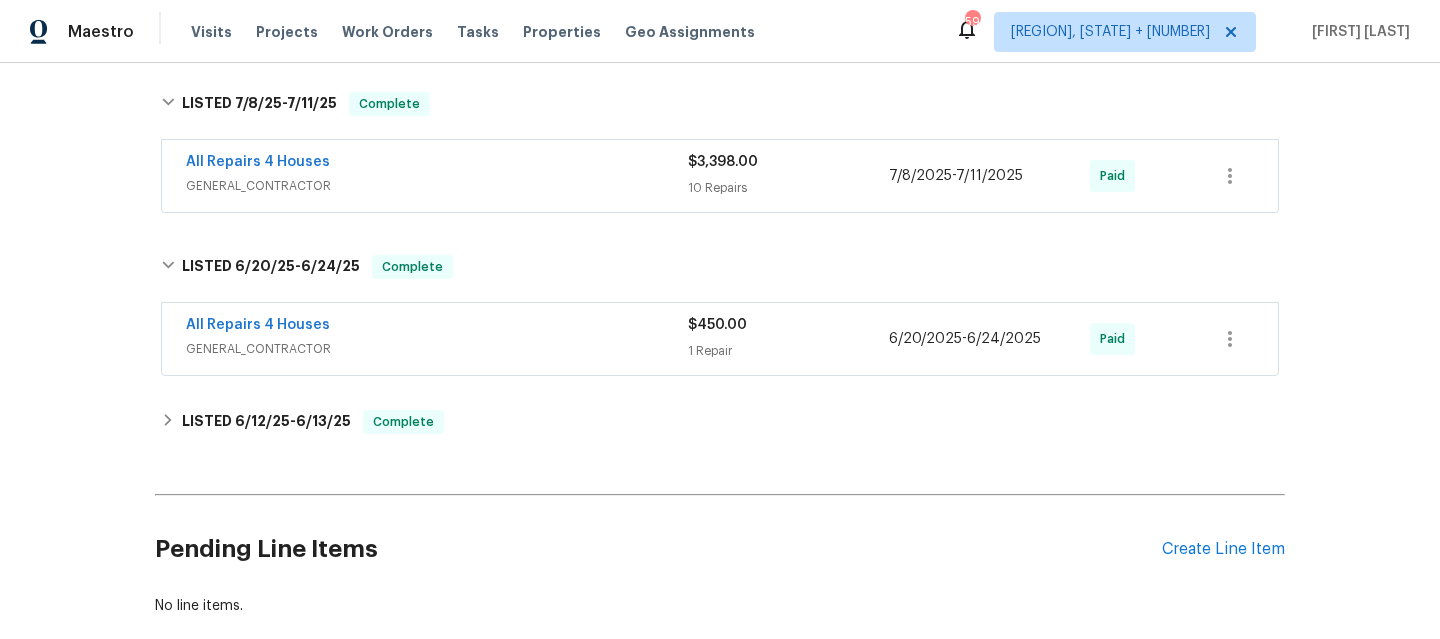 click on "GENERAL_CONTRACTOR" at bounding box center [437, 349] 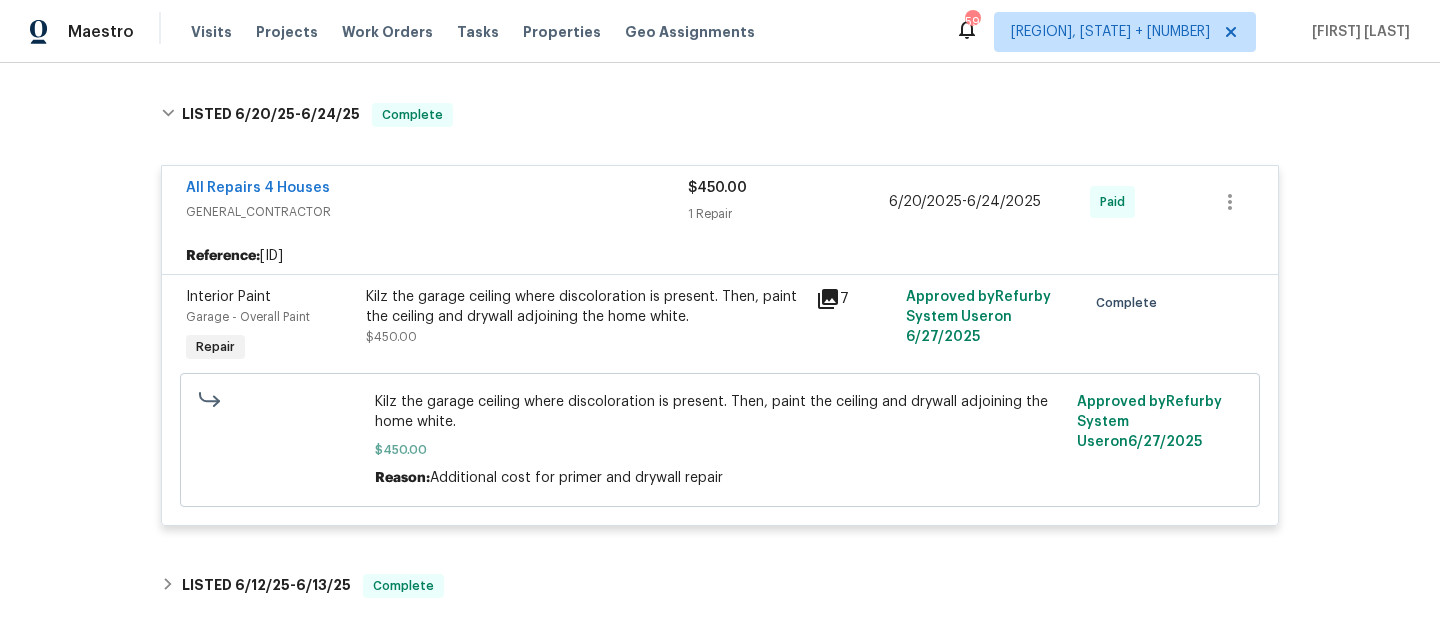 scroll, scrollTop: 1370, scrollLeft: 0, axis: vertical 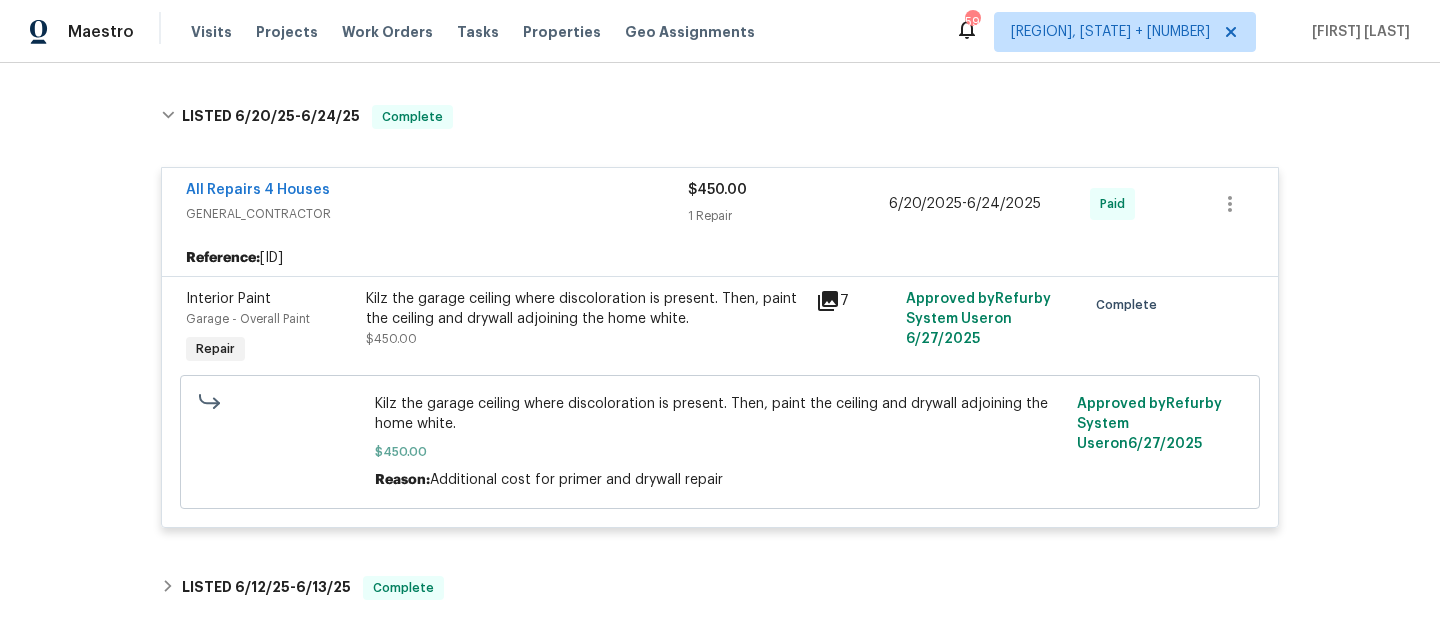 click on "[NAME] the garage ceiling where discoloration is present.  Then, paint the ceiling and drywall adjoining the home white. $450.00" at bounding box center [585, 319] 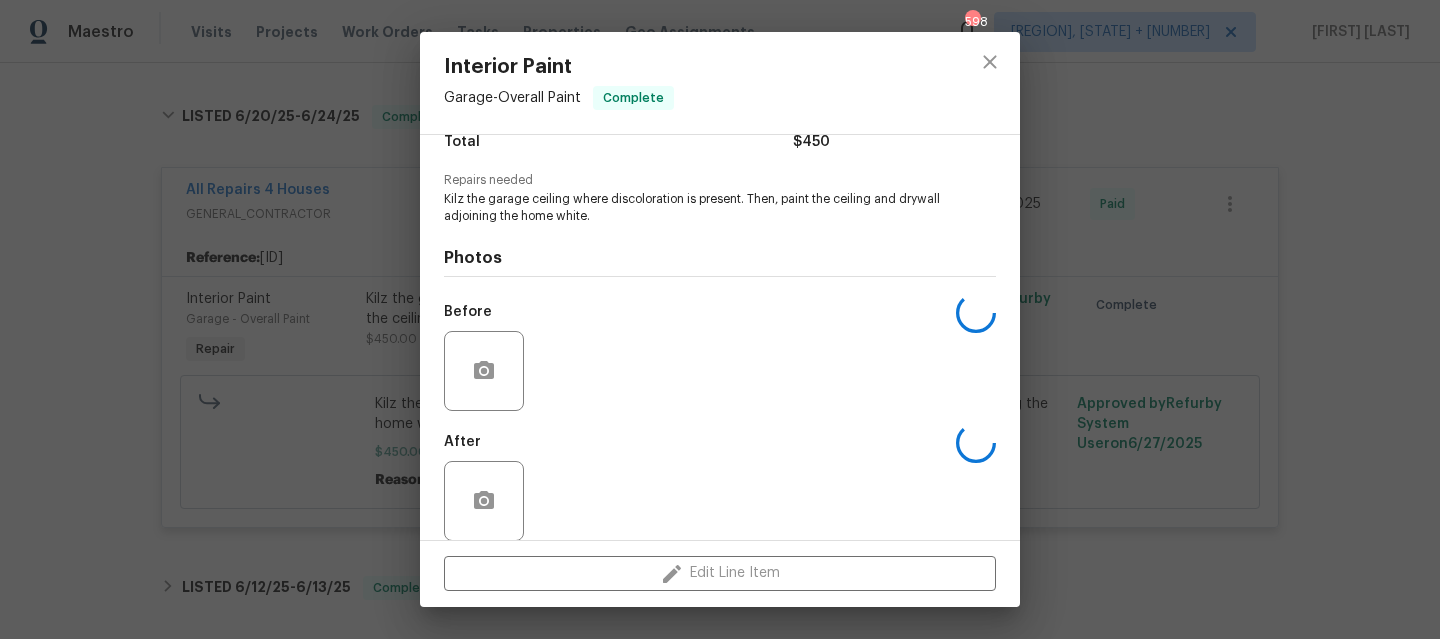 scroll, scrollTop: 198, scrollLeft: 0, axis: vertical 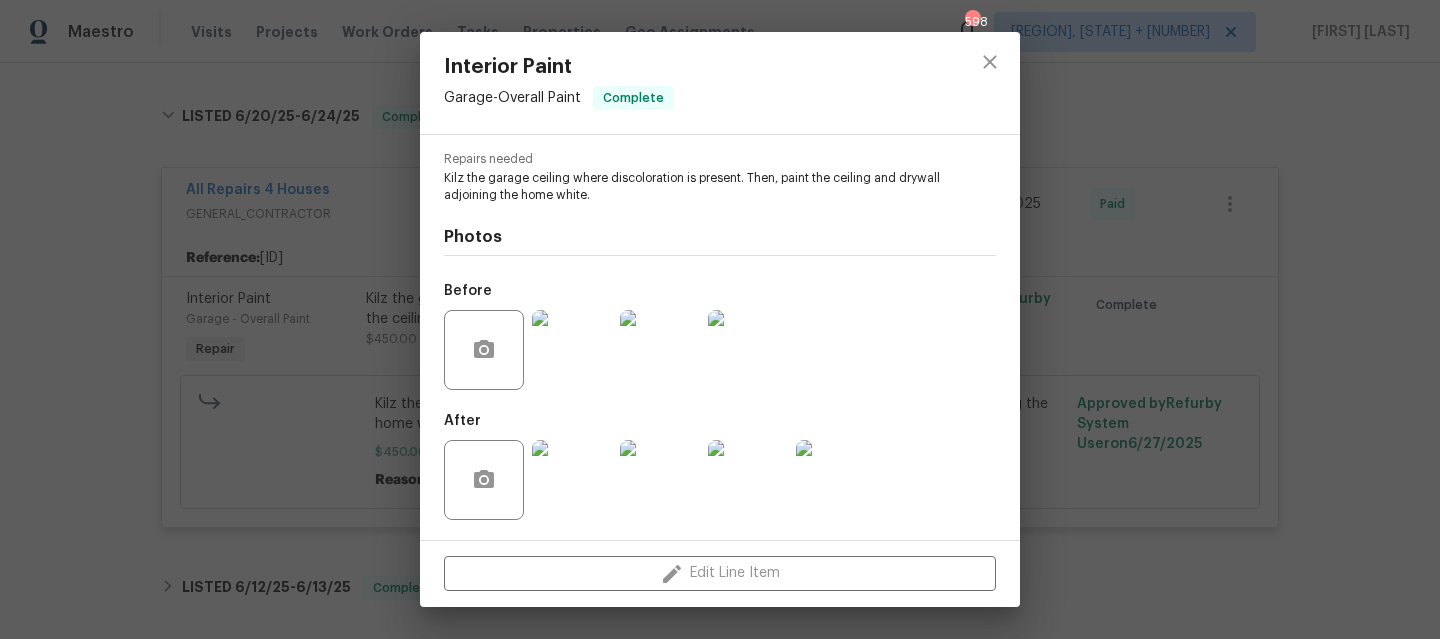 click at bounding box center (572, 350) 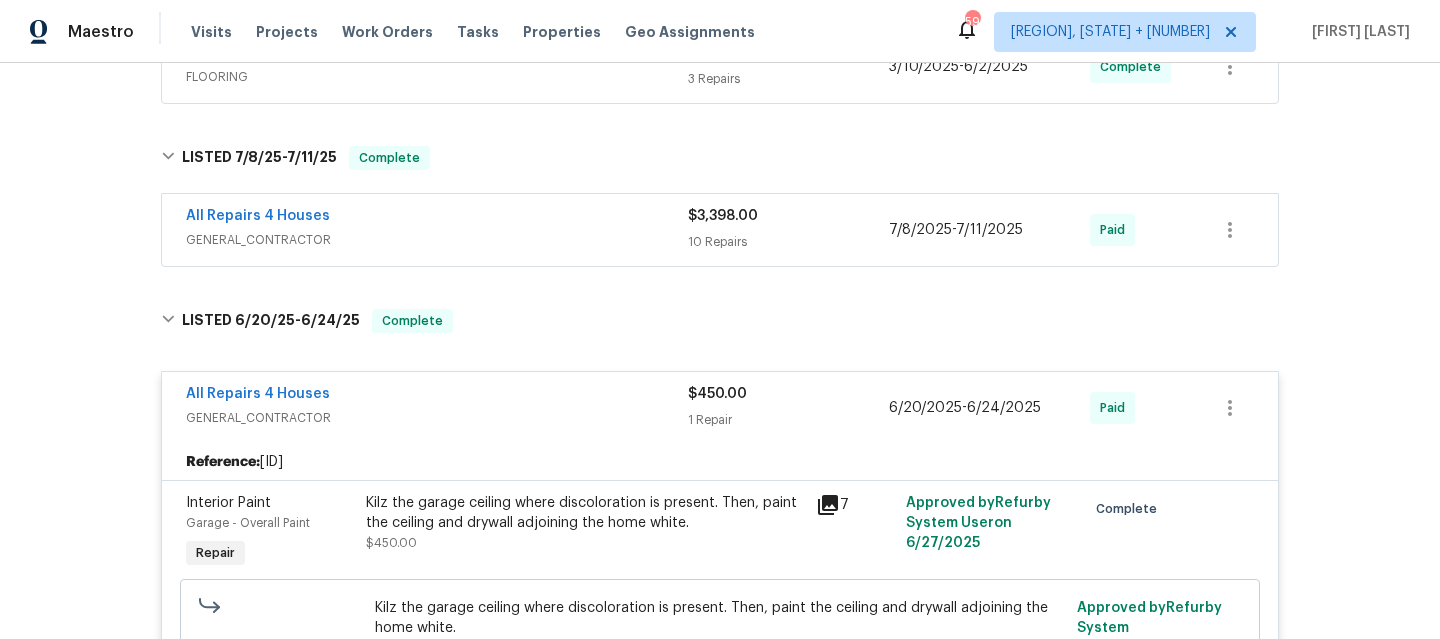 scroll, scrollTop: 1164, scrollLeft: 0, axis: vertical 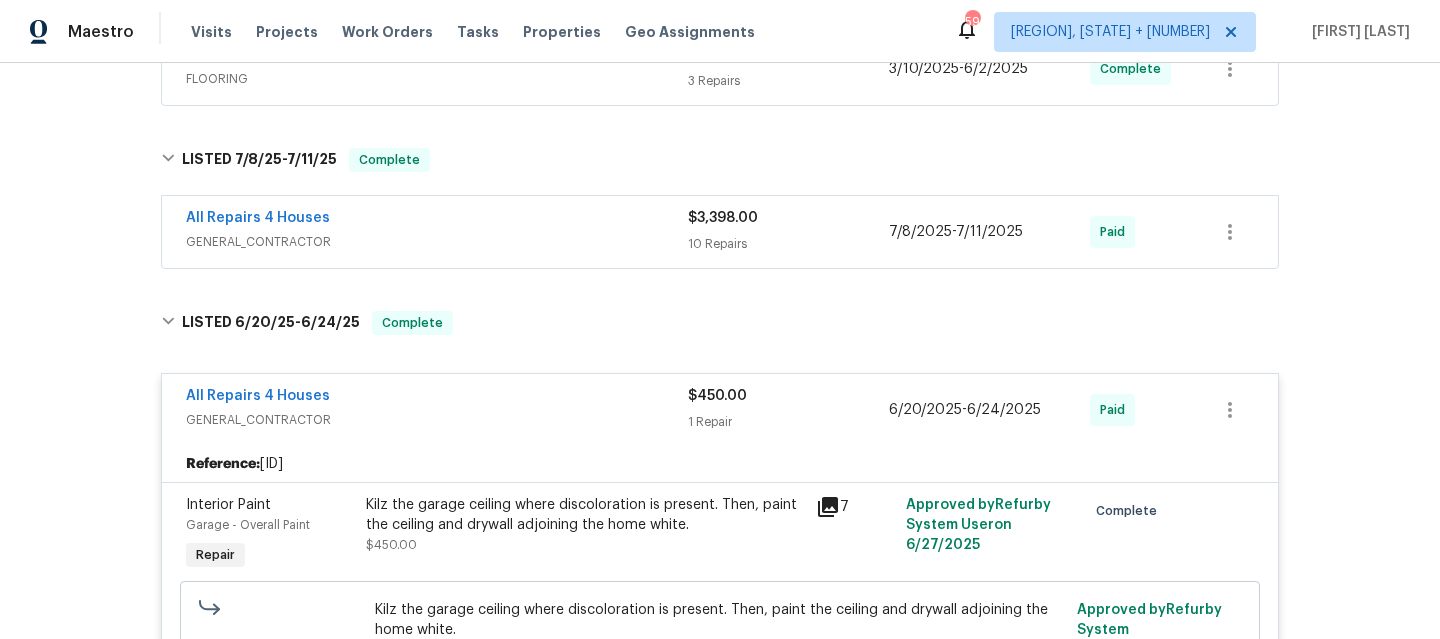 click on "GENERAL_CONTRACTOR" at bounding box center [437, 242] 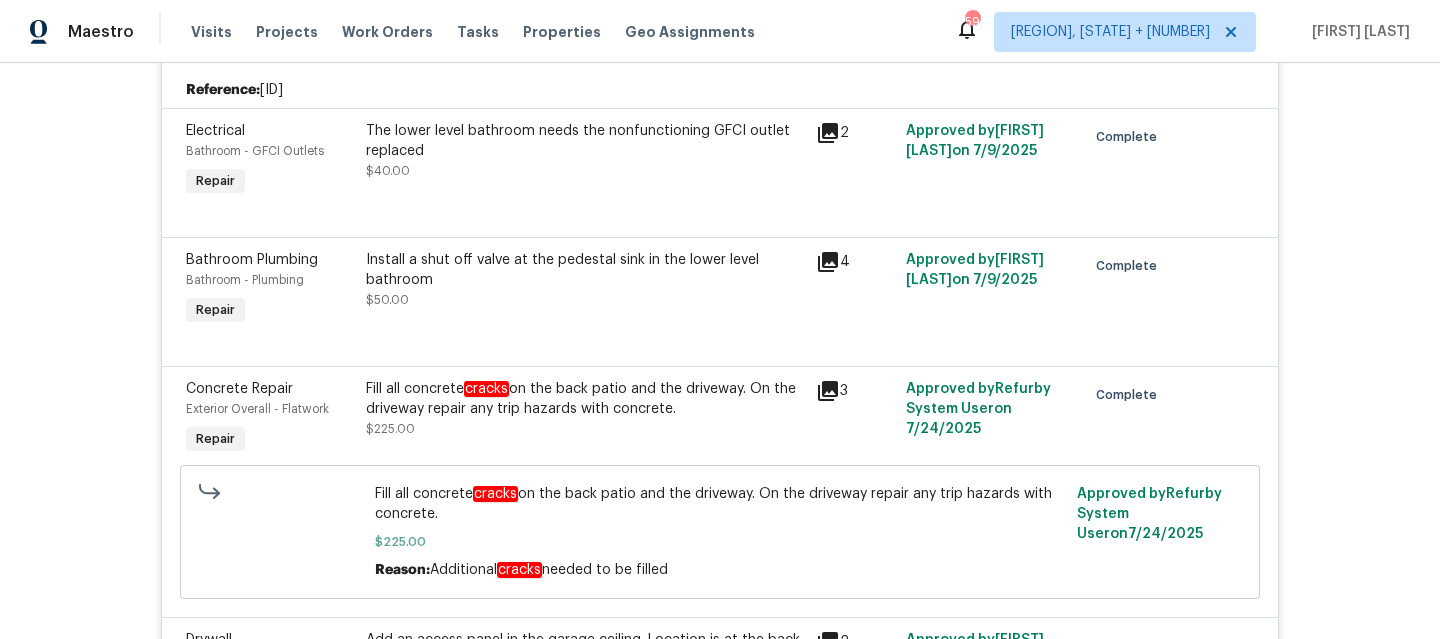 scroll, scrollTop: 1250, scrollLeft: 0, axis: vertical 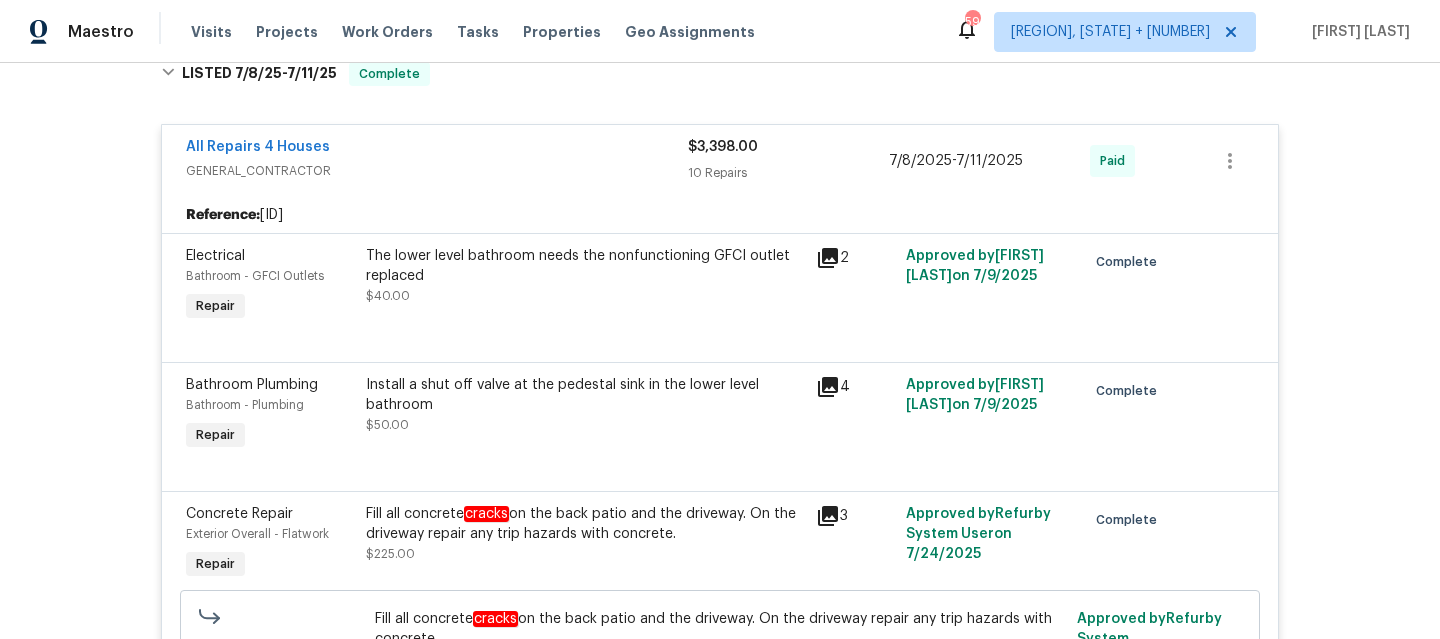 click on "All Repairs 4 Houses" at bounding box center [437, 149] 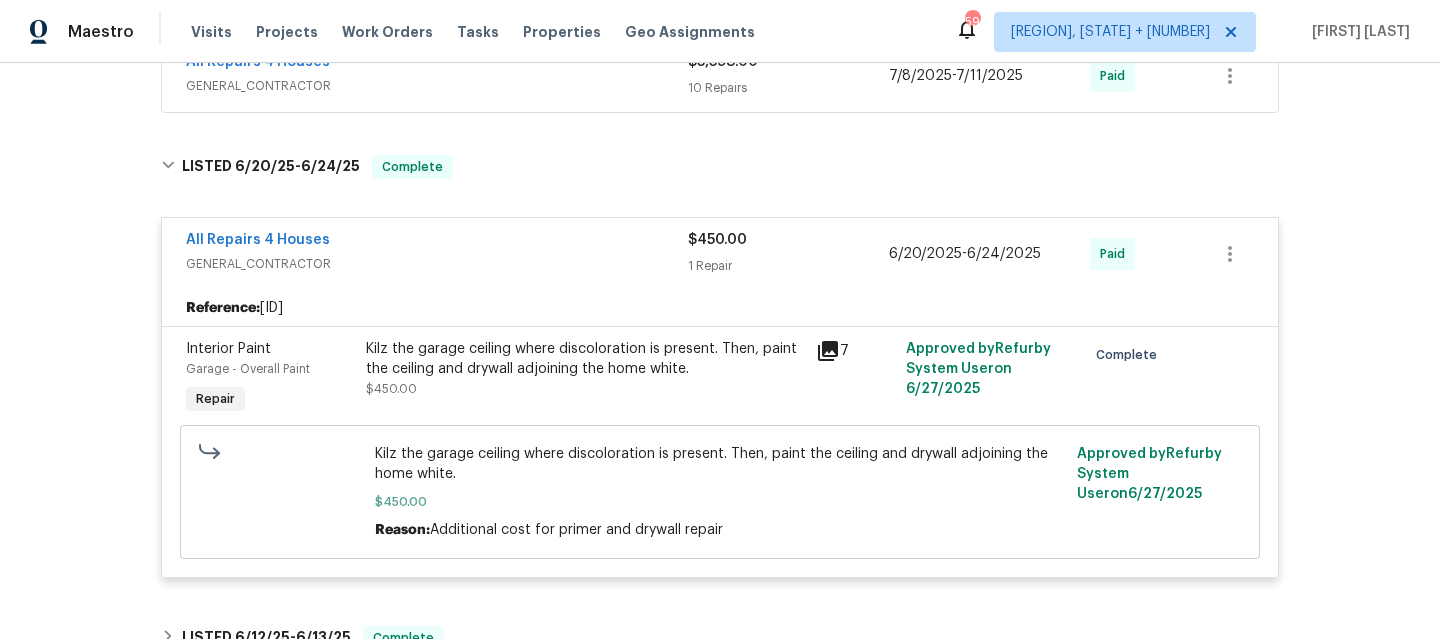 scroll, scrollTop: 1296, scrollLeft: 0, axis: vertical 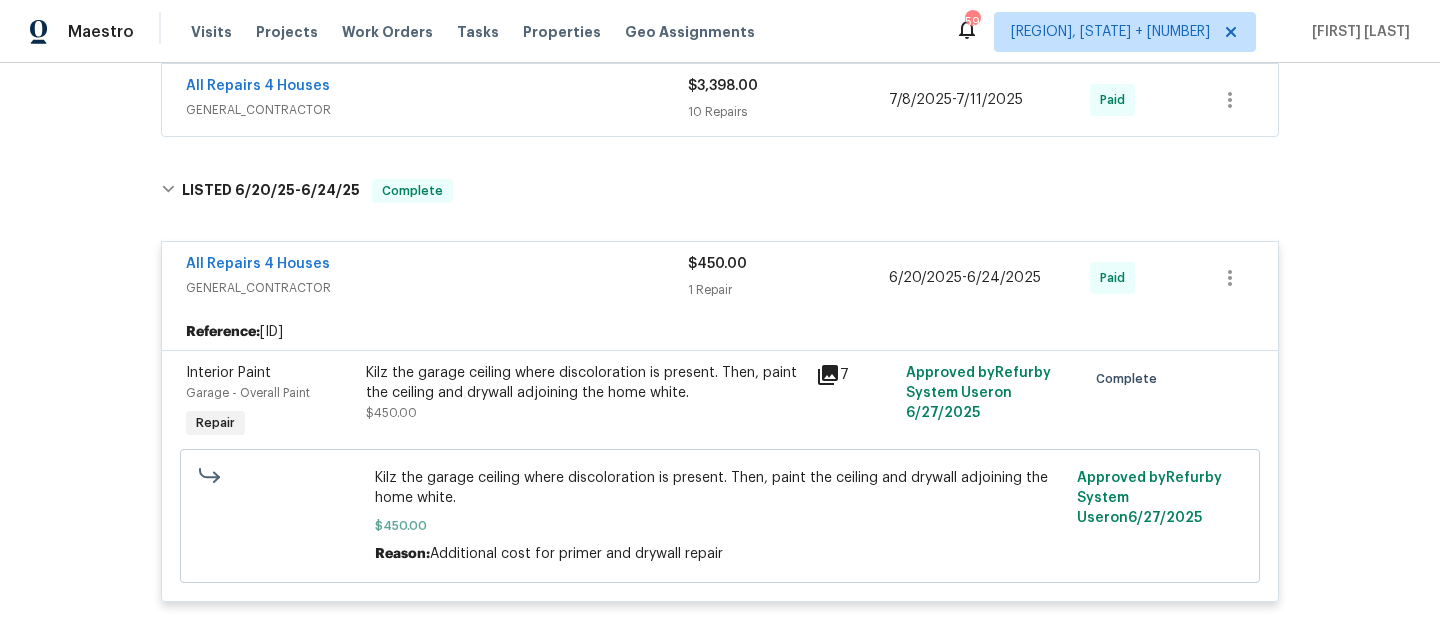 click on "All Repairs 4 Houses" at bounding box center [437, 266] 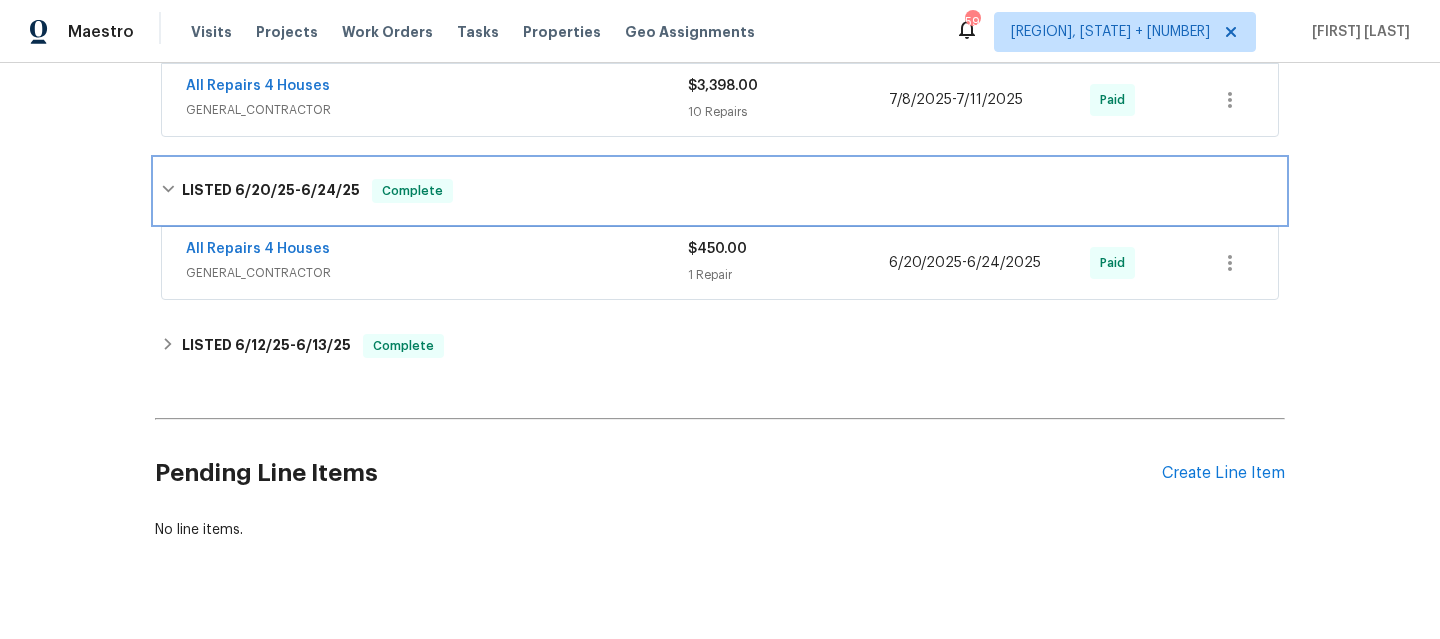 click on "LISTED [DATE] - [DATE] Complete" at bounding box center [720, 191] 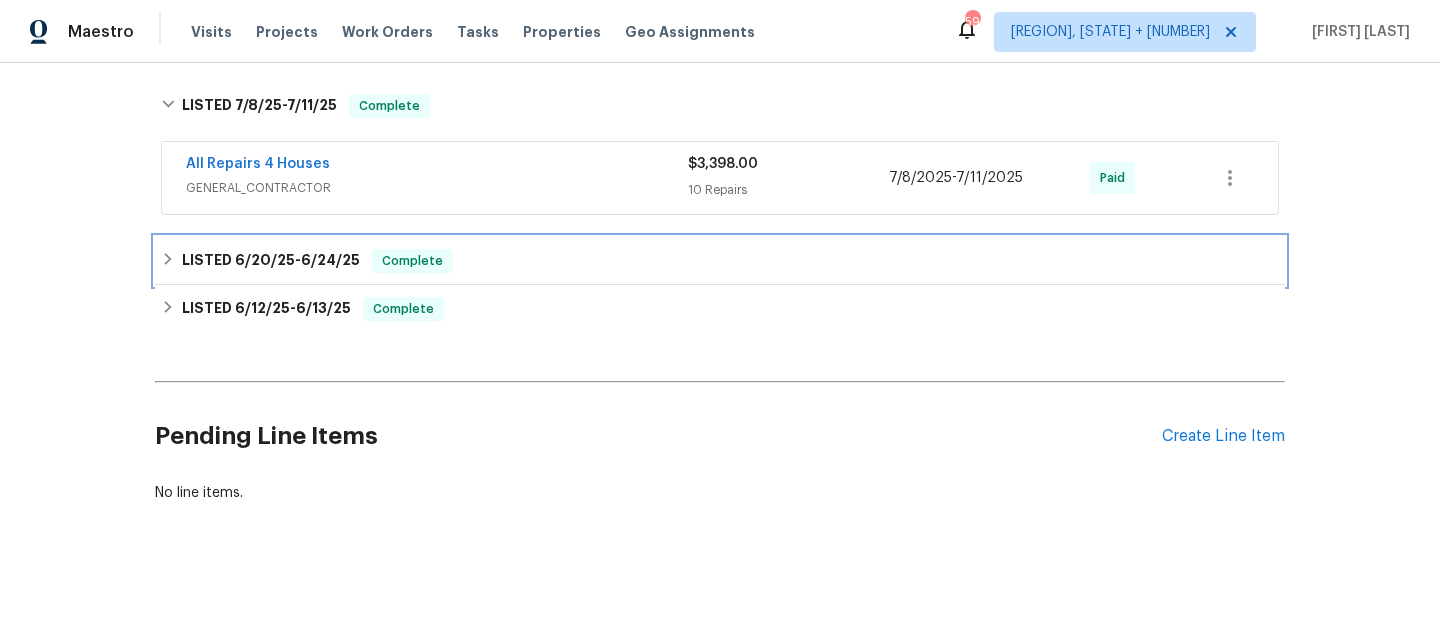 scroll, scrollTop: 1213, scrollLeft: 0, axis: vertical 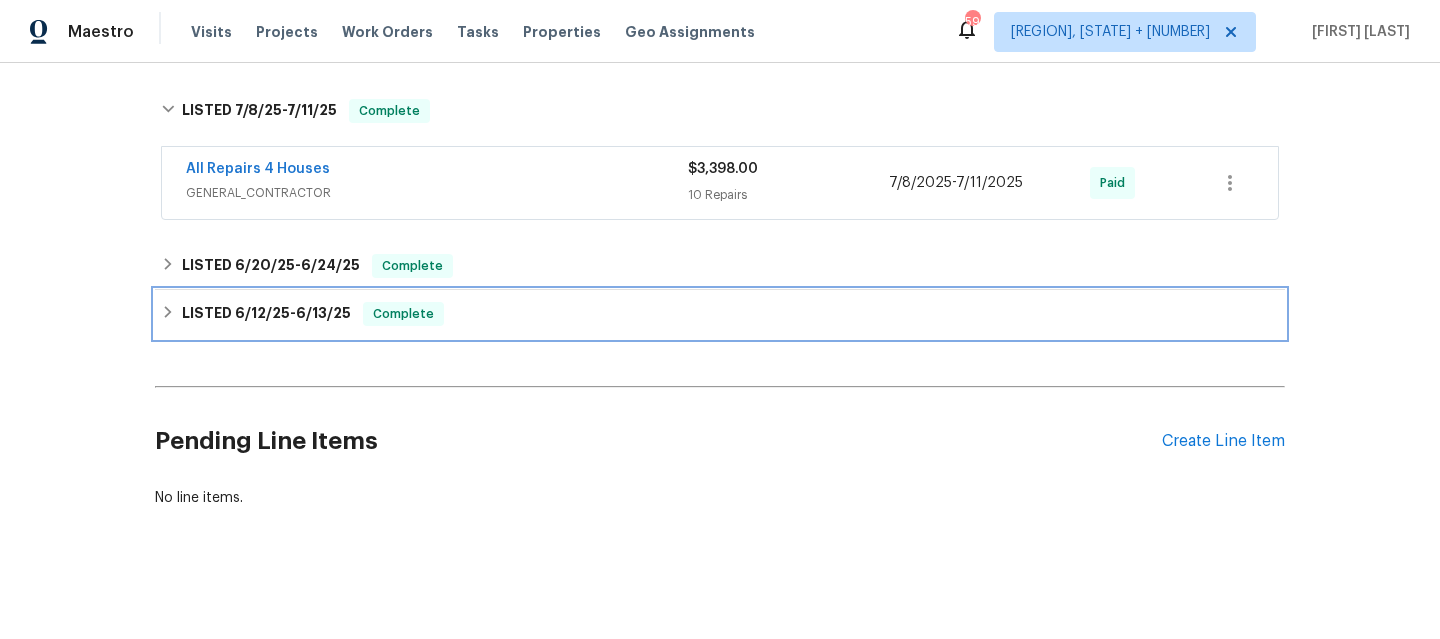 click on "LISTED [DATE] - [DATE] Complete" at bounding box center [720, 314] 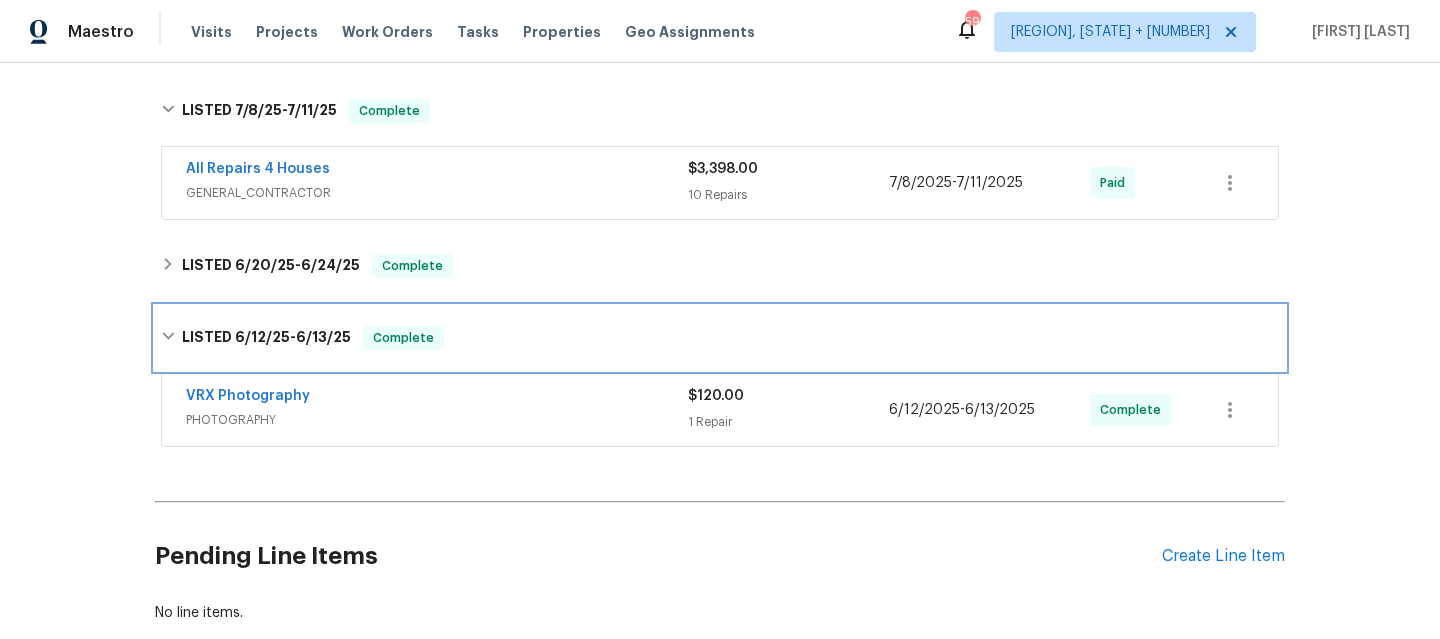 click on "LISTED [DATE] - [DATE] Complete" at bounding box center [720, 338] 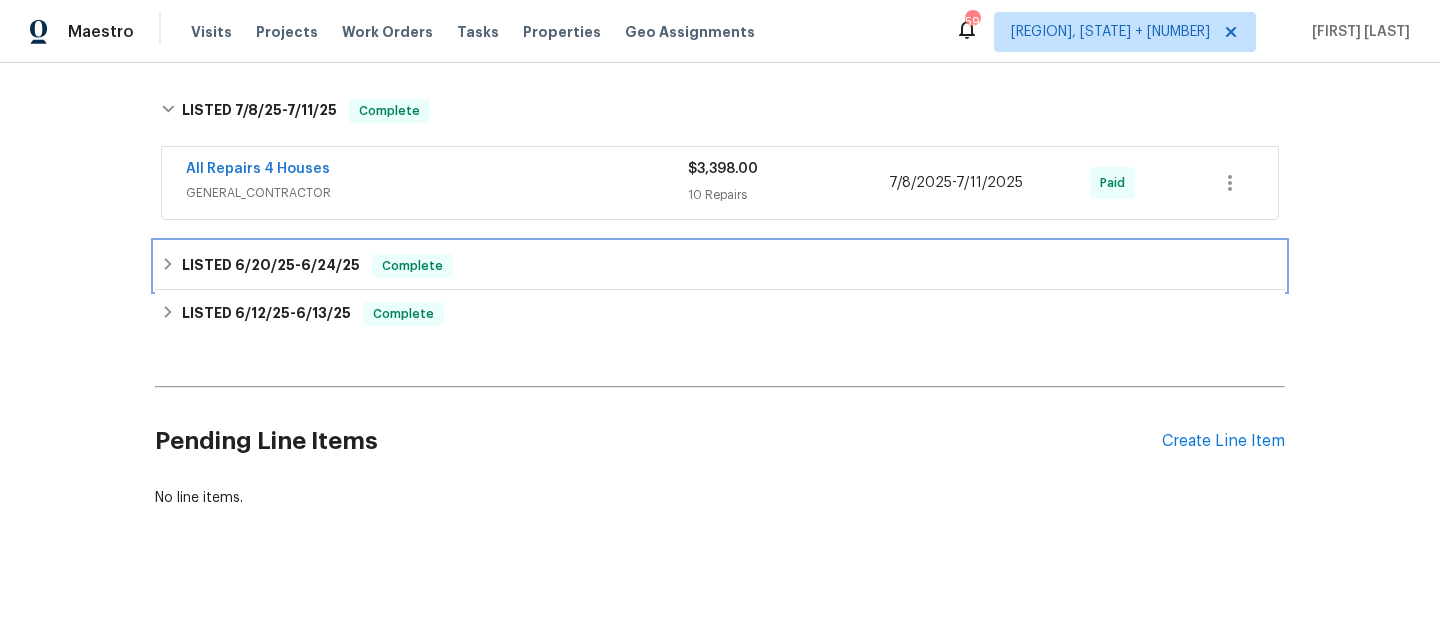 click on "LISTED [DATE] - [DATE] Complete" at bounding box center (720, 266) 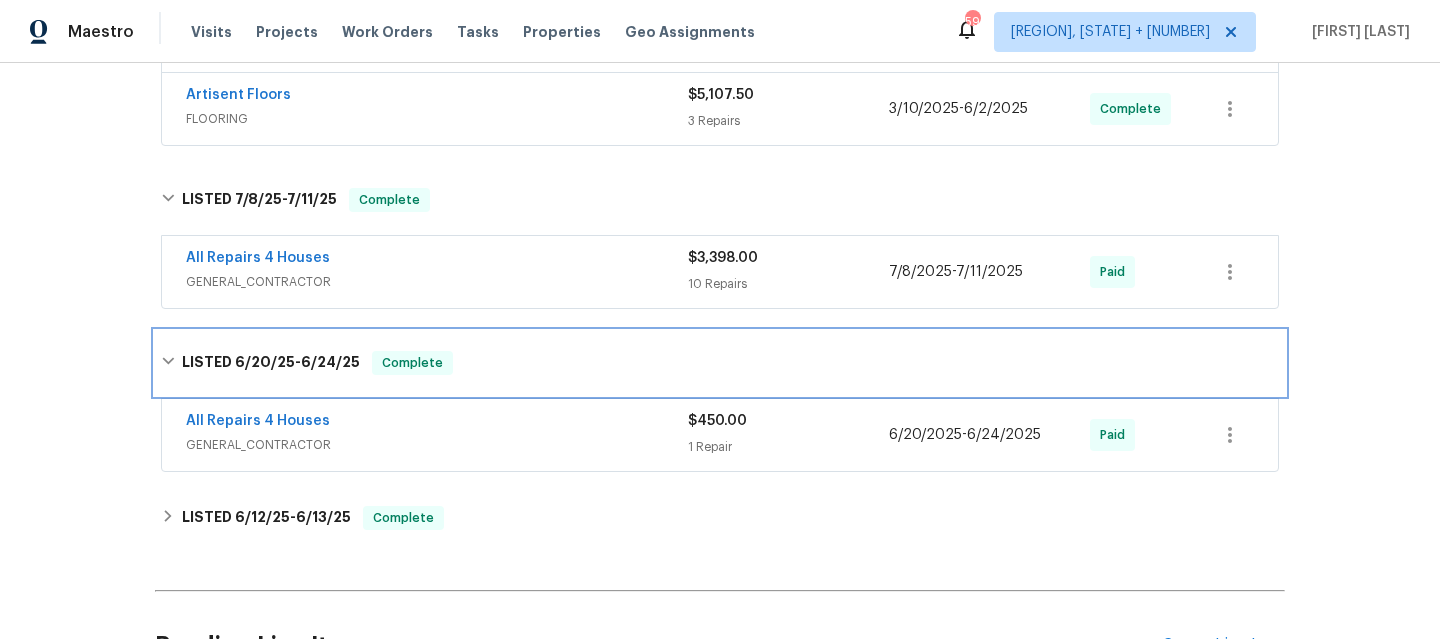scroll, scrollTop: 1123, scrollLeft: 0, axis: vertical 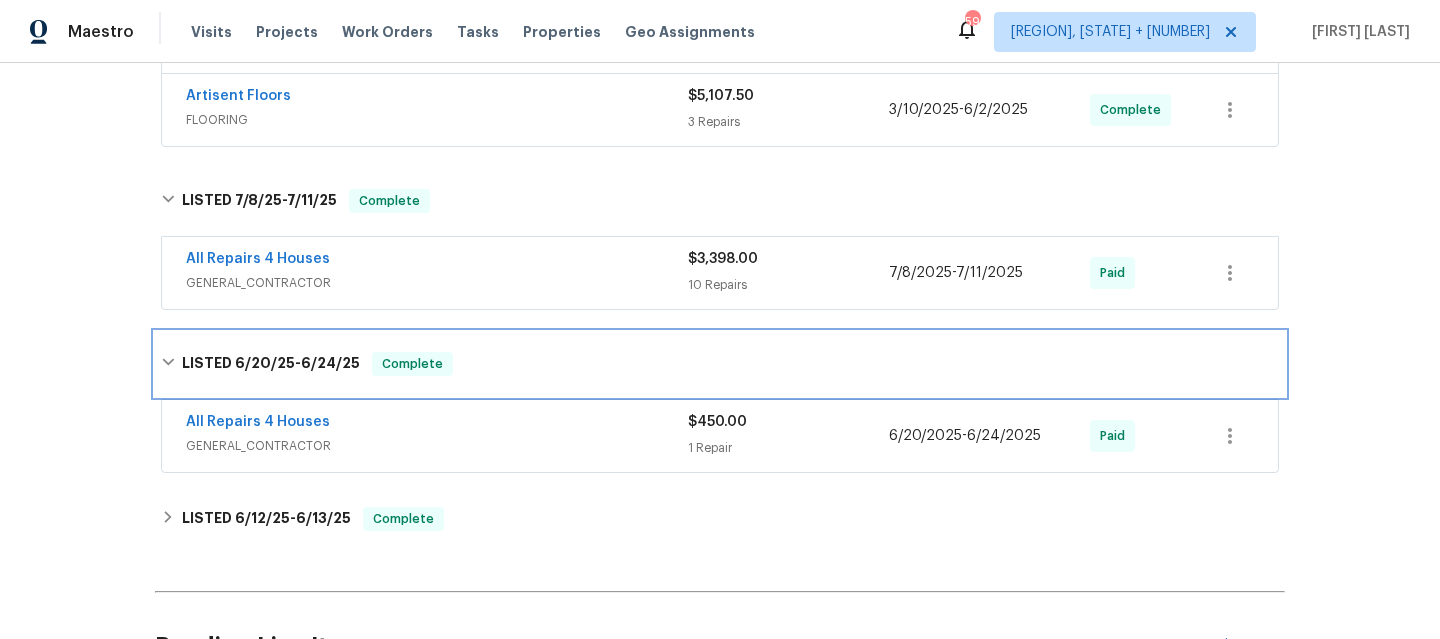 click on "LISTED [DATE] - [DATE] Complete" at bounding box center [720, 364] 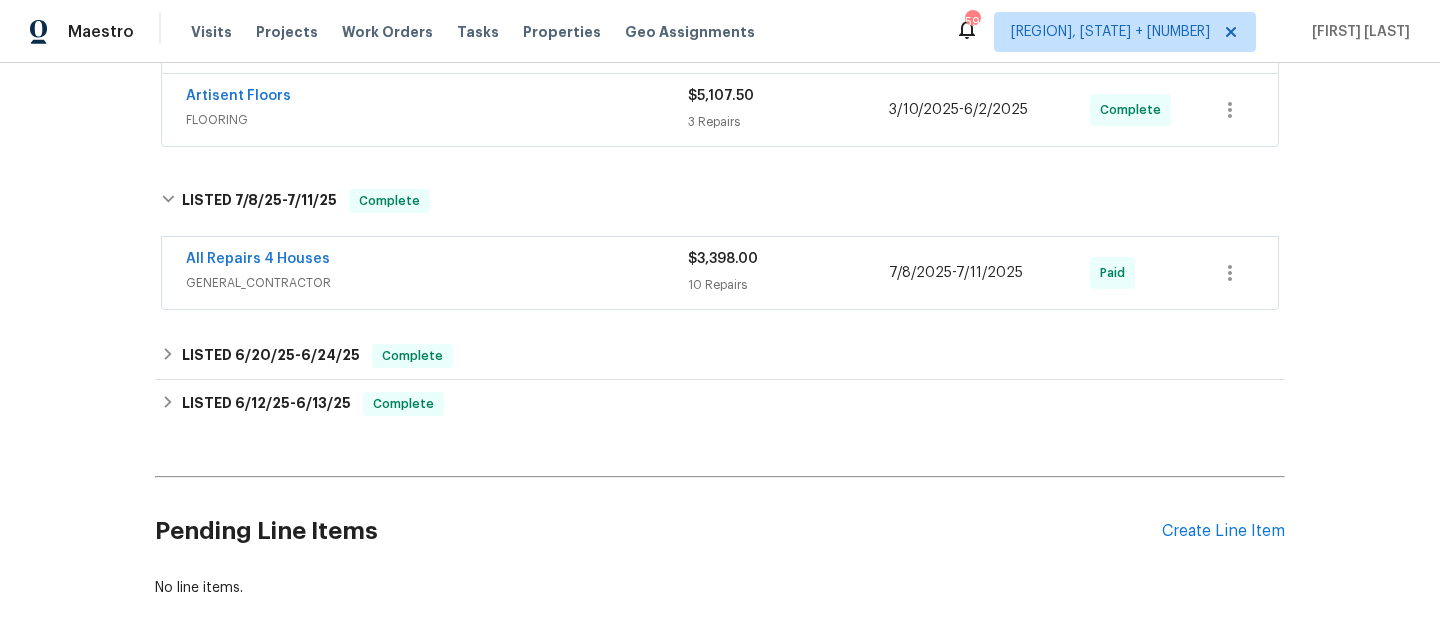 click on "All Repairs 4 Houses" at bounding box center (437, 261) 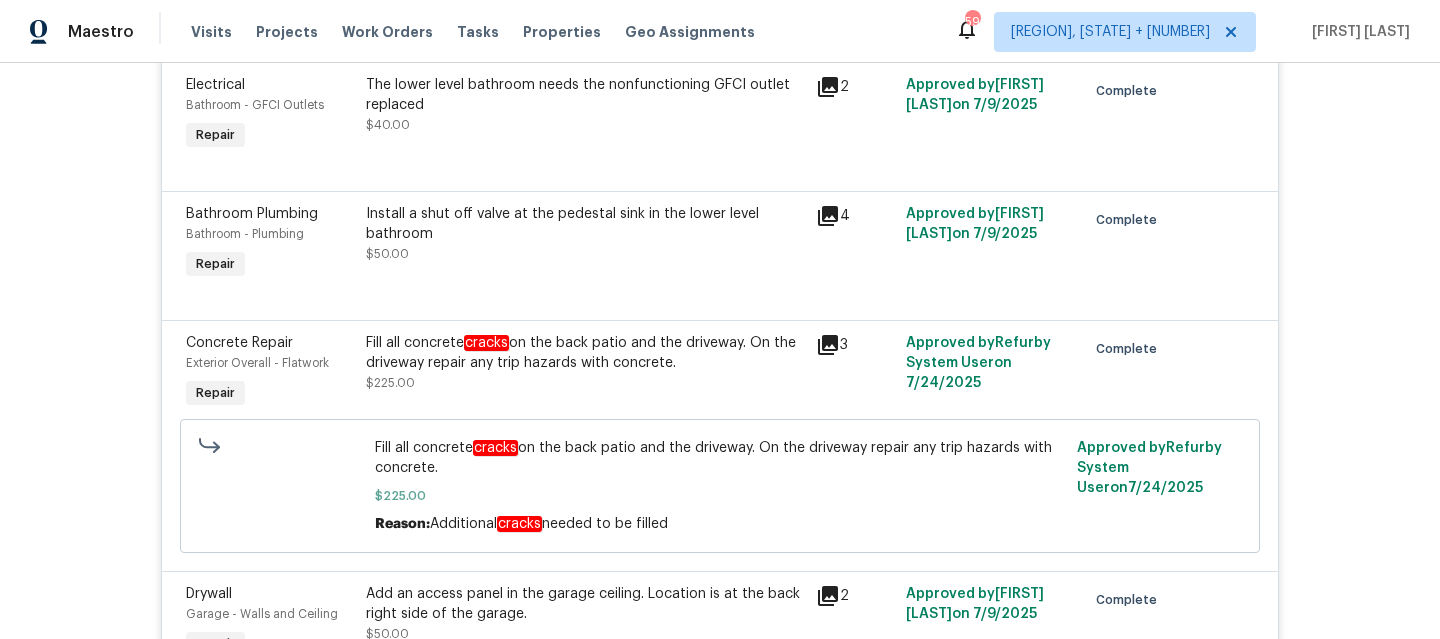 scroll, scrollTop: 1425, scrollLeft: 0, axis: vertical 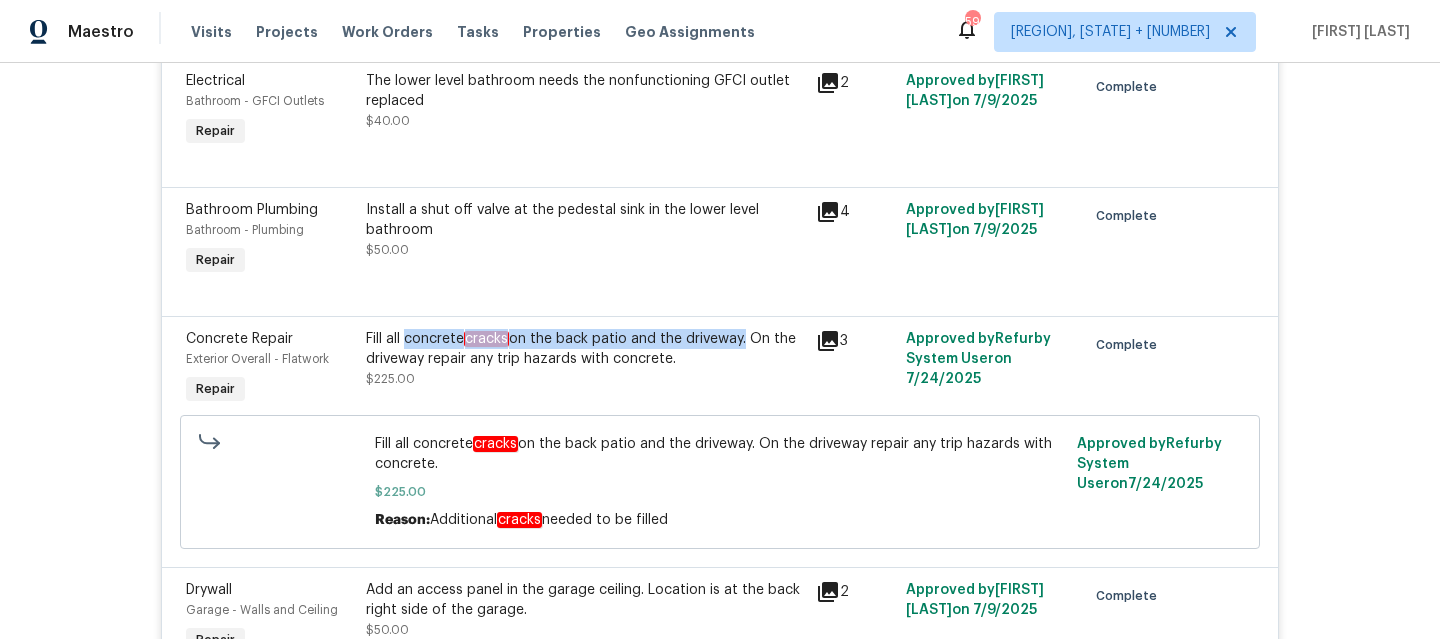 drag, startPoint x: 399, startPoint y: 325, endPoint x: 736, endPoint y: 320, distance: 337.03708 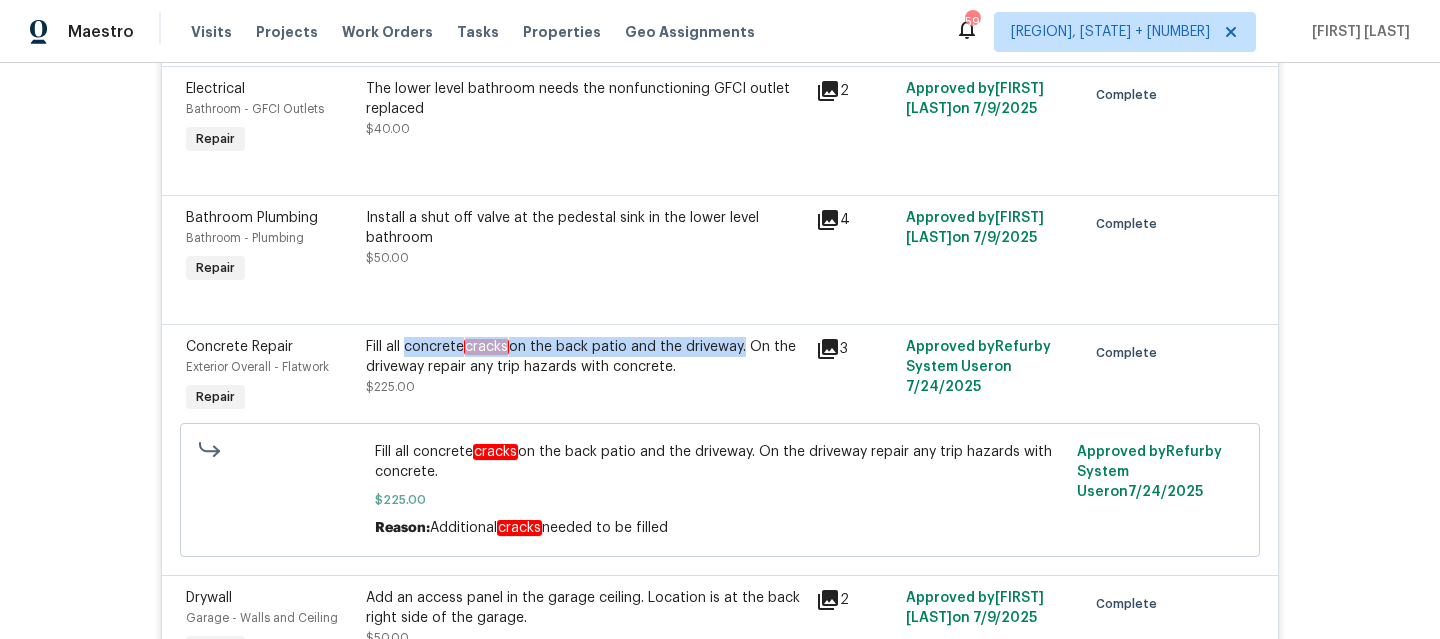 scroll, scrollTop: 1143, scrollLeft: 0, axis: vertical 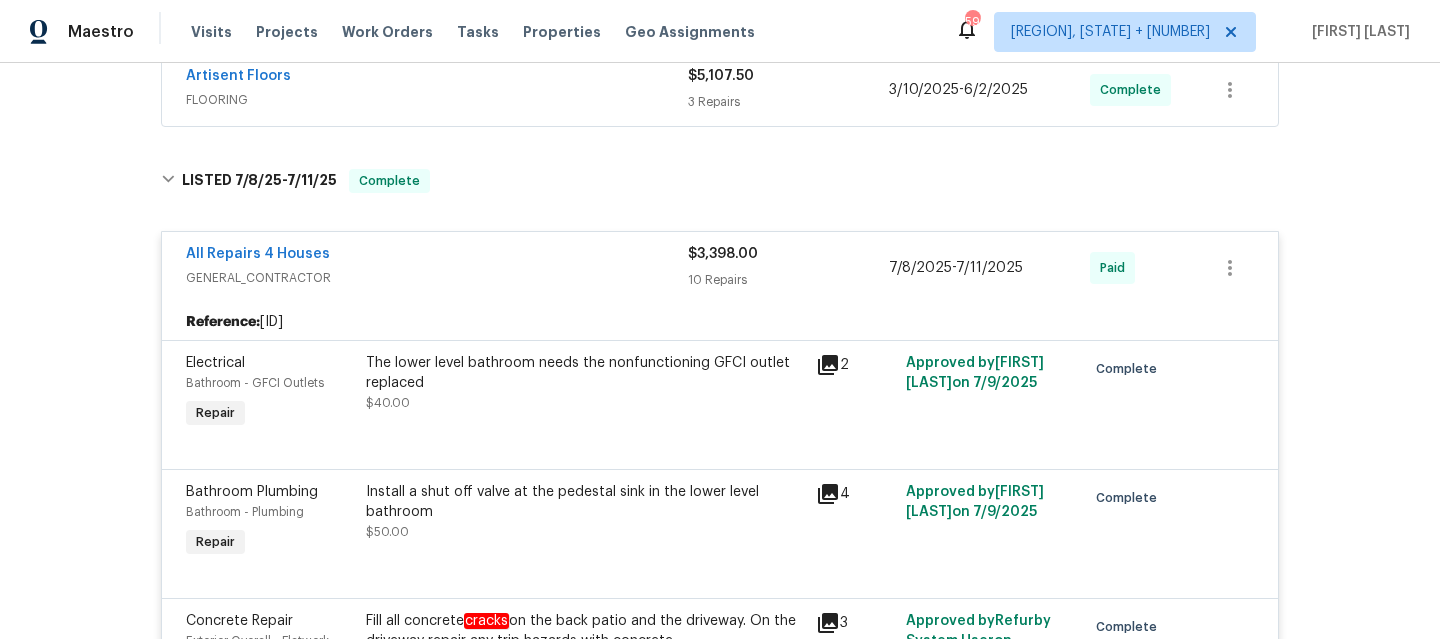 click on "GENERAL_CONTRACTOR" at bounding box center [437, 278] 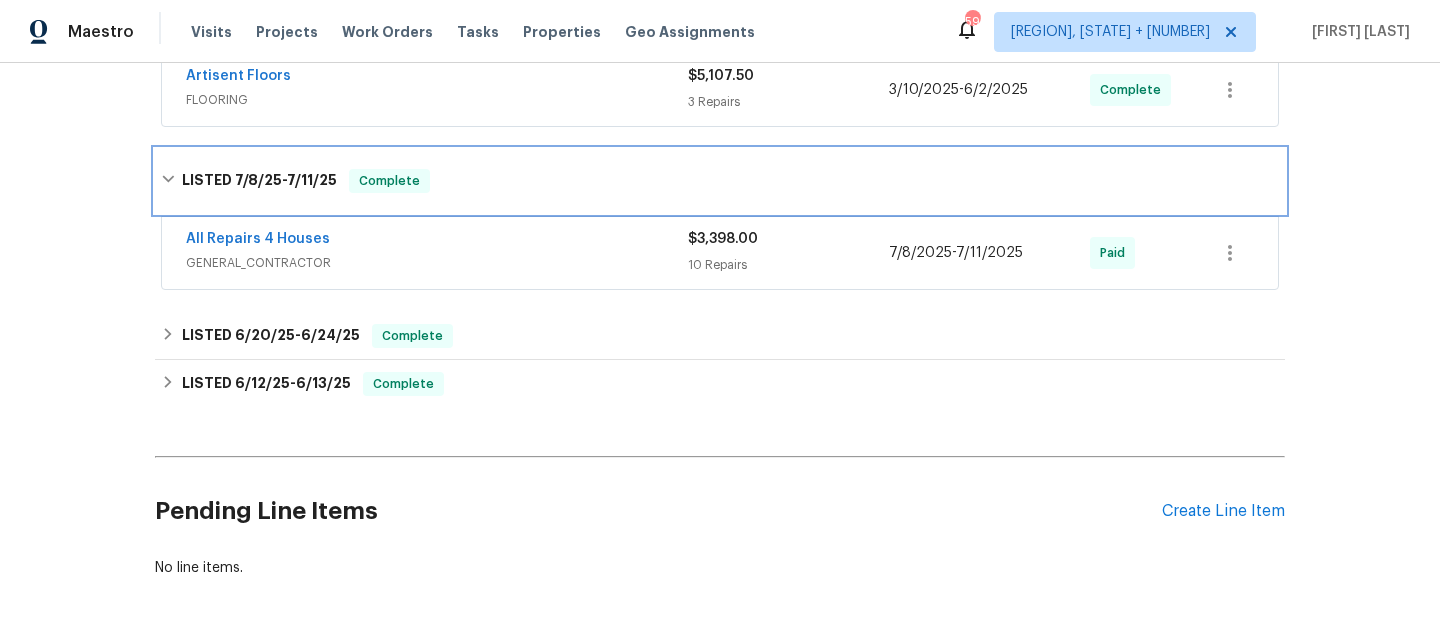 click on "LISTED   [DATE]  -  [DATE] Complete" at bounding box center [720, 181] 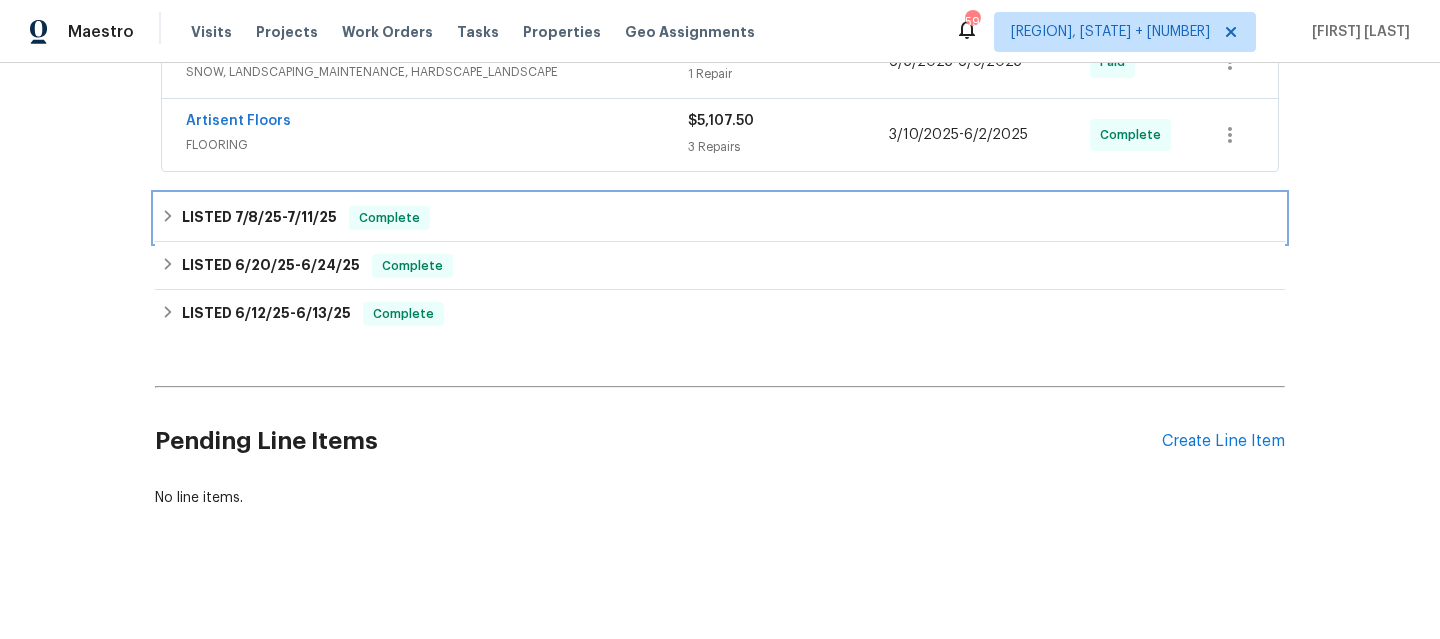 scroll, scrollTop: 1098, scrollLeft: 0, axis: vertical 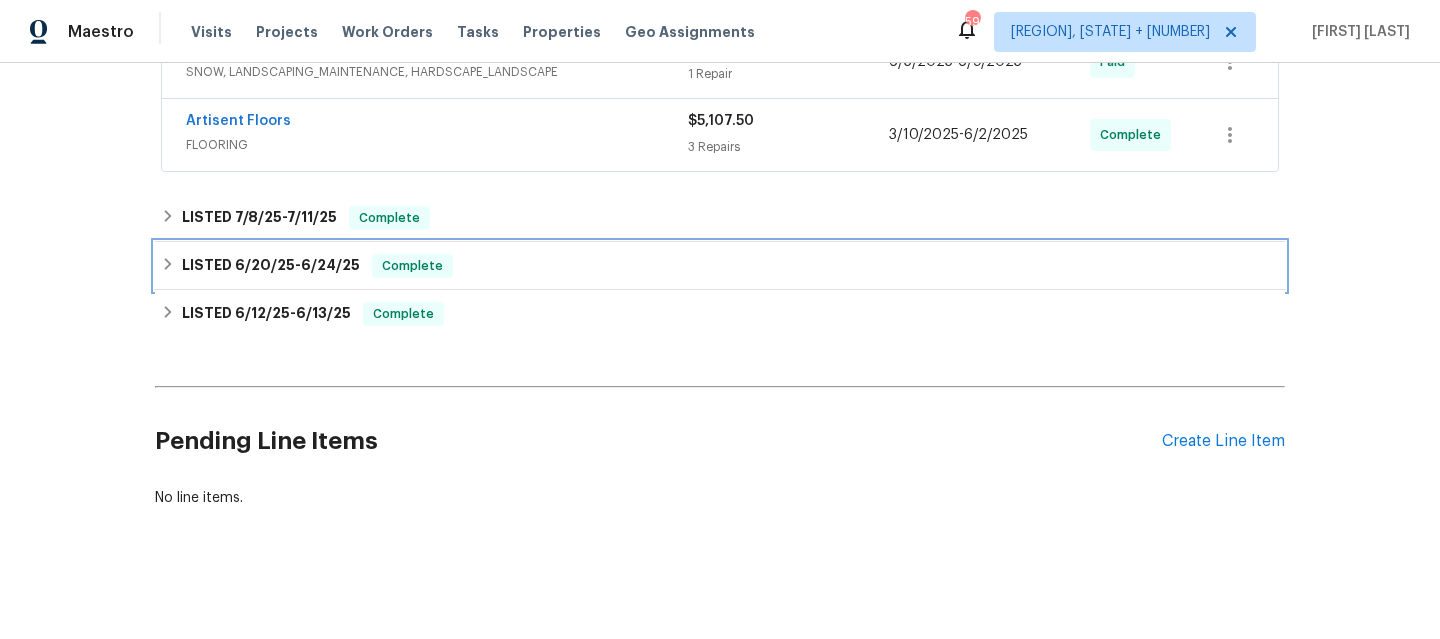 click on "LISTED [DATE] - [DATE] Complete" at bounding box center [720, 266] 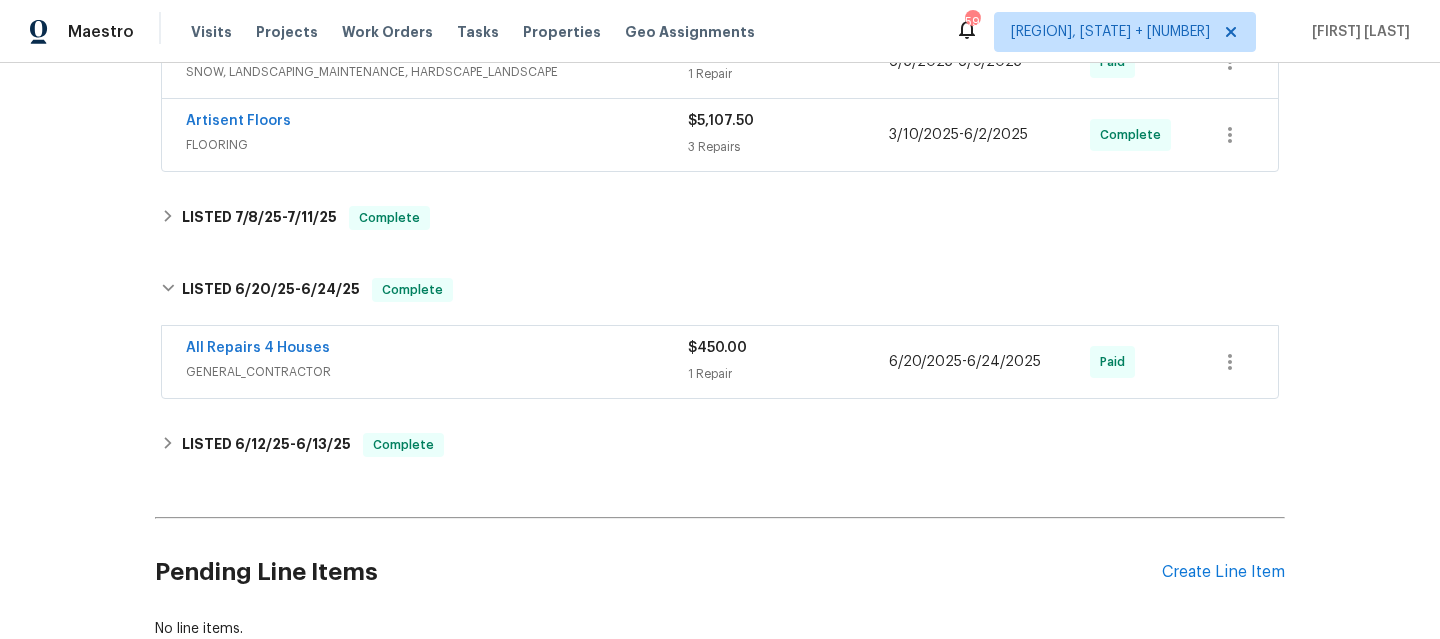 click on "GENERAL_CONTRACTOR" at bounding box center (437, 372) 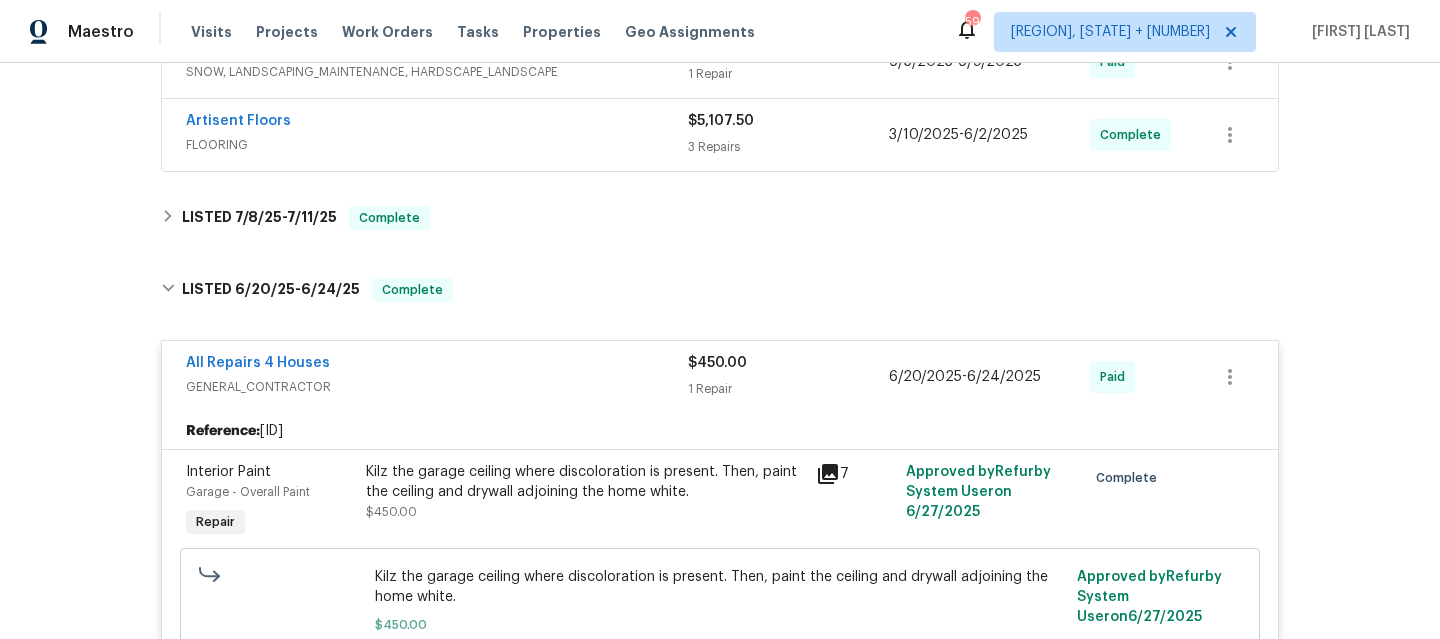 click on "GENERAL_CONTRACTOR" at bounding box center [437, 387] 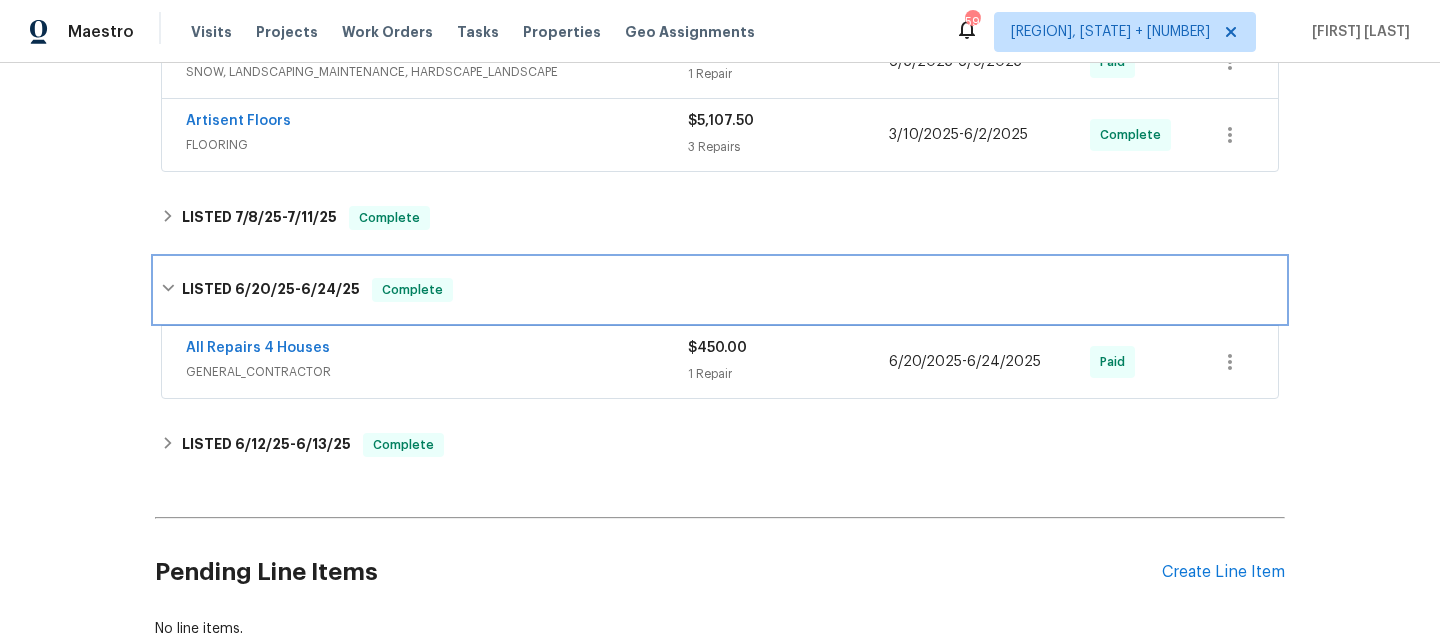 click on "LISTED [DATE] - [DATE] Complete" at bounding box center [720, 290] 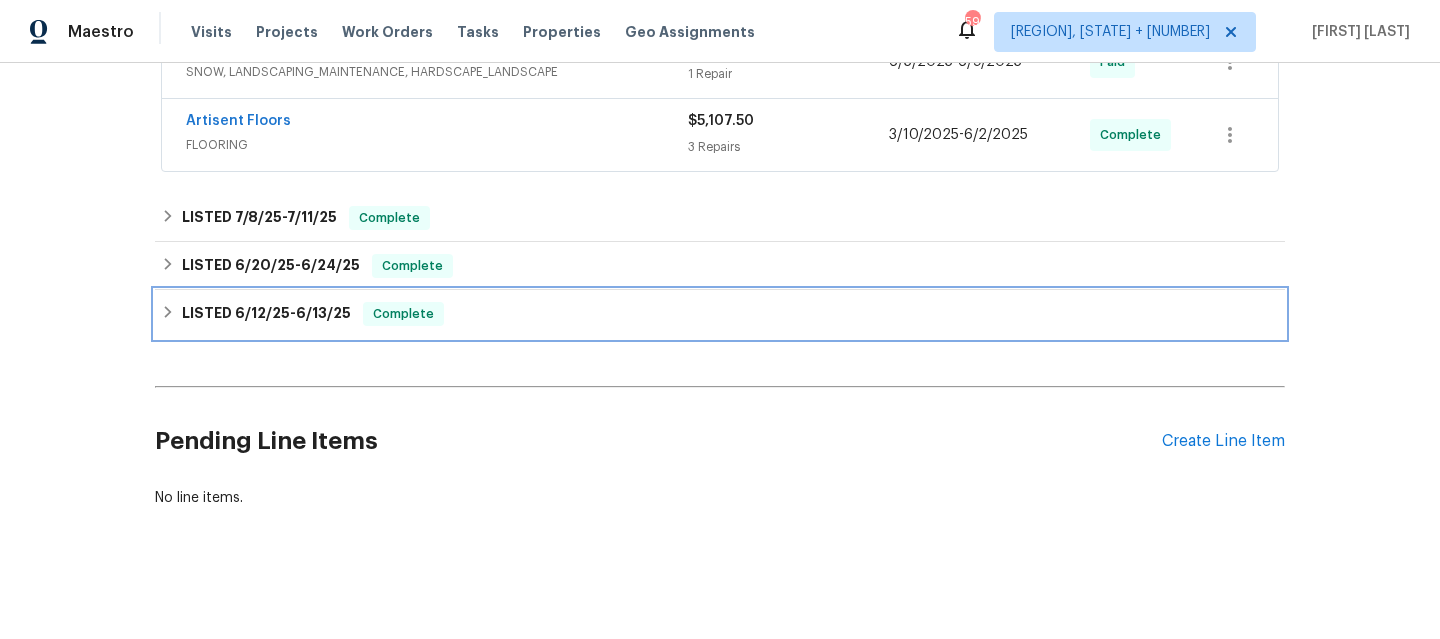click on "LISTED [DATE] - [DATE] Complete" at bounding box center [720, 314] 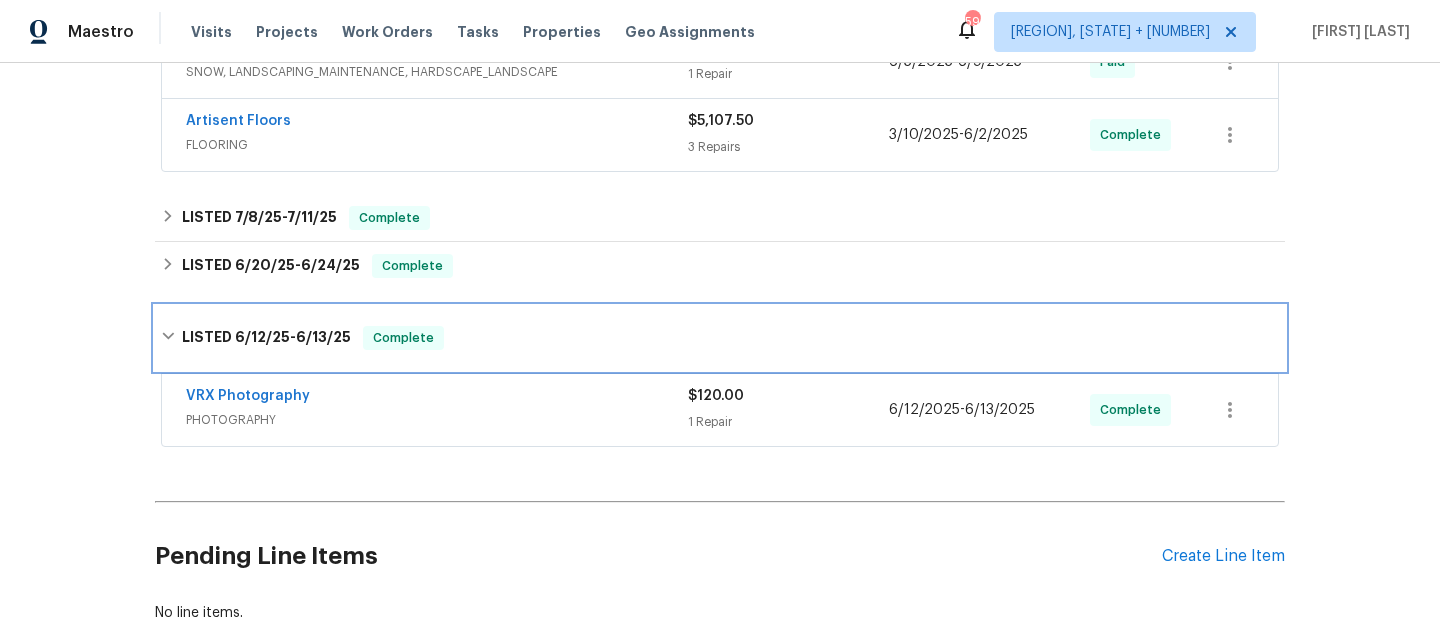 click on "LISTED [DATE] - [DATE] Complete" at bounding box center (720, 338) 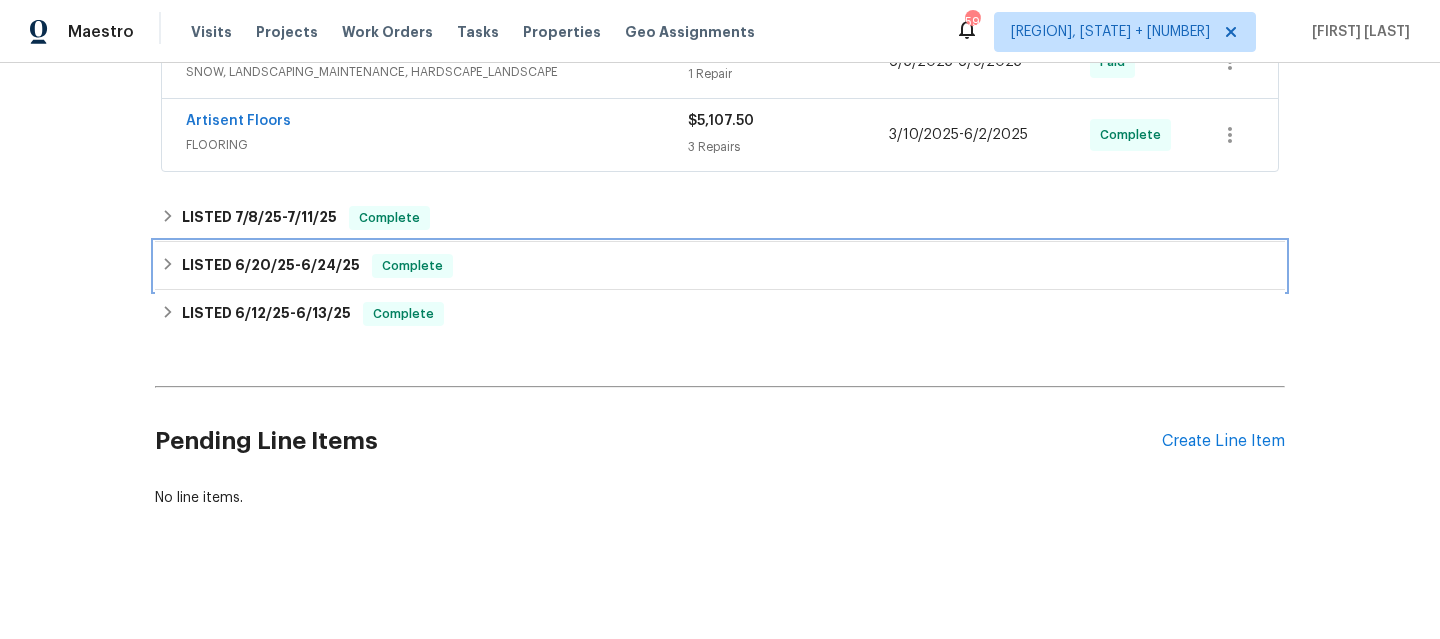 click on "LISTED [DATE] - [DATE] Complete" at bounding box center (720, 266) 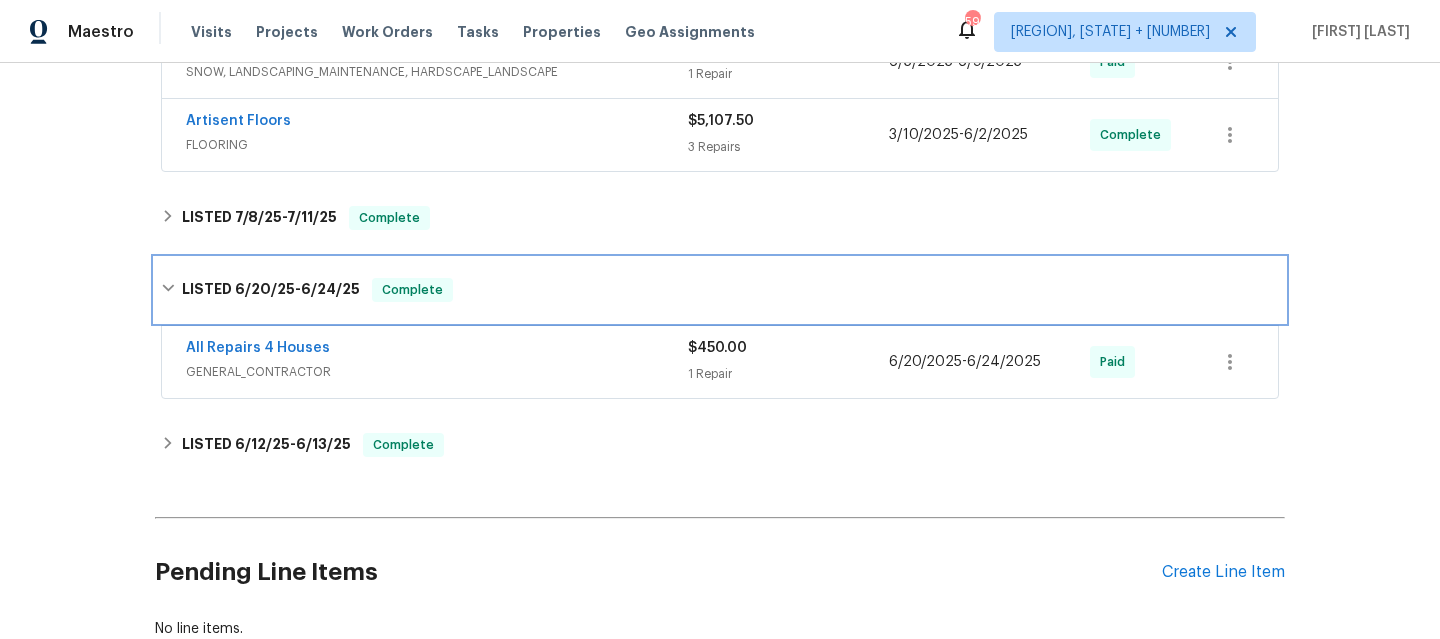 click on "LISTED [DATE] - [DATE] Complete" at bounding box center (720, 290) 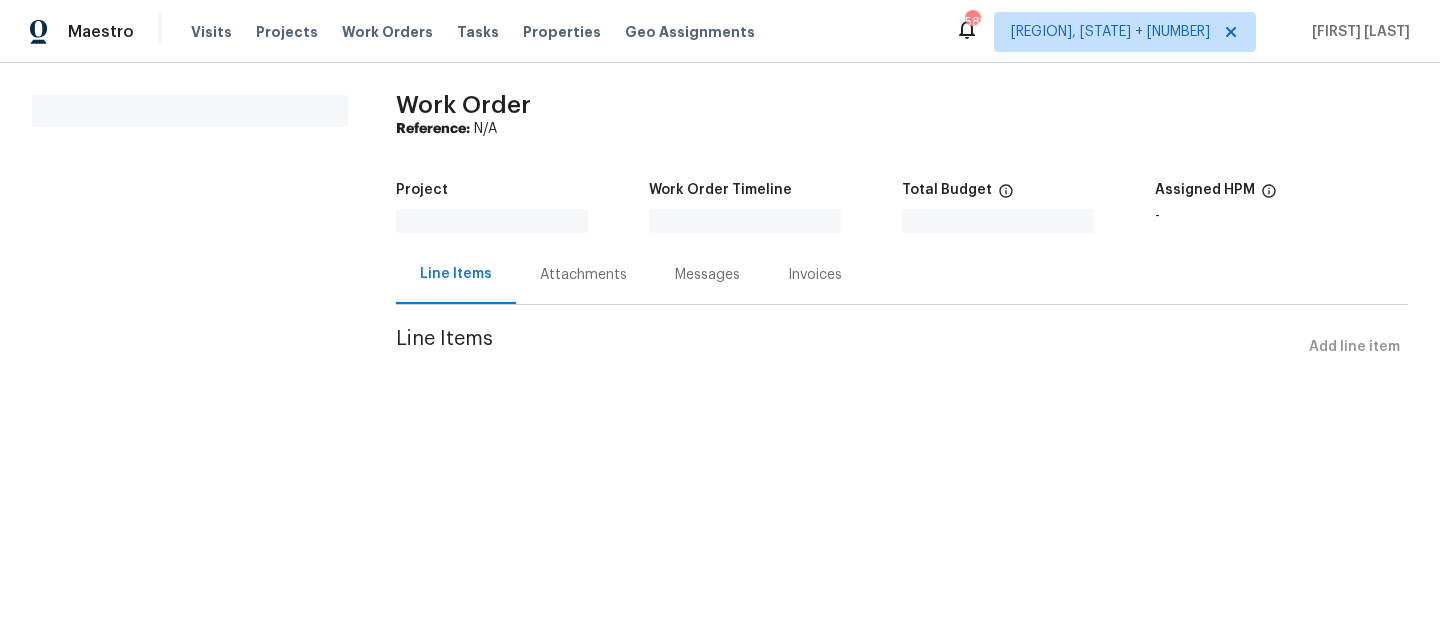 scroll, scrollTop: 0, scrollLeft: 0, axis: both 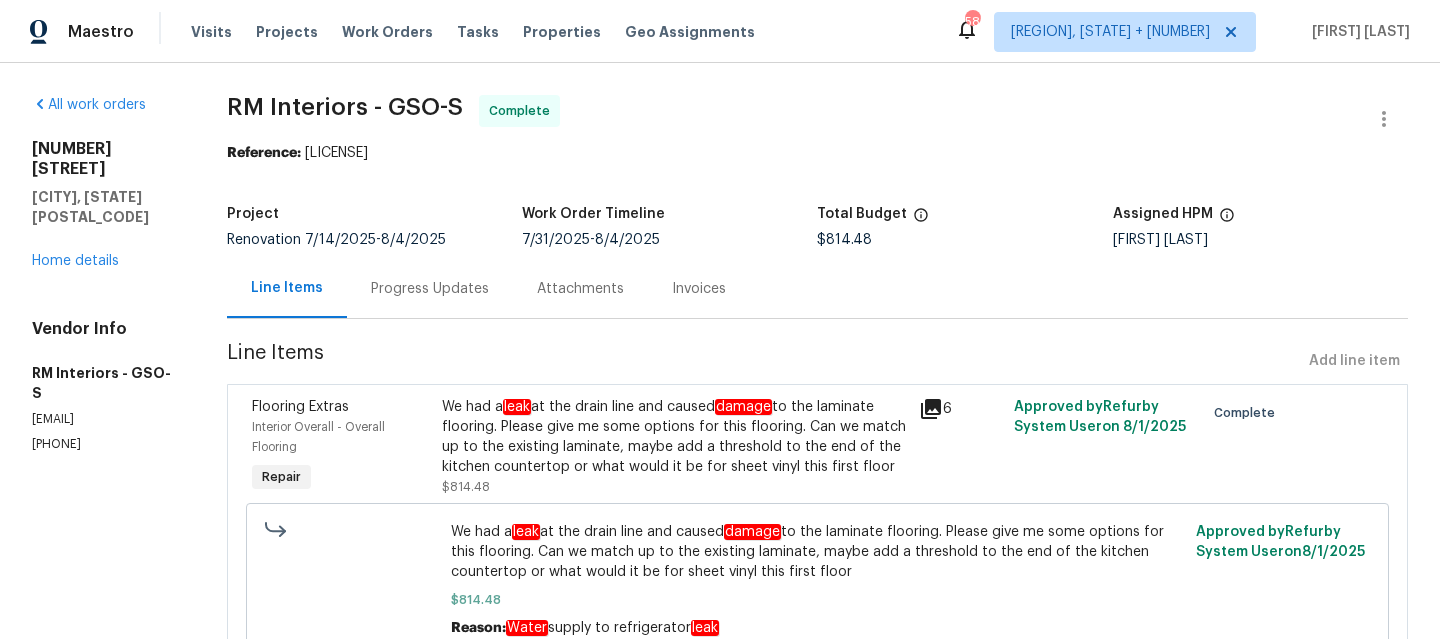 click on "Progress Updates" at bounding box center [430, 288] 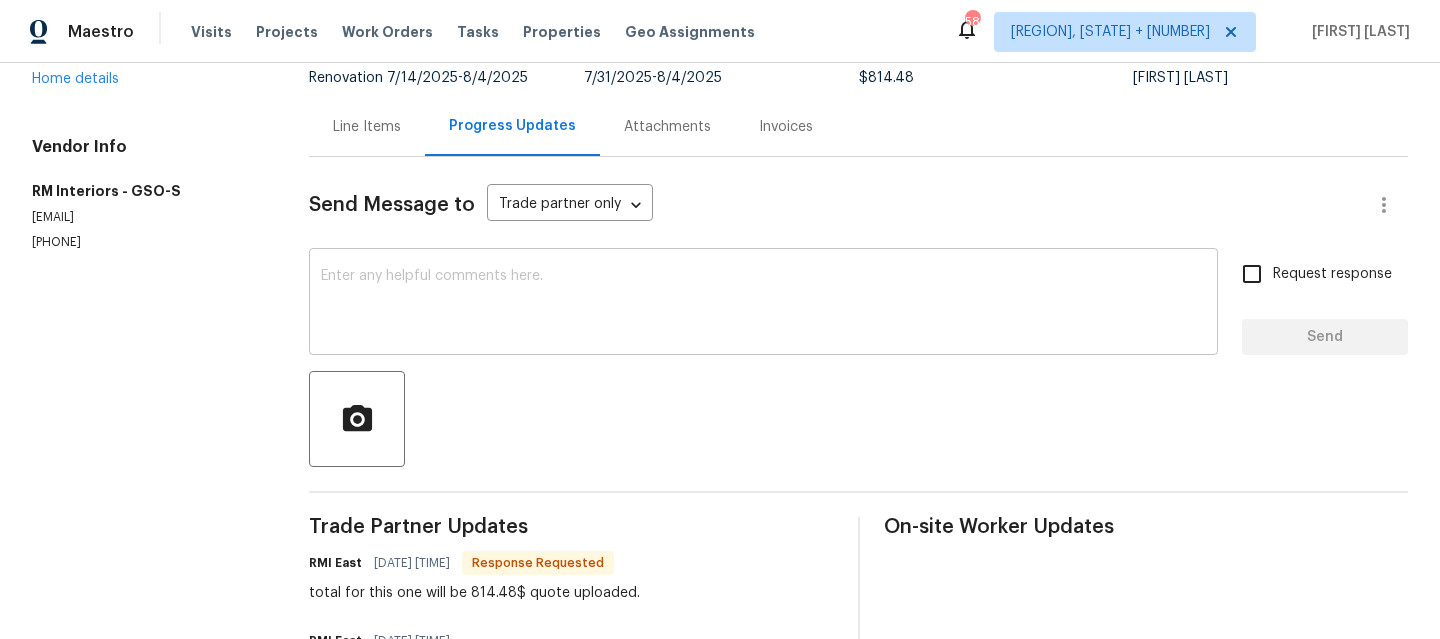 scroll, scrollTop: 315, scrollLeft: 0, axis: vertical 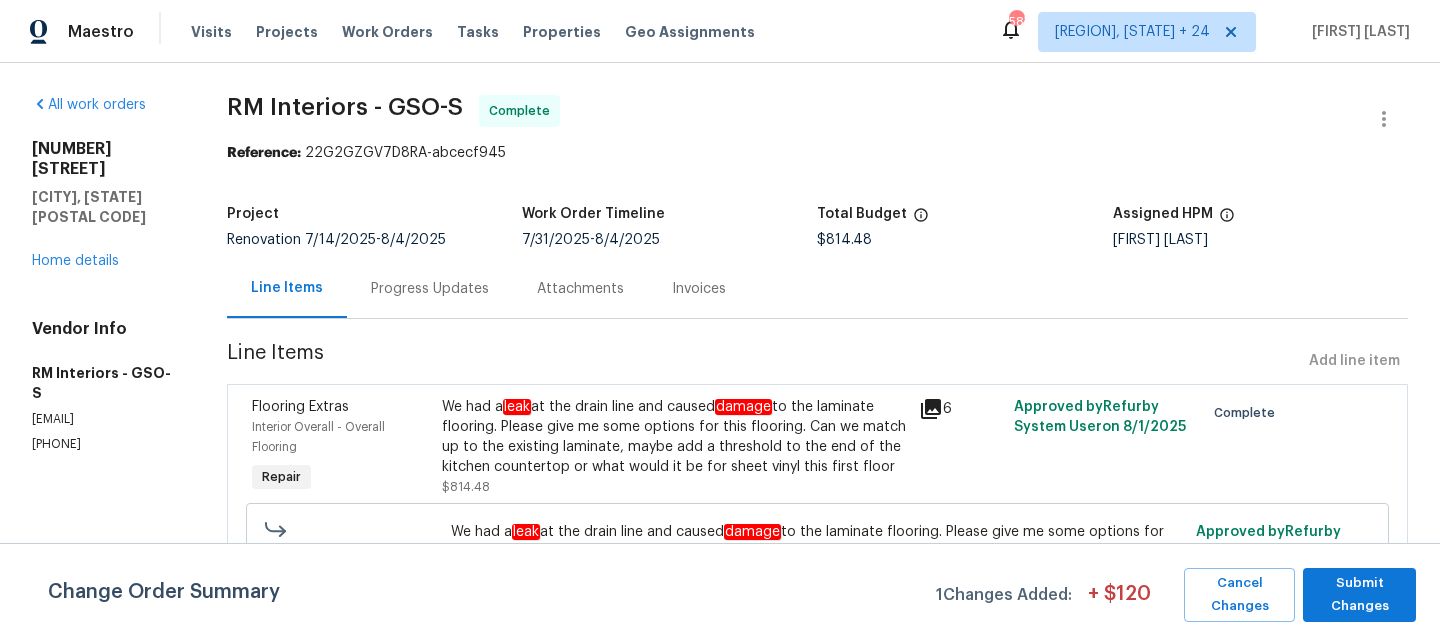 click on "Progress Updates" at bounding box center (430, 289) 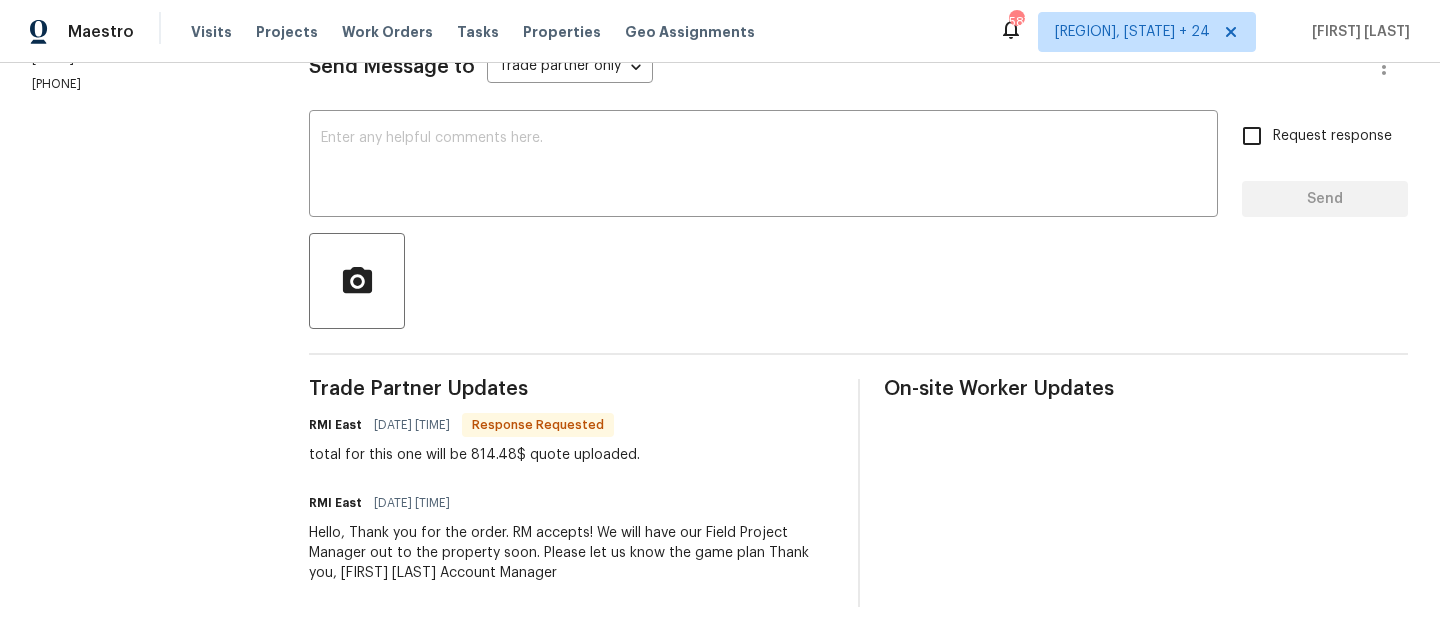 scroll, scrollTop: 0, scrollLeft: 0, axis: both 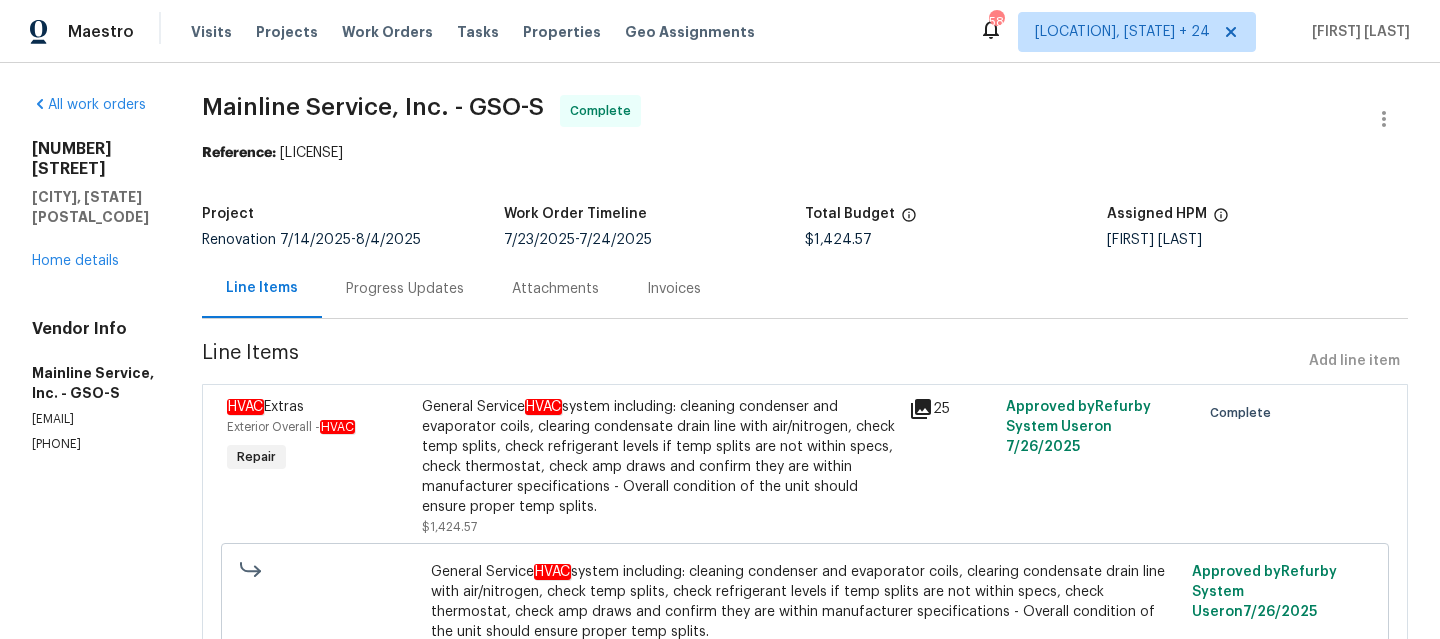 click on "Progress Updates" at bounding box center [405, 288] 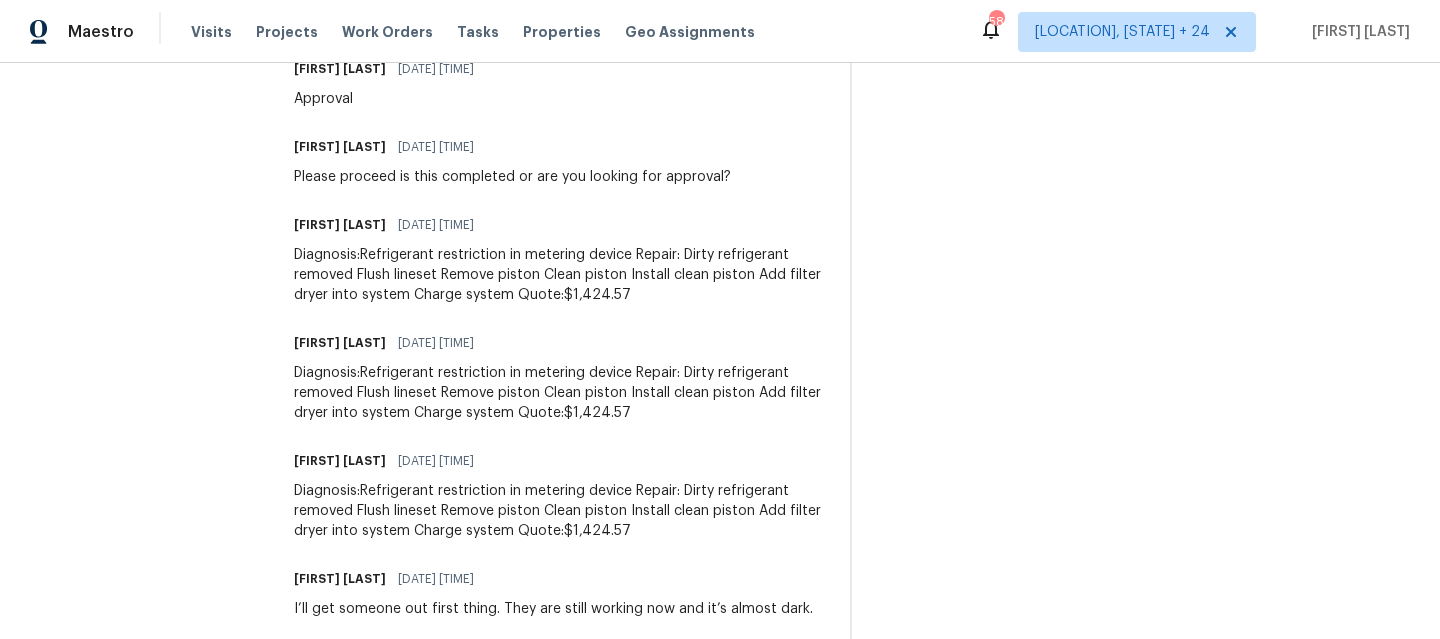scroll, scrollTop: 796, scrollLeft: 0, axis: vertical 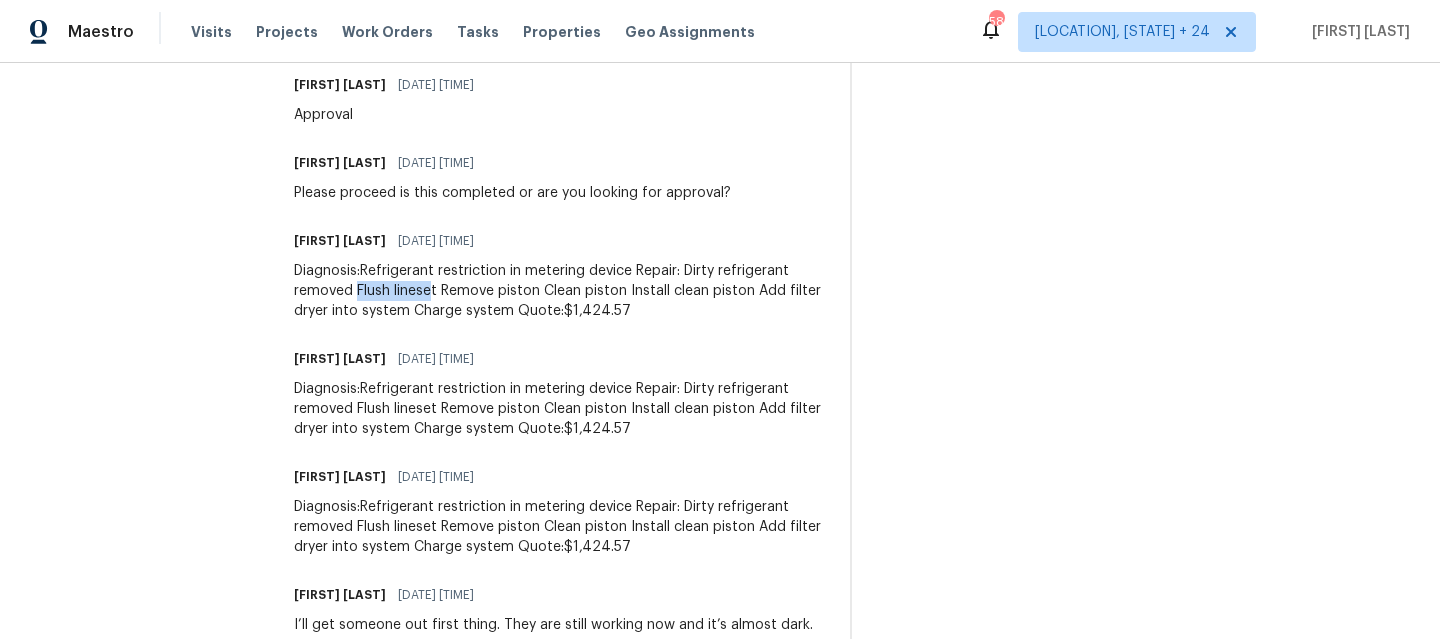 drag, startPoint x: 358, startPoint y: 293, endPoint x: 432, endPoint y: 292, distance: 74.00676 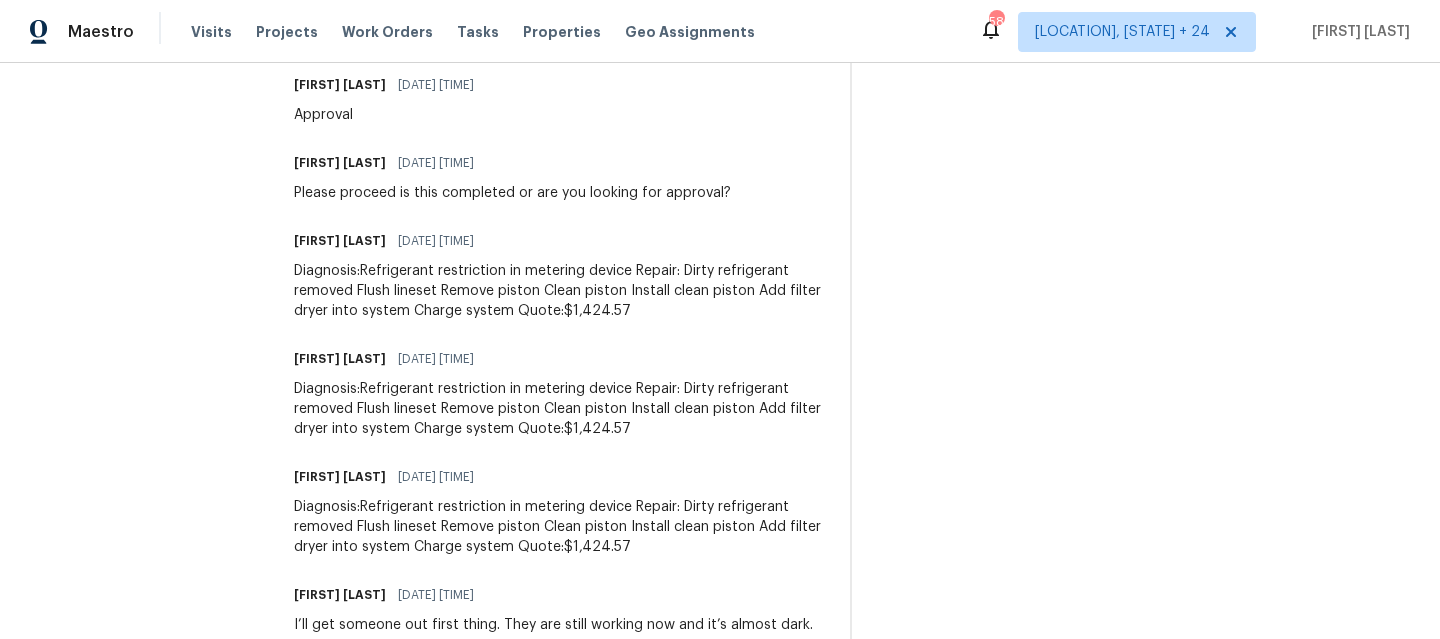 click on "Trade Partner Updates Melissa Parker 08/01/2025 1:19 AM Response Requested Yes Ken Romain 07/29/2025 6:57 AM Is this completed? Melissa Parker 07/26/2025 8:27 AM Approval Ken Romain 07/26/2025 8:10 AM Please proceed is this completed or are you looking for approval? Melissa Parker 07/25/2025 9:17 PM Diagnosis:Refrigerant restriction in metering device
Repair: Dirty refrigerant removed
Flush lineset
Remove piston
Clean piston
Install clean piston
Add filter dryer into system
Charge system
Quote:$1,424.57 Melissa Parker 07/25/2025 9:17 PM Diagnosis:Refrigerant restriction in metering device
Repair: Dirty refrigerant removed
Flush lineset
Remove piston
Clean piston
Install clean piston
Add filter dryer into system
Charge system
Quote:$1,424.57 Melissa Parker 07/25/2025 9:17 PM Diagnosis:Refrigerant restriction in metering device
Repair: Dirty refrigerant removed
Flush lineset
Remove piston
Clean piston
Install clean piston
Add filter dryer into system
Charge system
Quote:$1,424.57 Melissa Parker Ken Romain" at bounding box center [560, 437] 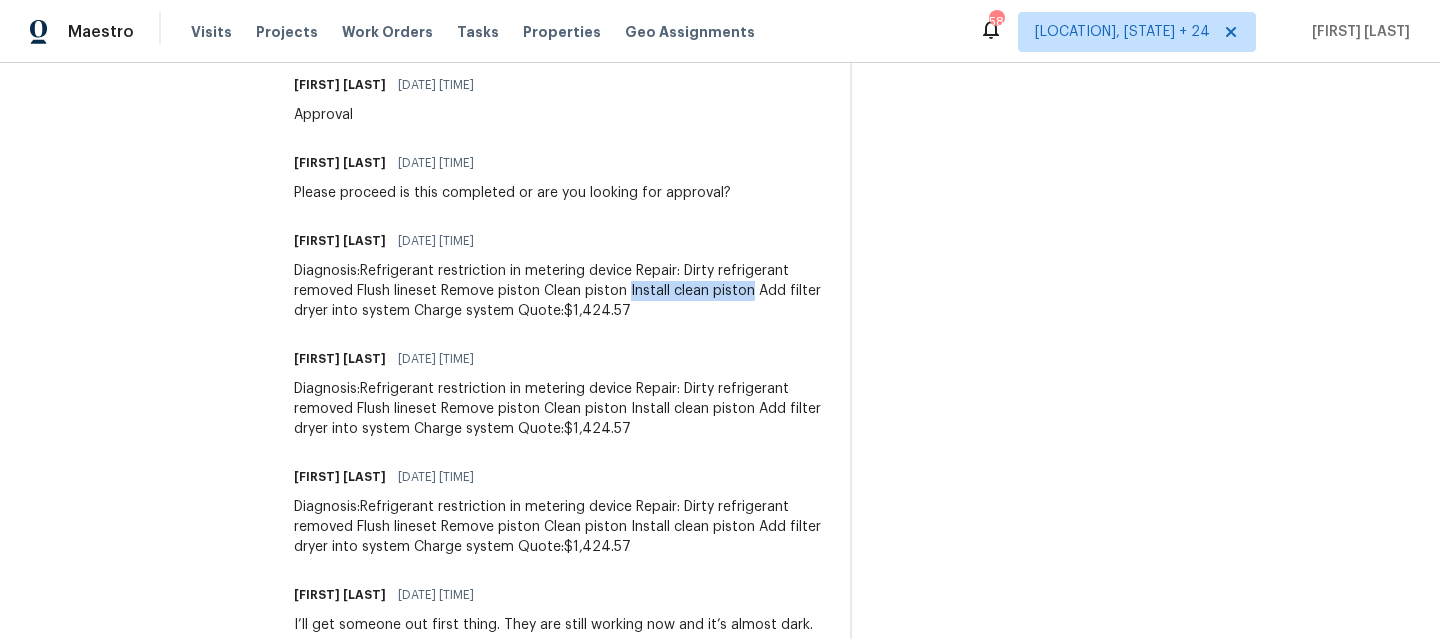 drag, startPoint x: 626, startPoint y: 292, endPoint x: 752, endPoint y: 295, distance: 126.035706 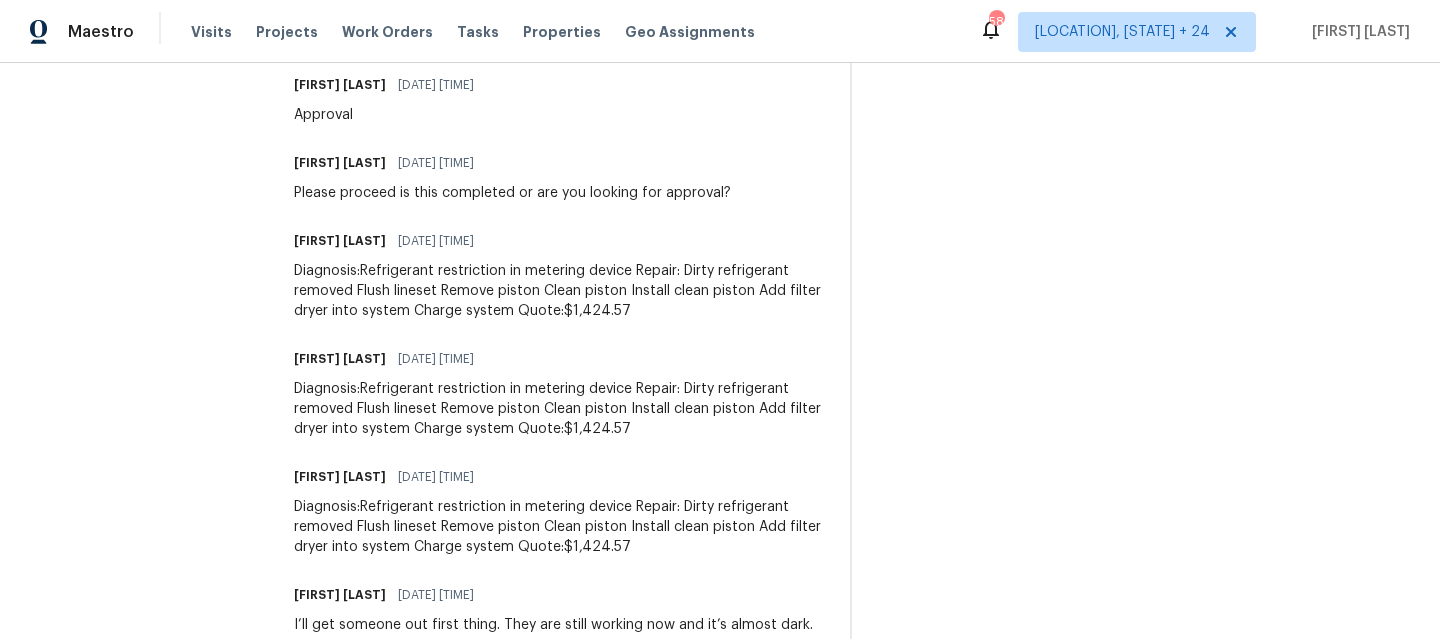 click on "Diagnosis:Refrigerant restriction in metering device
Repair: Dirty refrigerant removed
Flush lineset
Remove piston
Clean piston
Install clean piston
Add filter dryer into system
Charge system
Quote:$[NUMBER]" at bounding box center [560, 291] 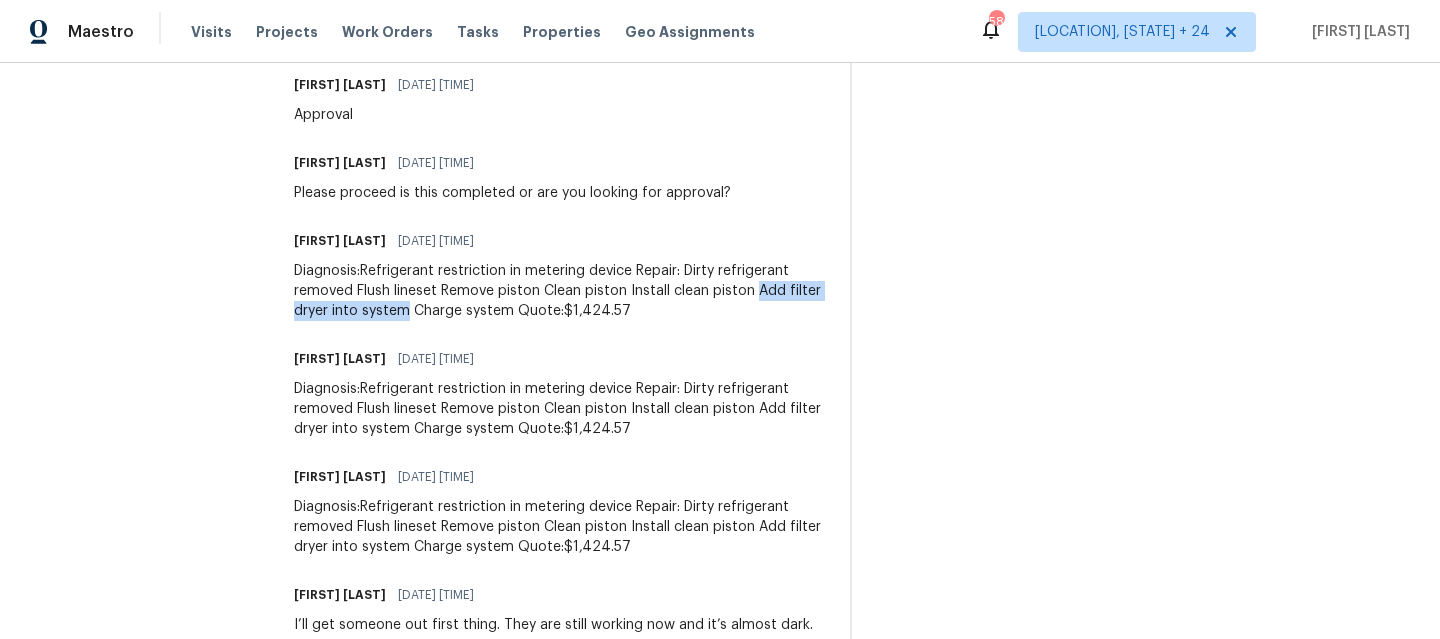 drag, startPoint x: 752, startPoint y: 292, endPoint x: 407, endPoint y: 314, distance: 345.70074 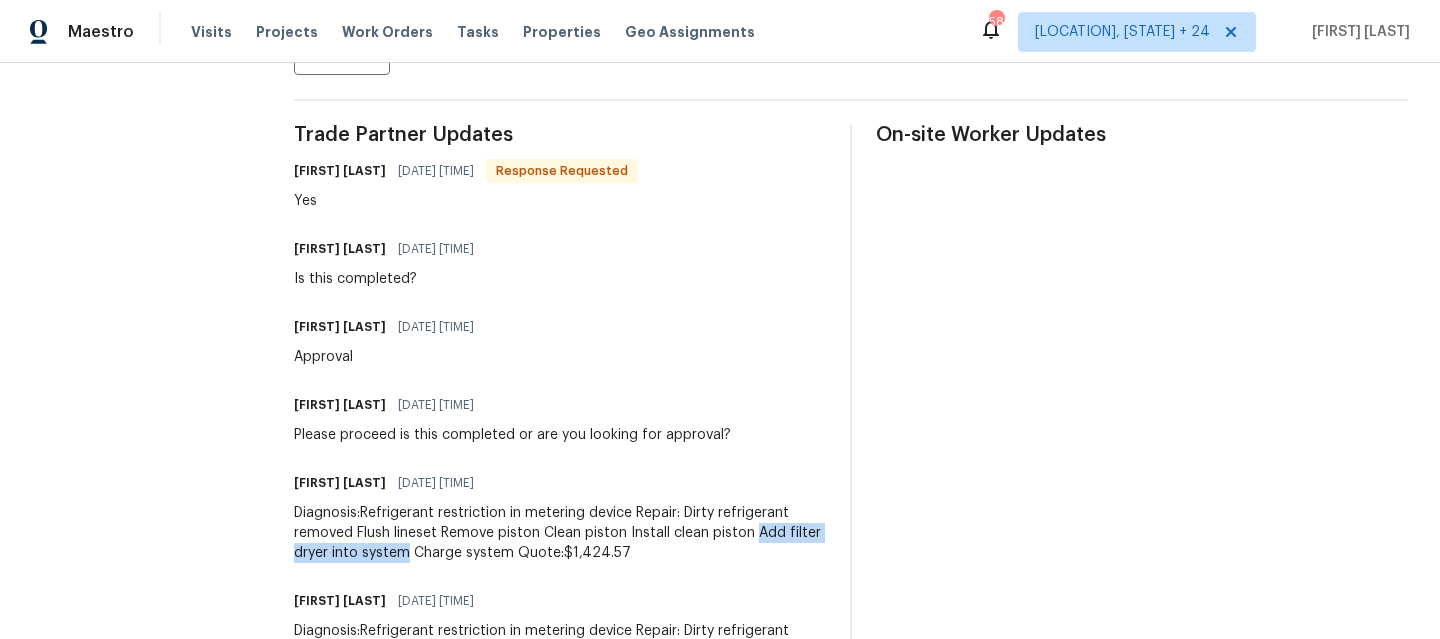 scroll, scrollTop: 182, scrollLeft: 0, axis: vertical 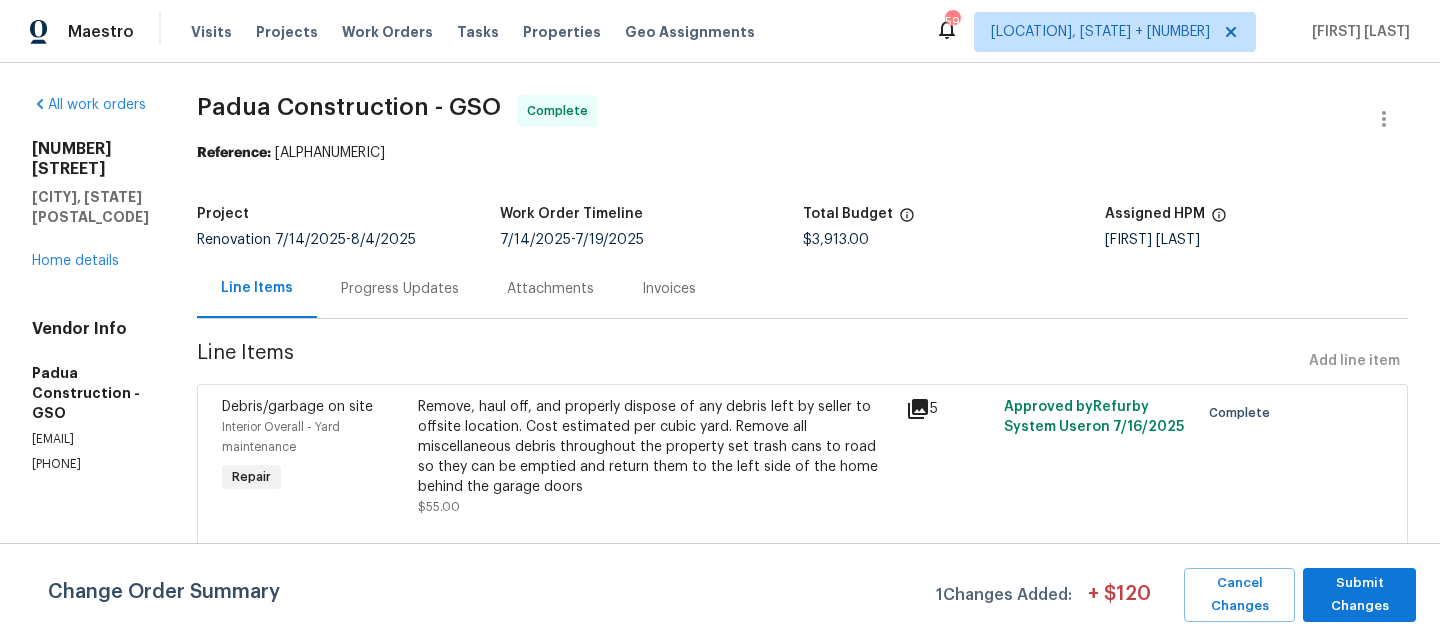 click on "Progress Updates" at bounding box center [400, 288] 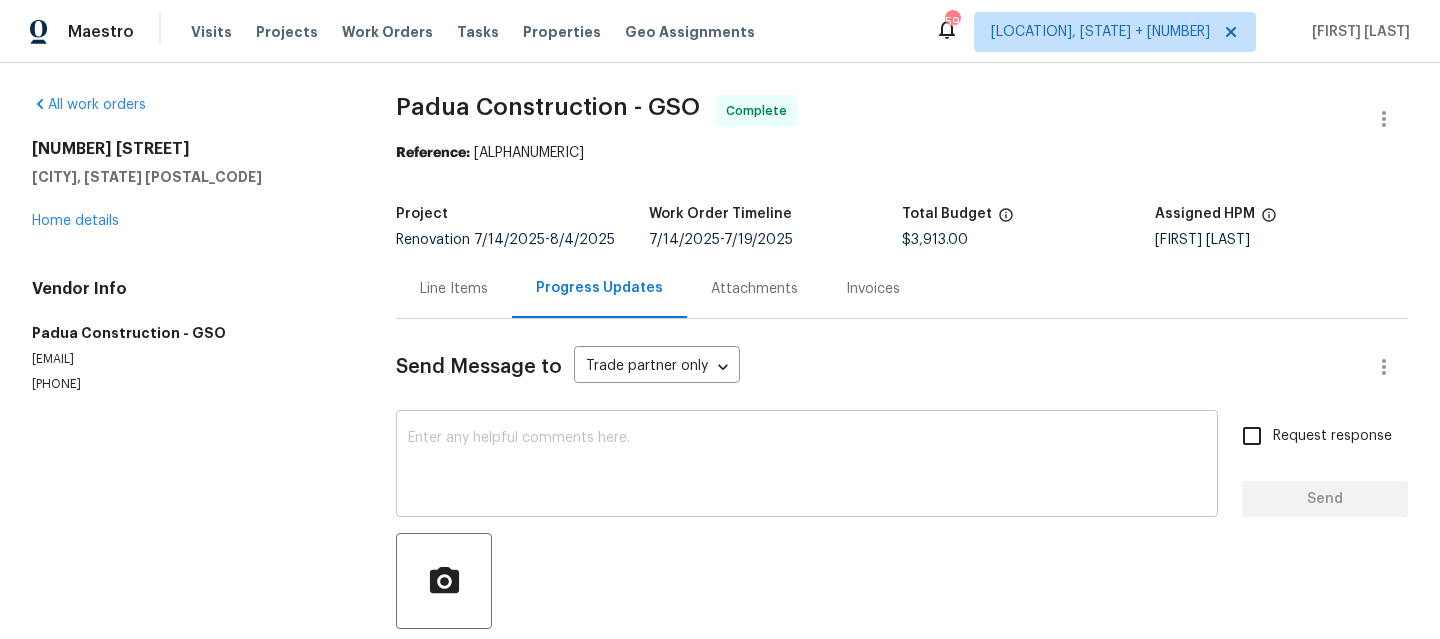scroll, scrollTop: 295, scrollLeft: 0, axis: vertical 